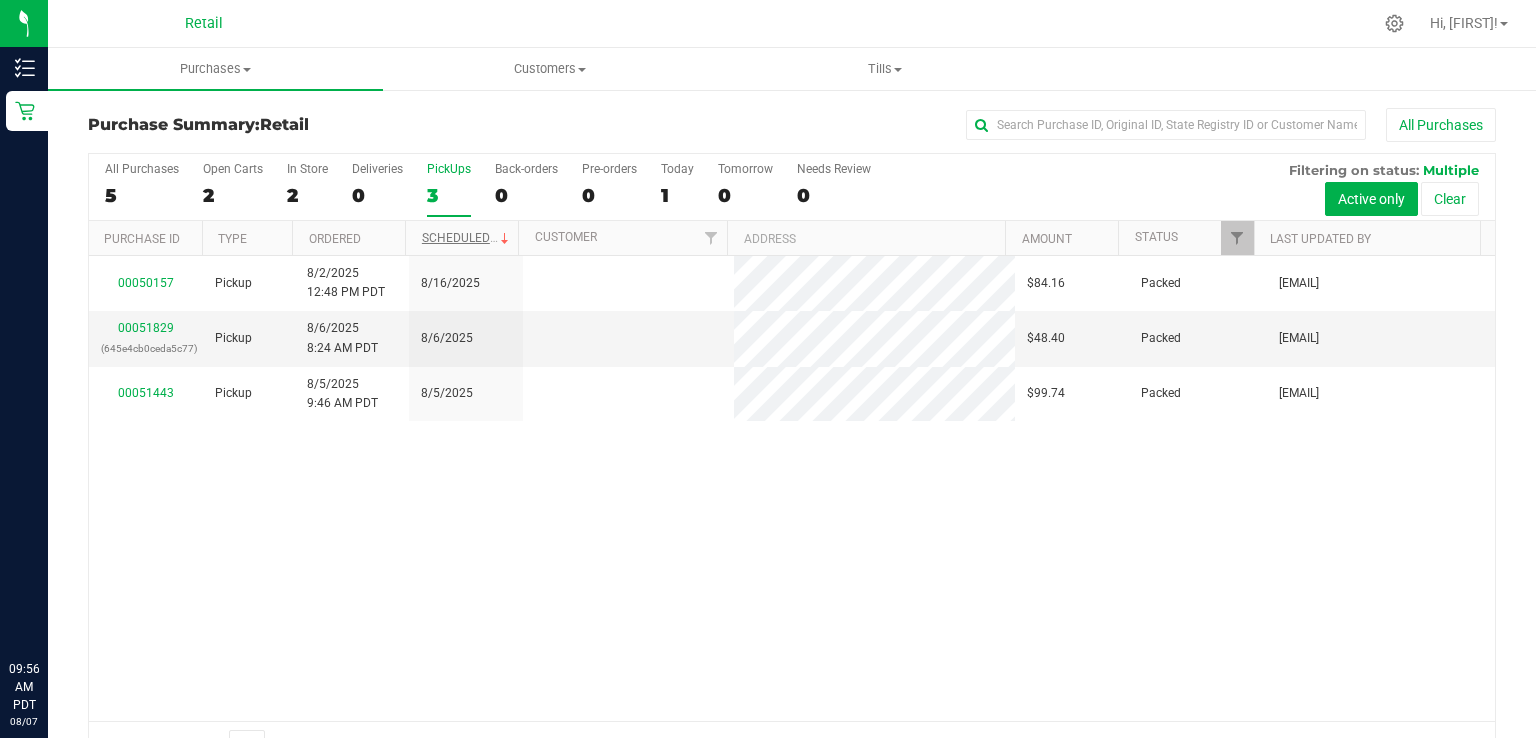scroll, scrollTop: 0, scrollLeft: 0, axis: both 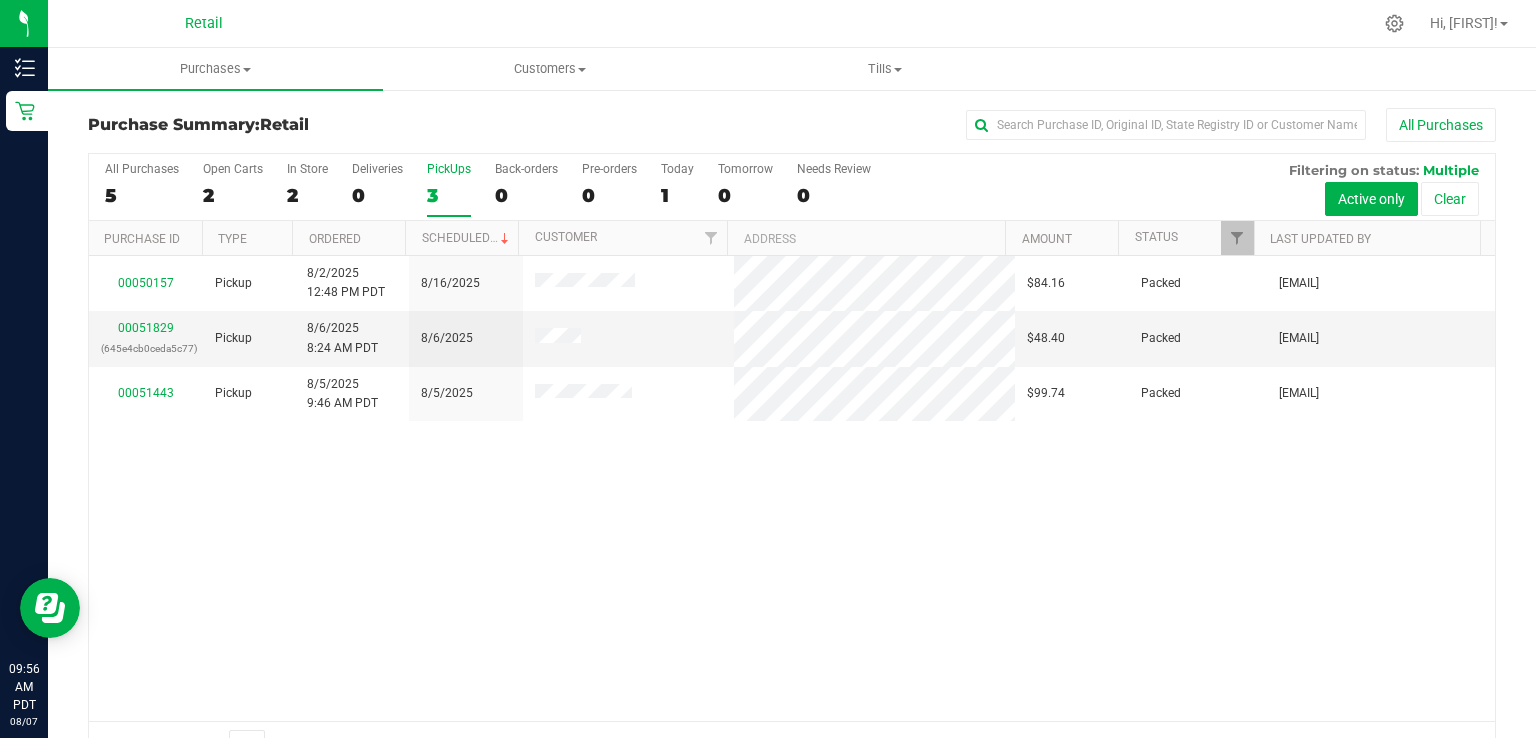 click on "3" at bounding box center [449, 195] 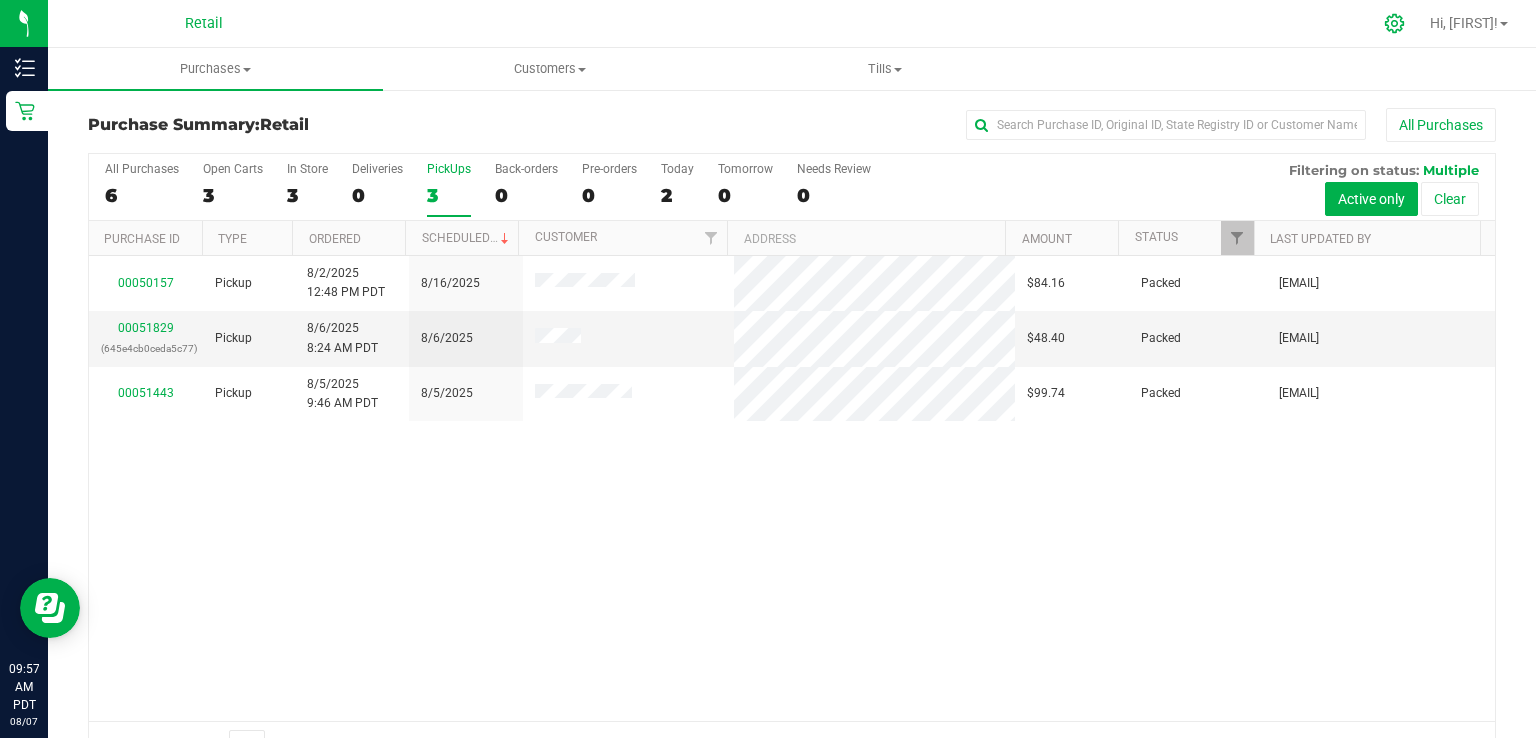 click at bounding box center [1395, 23] 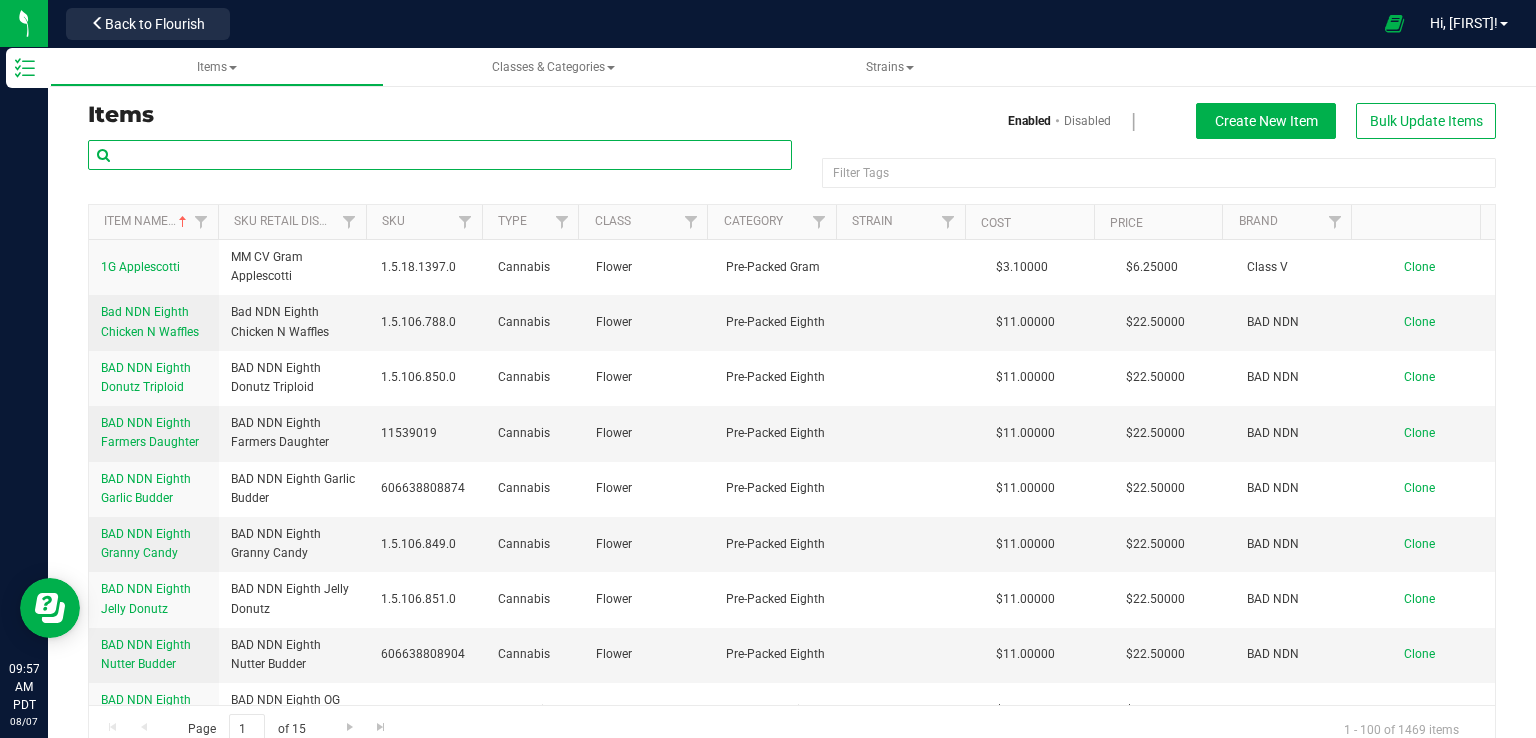click at bounding box center (440, 155) 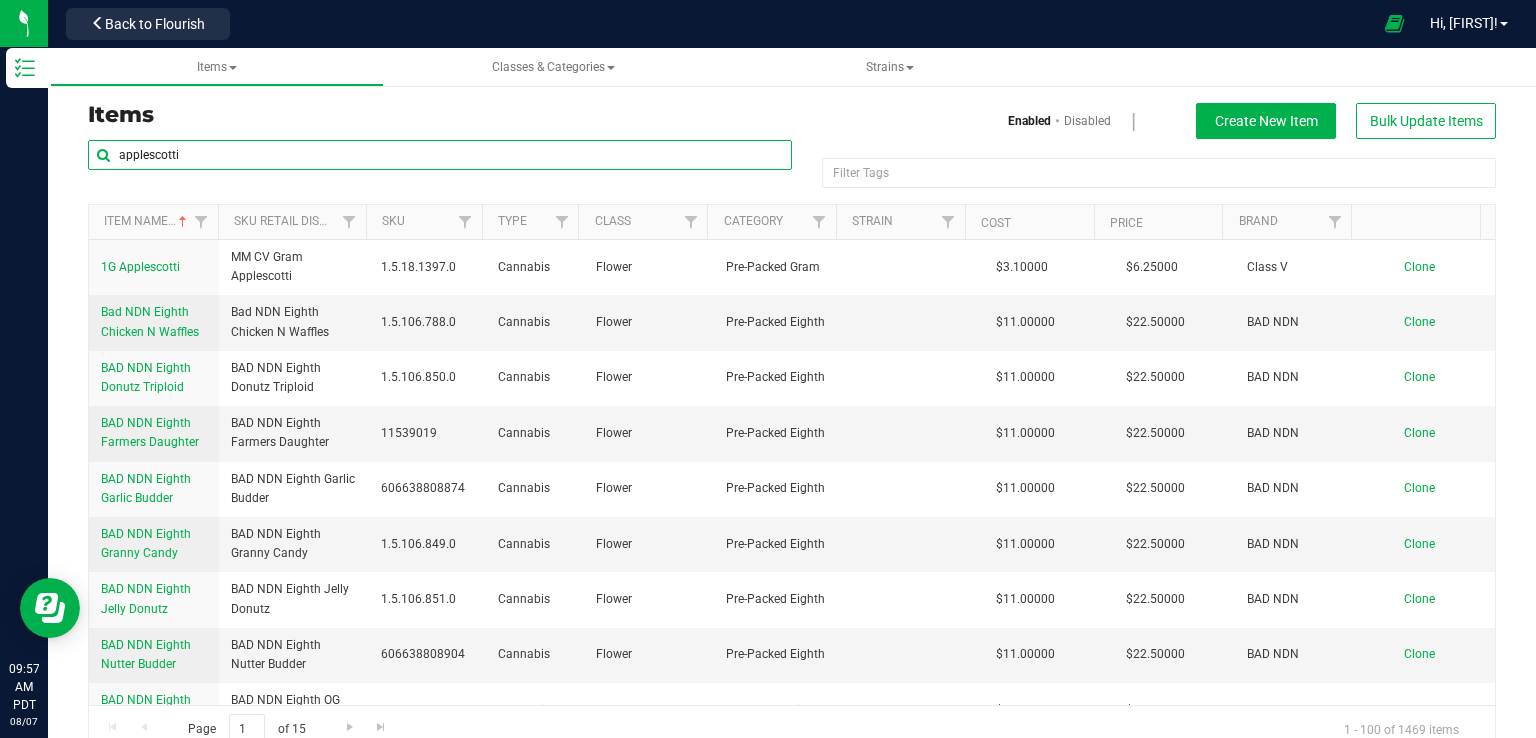 type on "applescotti" 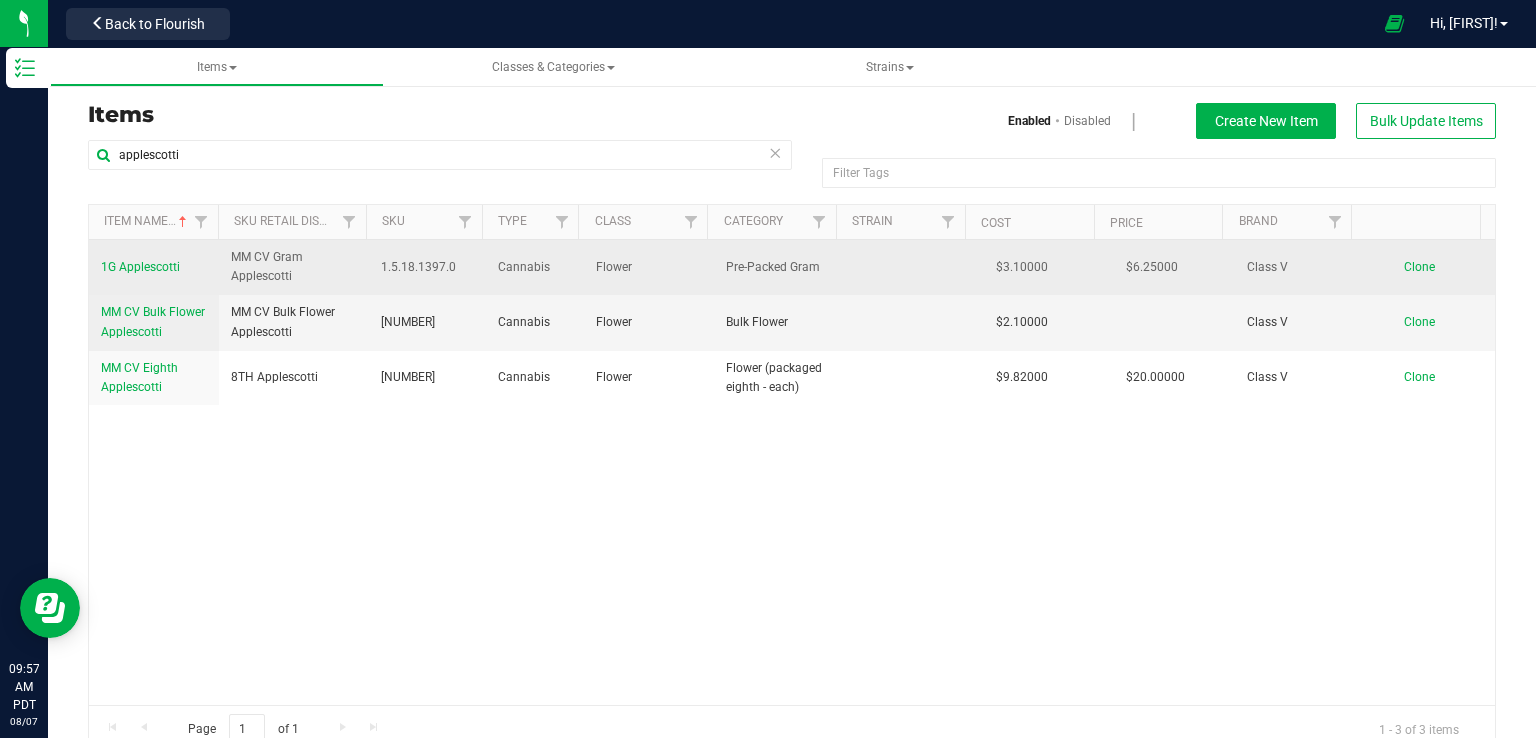 click on "1G Applescotti" at bounding box center (140, 267) 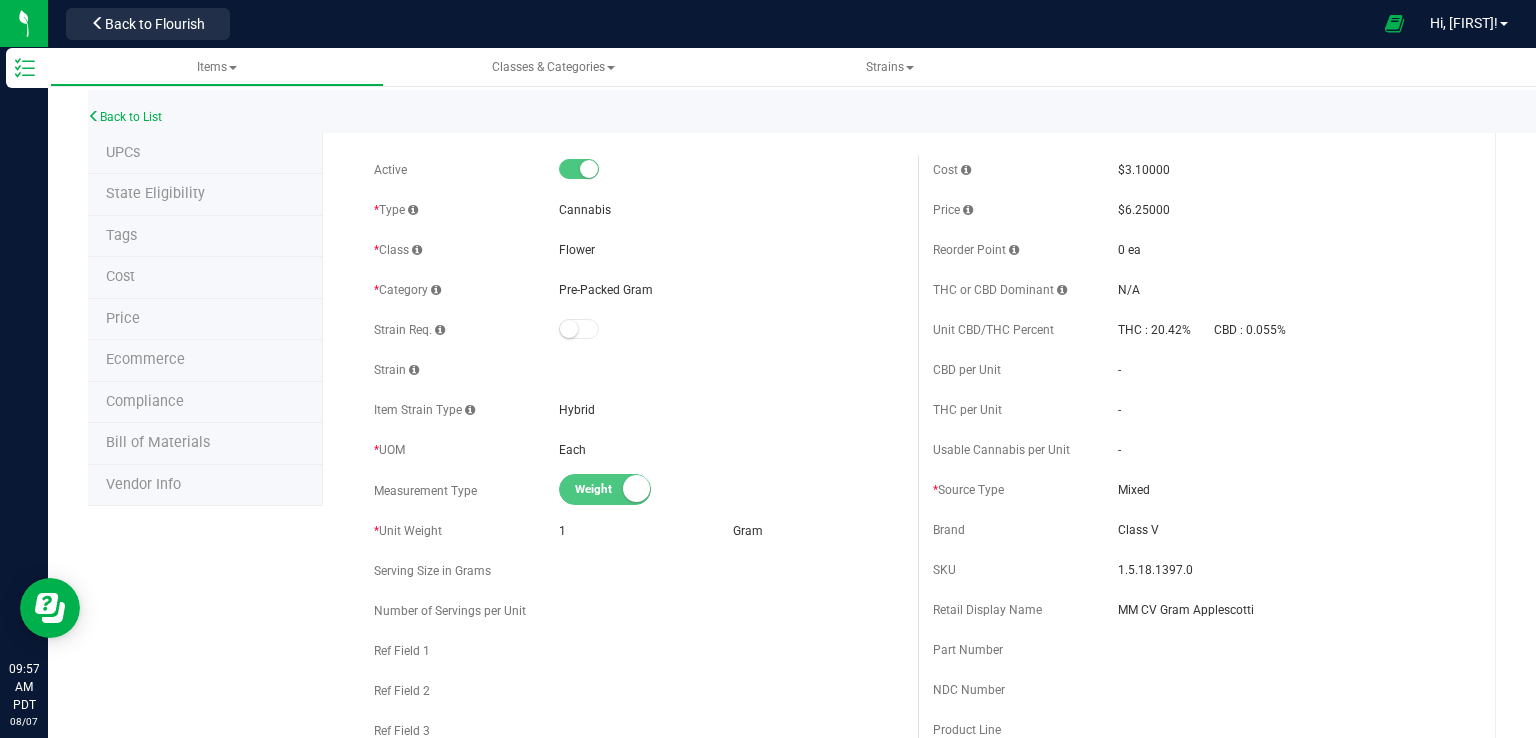 scroll, scrollTop: 0, scrollLeft: 0, axis: both 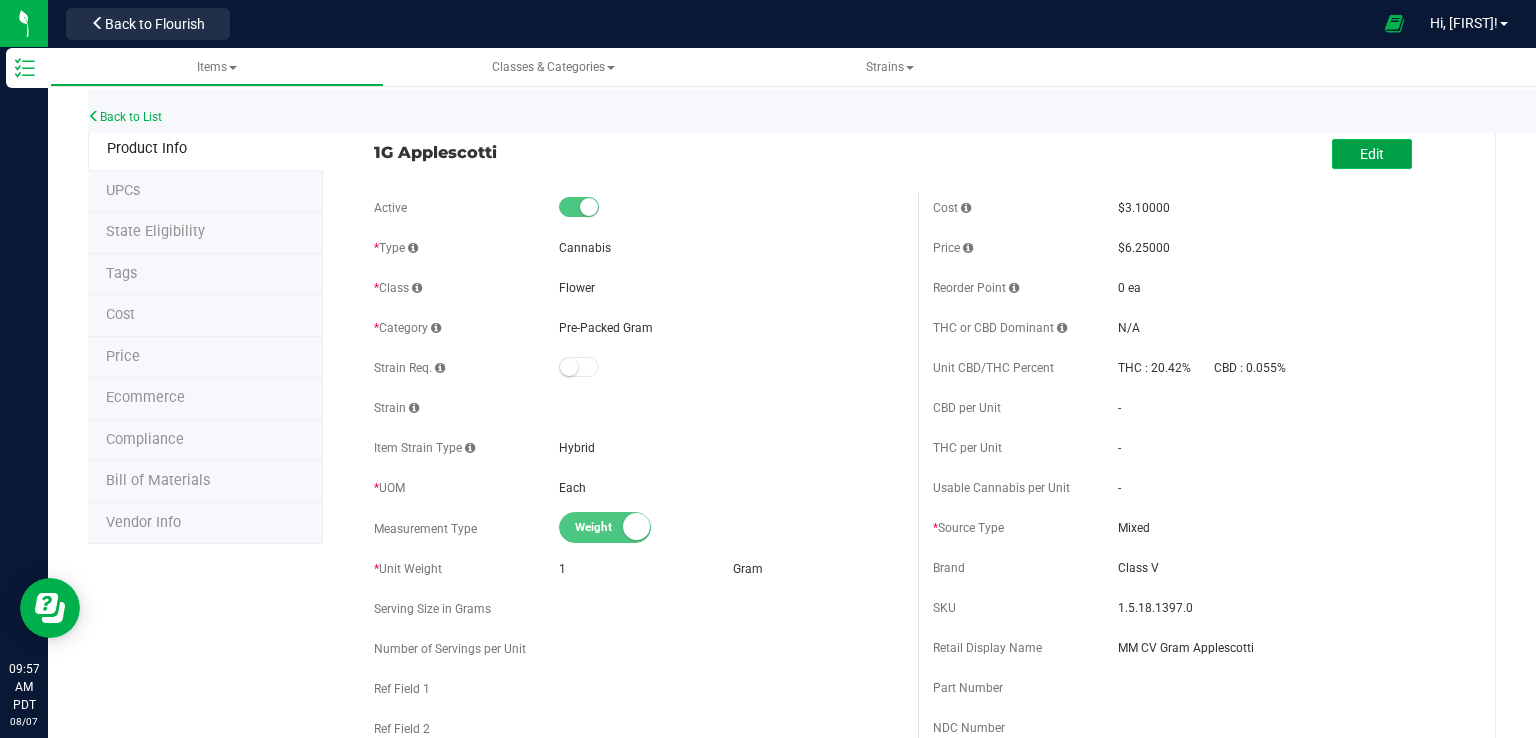 click on "Edit" at bounding box center [1372, 154] 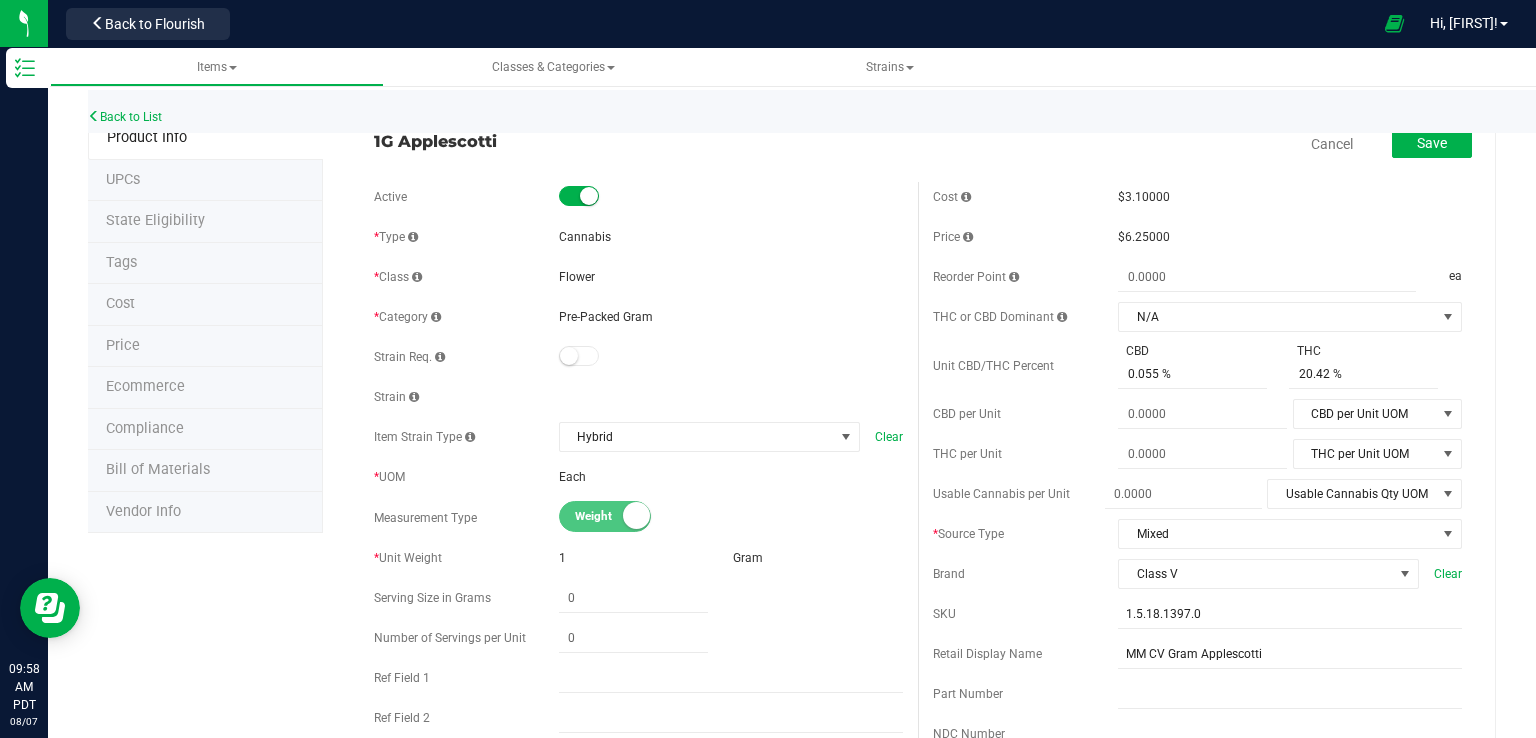 scroll, scrollTop: 0, scrollLeft: 0, axis: both 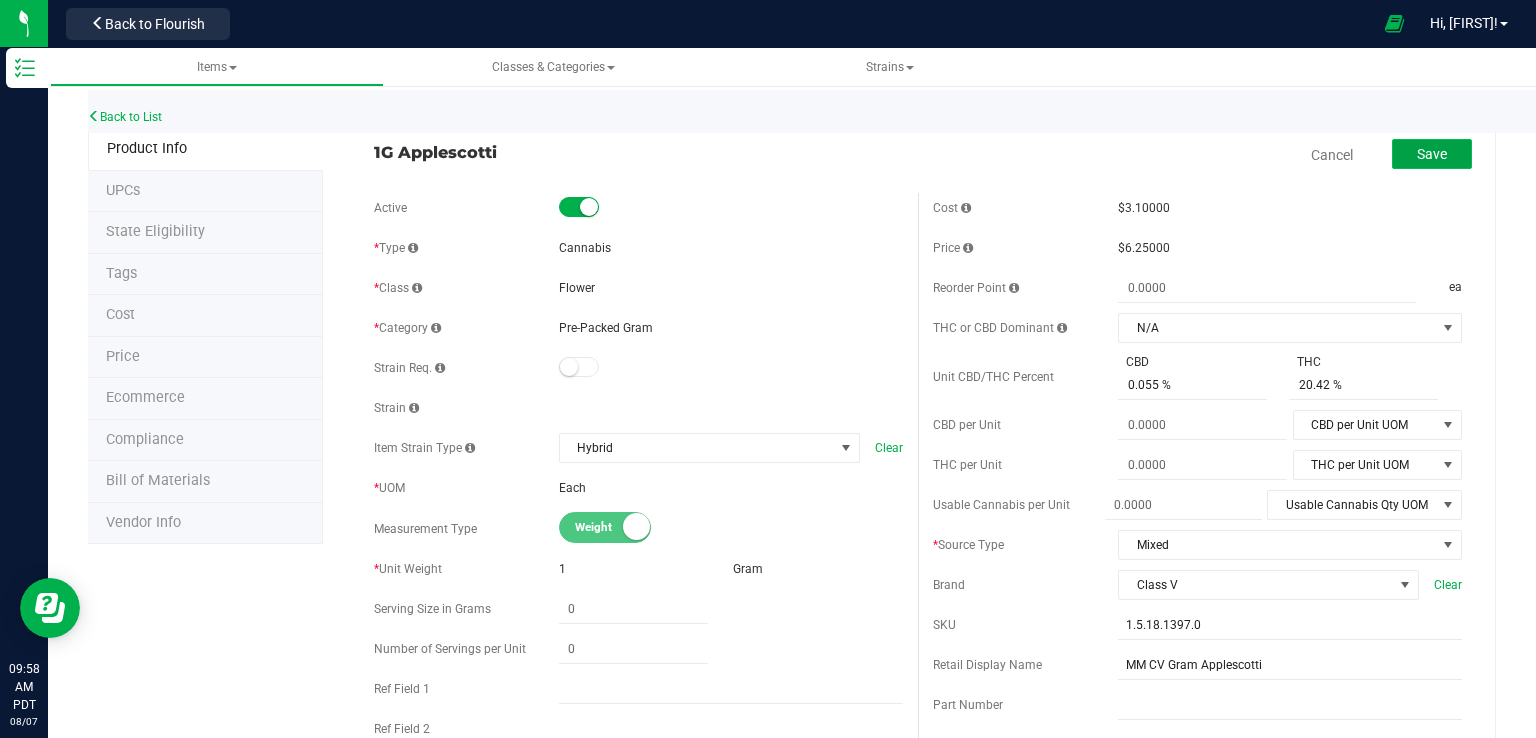 click on "Save" at bounding box center (1432, 154) 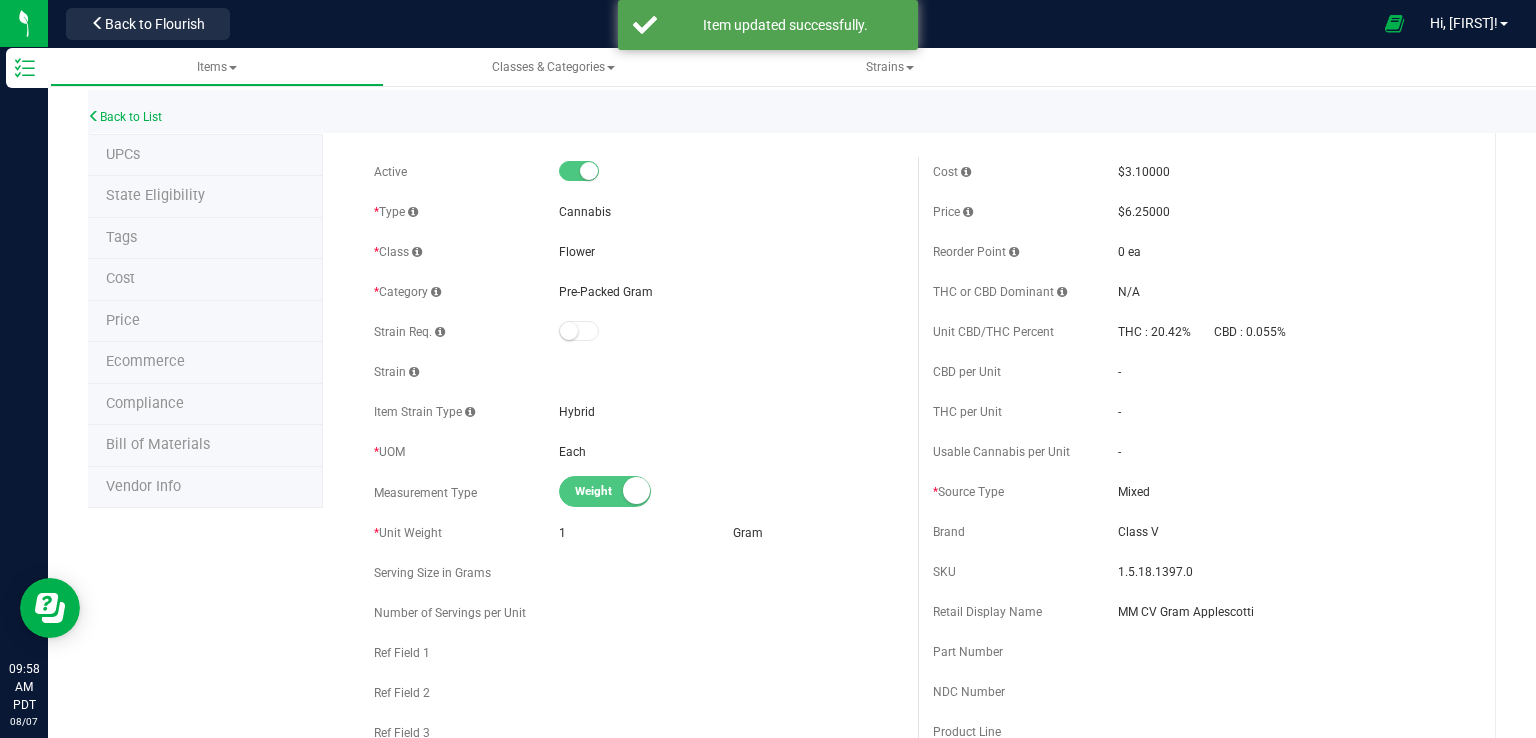 scroll, scrollTop: 0, scrollLeft: 0, axis: both 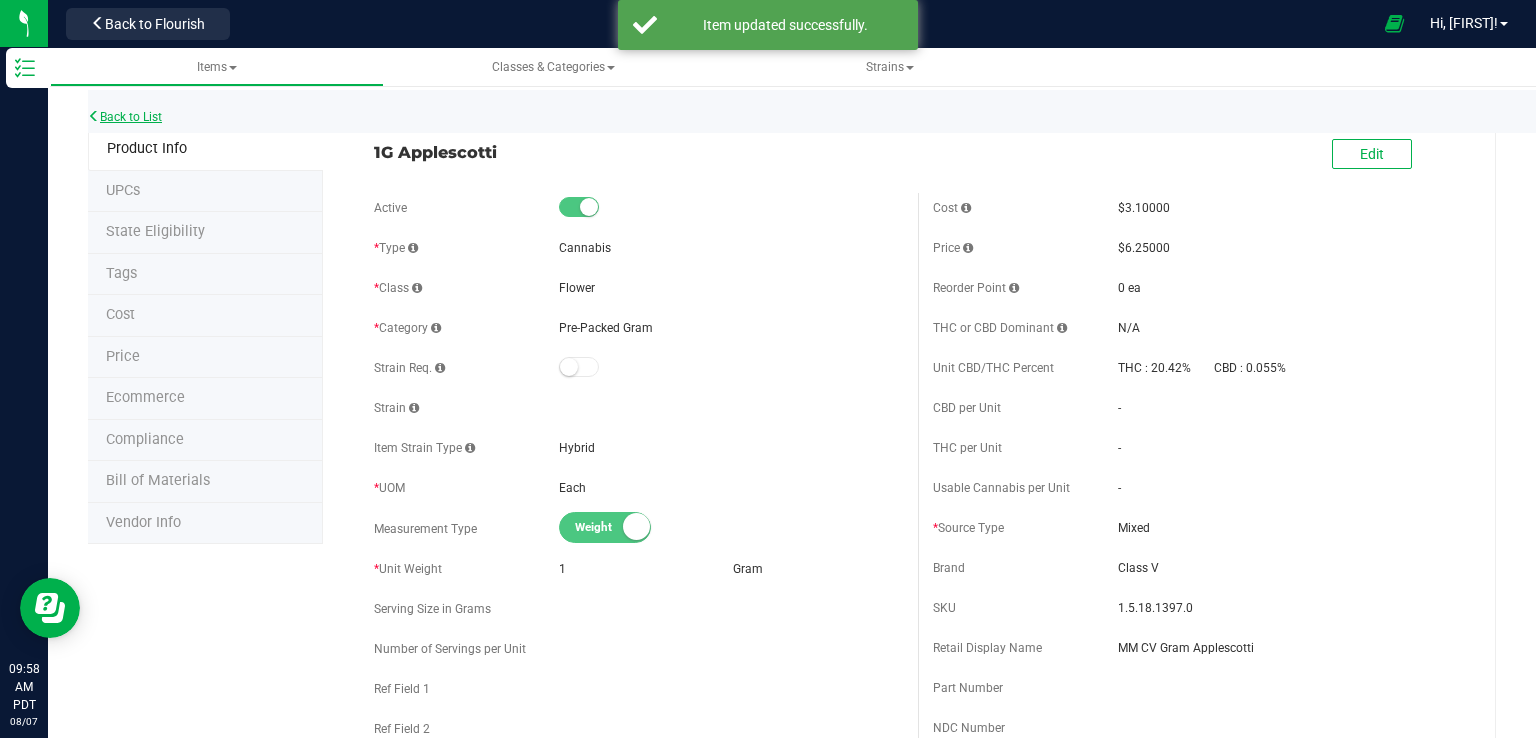click on "Back to List" at bounding box center (125, 117) 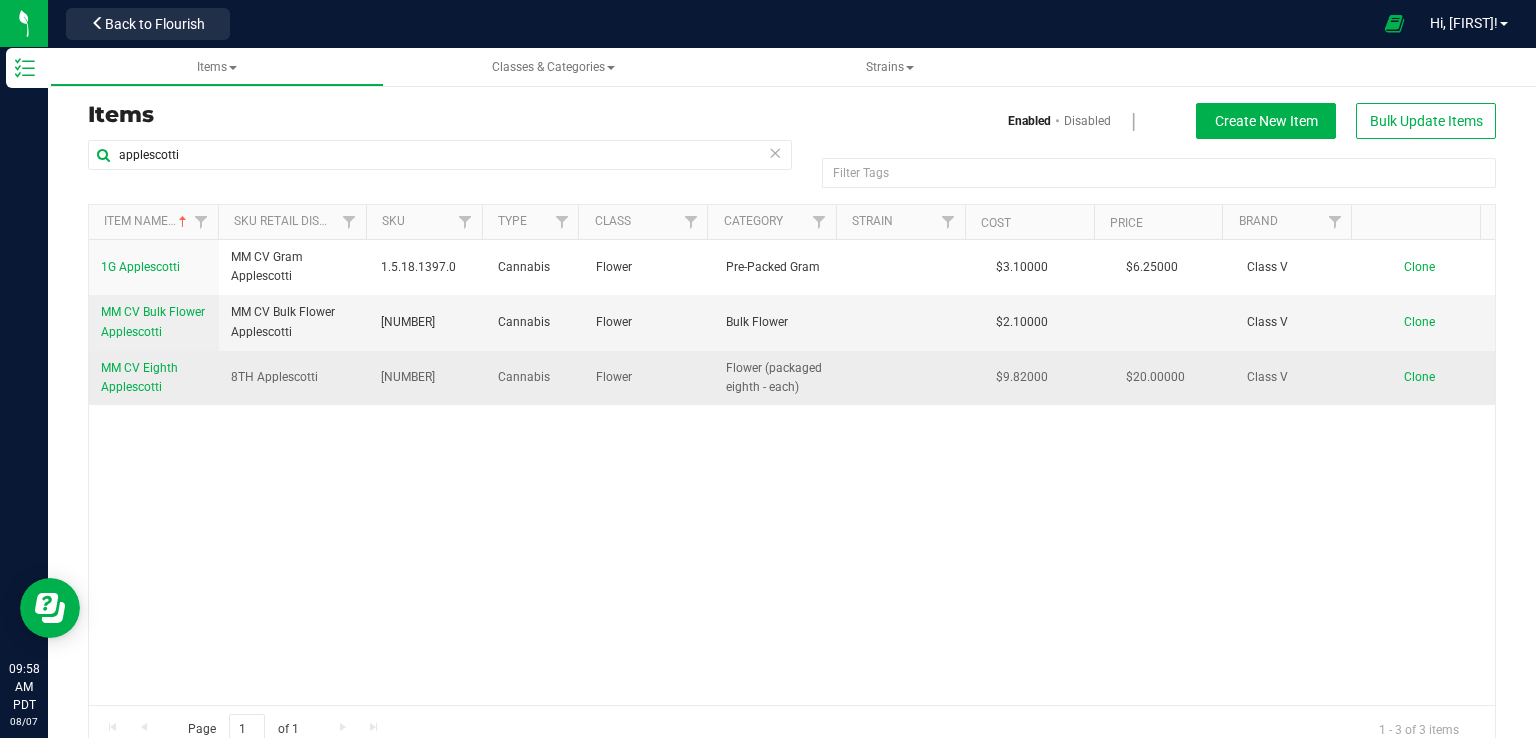 click on "MM CV Eighth Applescotti" at bounding box center (139, 377) 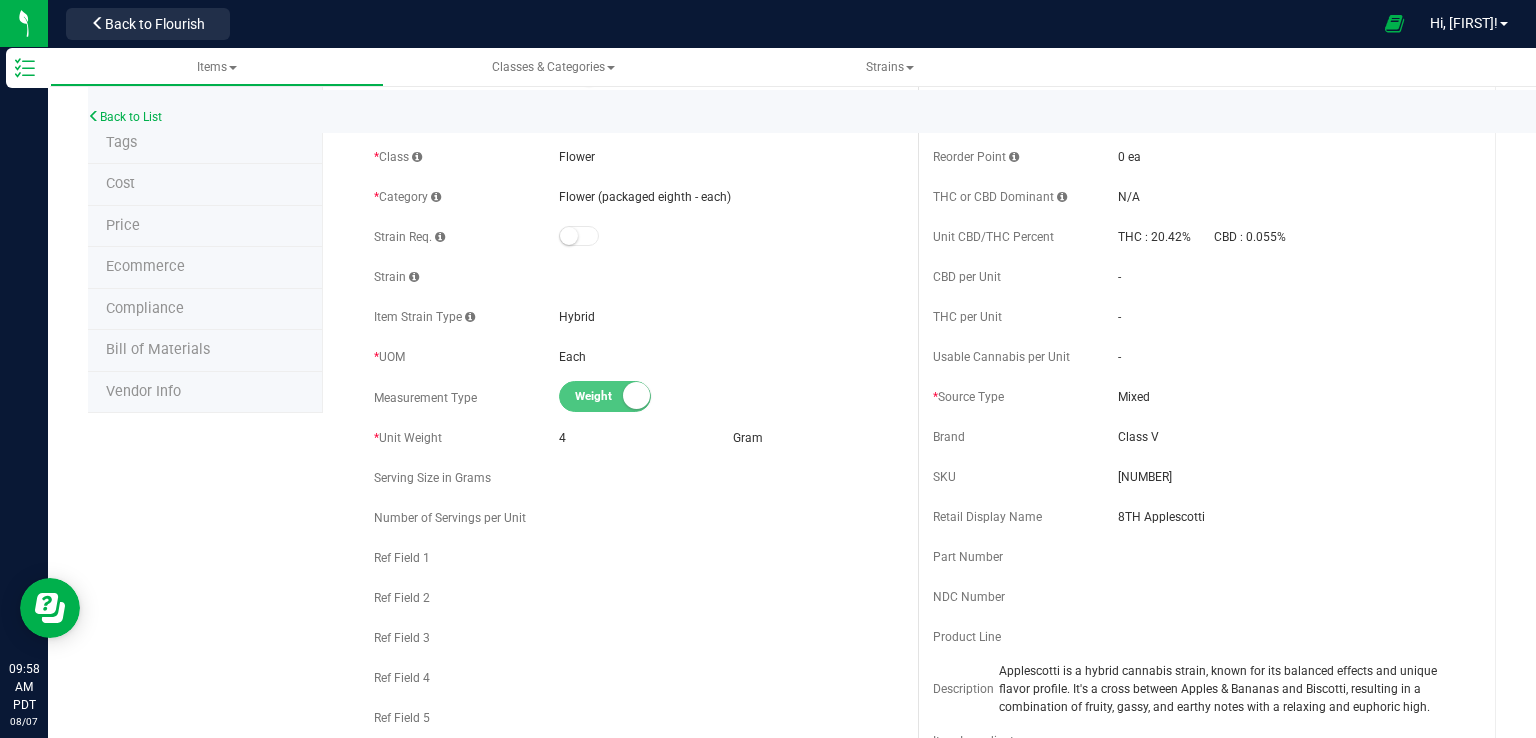scroll, scrollTop: 0, scrollLeft: 0, axis: both 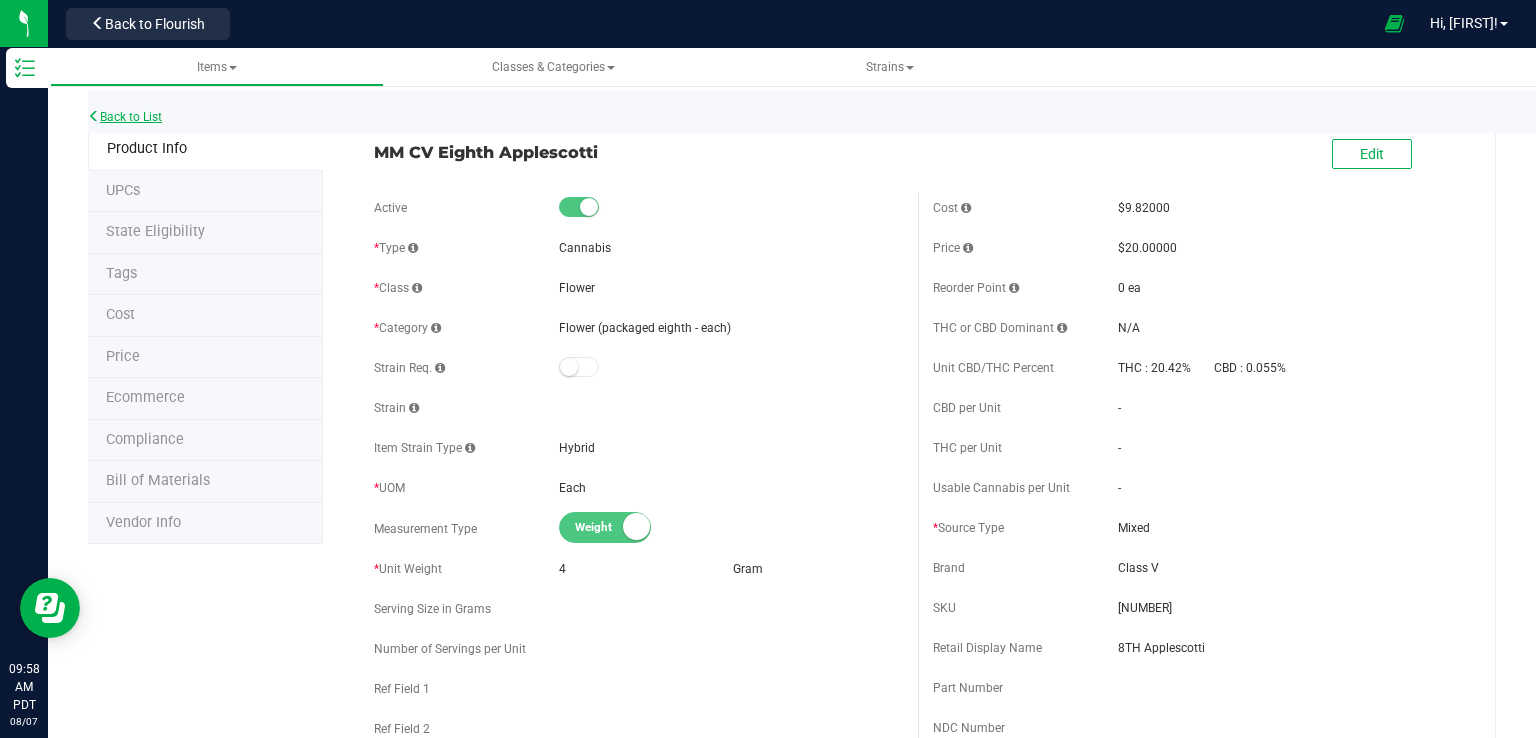 click on "Back to List" at bounding box center (125, 117) 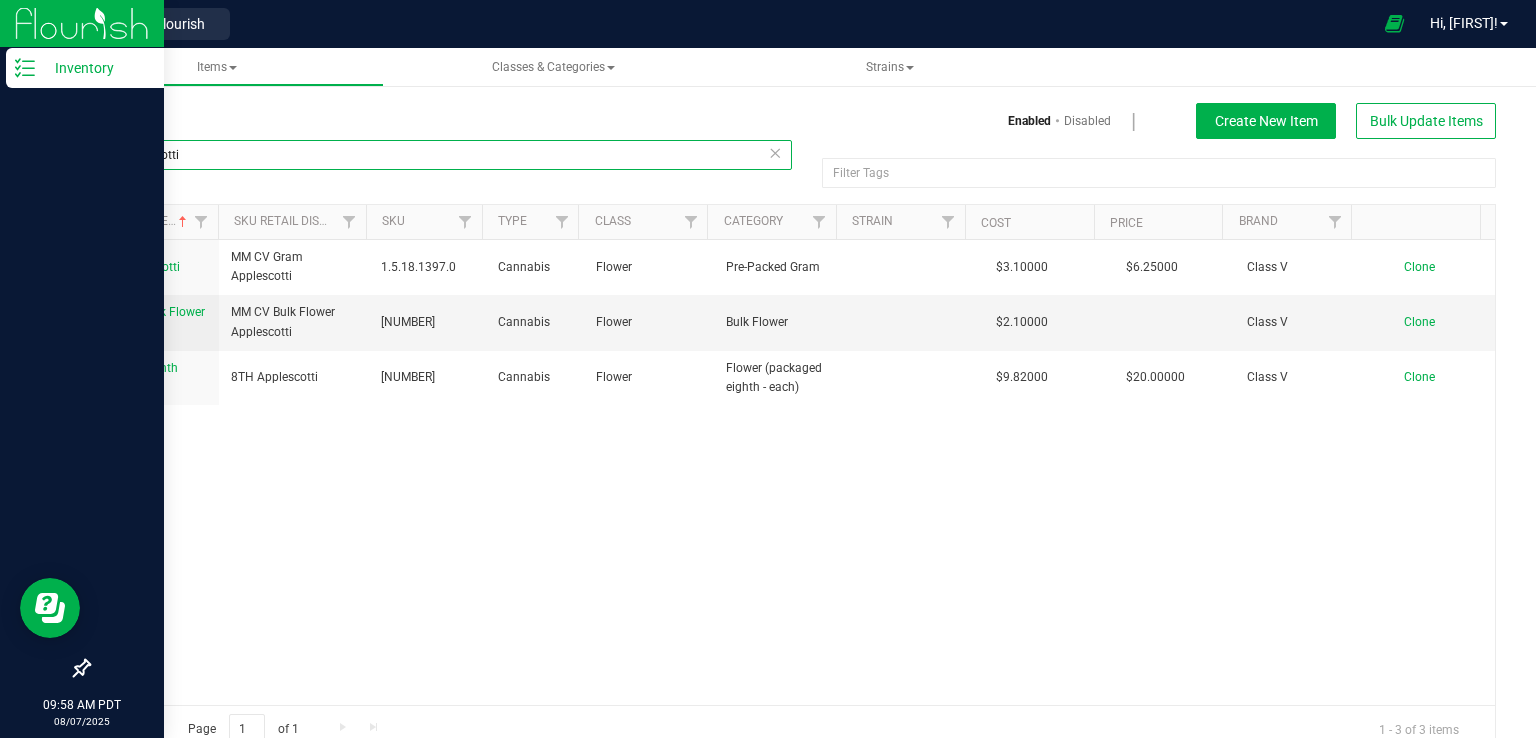drag, startPoint x: 449, startPoint y: 165, endPoint x: 0, endPoint y: 177, distance: 449.16034 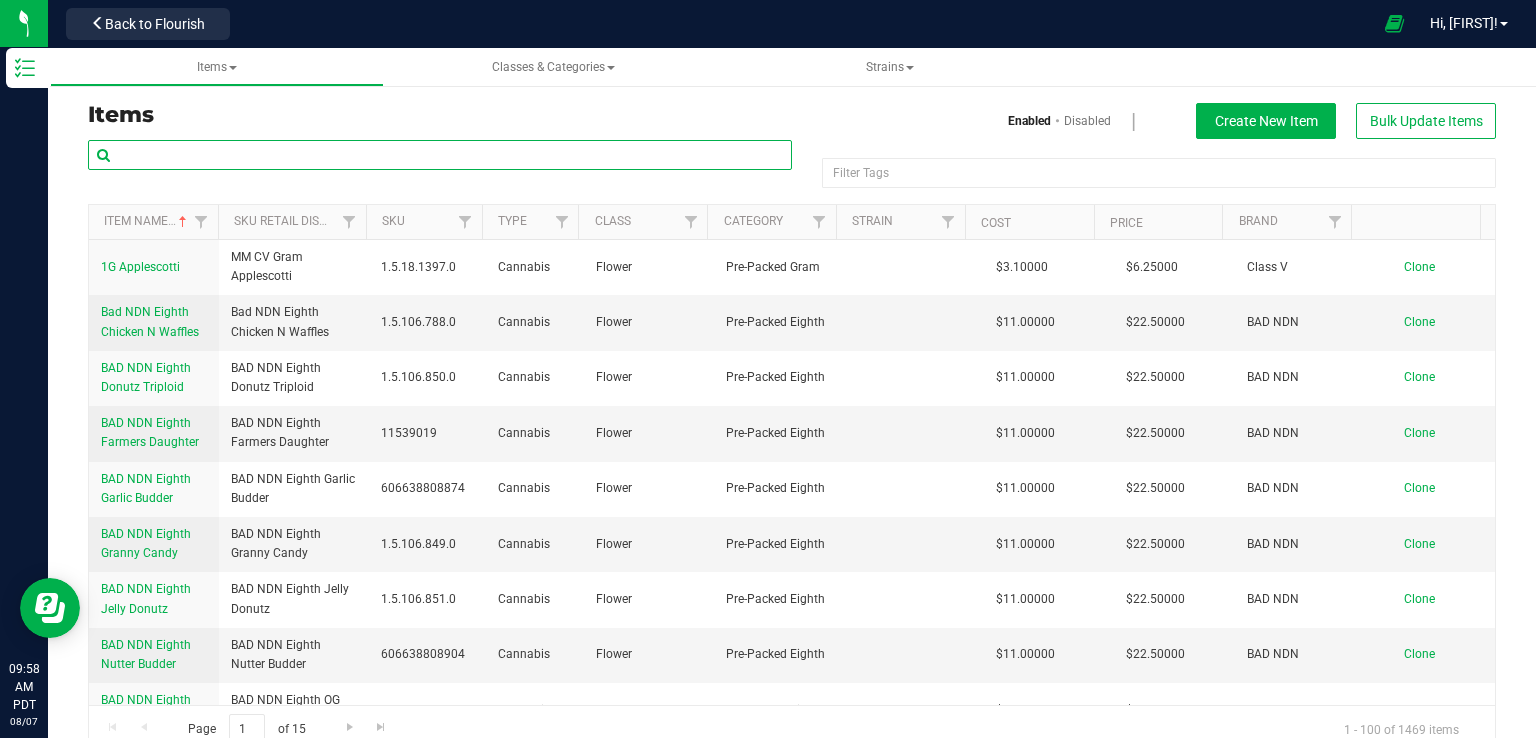 click at bounding box center [440, 155] 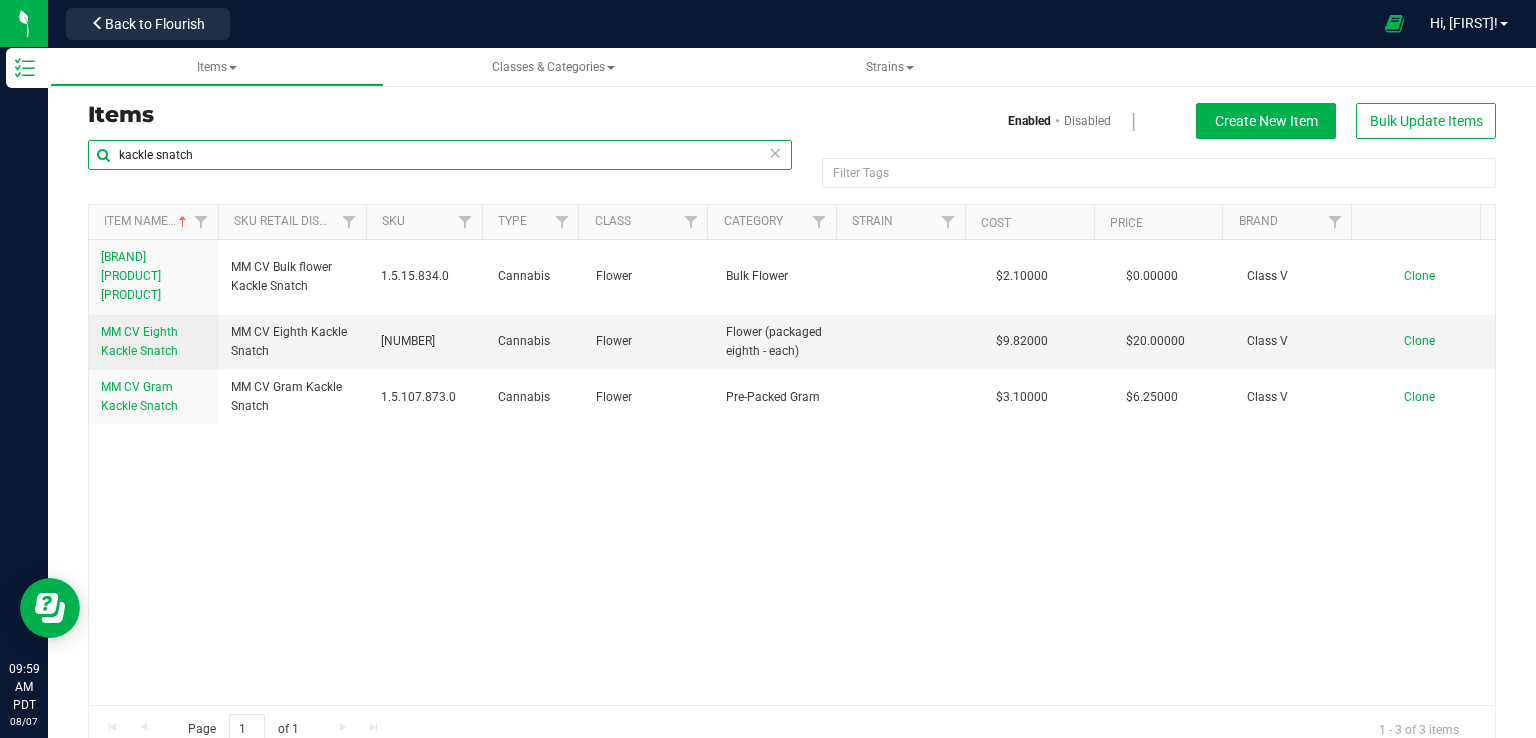 type on "kackle snatch" 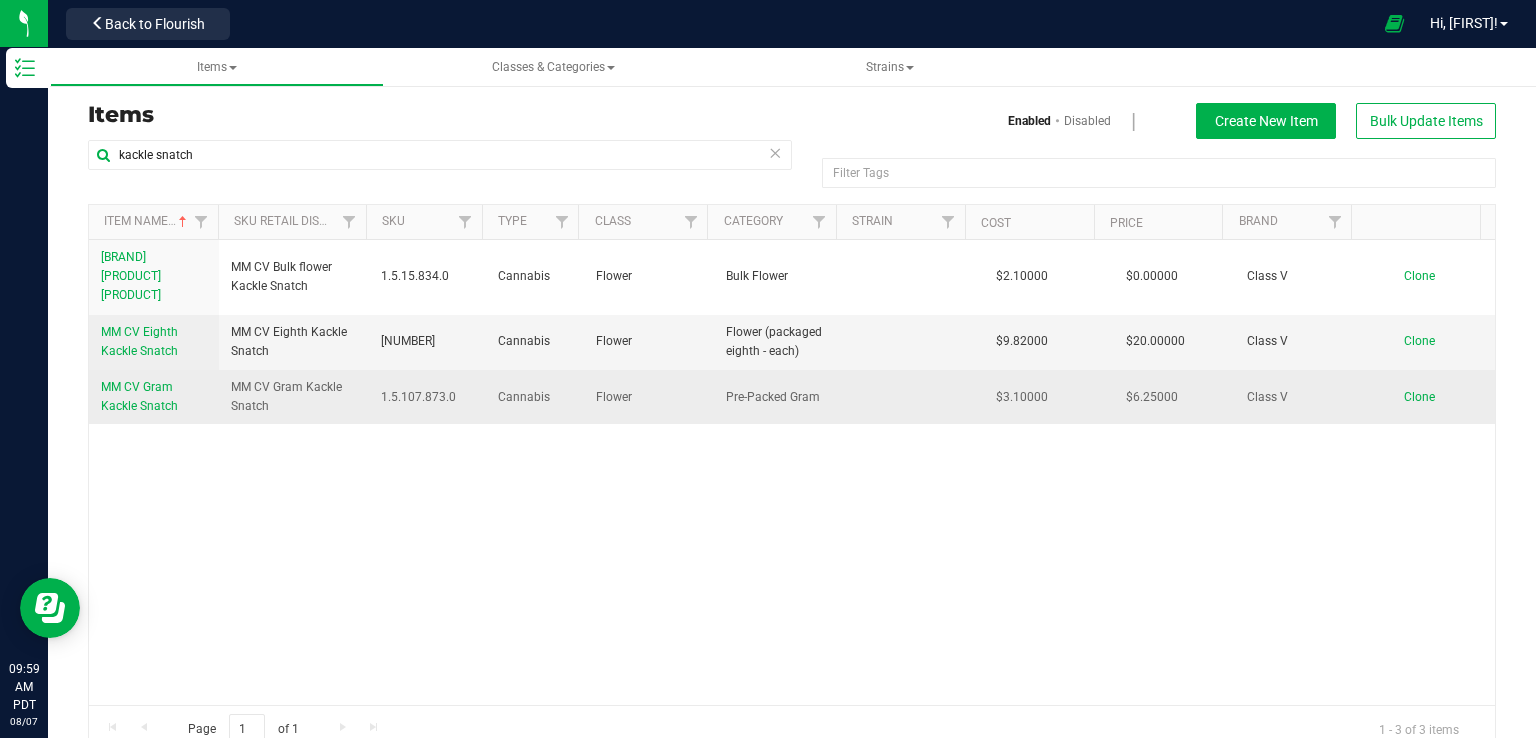 click on "MM CV Gram Kackle Snatch" at bounding box center [139, 396] 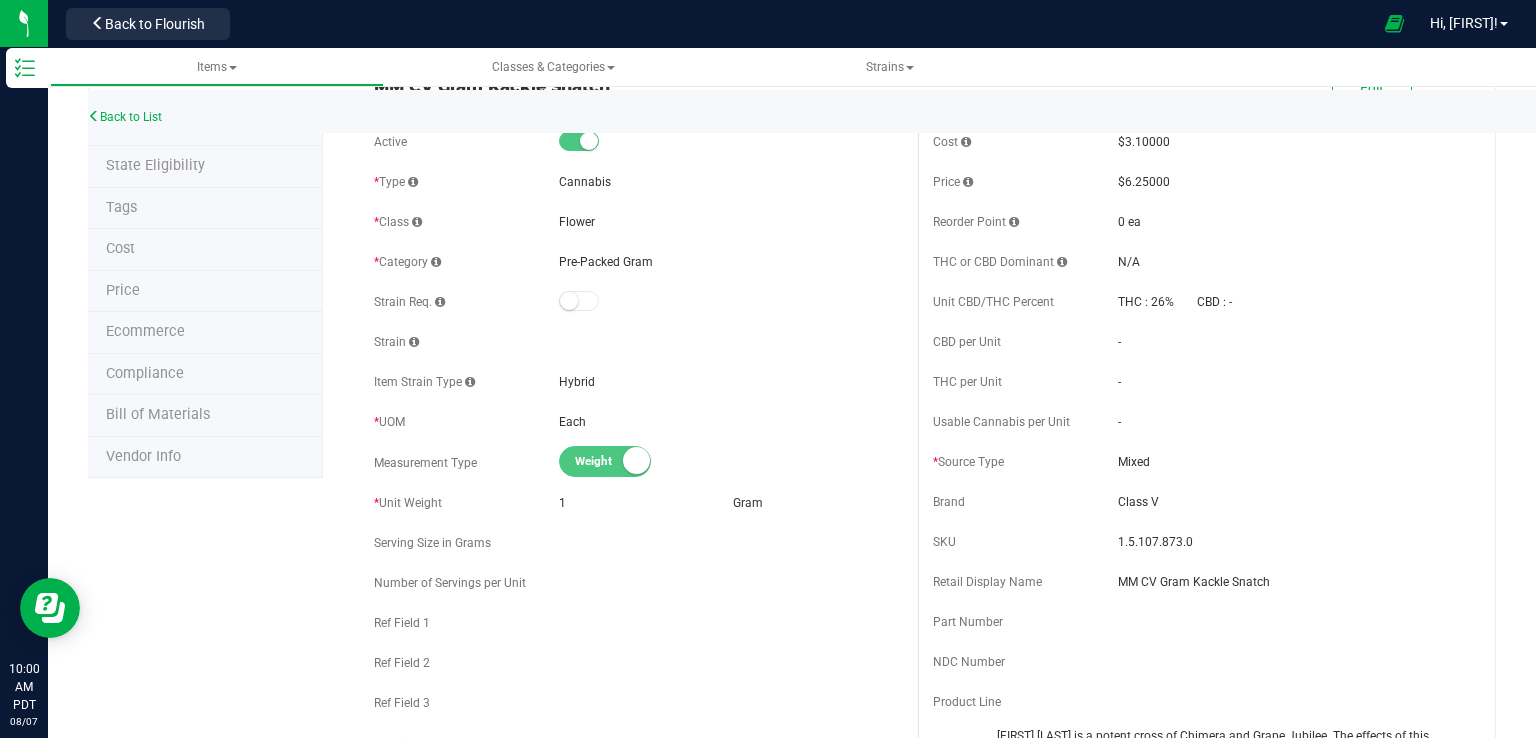 scroll, scrollTop: 0, scrollLeft: 0, axis: both 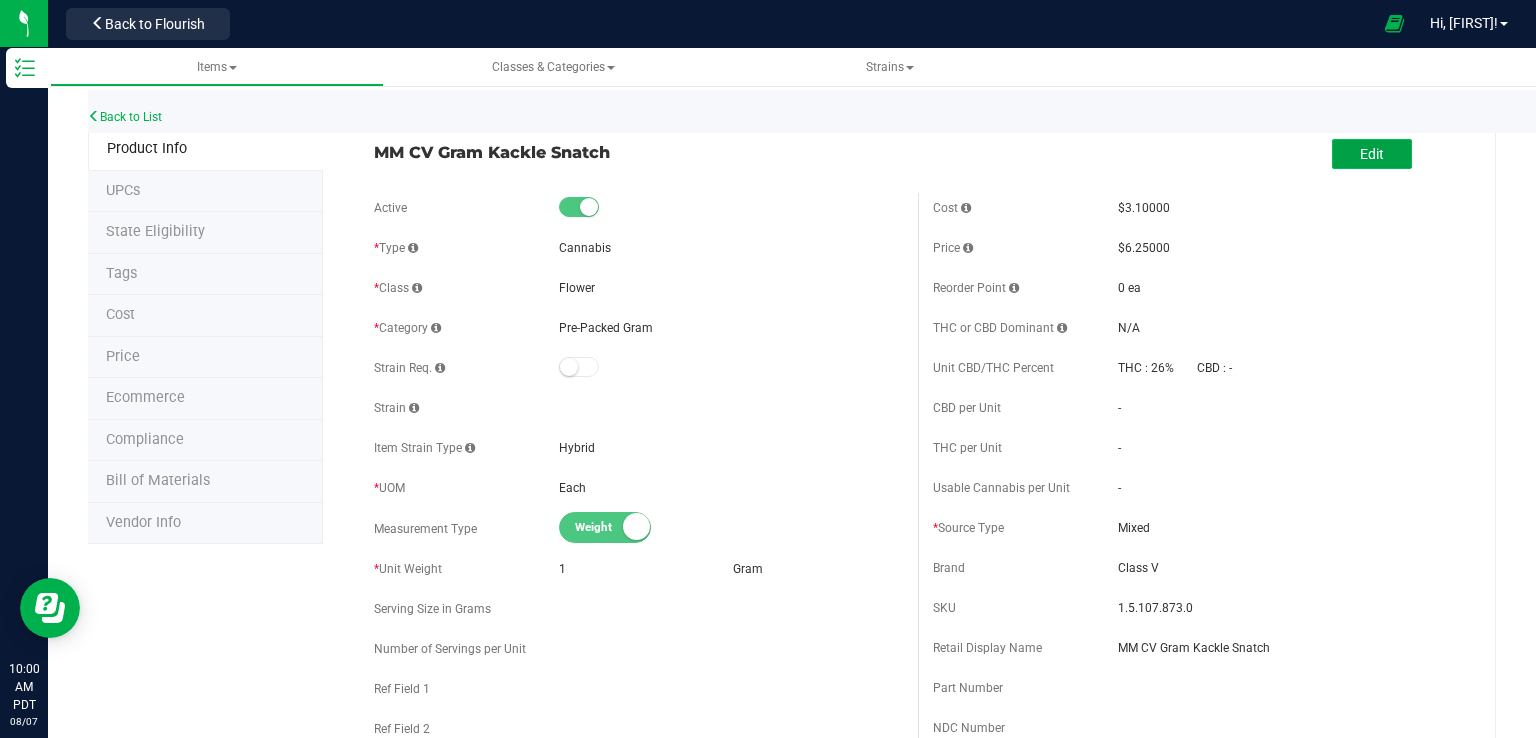 click on "Edit" at bounding box center (1372, 154) 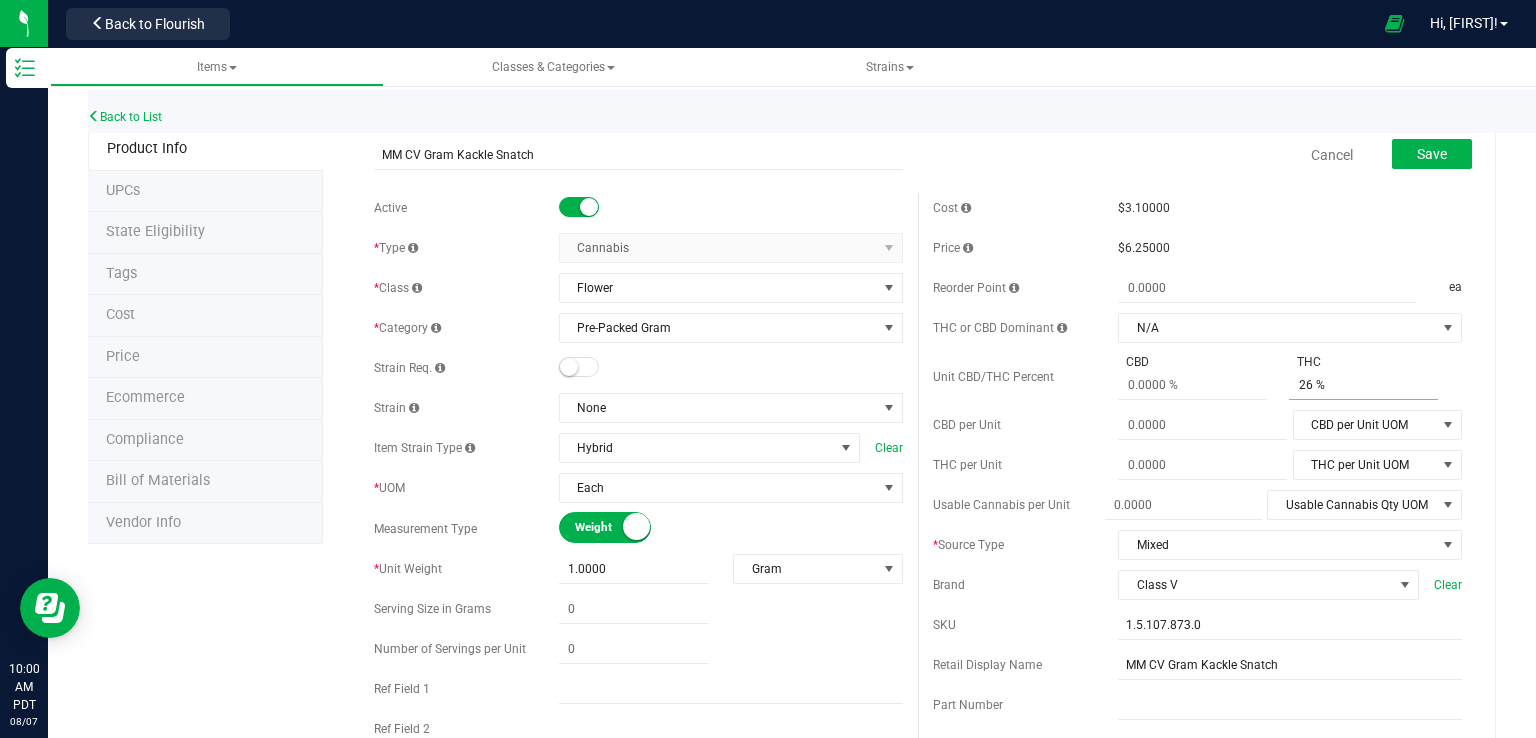 click on "26 % 26" at bounding box center [1363, 385] 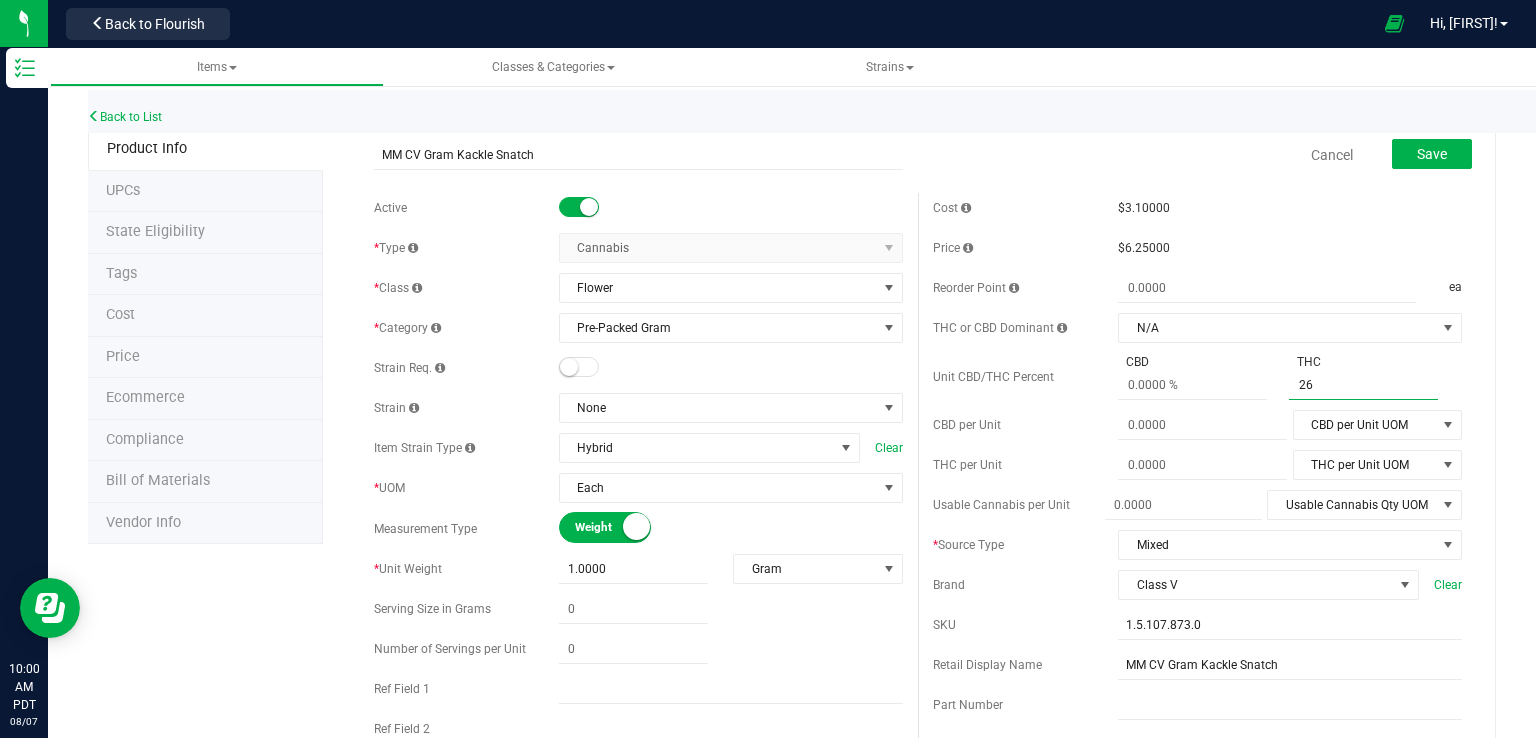 type on "2" 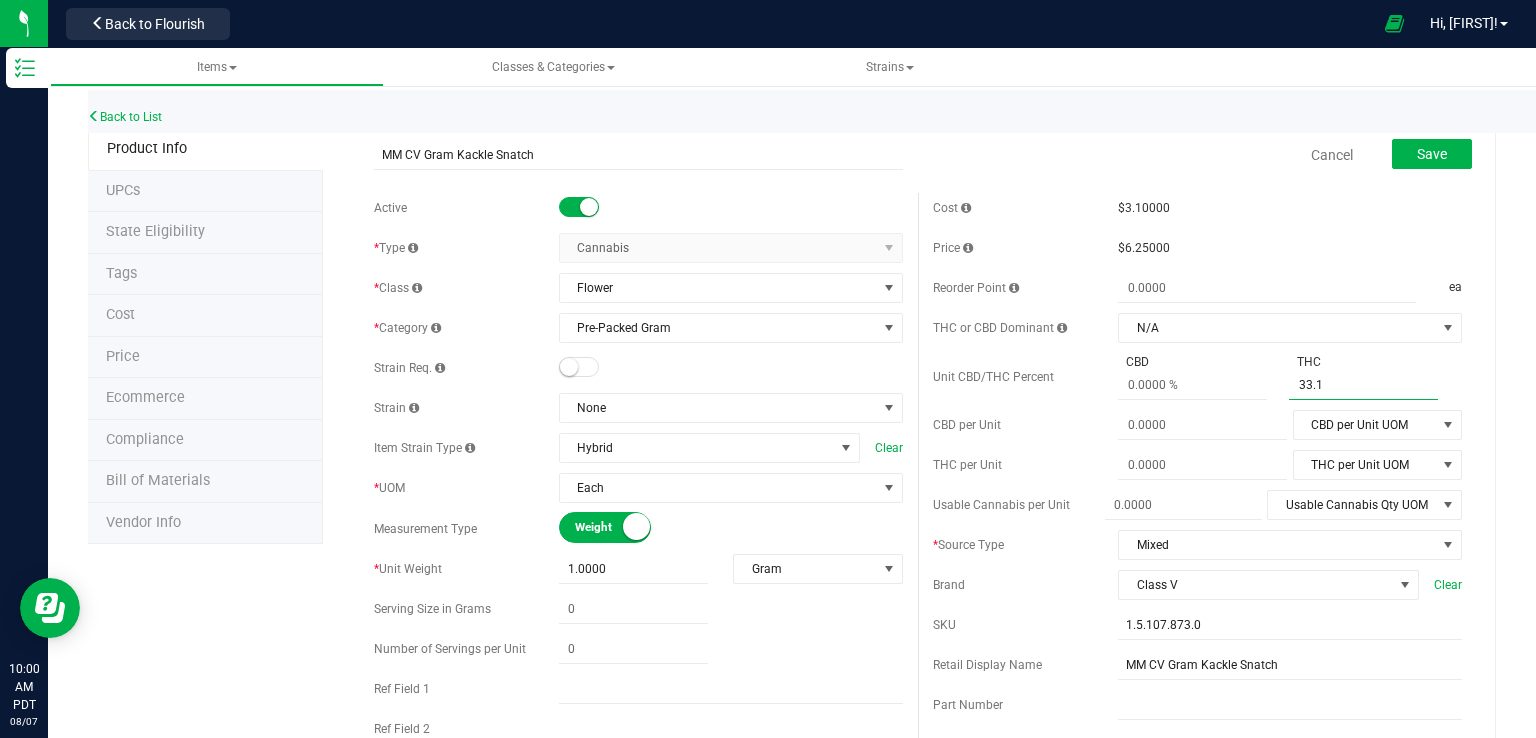 type on "33.19" 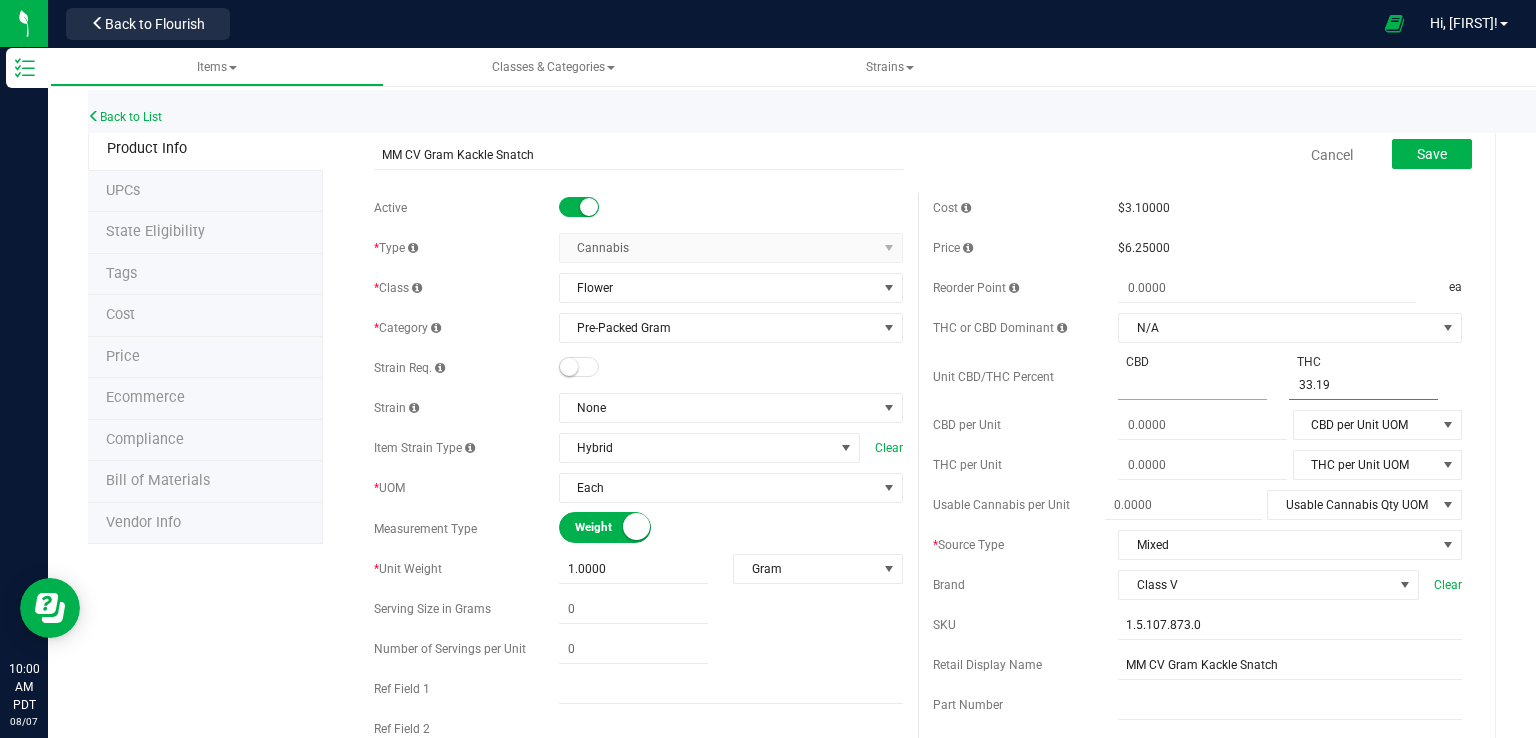 type on "33.19 %" 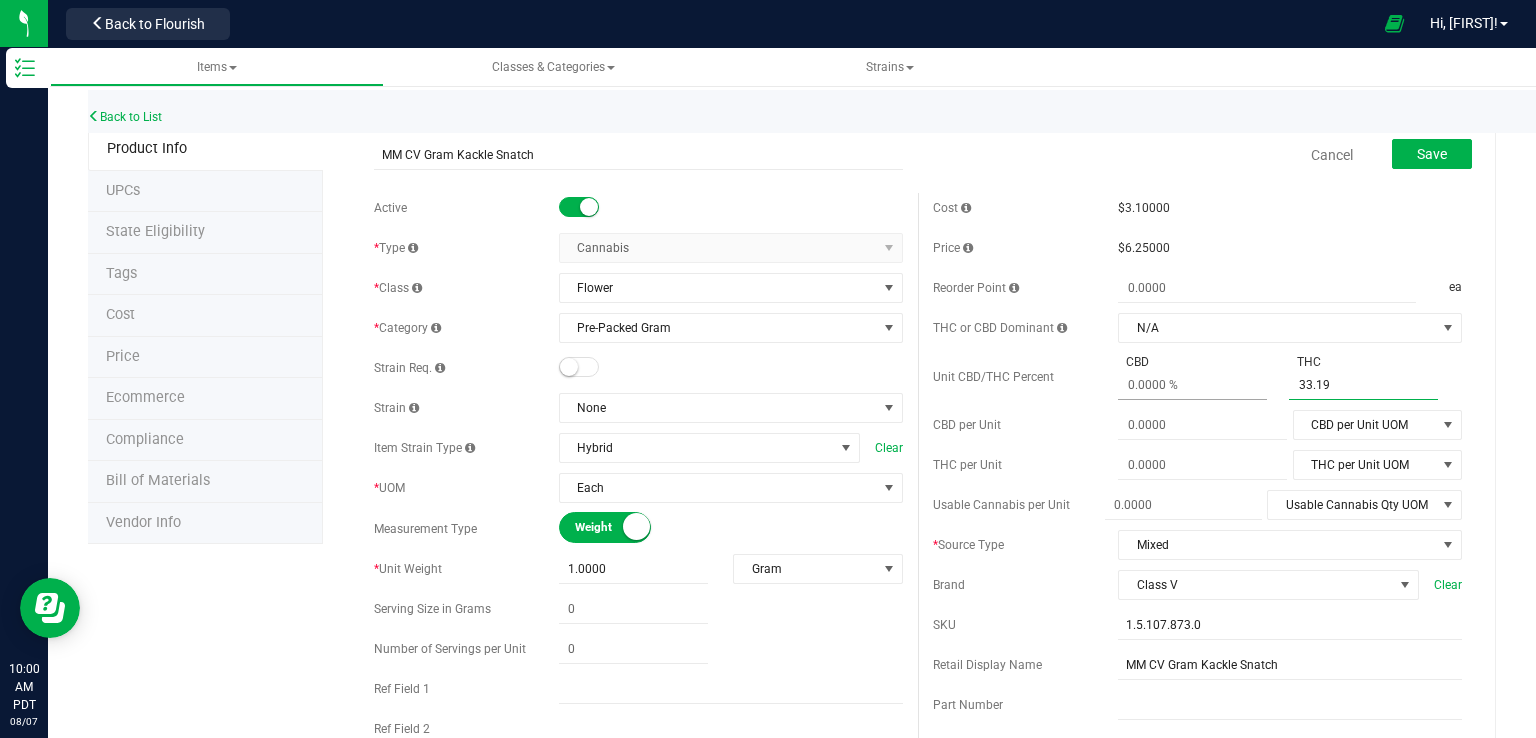 click at bounding box center [1192, 385] 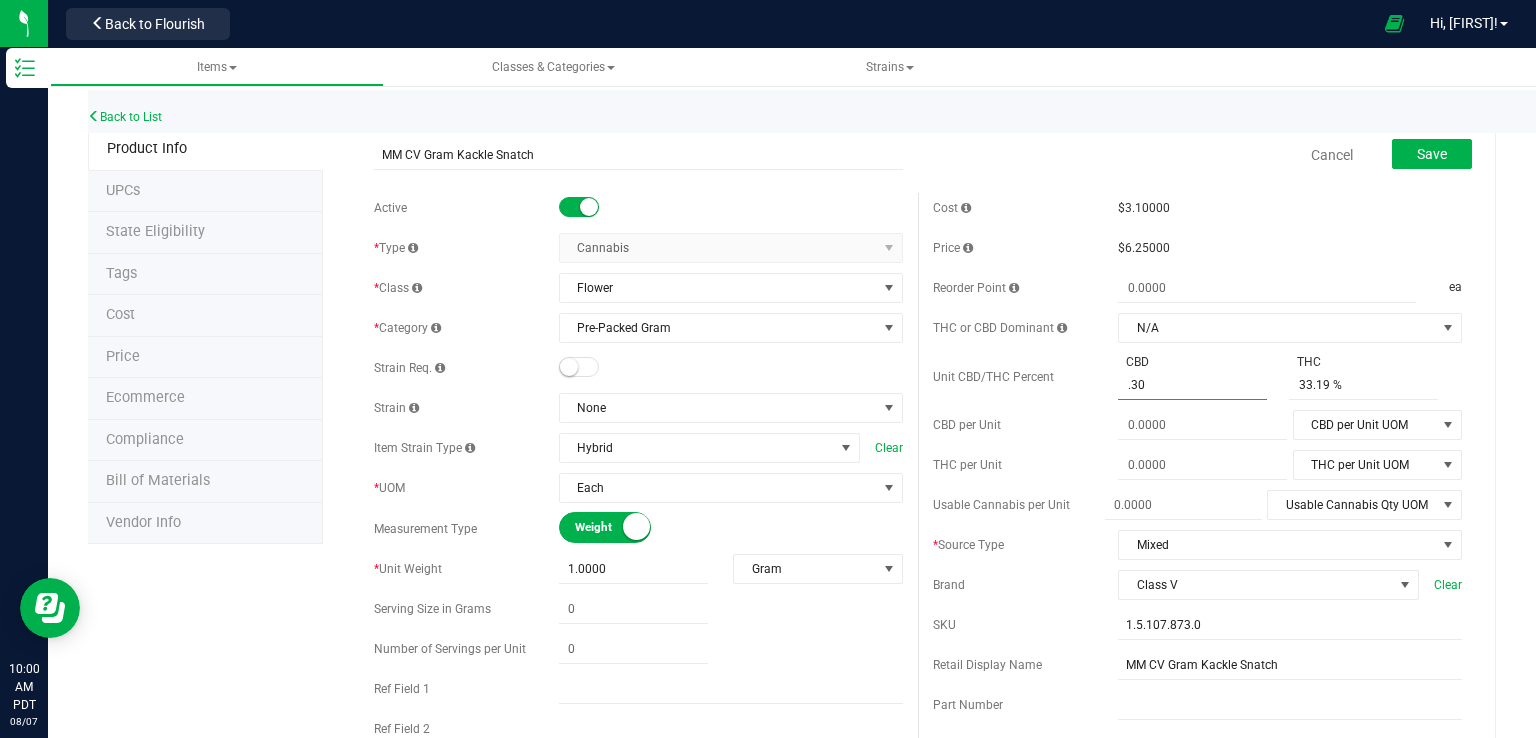 type on ".309" 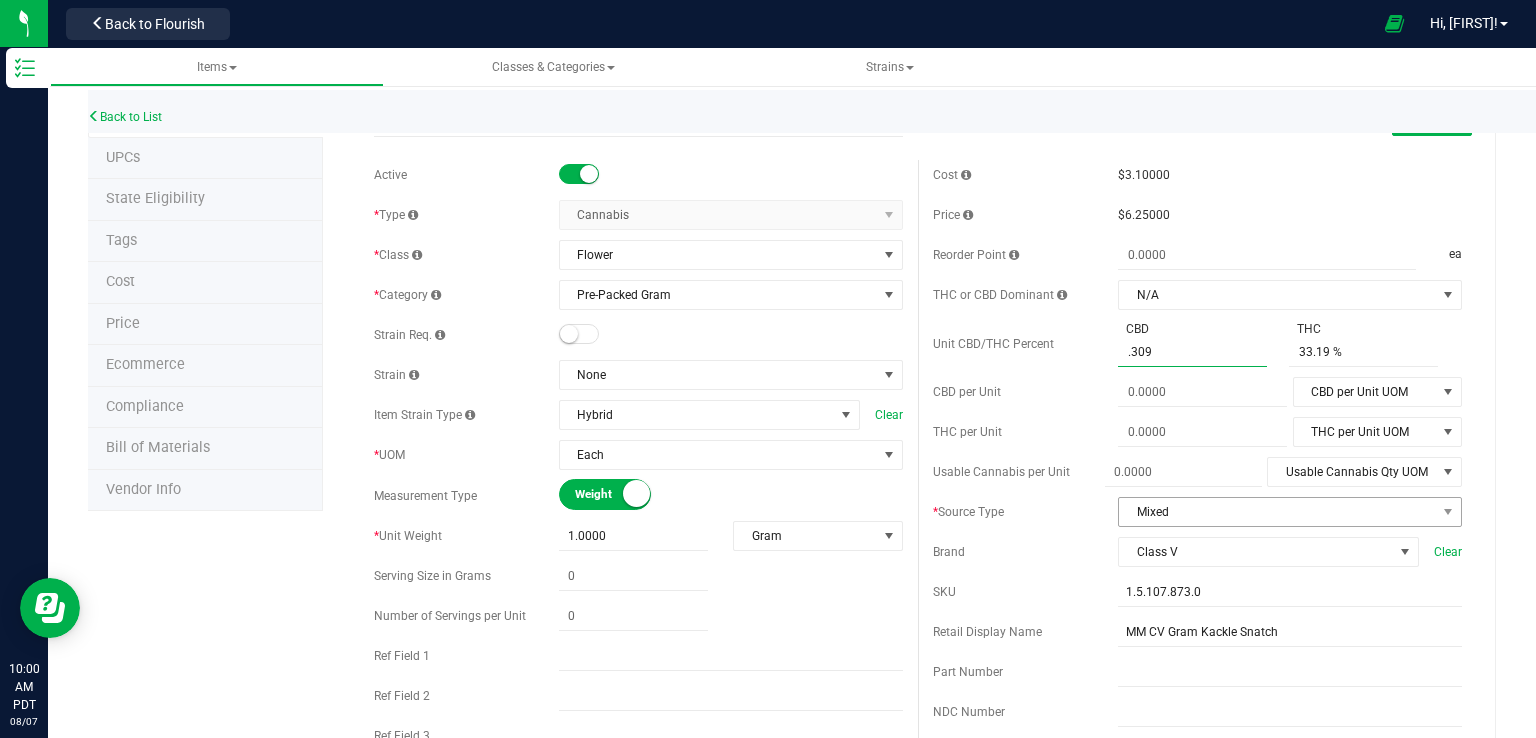 scroll, scrollTop: 0, scrollLeft: 0, axis: both 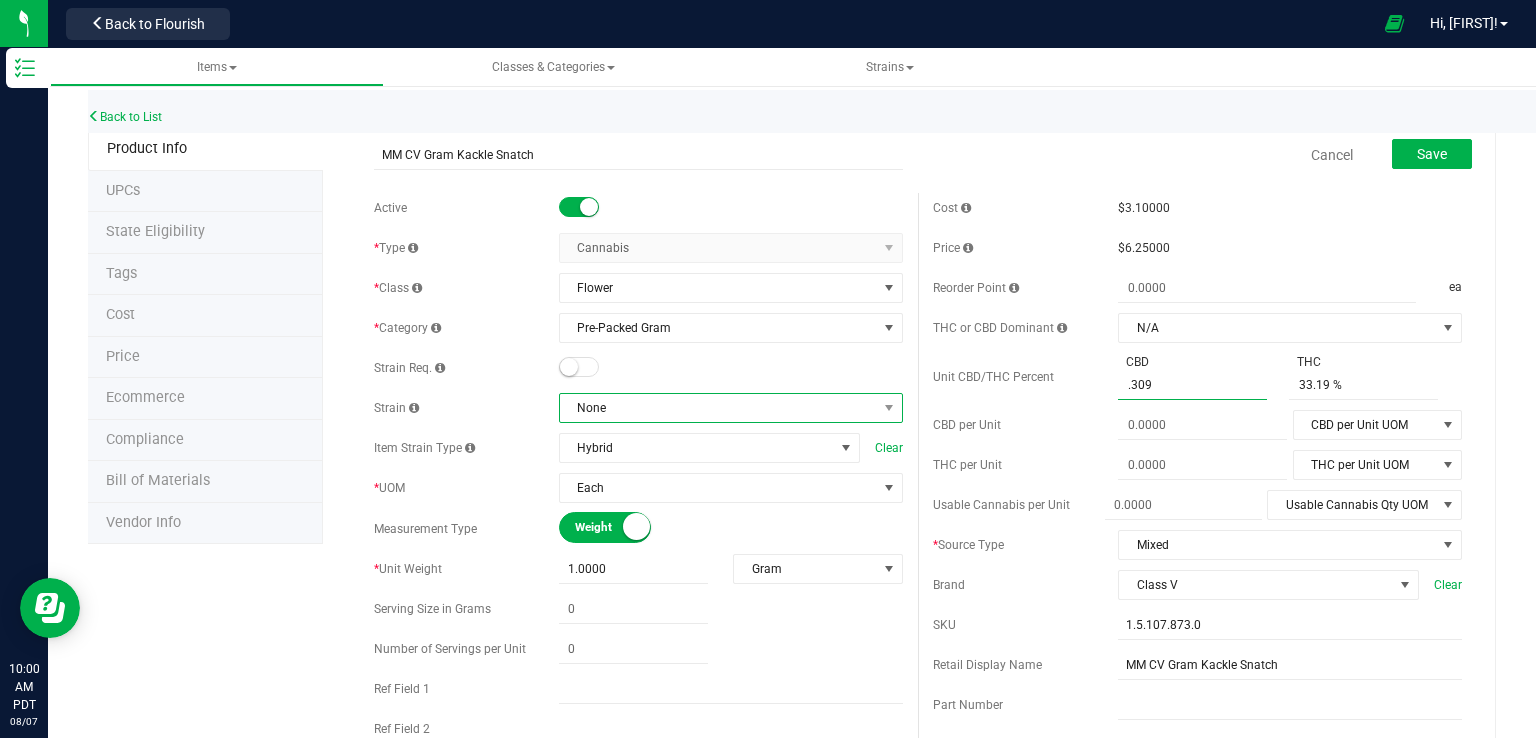 type on "0.309 %" 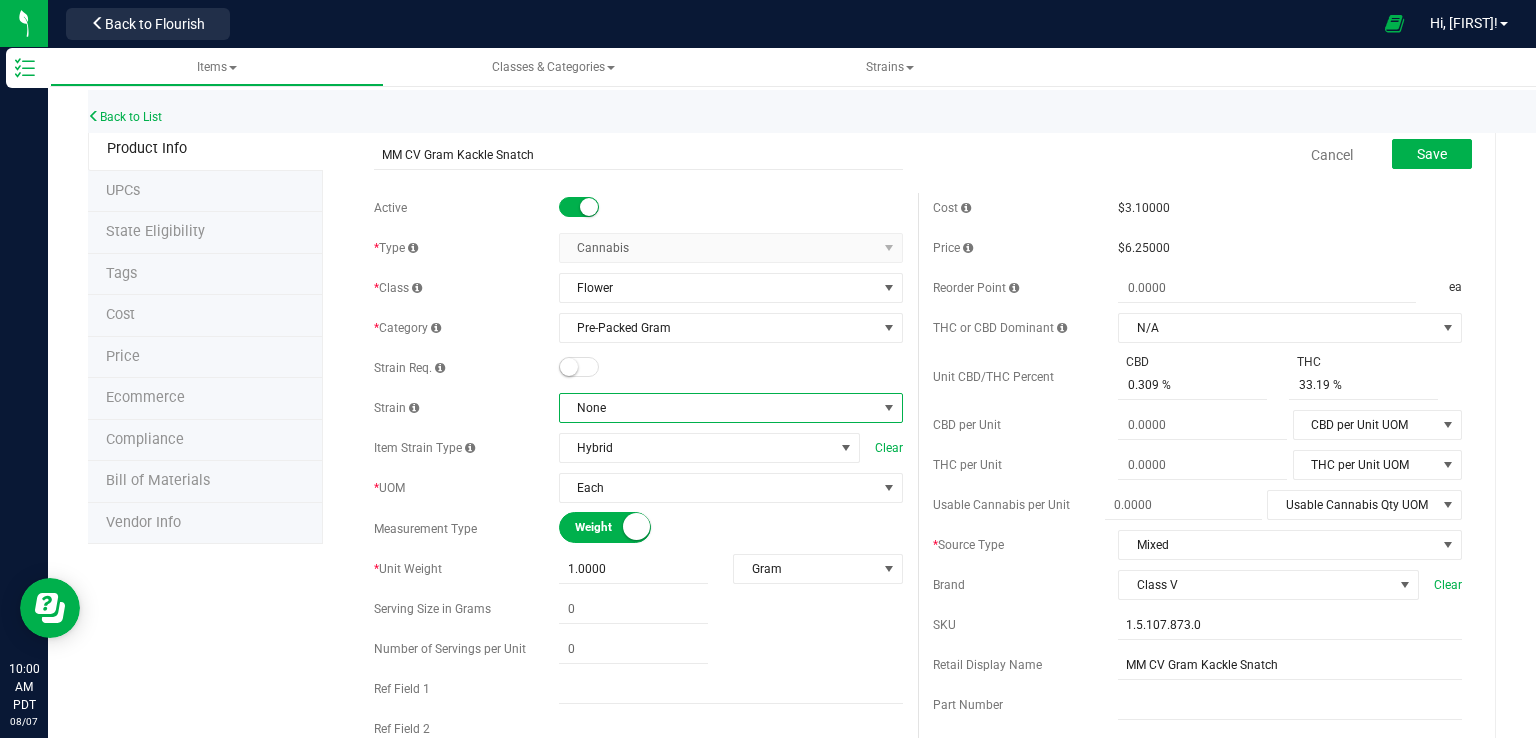 click on "None" at bounding box center [718, 408] 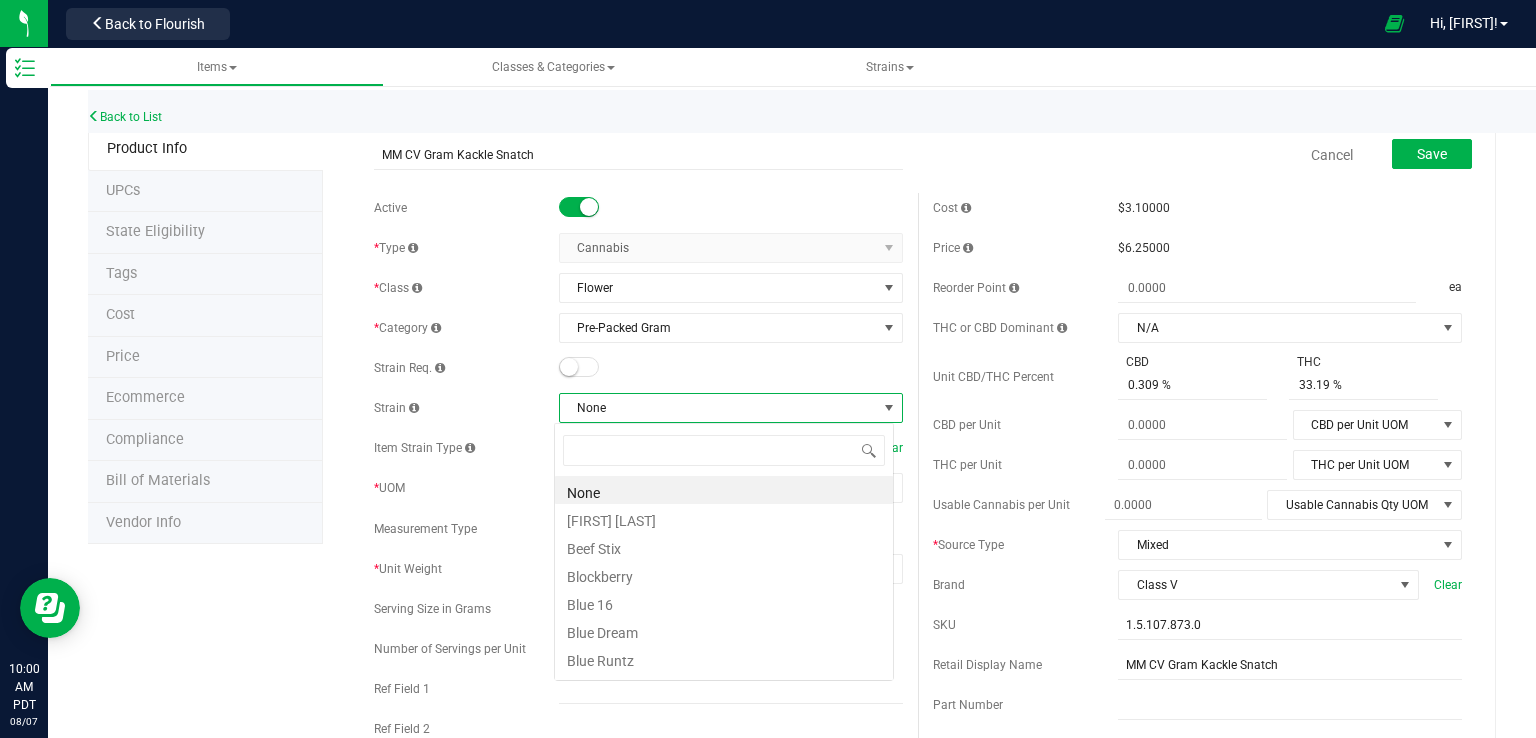 scroll, scrollTop: 99970, scrollLeft: 99660, axis: both 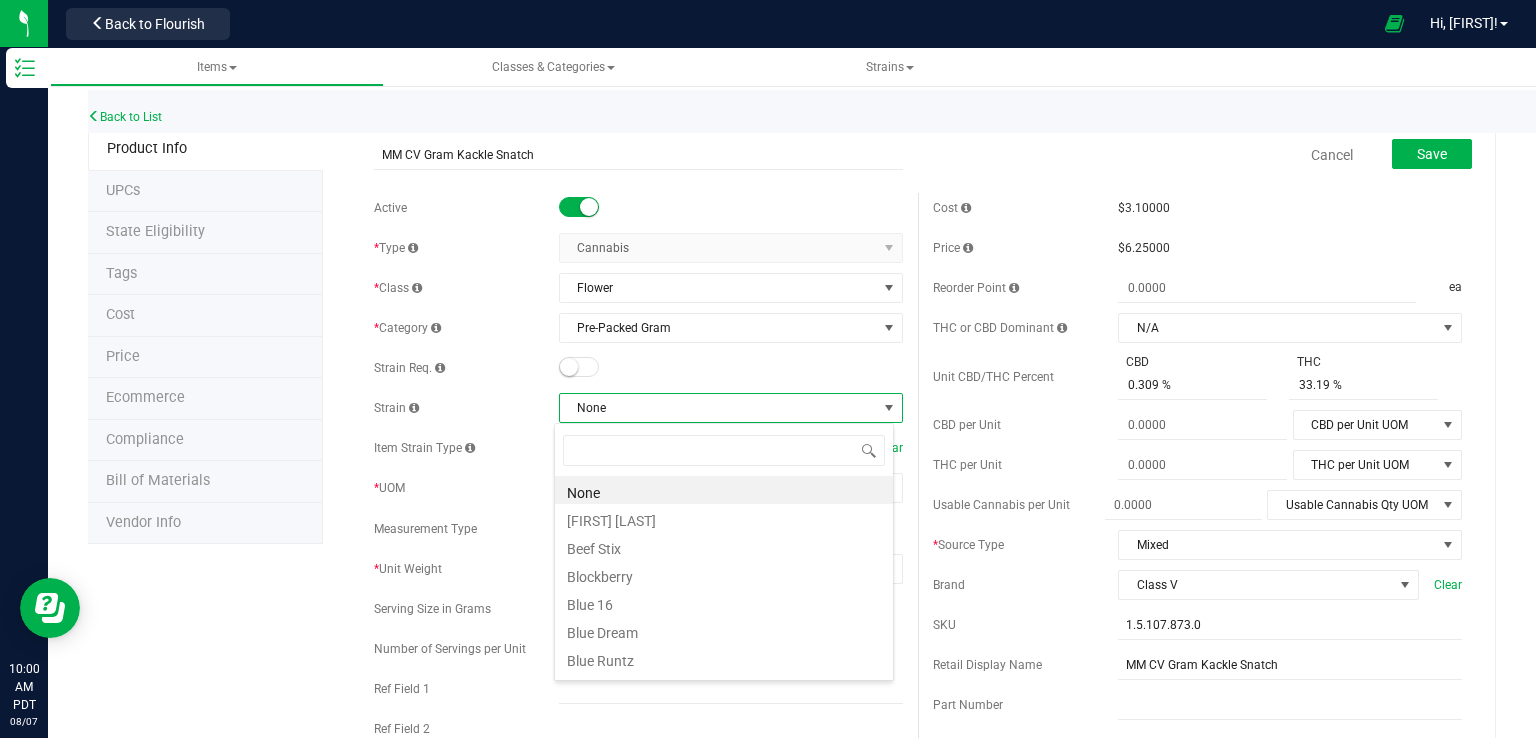 click on "None" at bounding box center (718, 408) 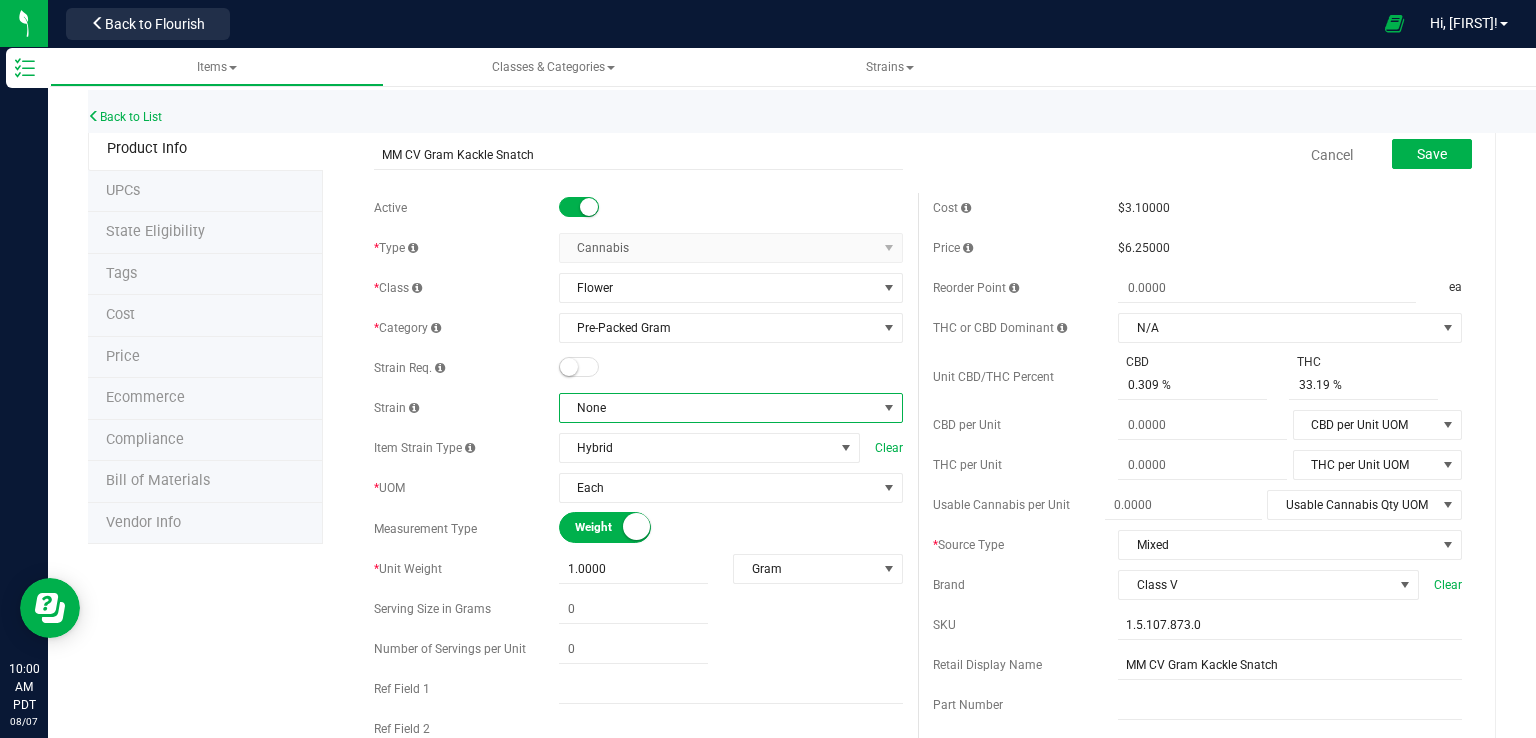 click at bounding box center (569, 367) 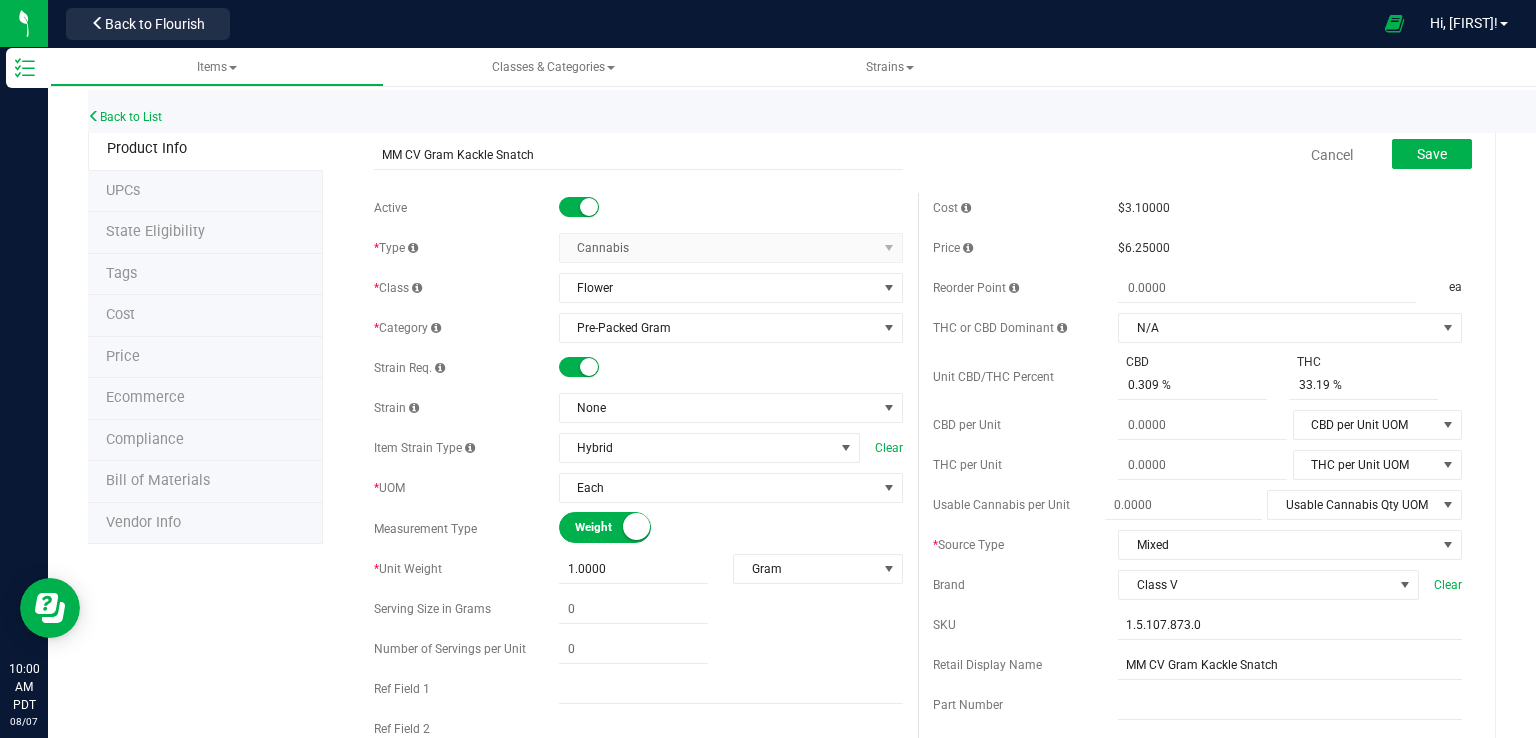 click at bounding box center [579, 367] 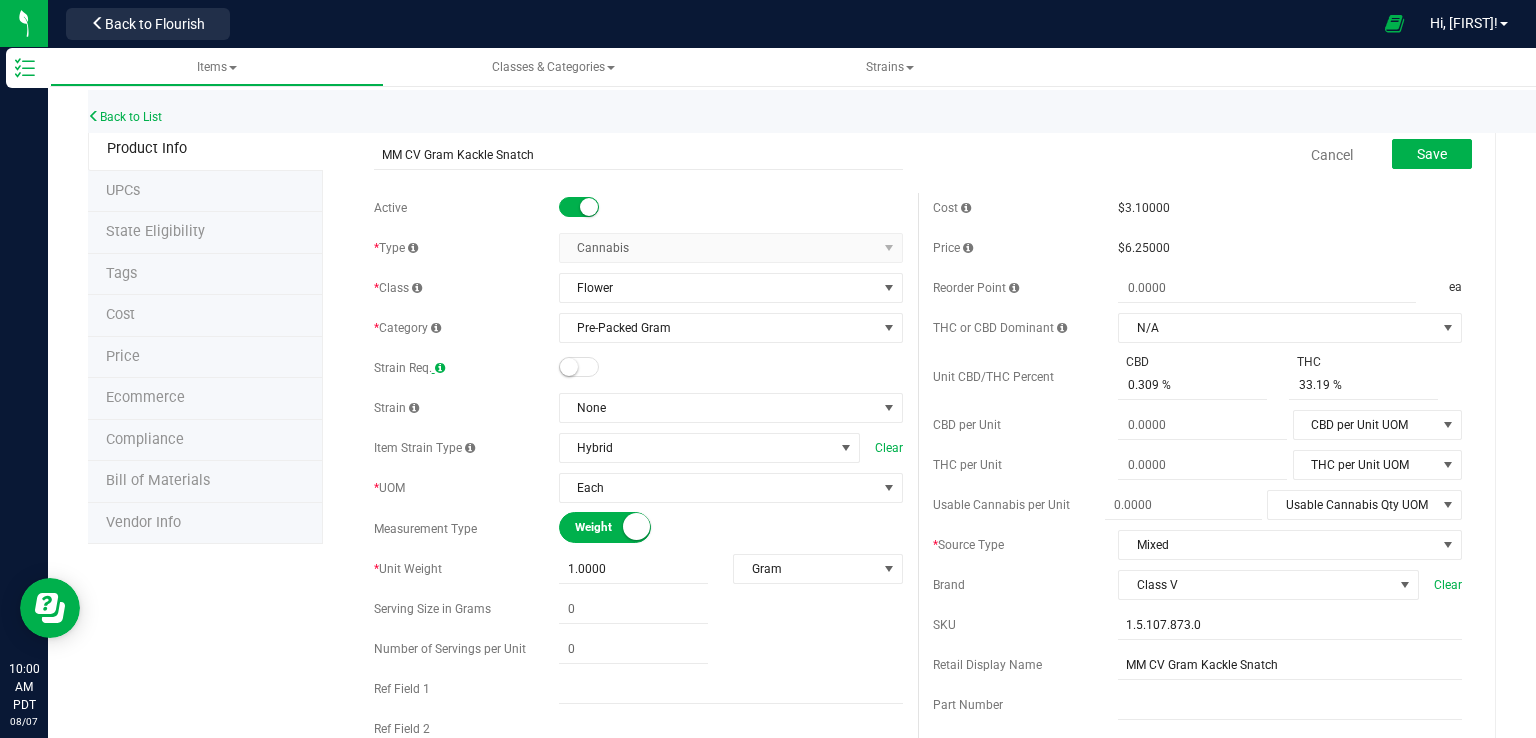 click at bounding box center (440, 368) 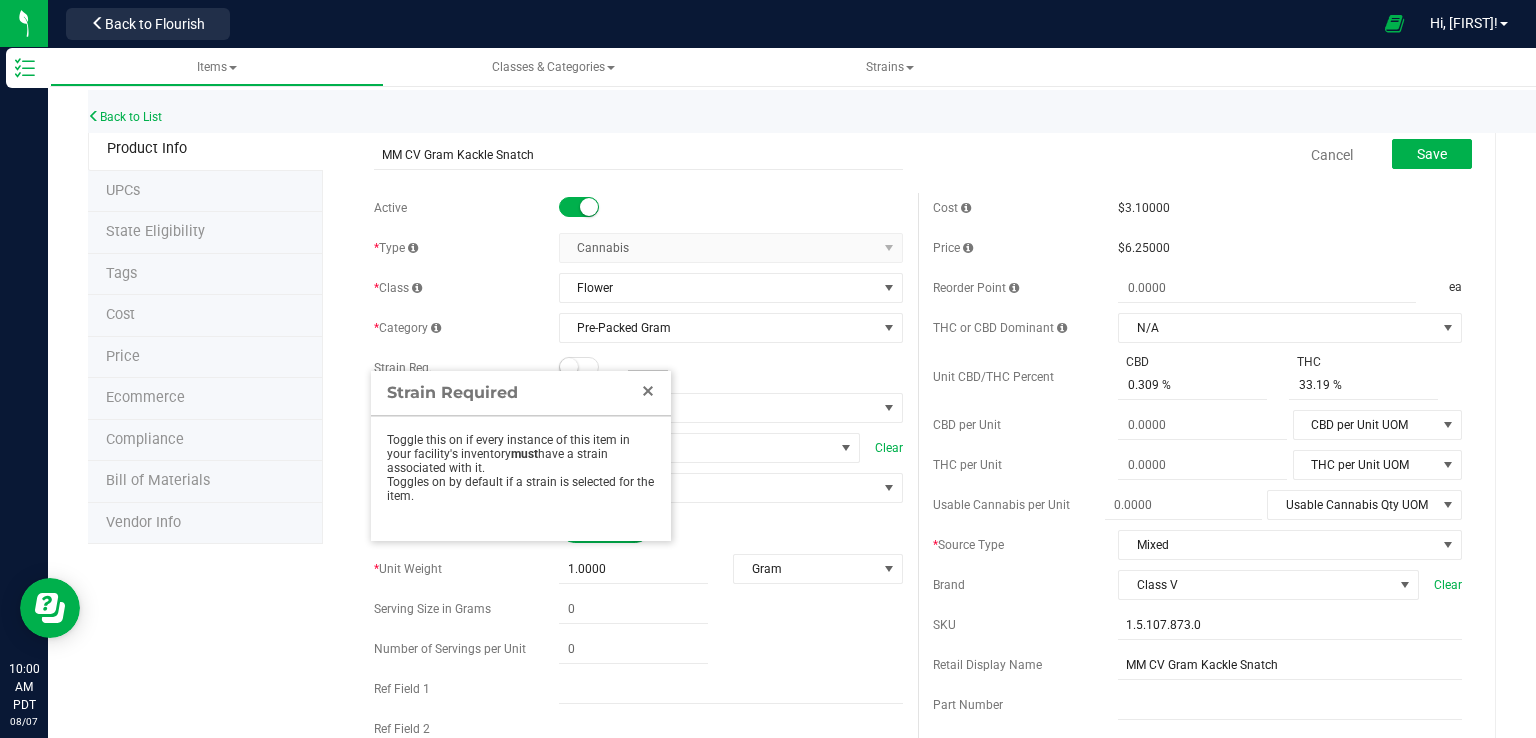 click at bounding box center [648, 391] 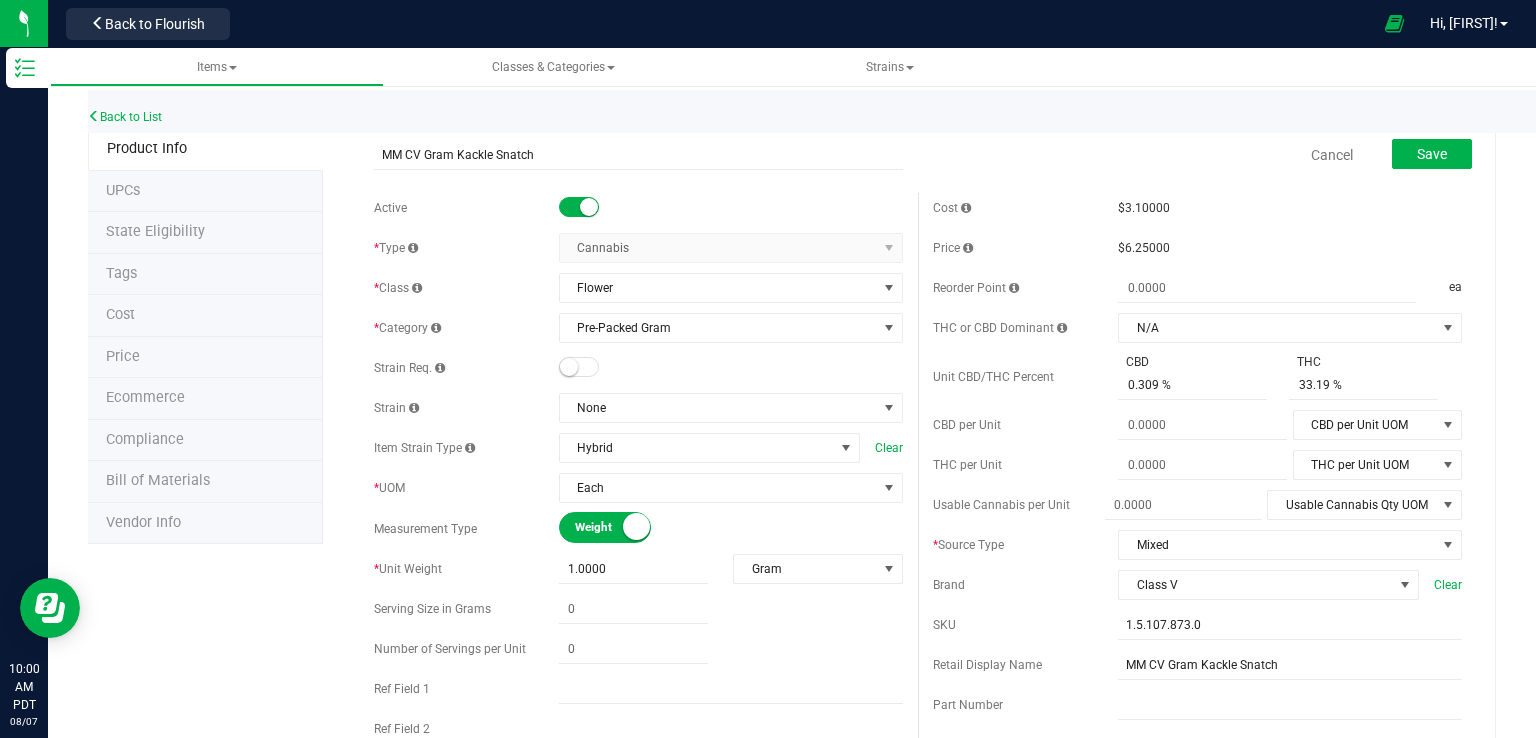 scroll, scrollTop: 0, scrollLeft: 0, axis: both 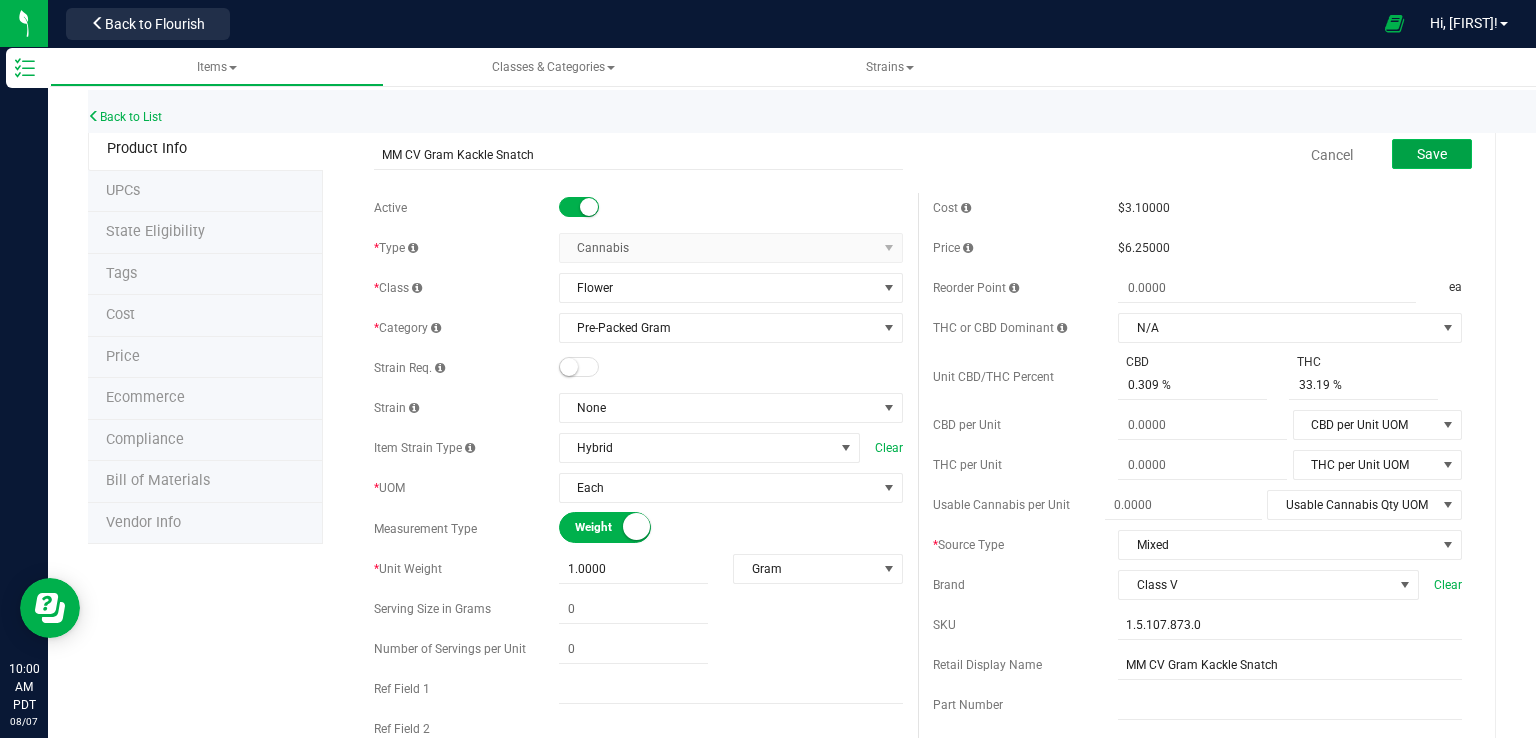 click on "Save" at bounding box center (1432, 154) 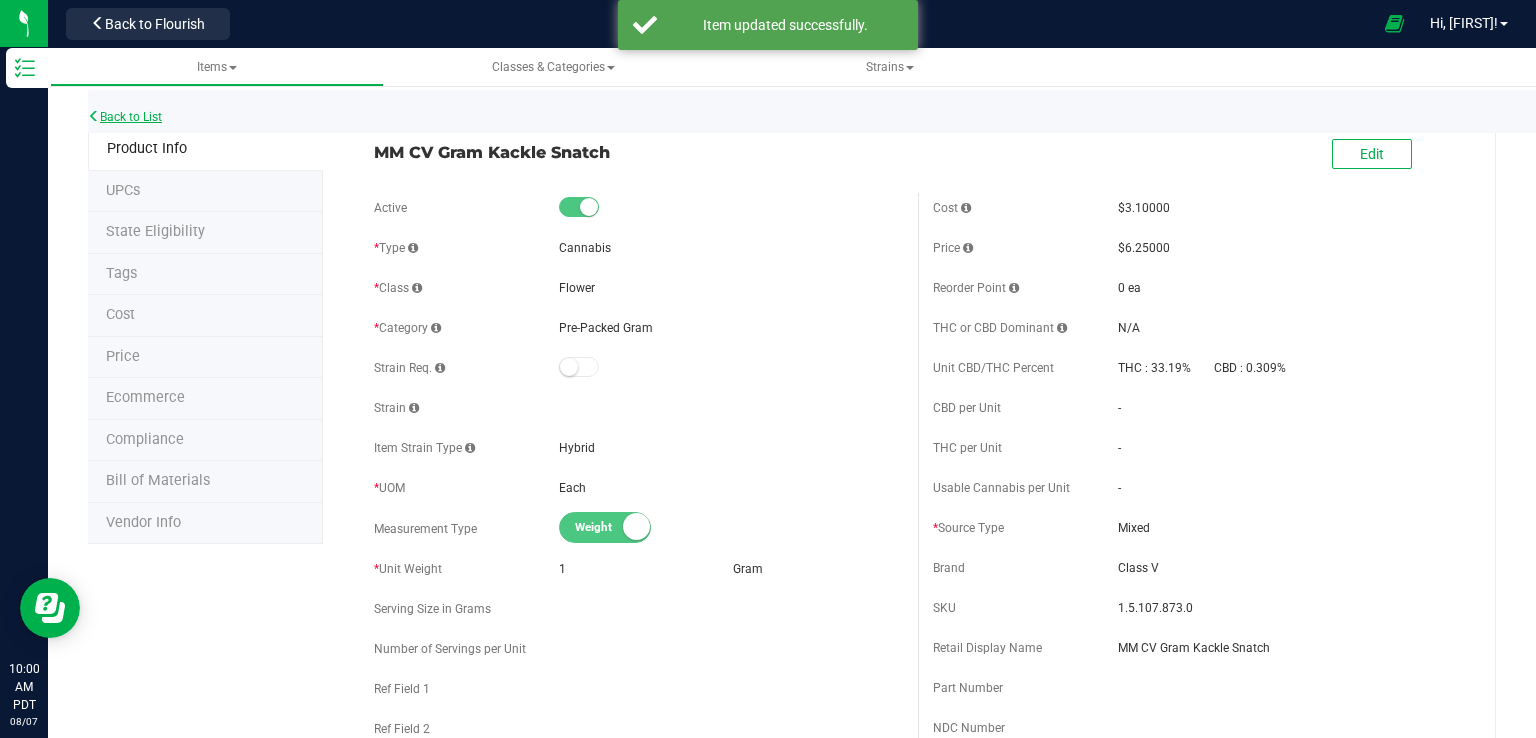 click on "Back to List" at bounding box center (125, 117) 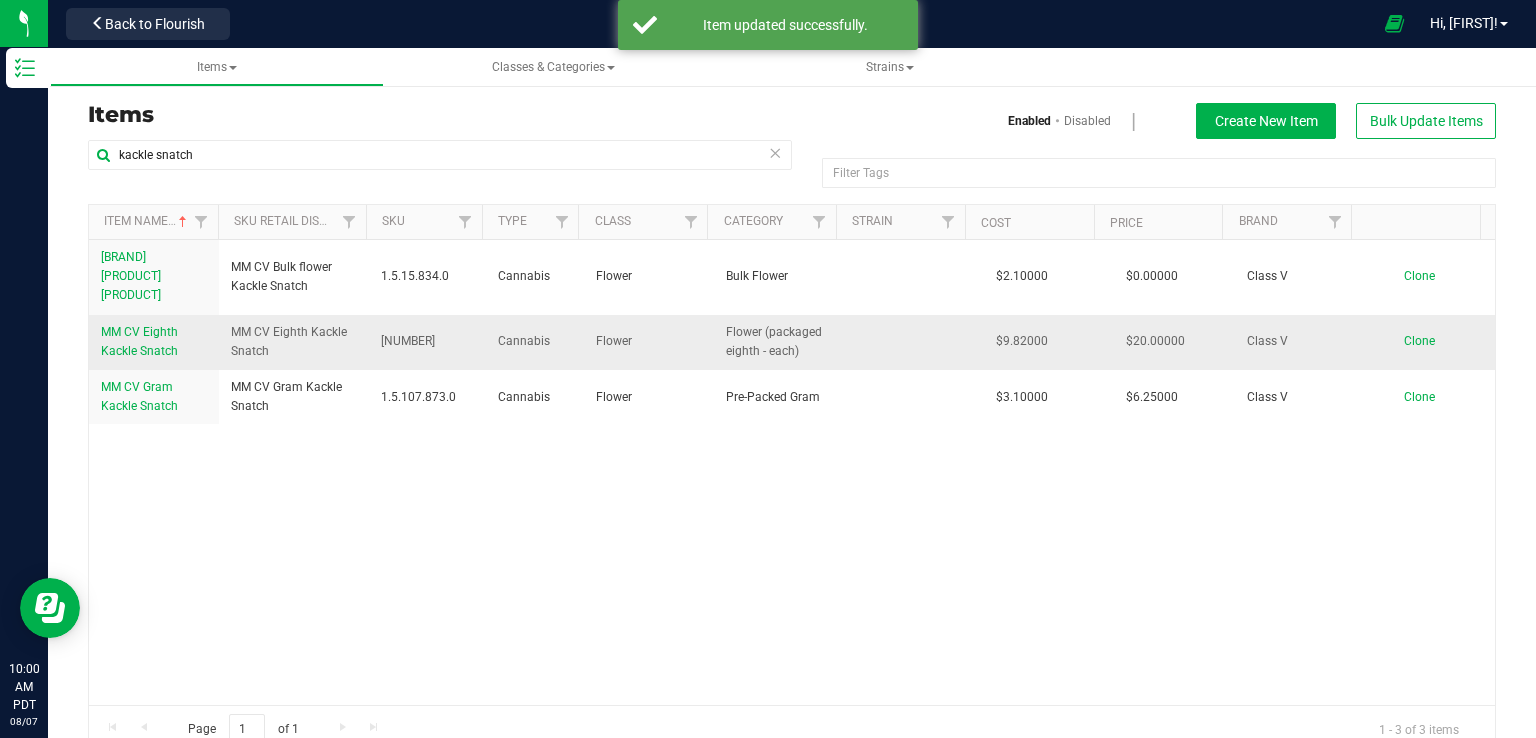 click on "MM CV Eighth Kackle Snatch" at bounding box center [139, 341] 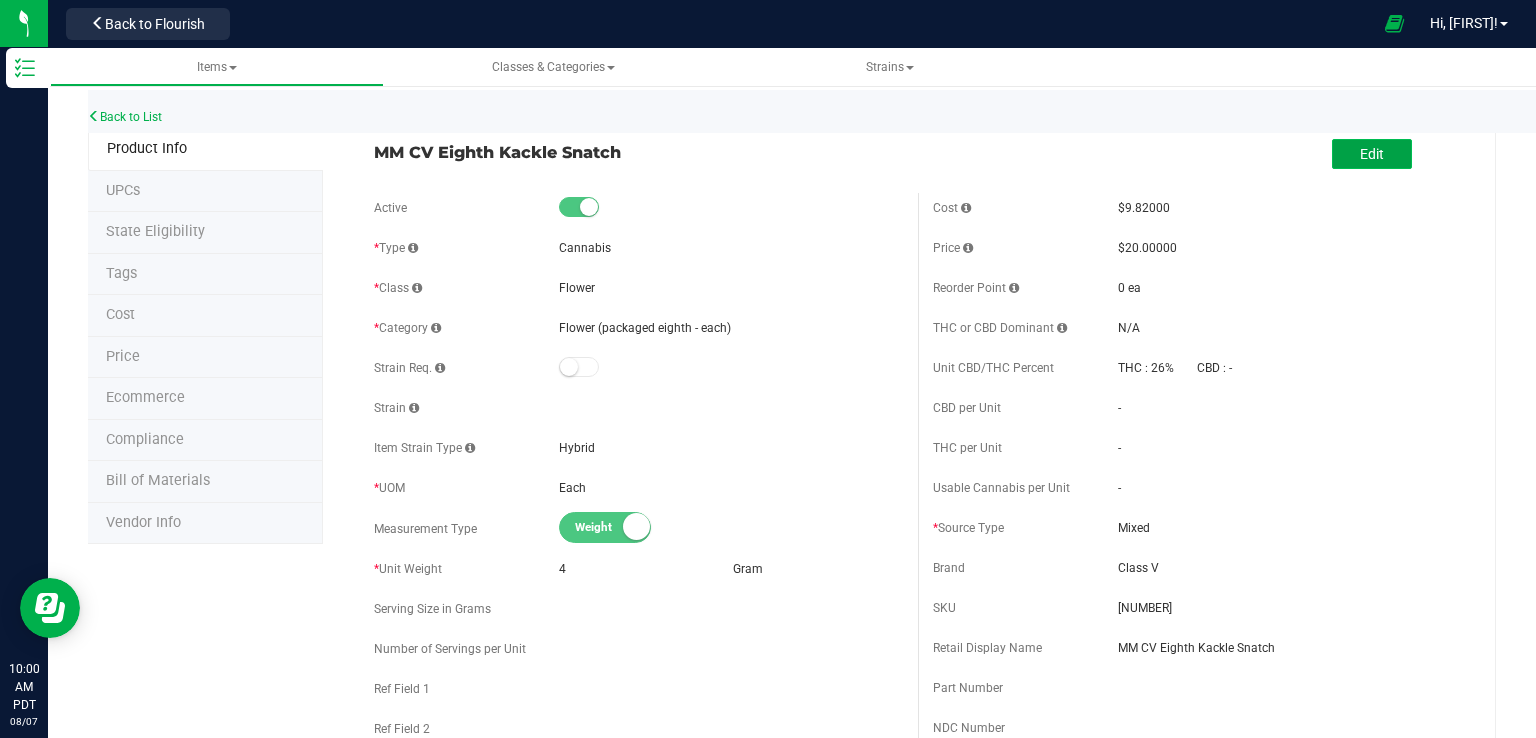 click on "Edit" at bounding box center [1372, 154] 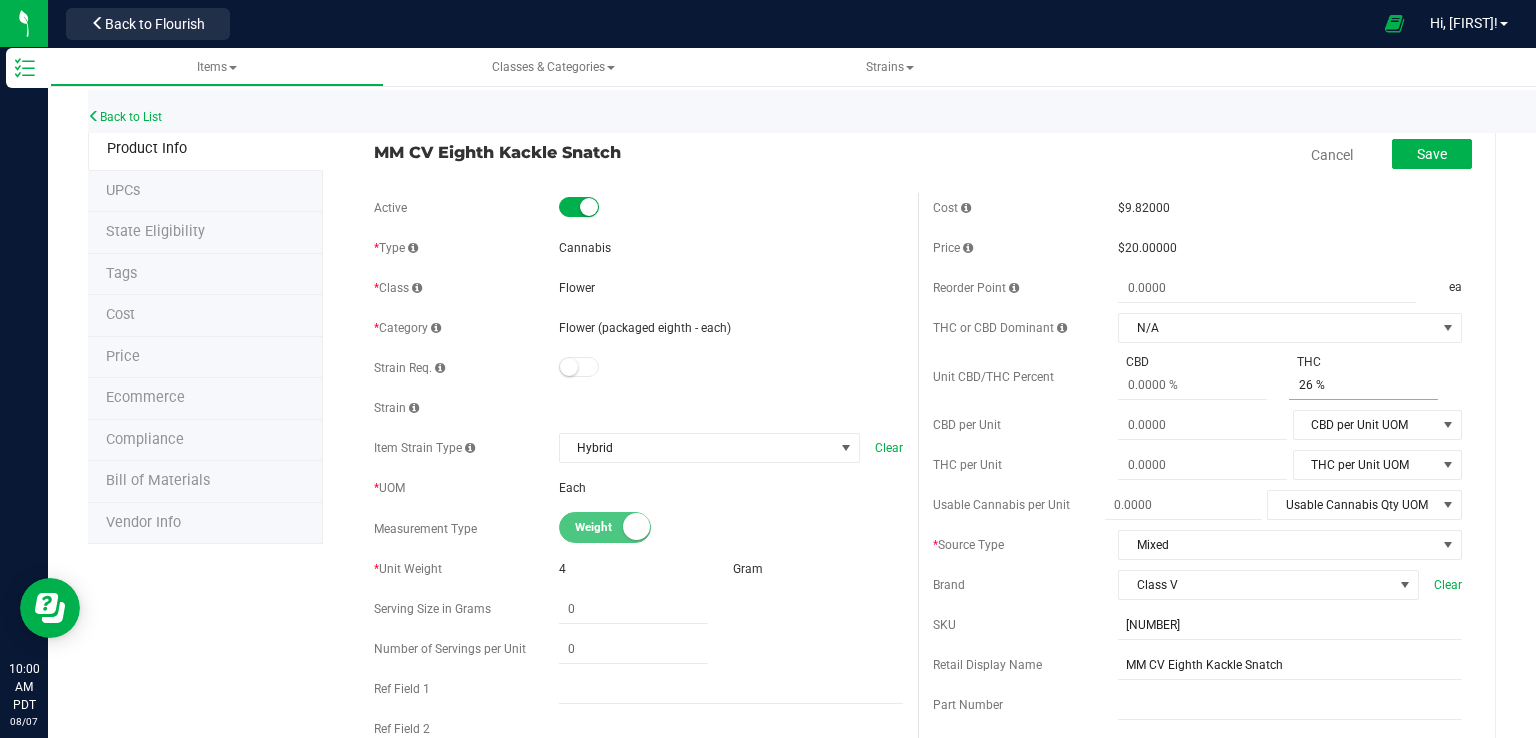 click on "26 % 26" at bounding box center (1363, 385) 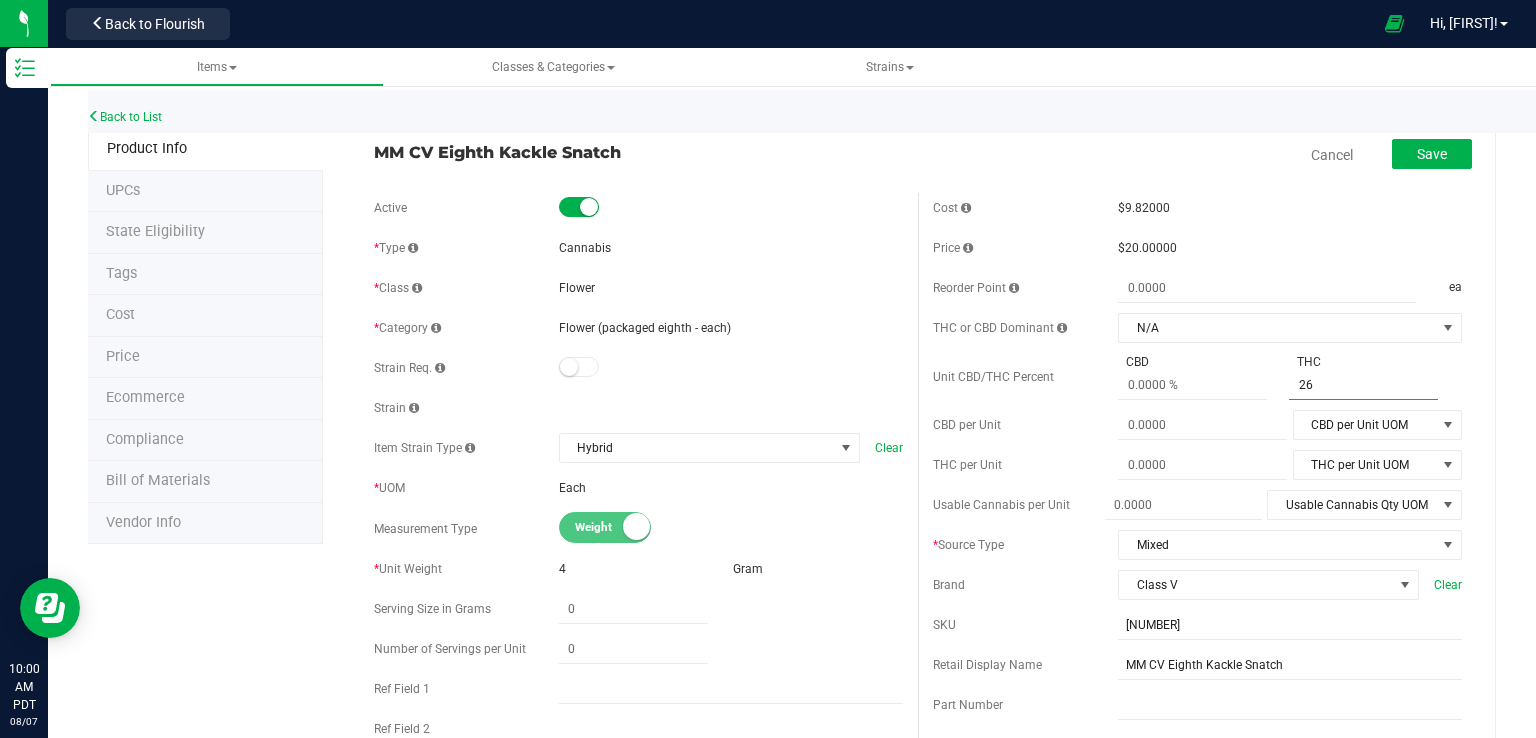 type on "2" 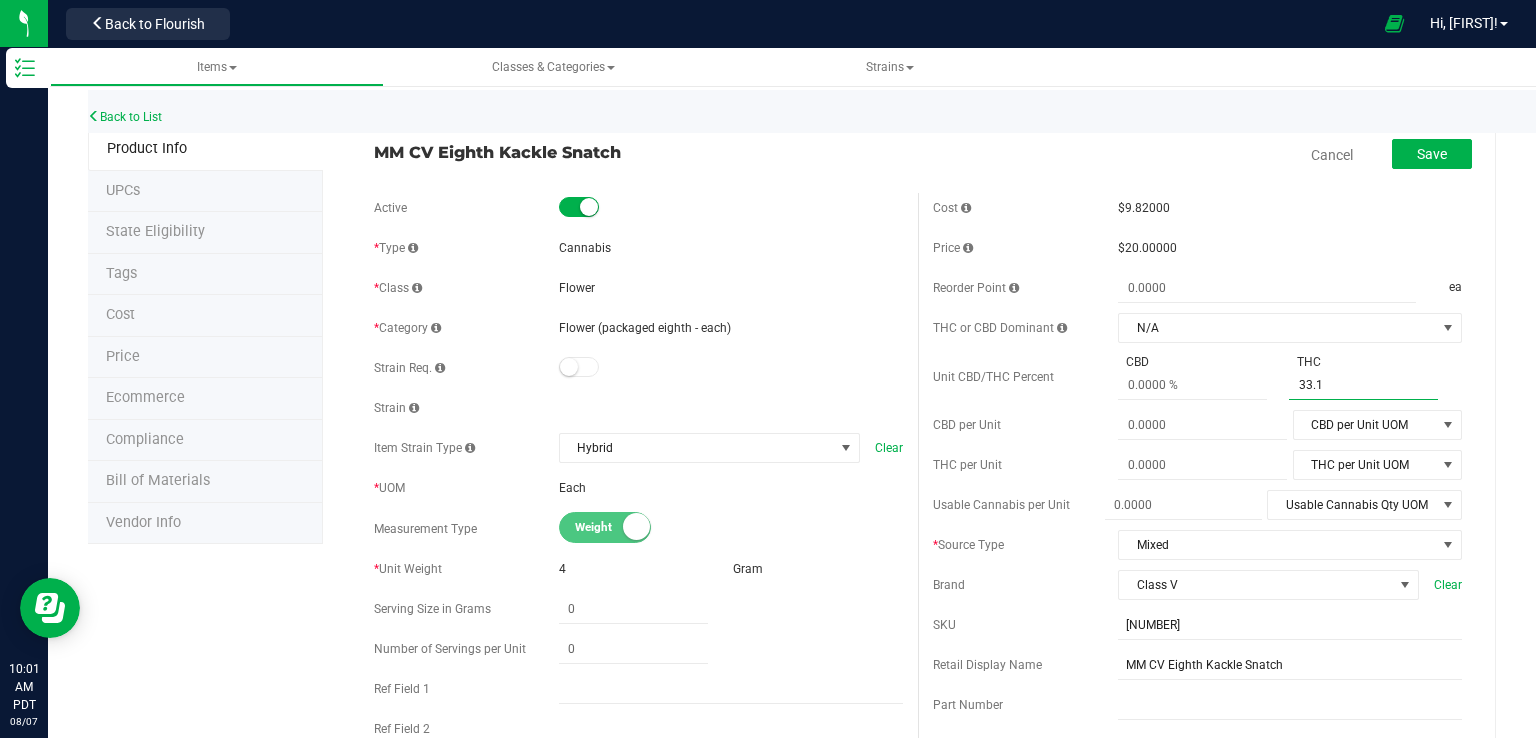 type on "33.19" 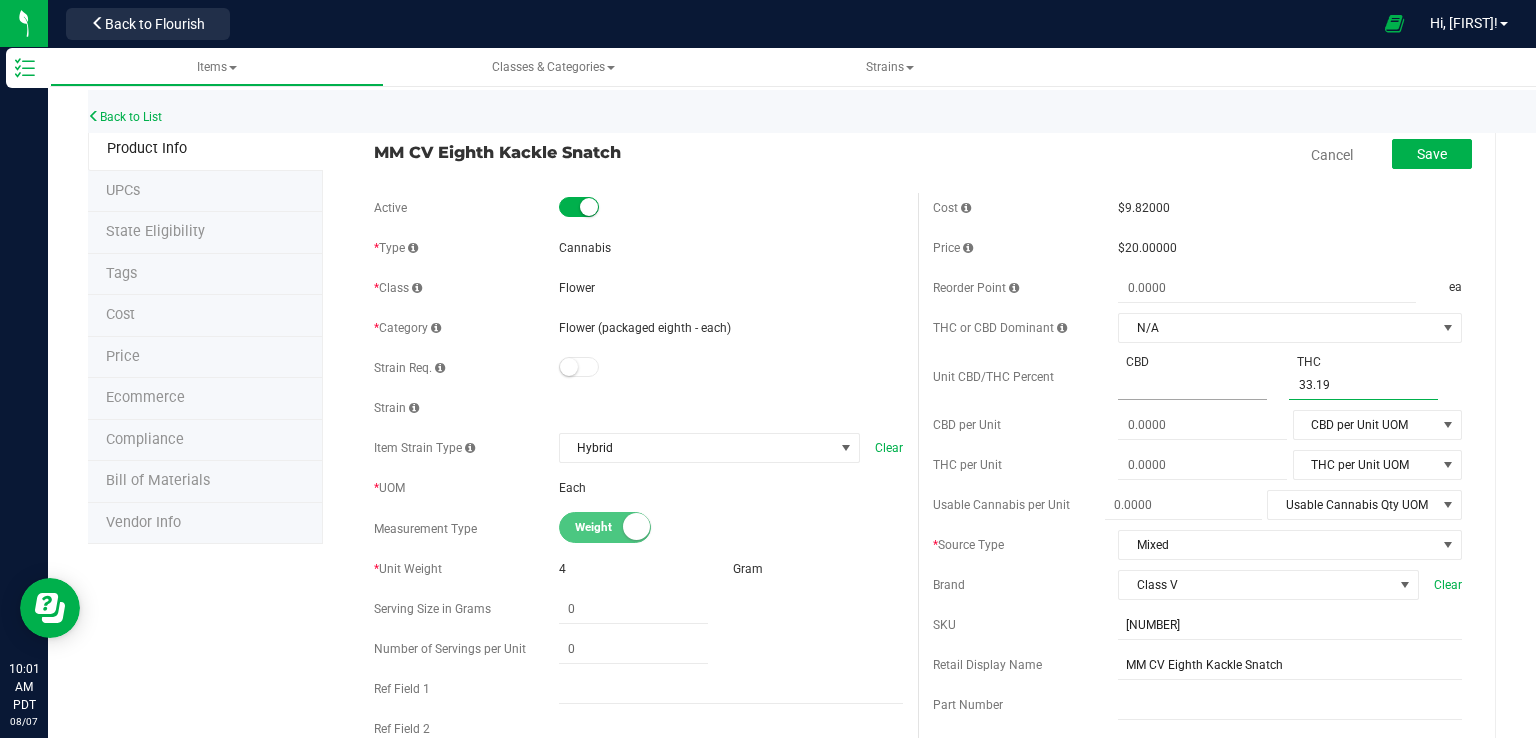 type on "33.19 %" 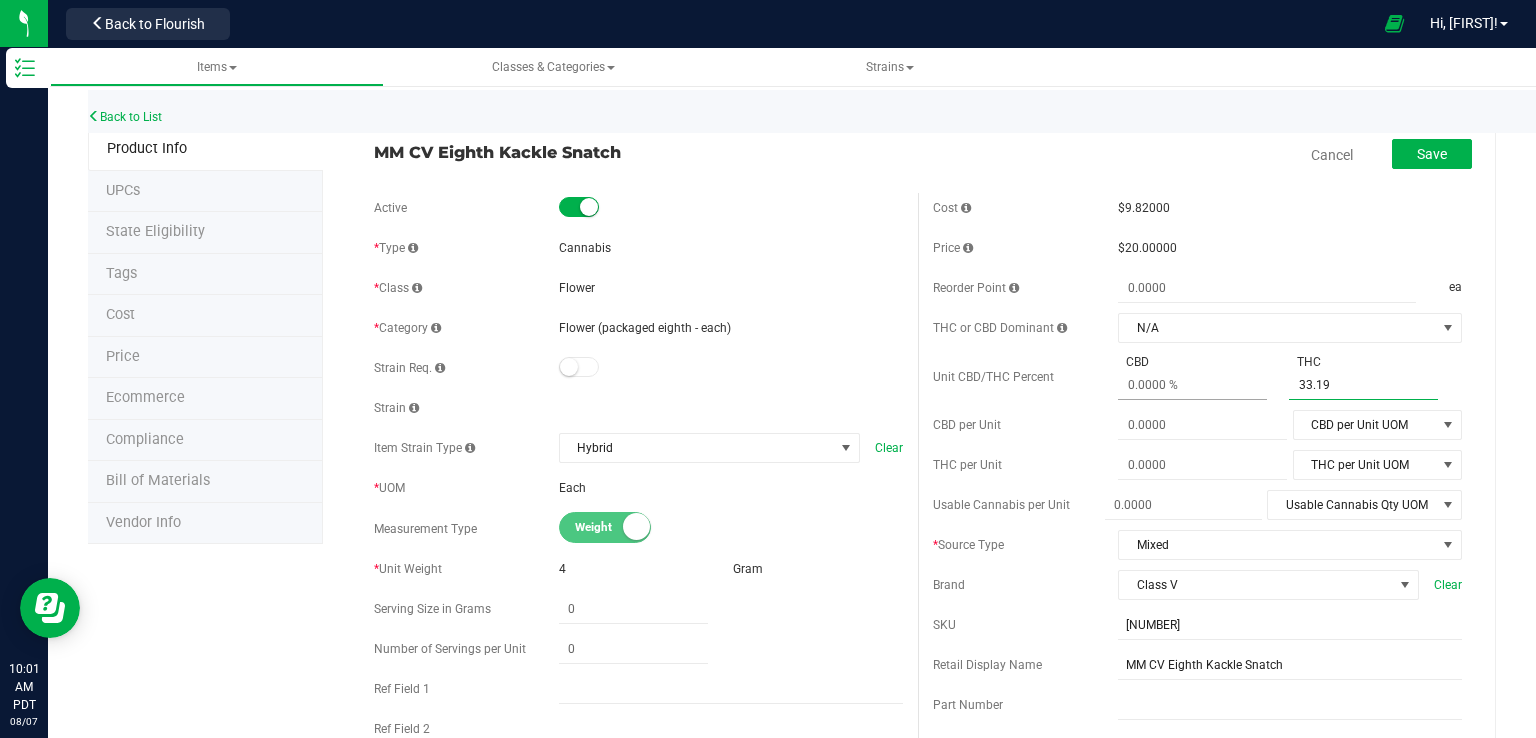 click at bounding box center [1192, 385] 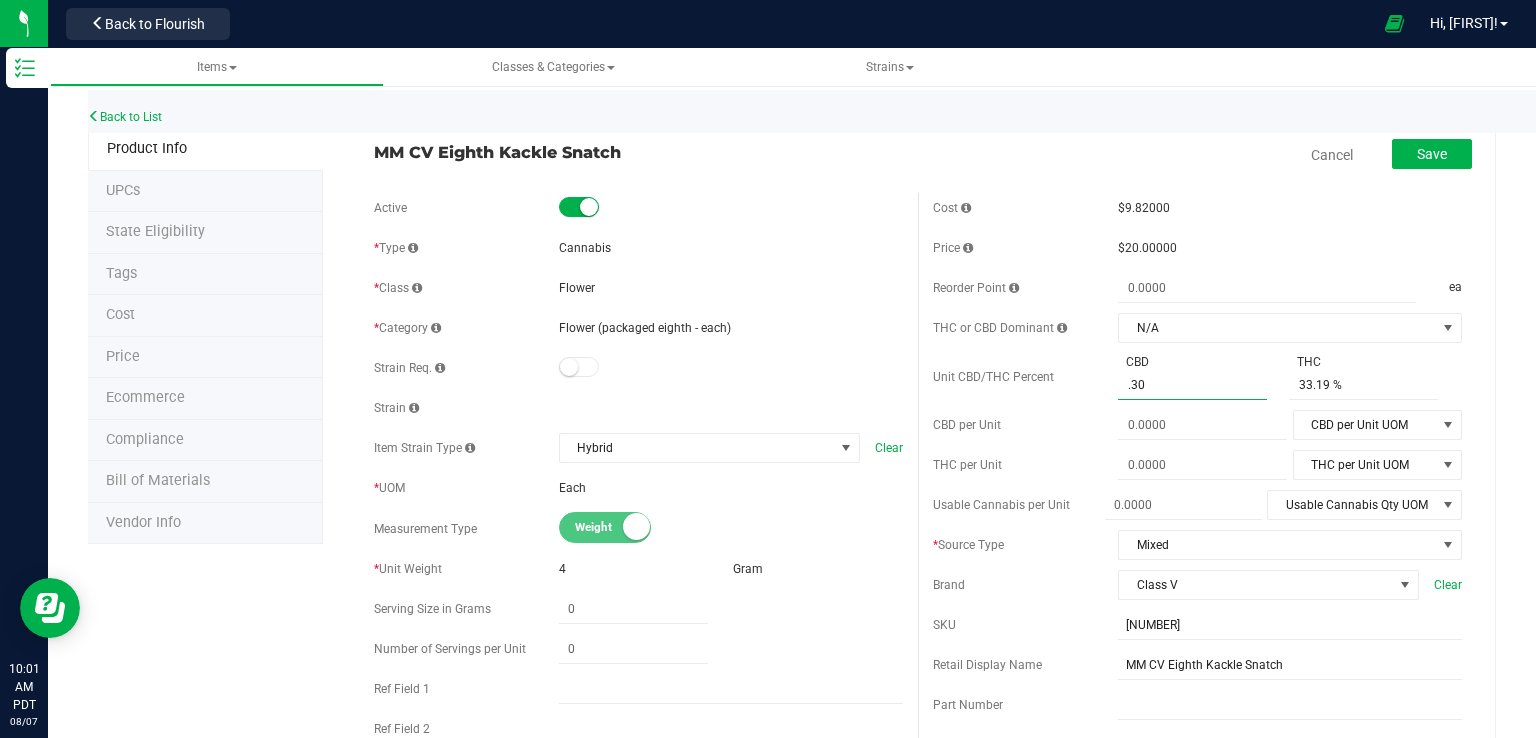 type on ".309" 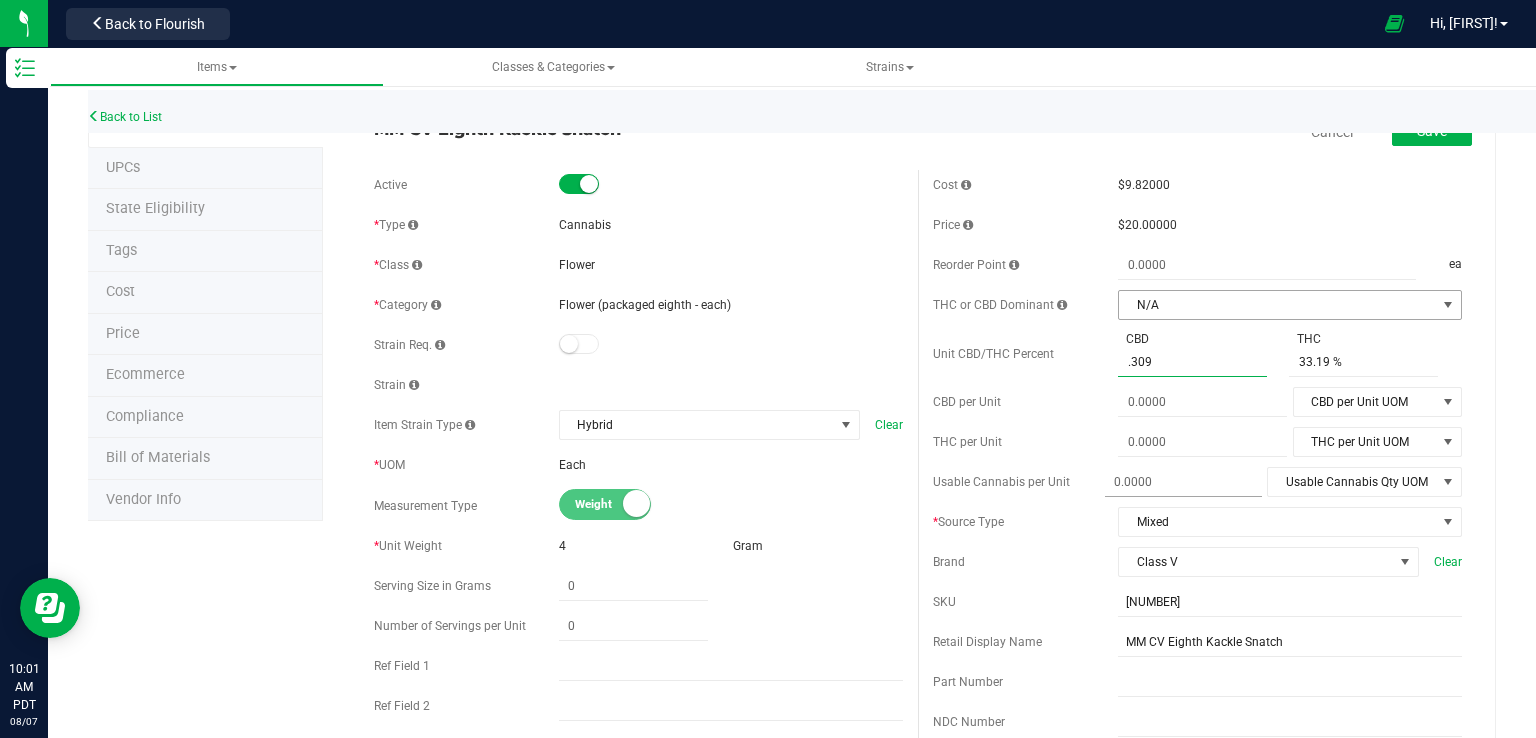 scroll, scrollTop: 0, scrollLeft: 0, axis: both 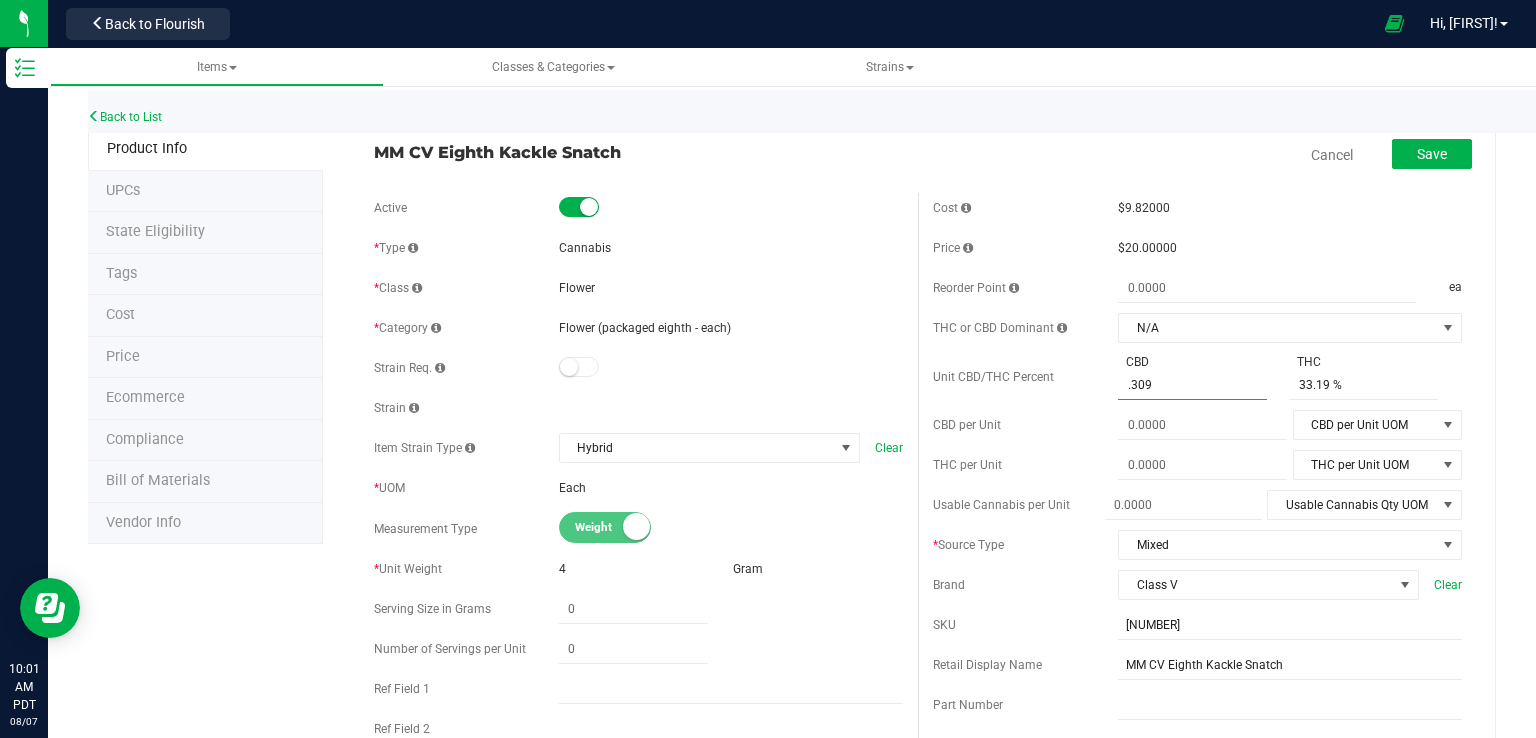 type on "0.309 %" 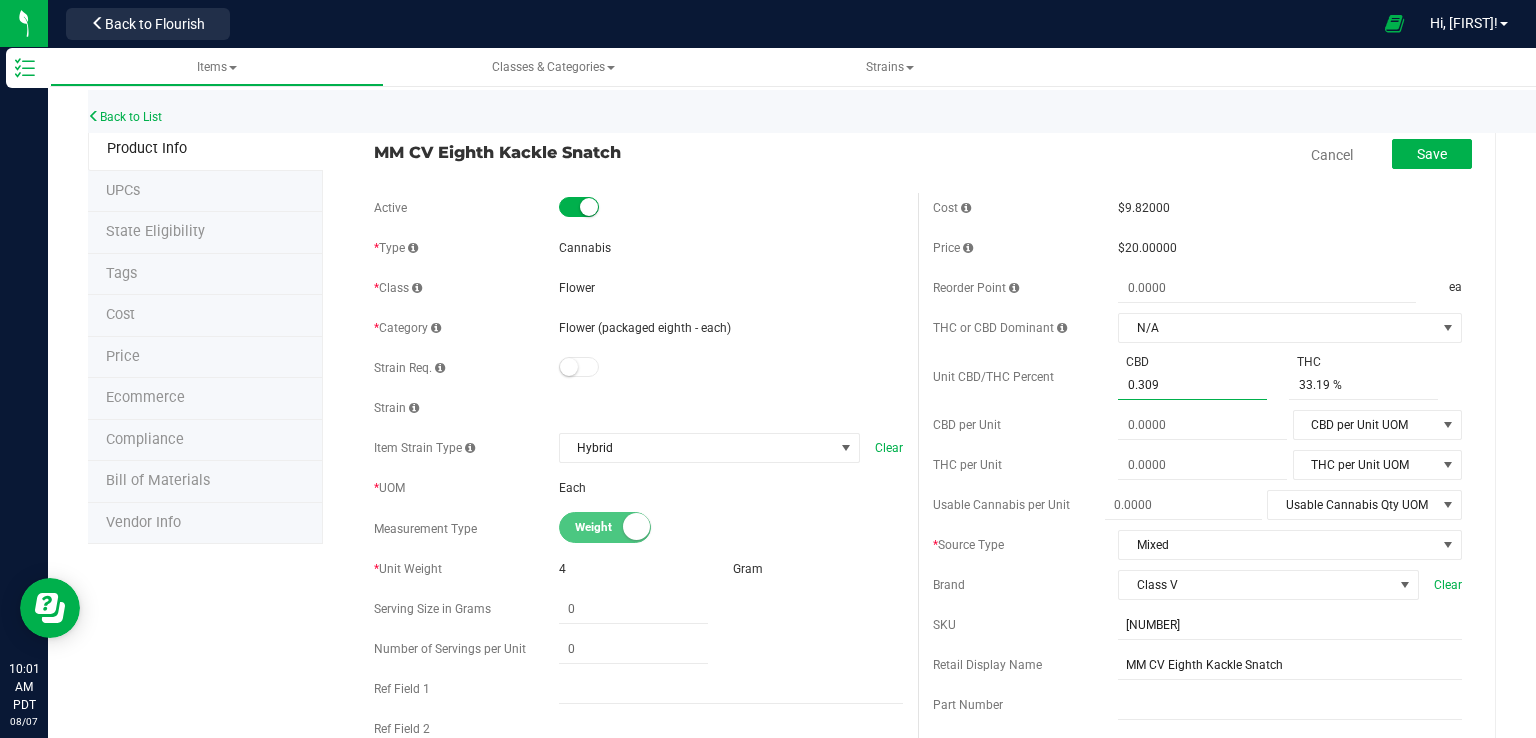 click on "Save" at bounding box center (1417, 155) 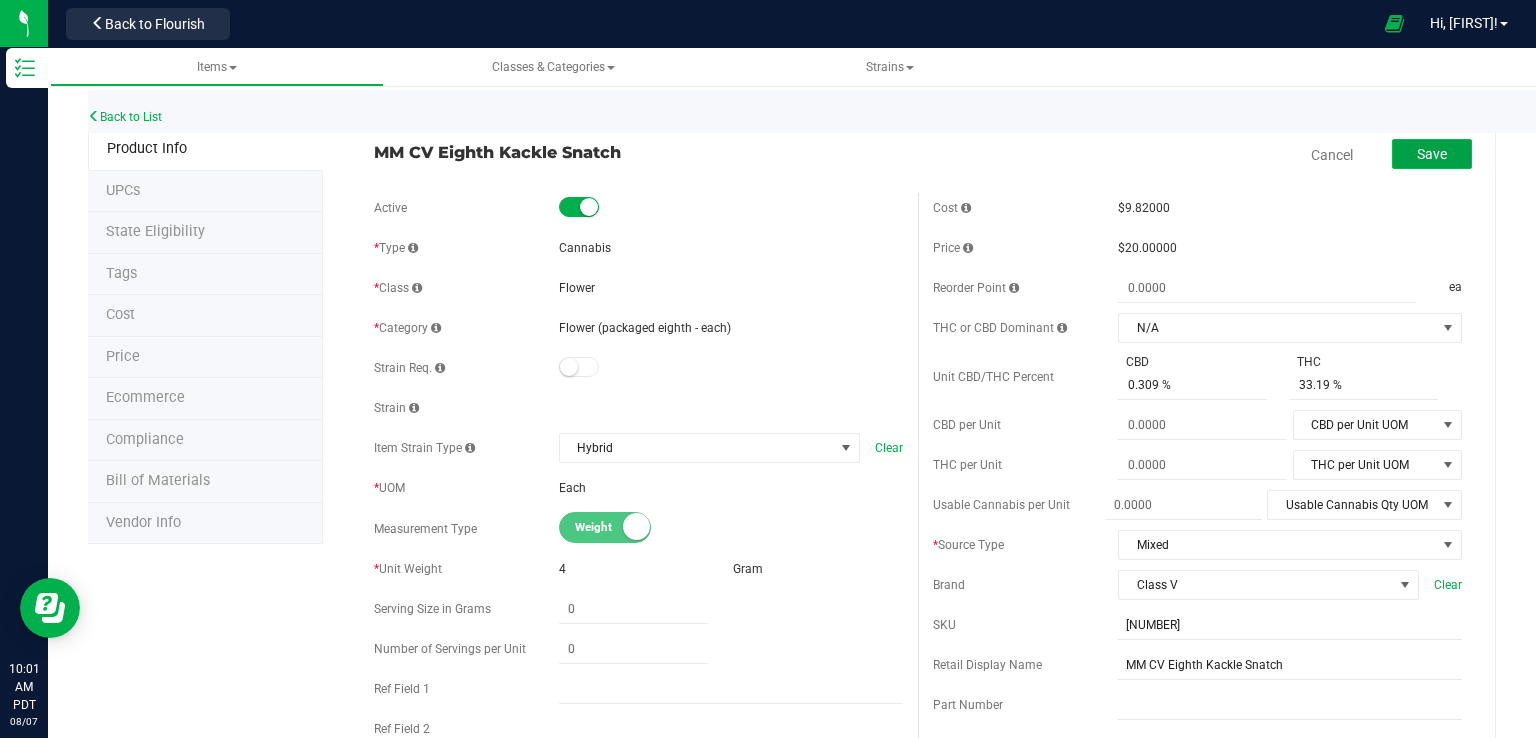 click on "Save" at bounding box center (1432, 154) 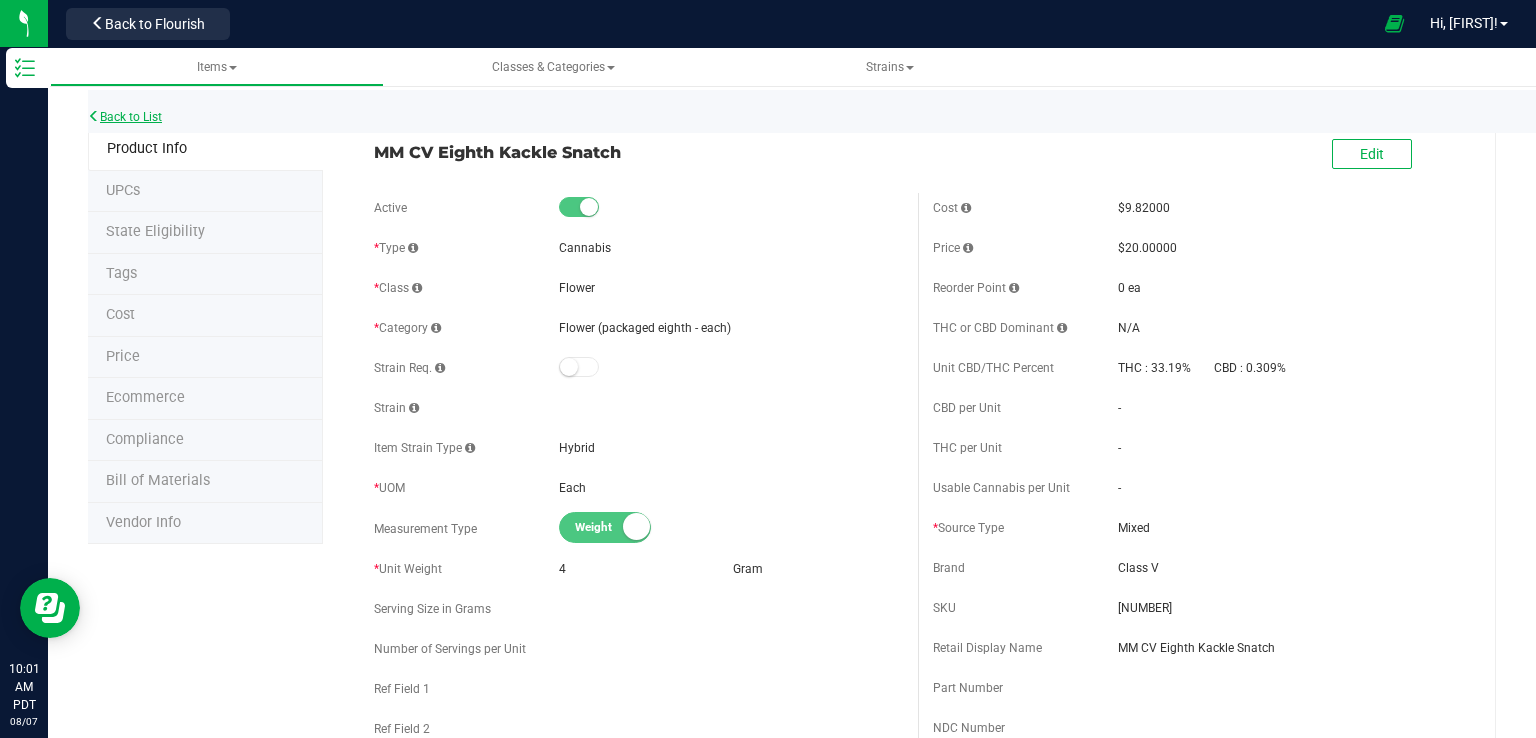 click on "Back to List" at bounding box center (125, 117) 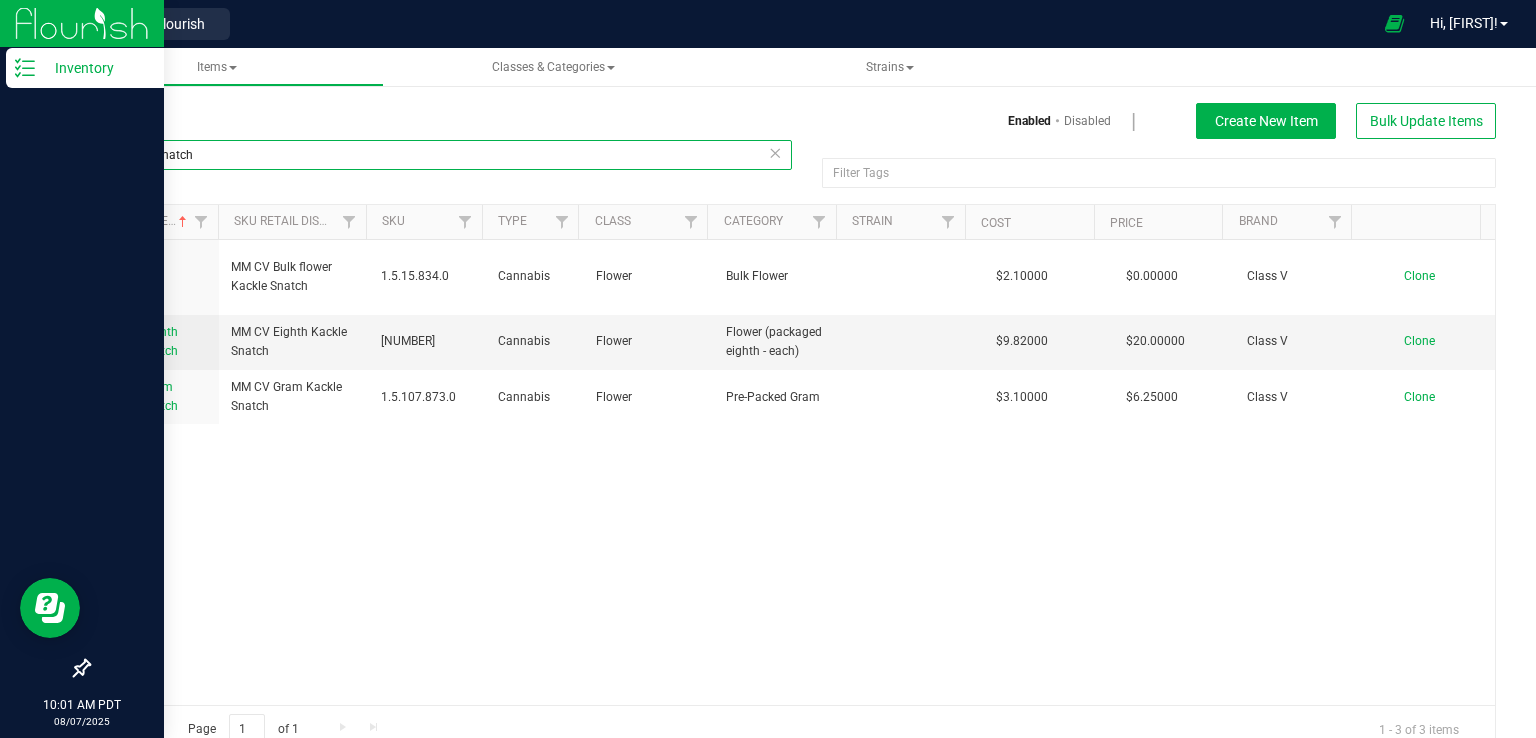 drag, startPoint x: 242, startPoint y: 149, endPoint x: 25, endPoint y: 149, distance: 217 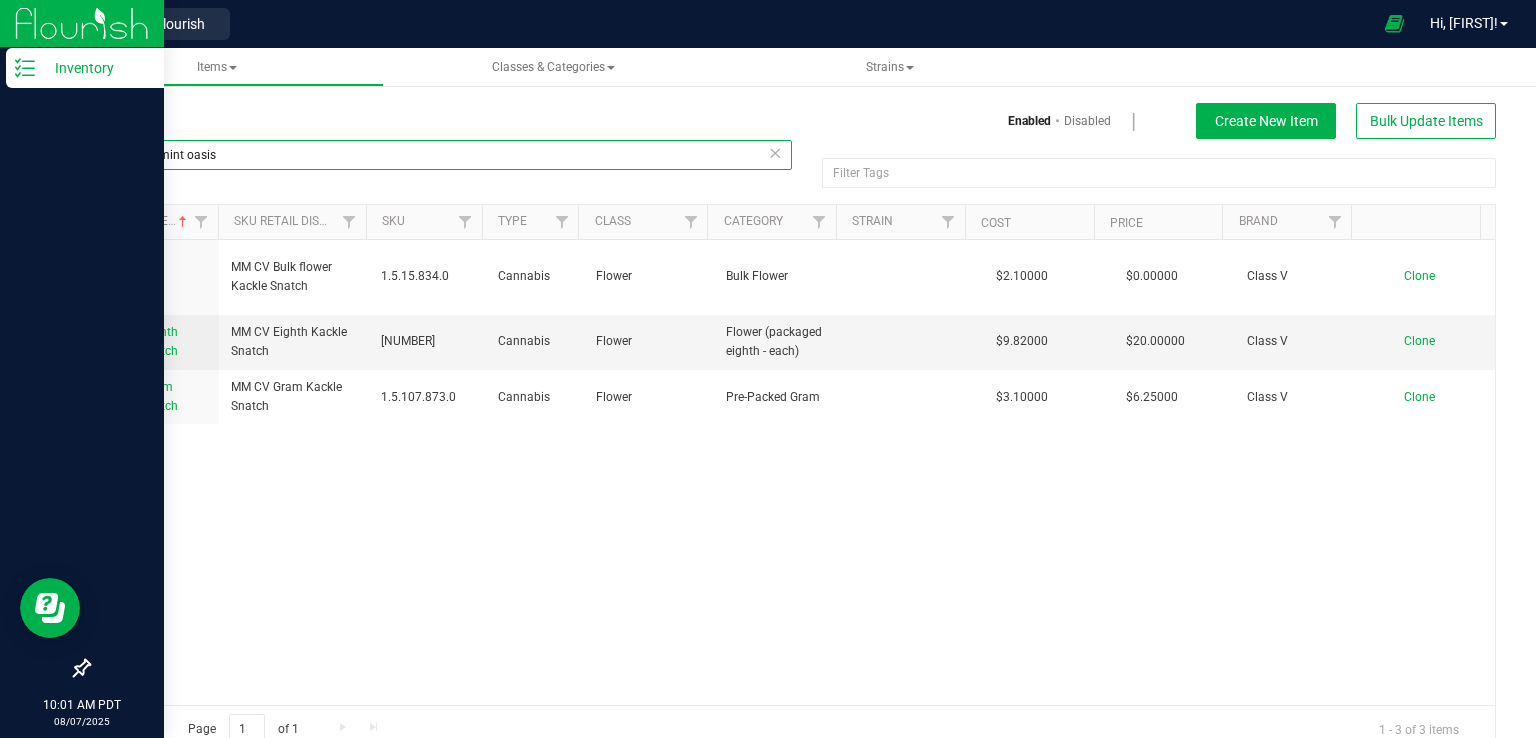type on "govern mint oasis" 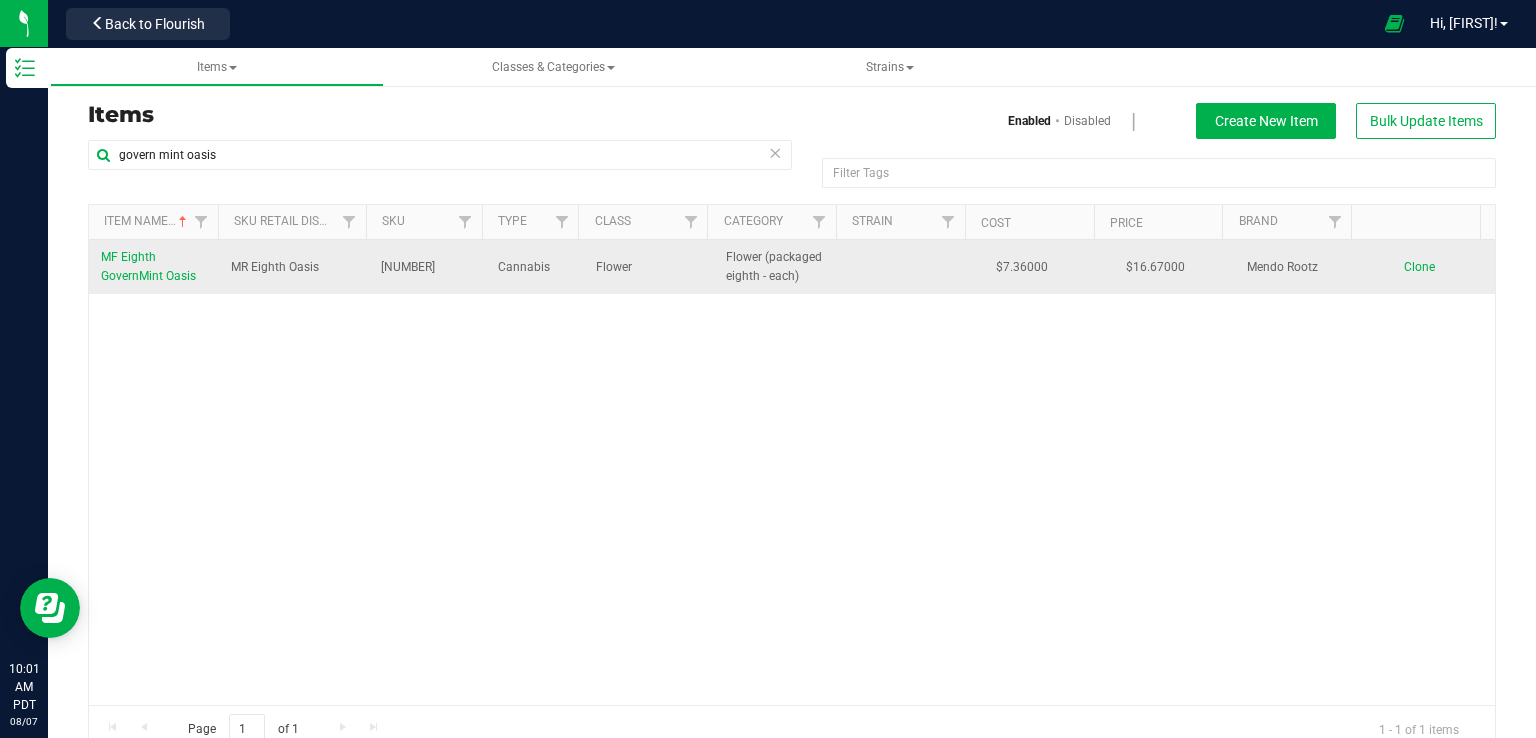 click on "MF Eighth GovernMint Oasis" at bounding box center [148, 266] 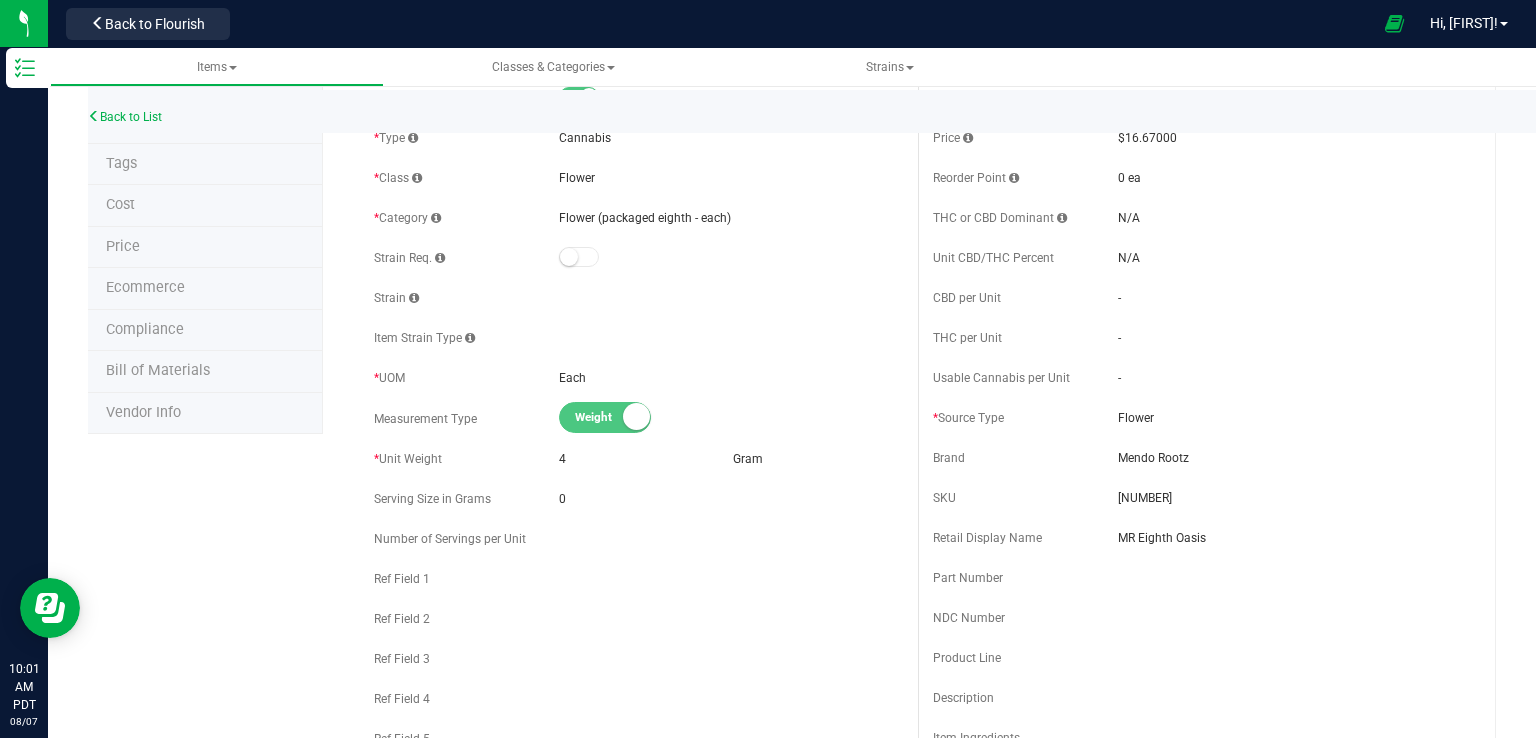 scroll, scrollTop: 0, scrollLeft: 0, axis: both 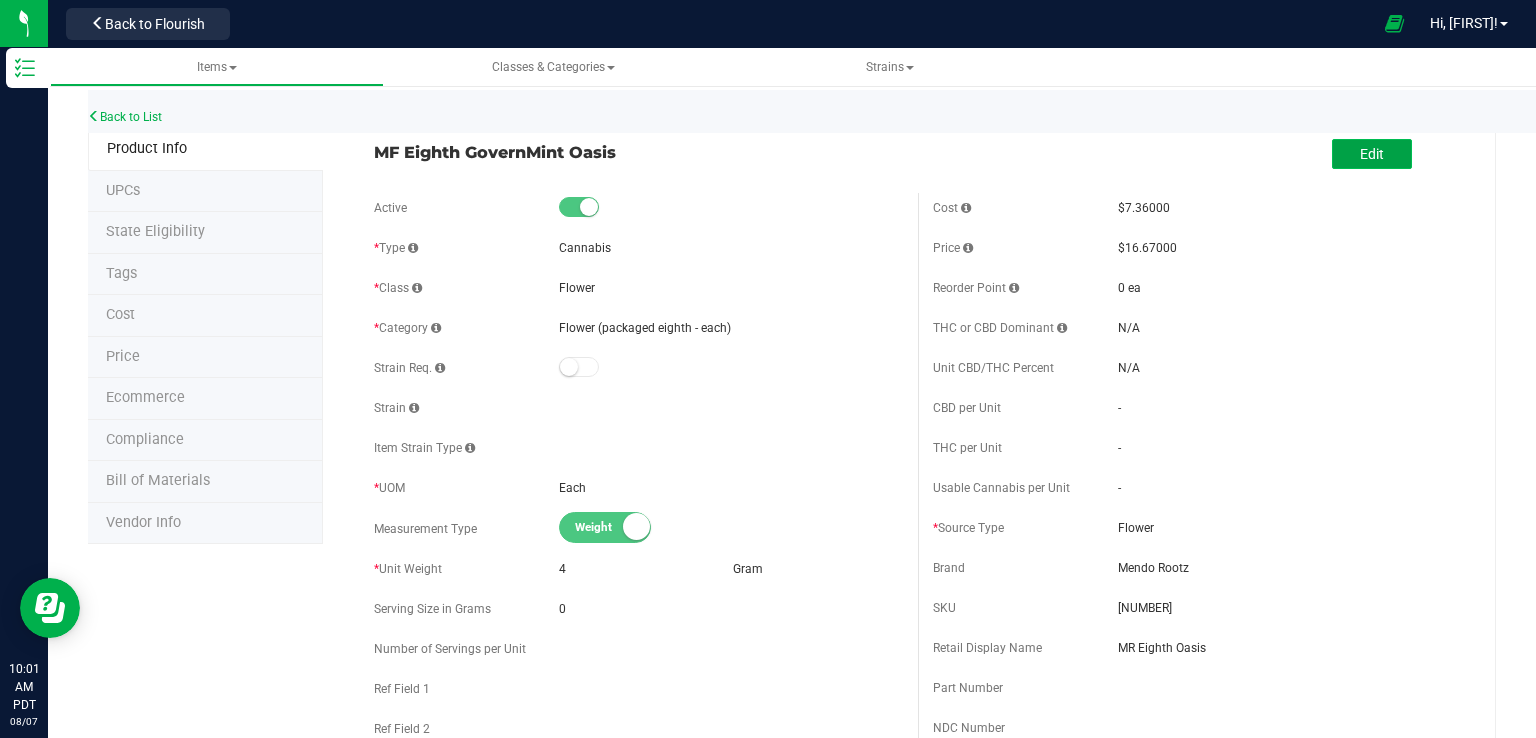 click on "Edit" at bounding box center (1372, 154) 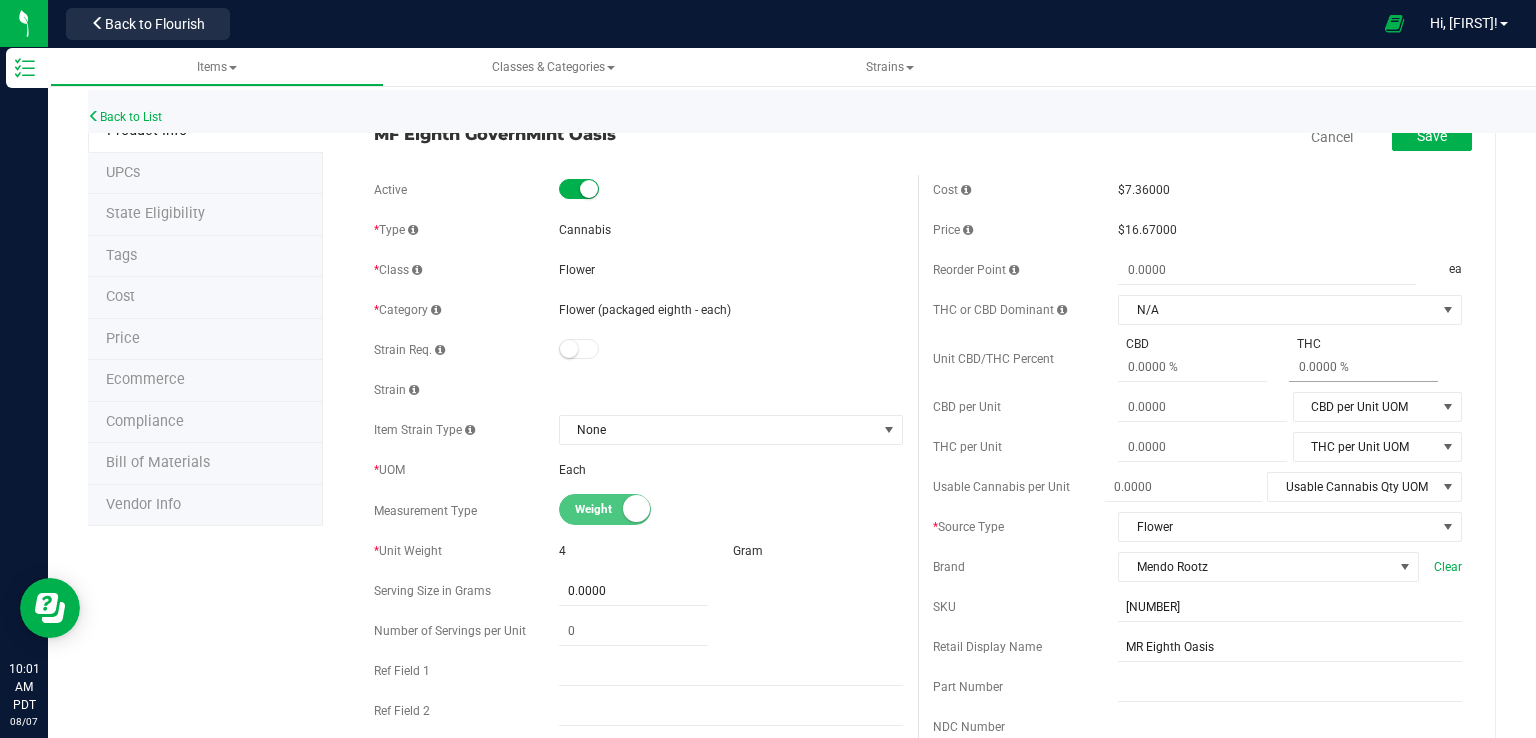 scroll, scrollTop: 33, scrollLeft: 0, axis: vertical 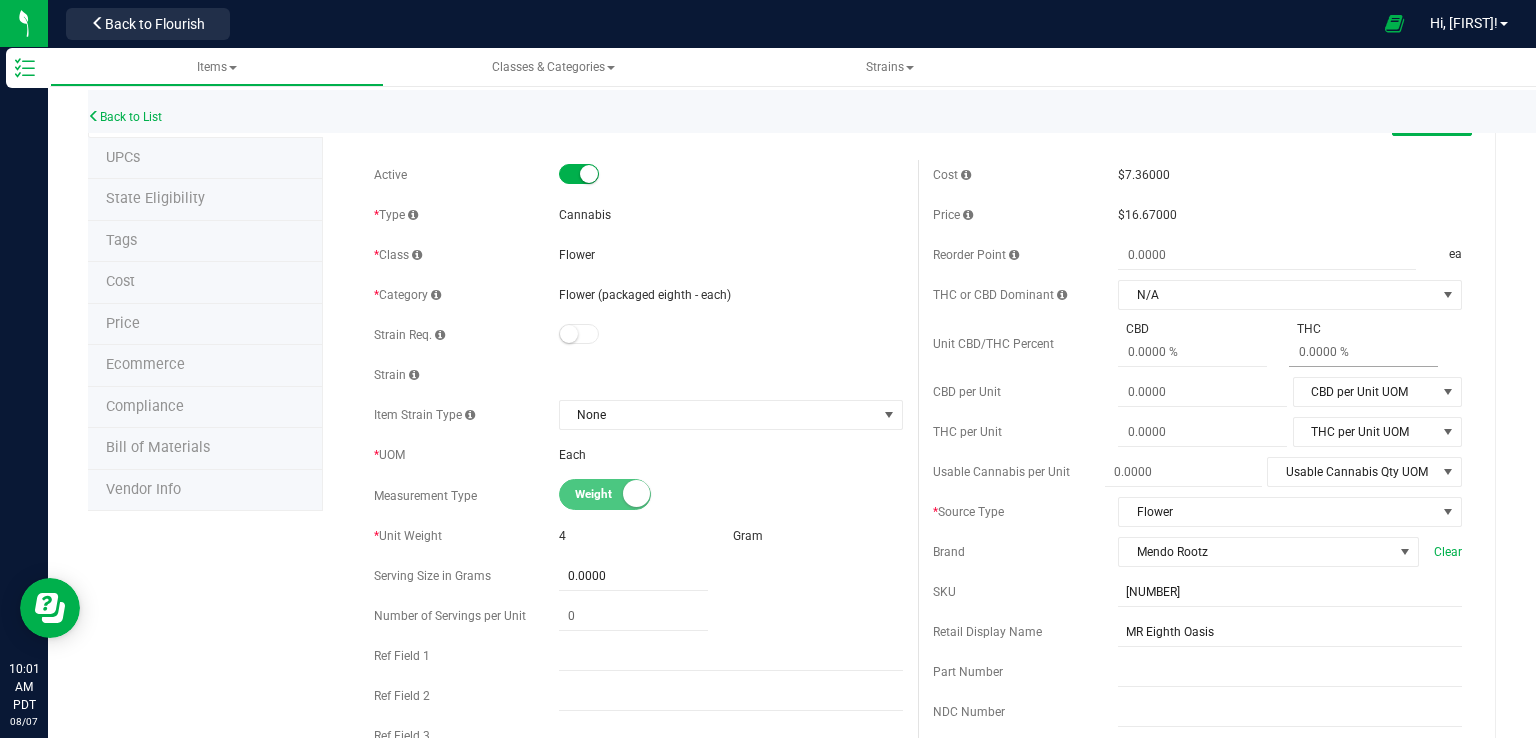 click at bounding box center (1363, 352) 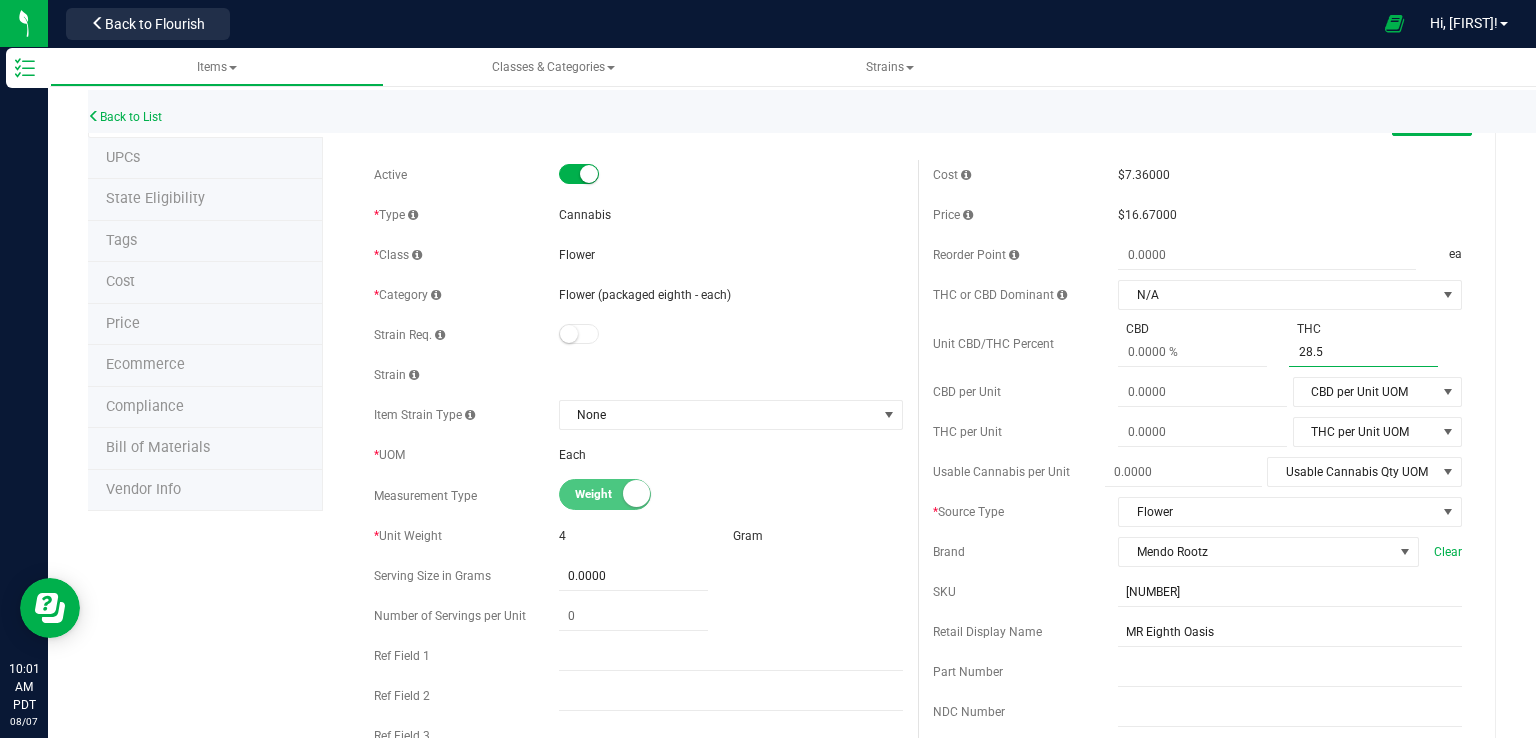 type on "28.56" 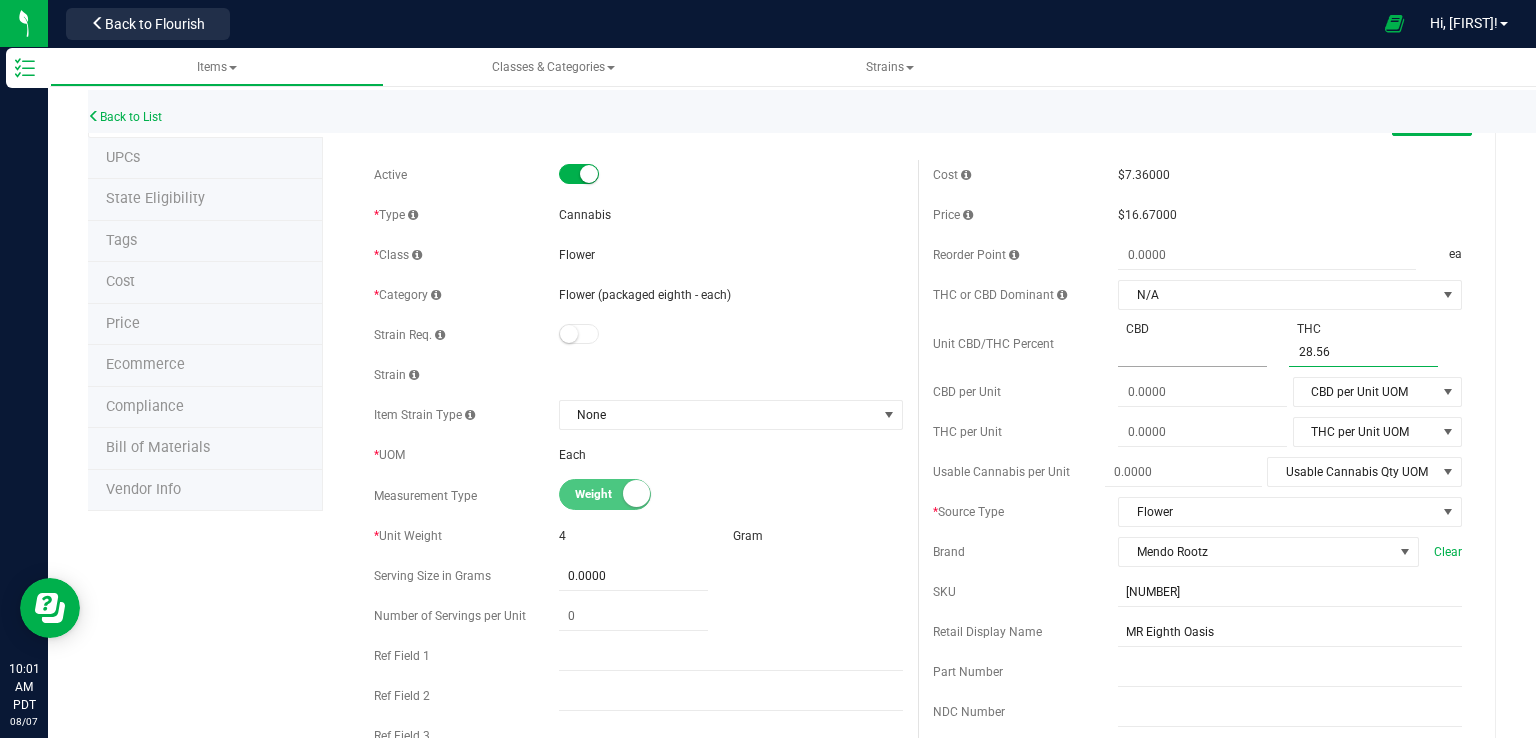 type on "28.56 %" 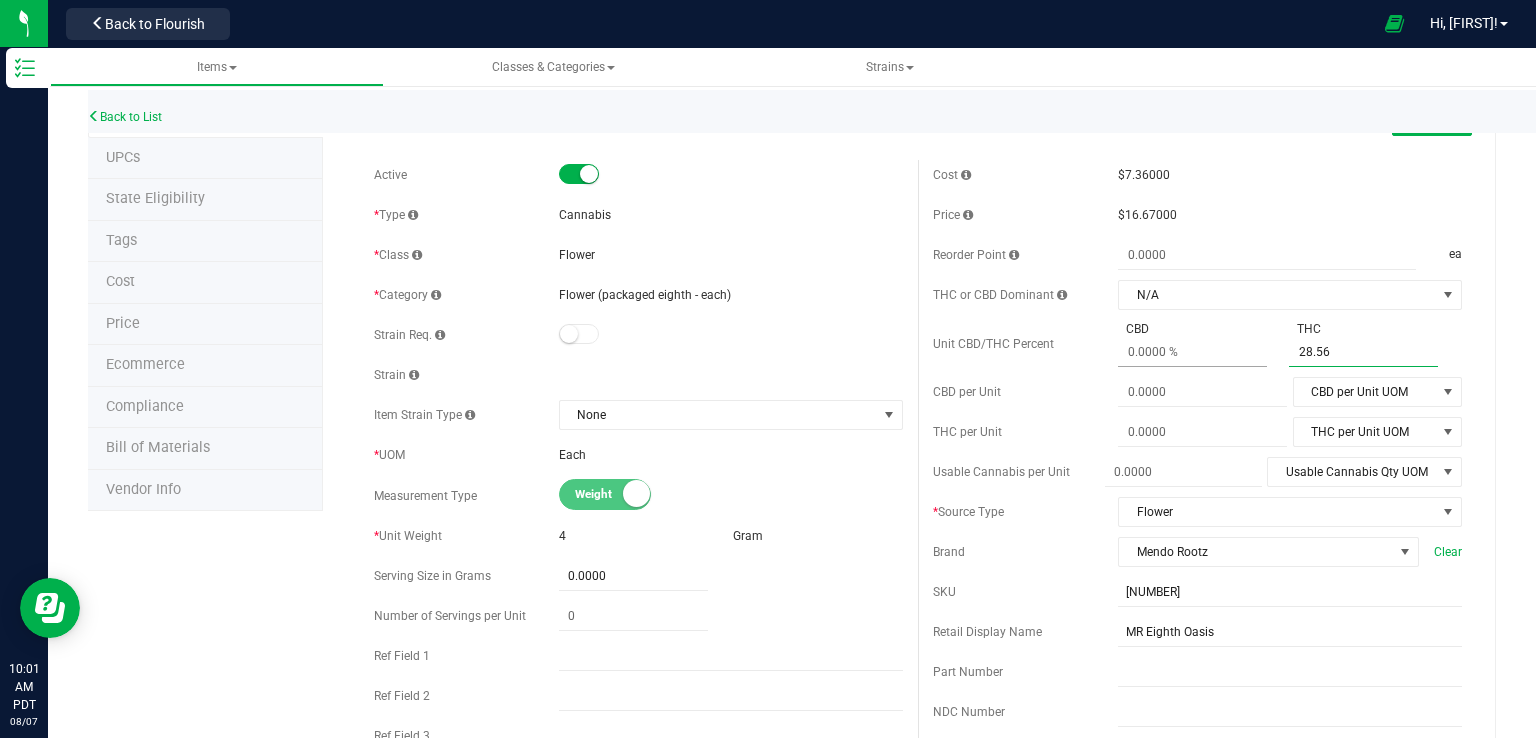 click at bounding box center [1192, 352] 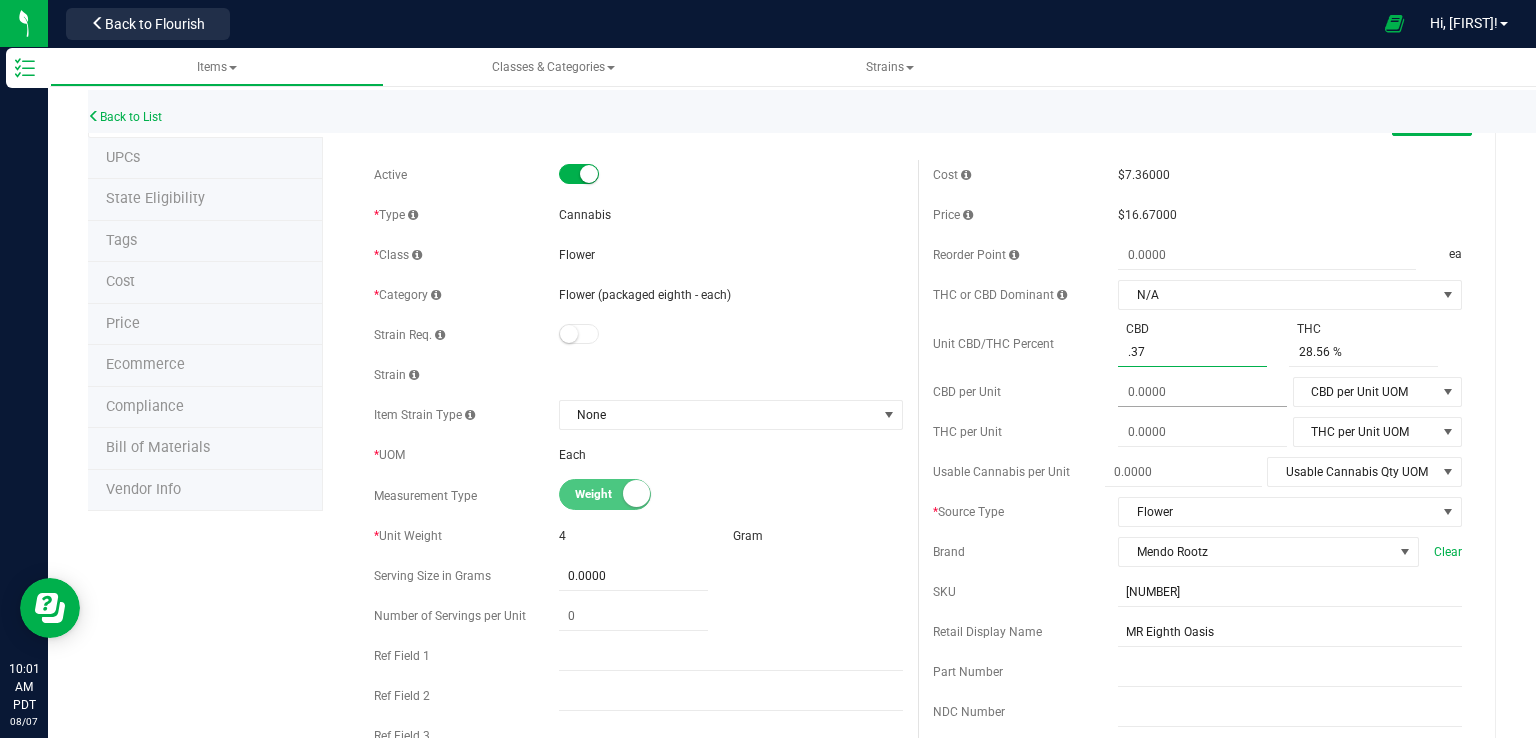 type on ".373" 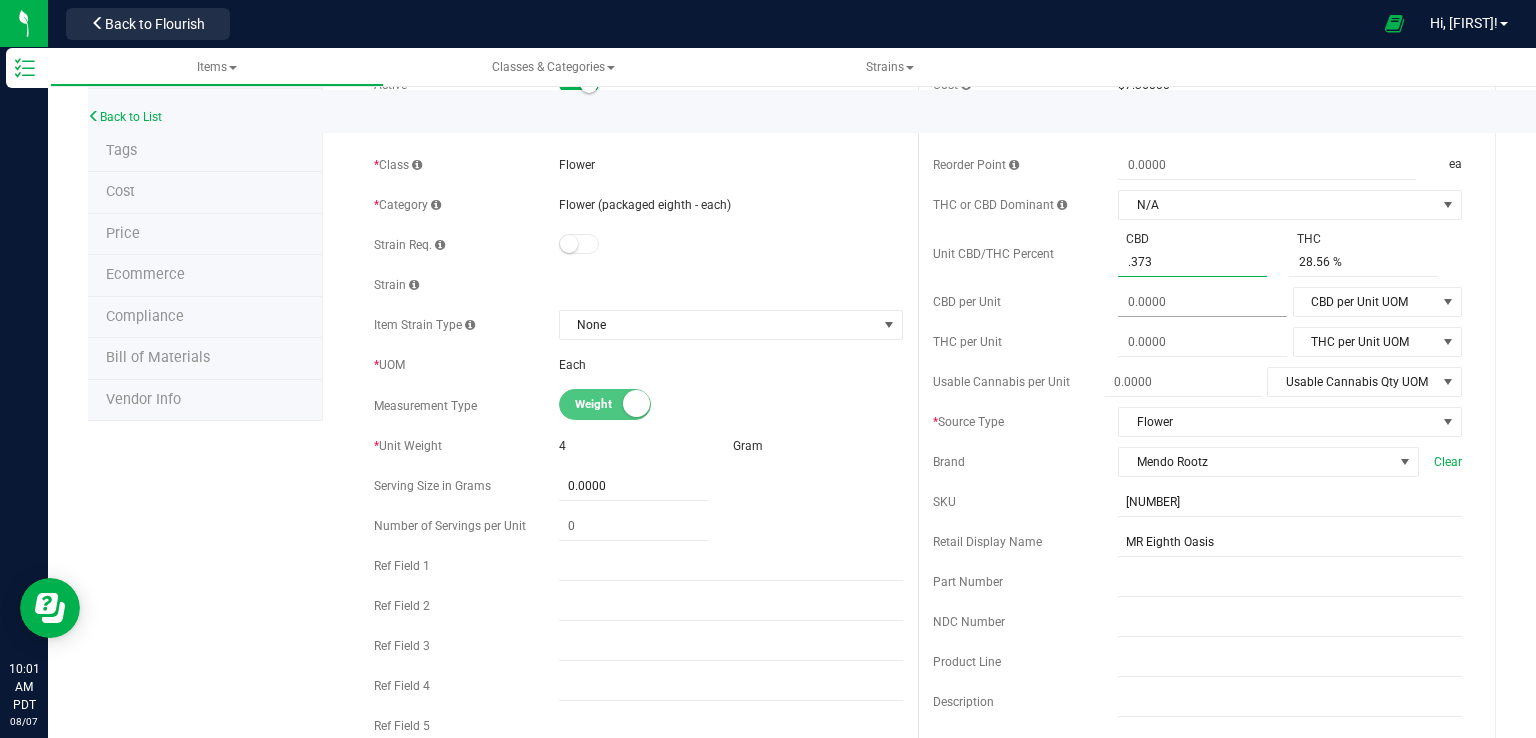 scroll, scrollTop: 133, scrollLeft: 0, axis: vertical 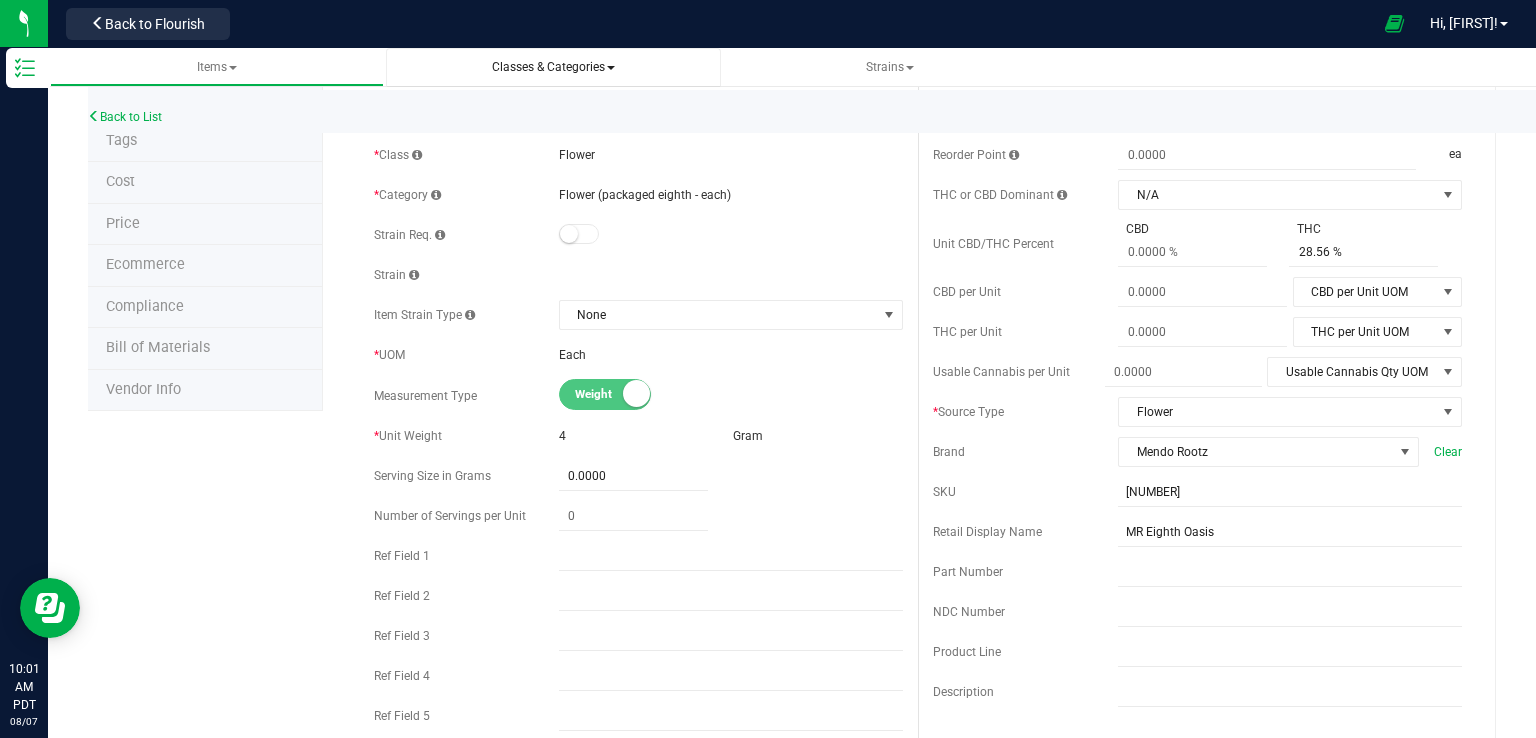 type on "0.373 %" 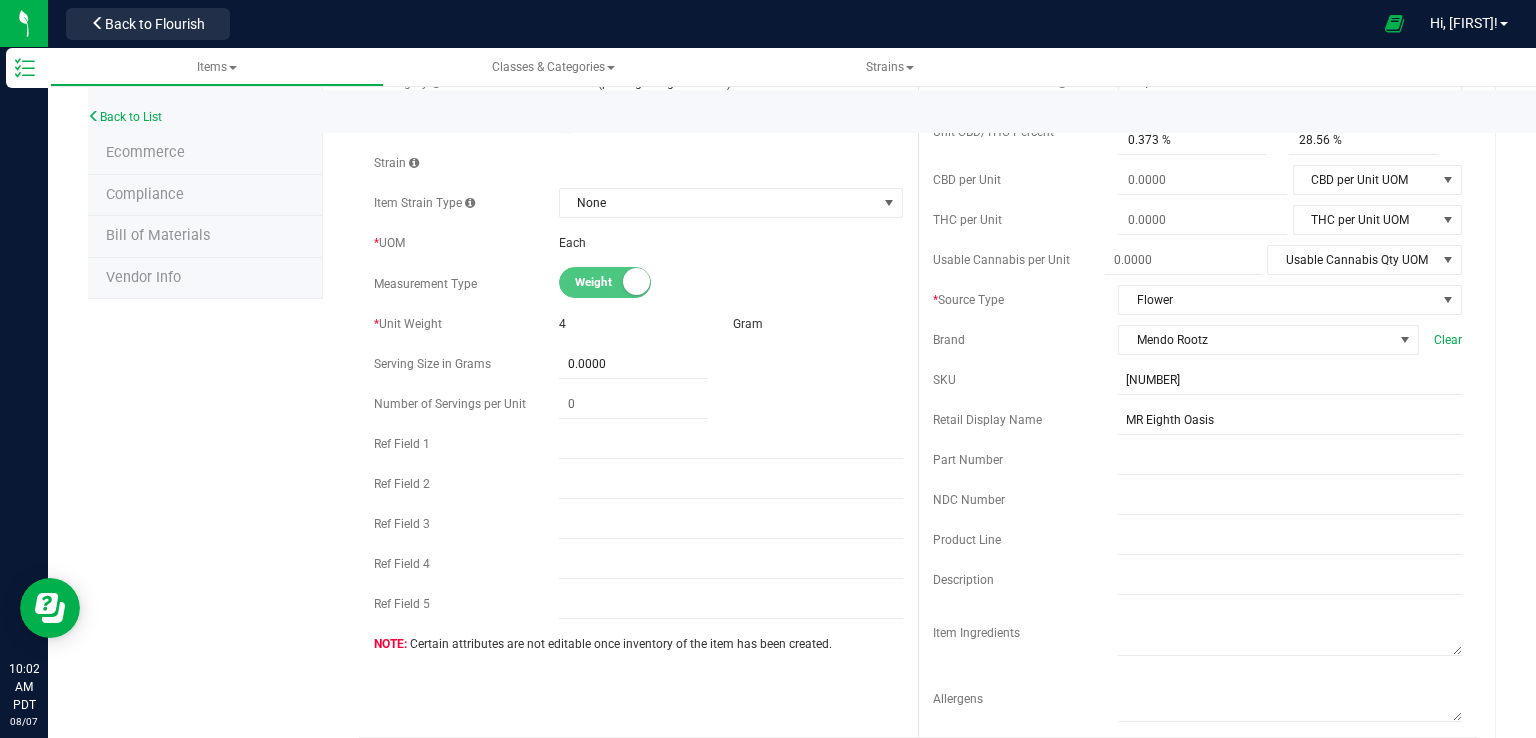 scroll, scrollTop: 266, scrollLeft: 0, axis: vertical 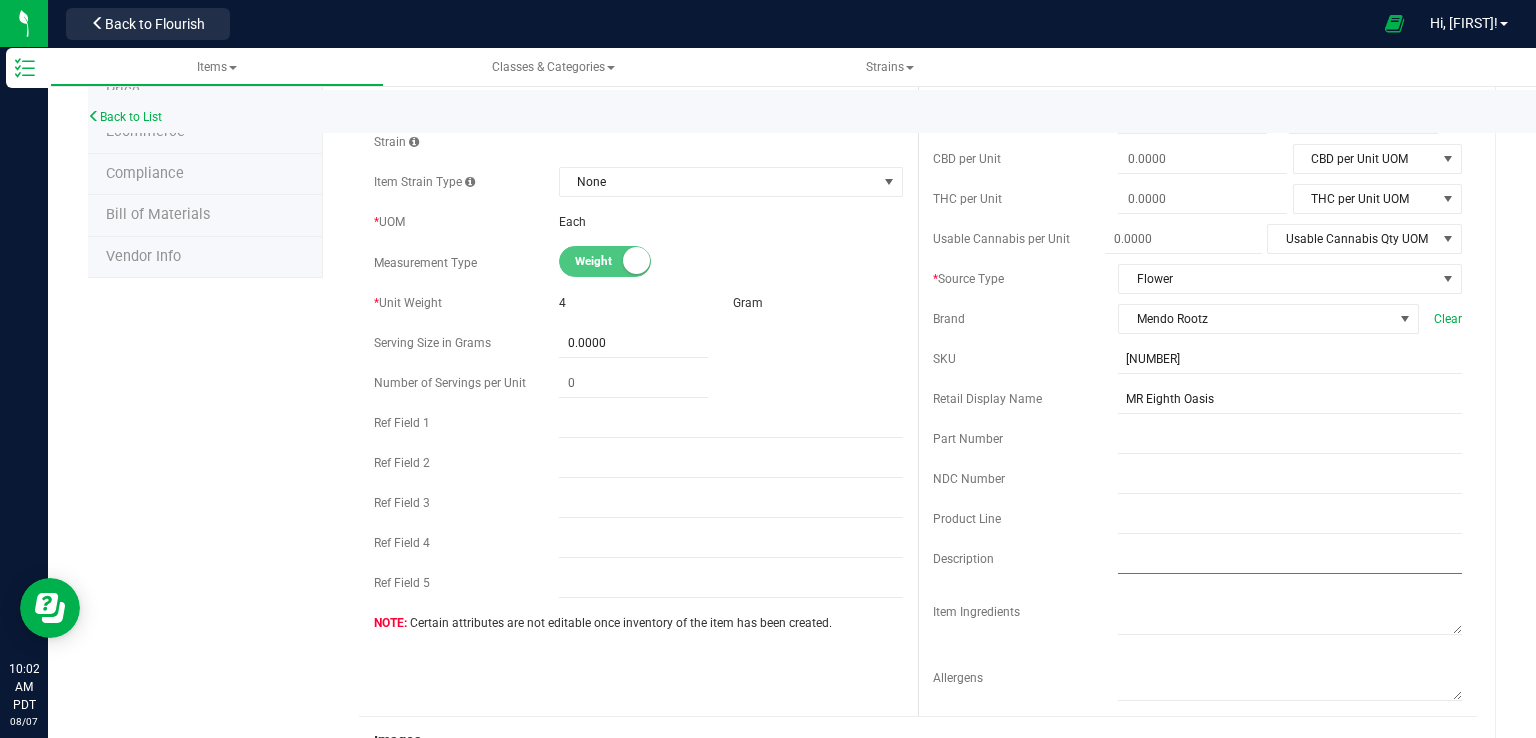 click at bounding box center (1290, 559) 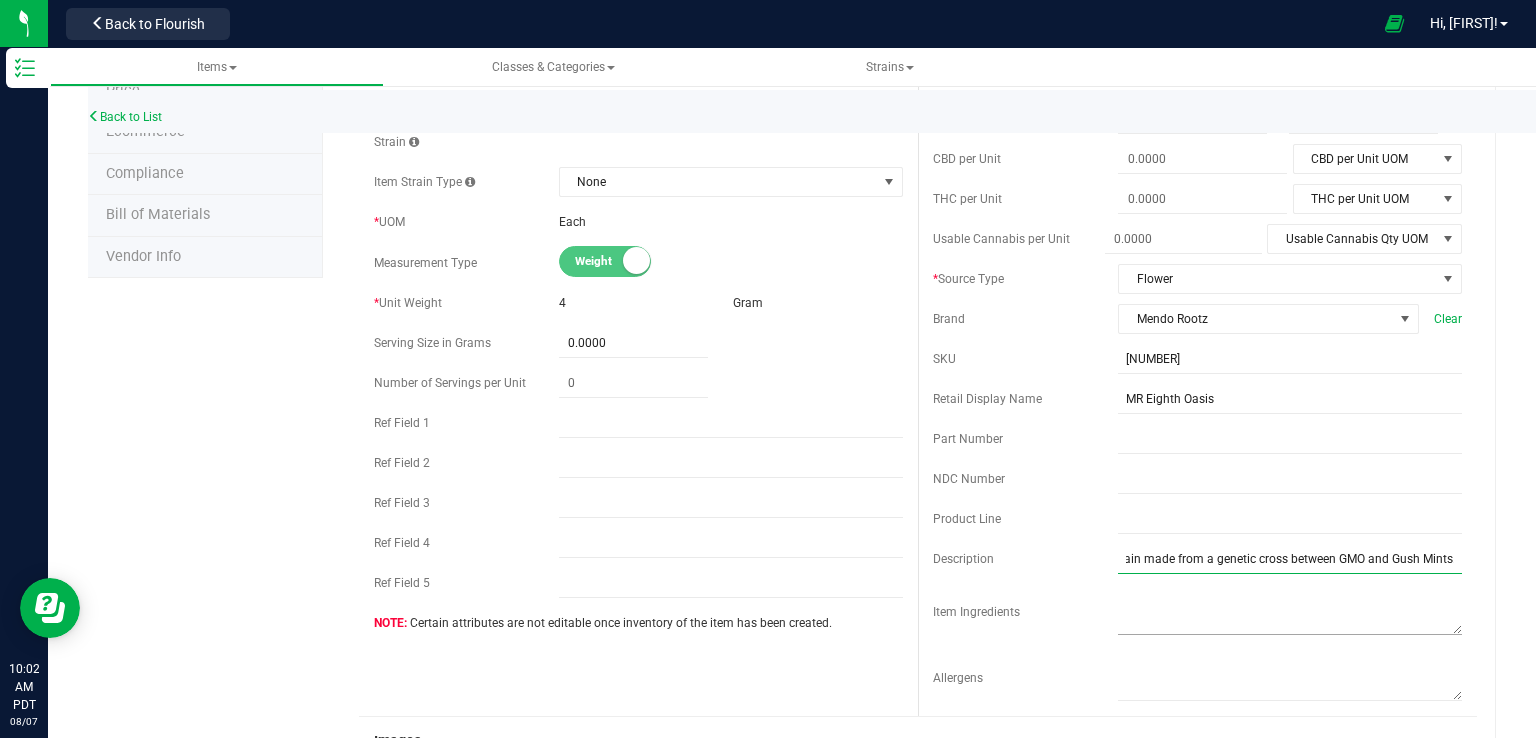 scroll, scrollTop: 0, scrollLeft: 207, axis: horizontal 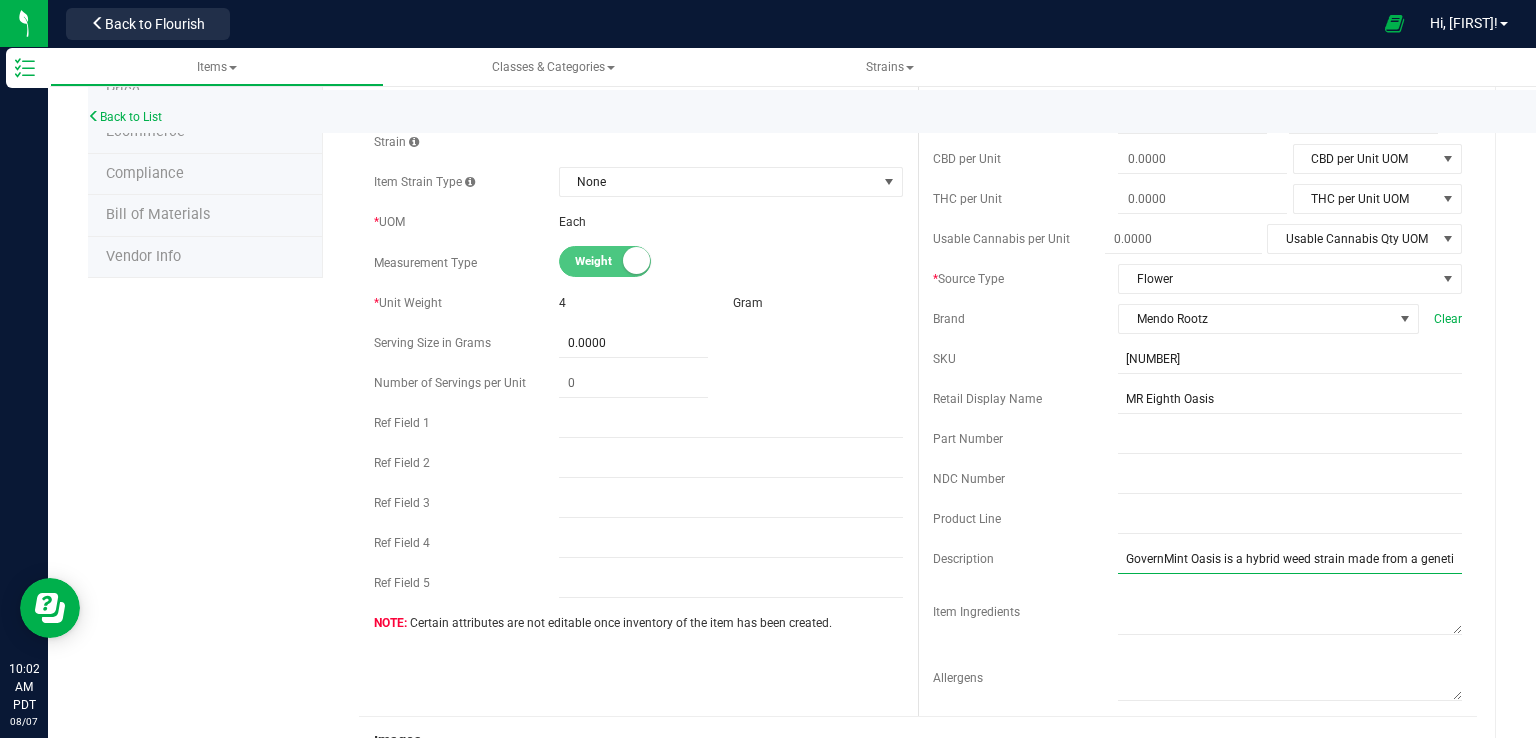 click on "GovernMint Oasis is a hybrid weed strain made from a genetic cross between GMO and Gush Mints." at bounding box center (1290, 559) 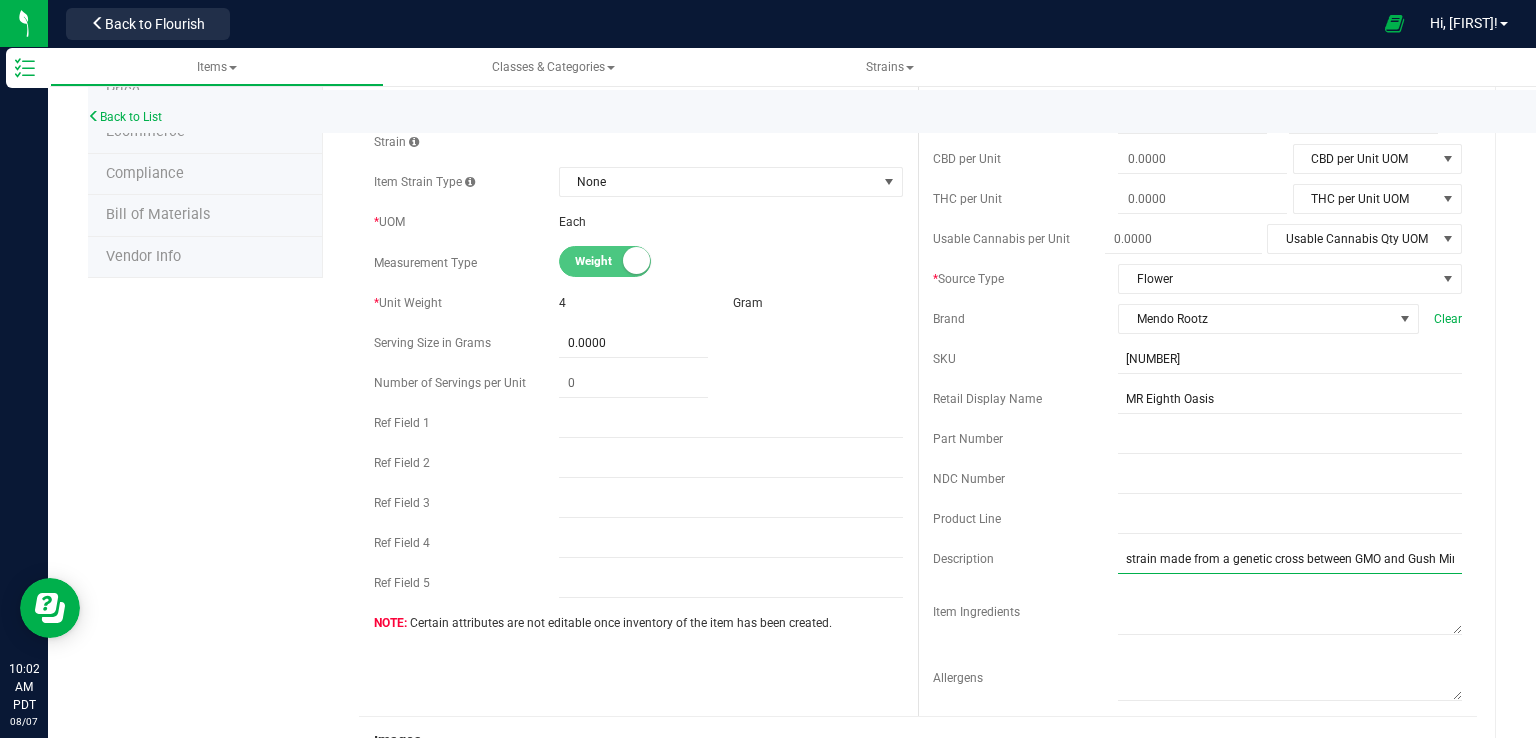 scroll, scrollTop: 0, scrollLeft: 207, axis: horizontal 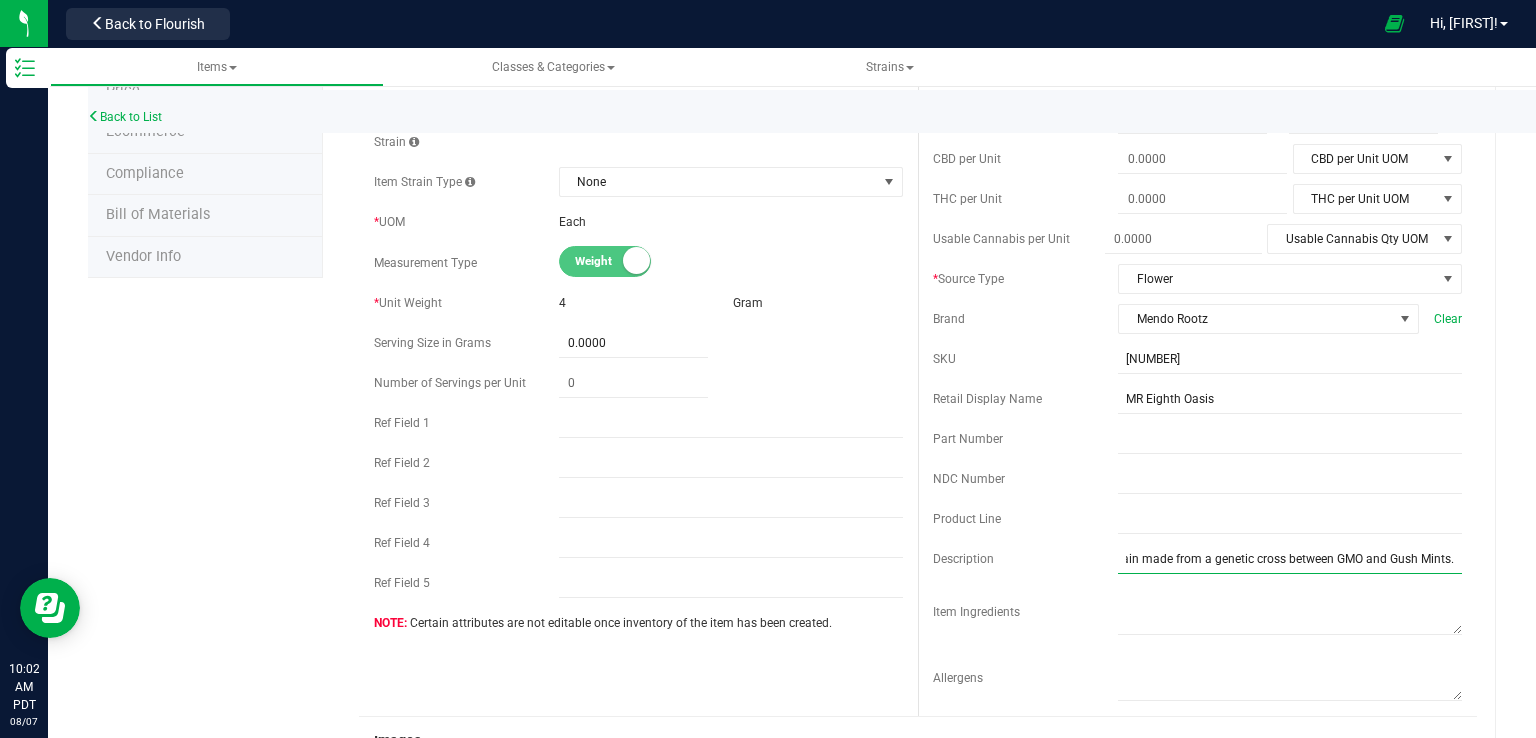 paste on "effects include sleepy, tingly and relaxed. Medical marijuana patients often choose GovernMint Oasis when dealing with symptoms associated with pain, nausea, and insomnia." 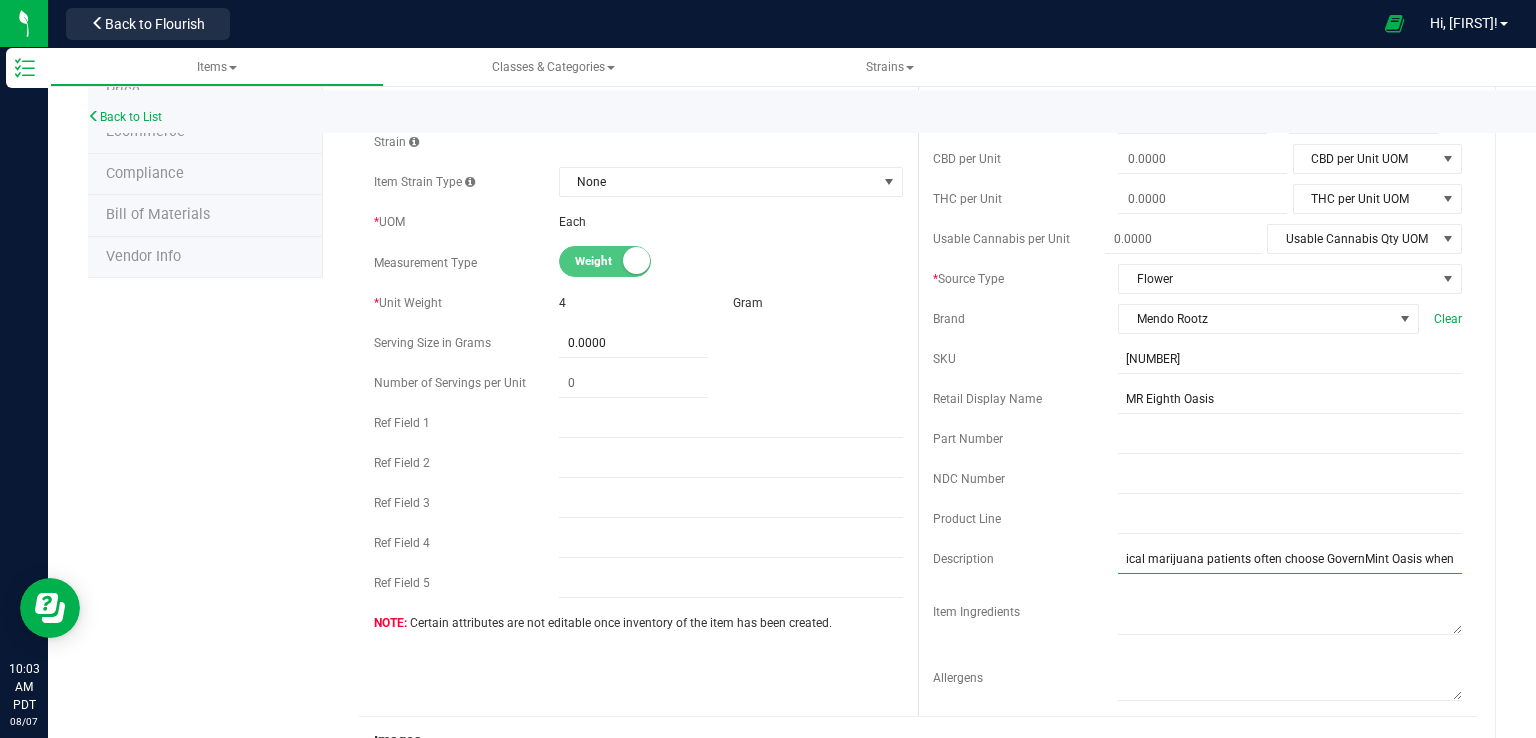 scroll, scrollTop: 0, scrollLeft: 807, axis: horizontal 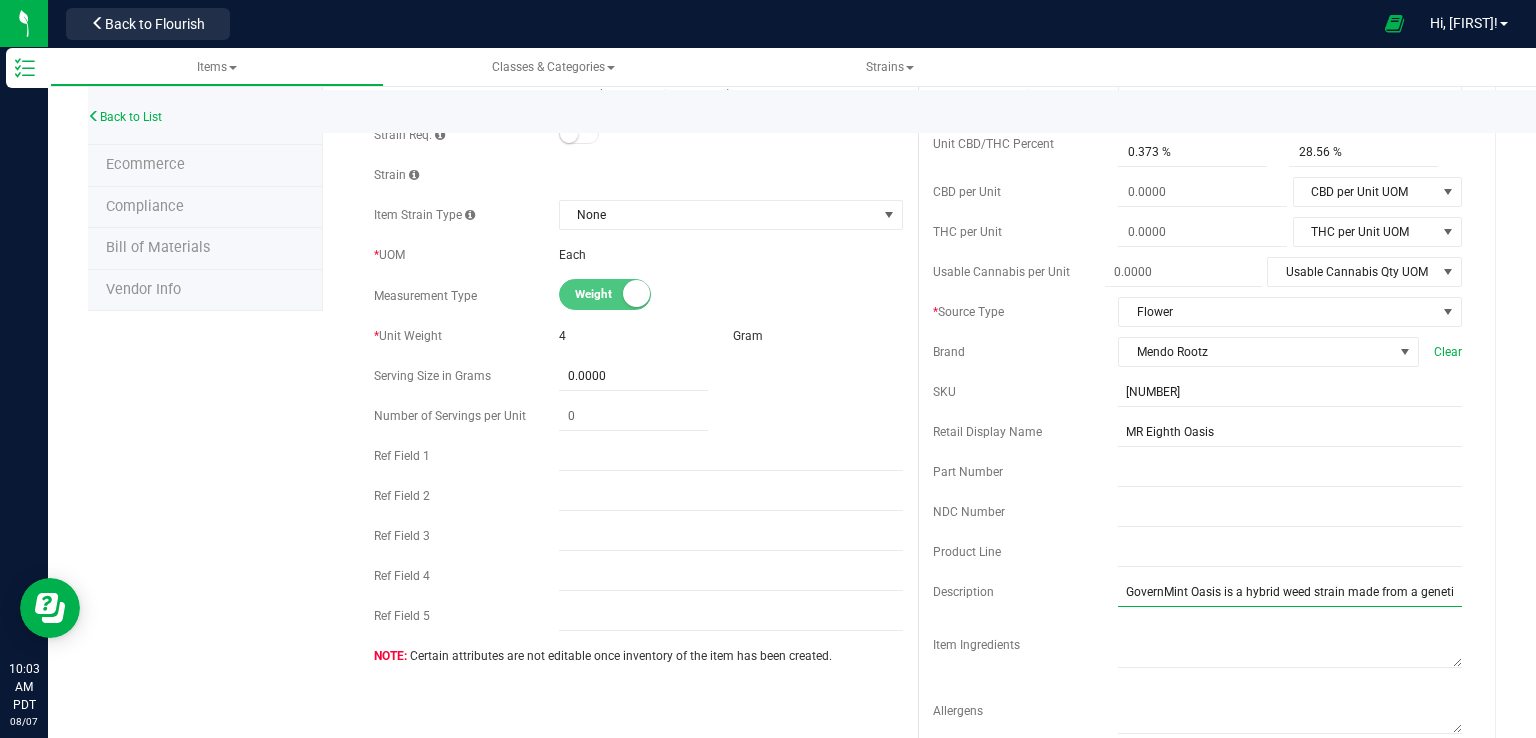 drag, startPoint x: 1402, startPoint y: 594, endPoint x: 1493, endPoint y: 617, distance: 93.8616 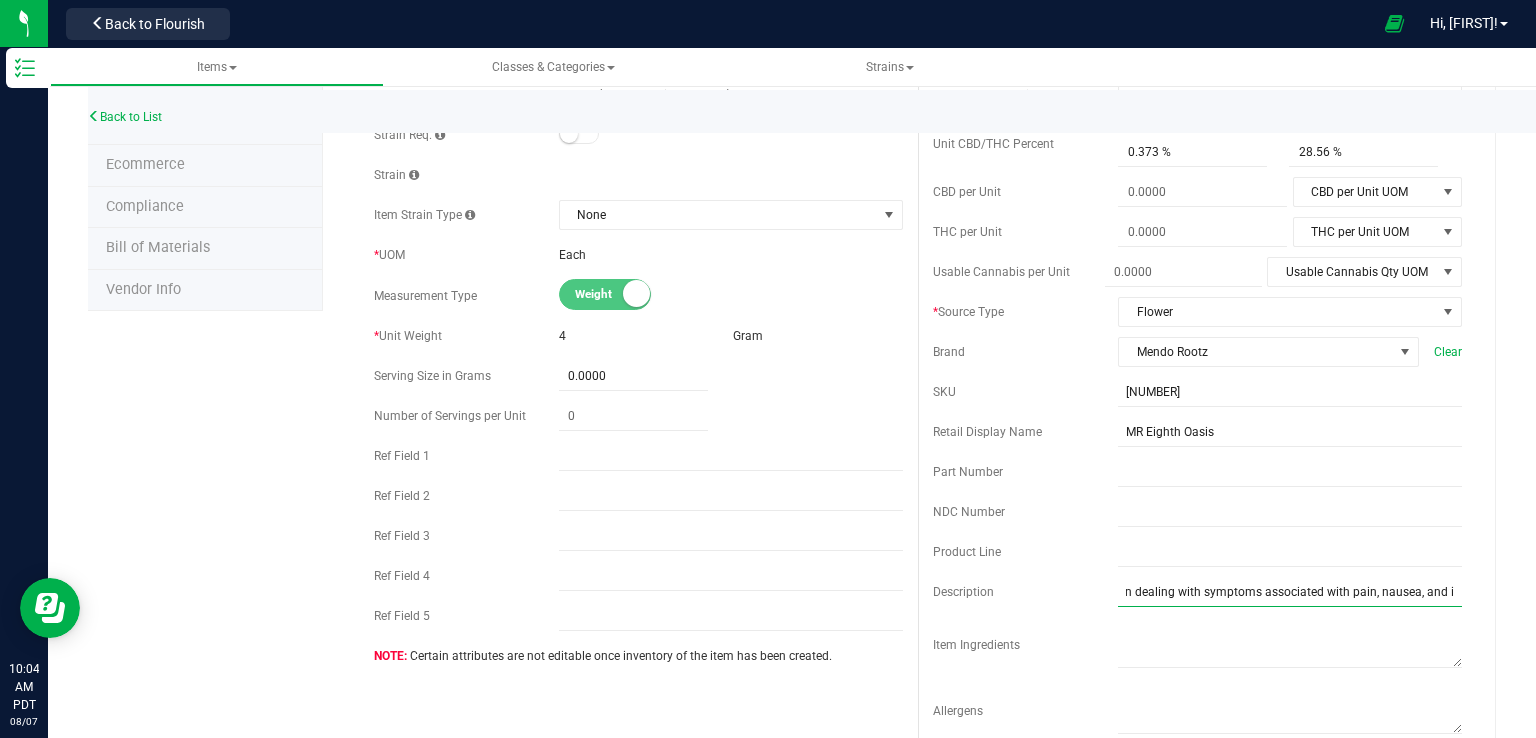 scroll, scrollTop: 0, scrollLeft: 1171, axis: horizontal 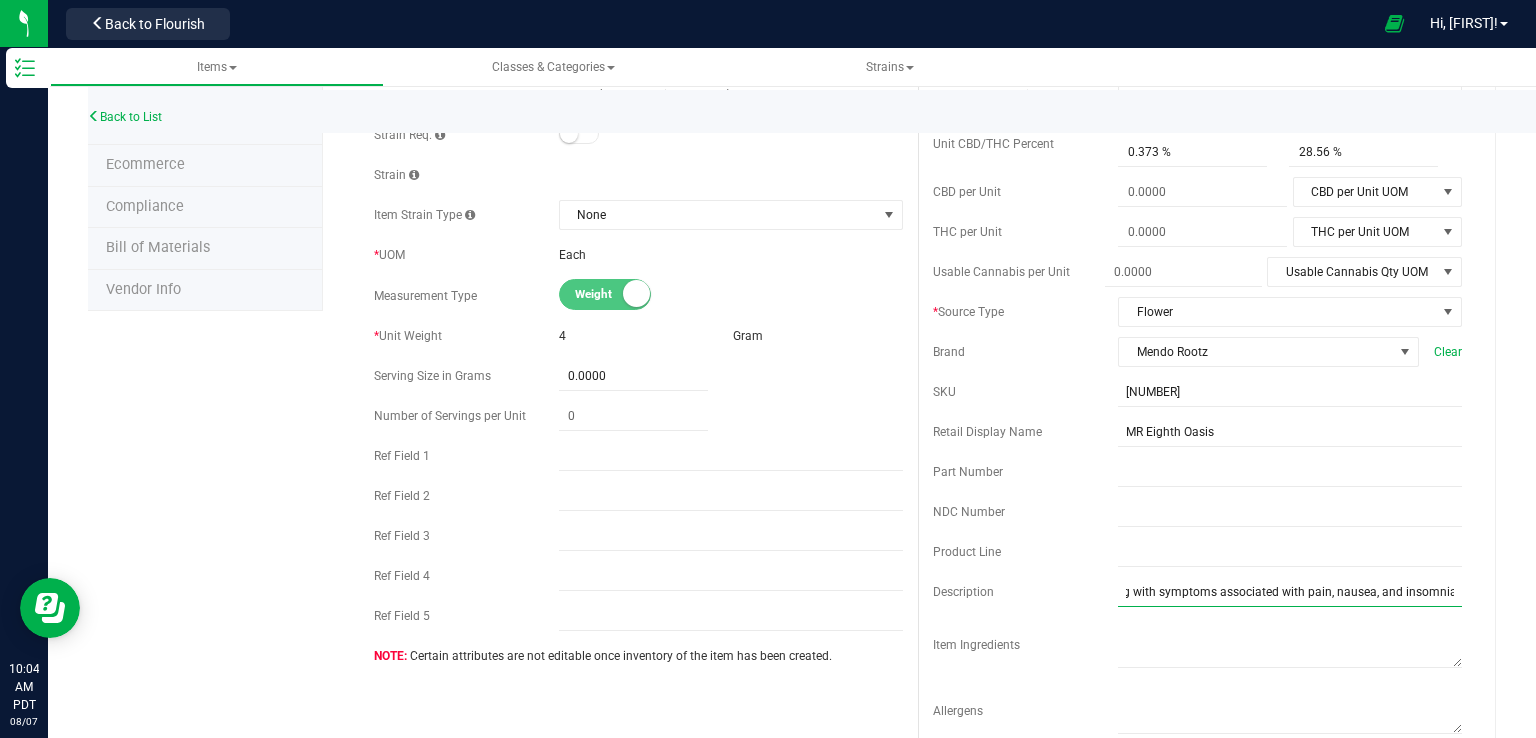 paste on "features flavors like herbal and diesel. The dominant terpene of this strain is limonene." 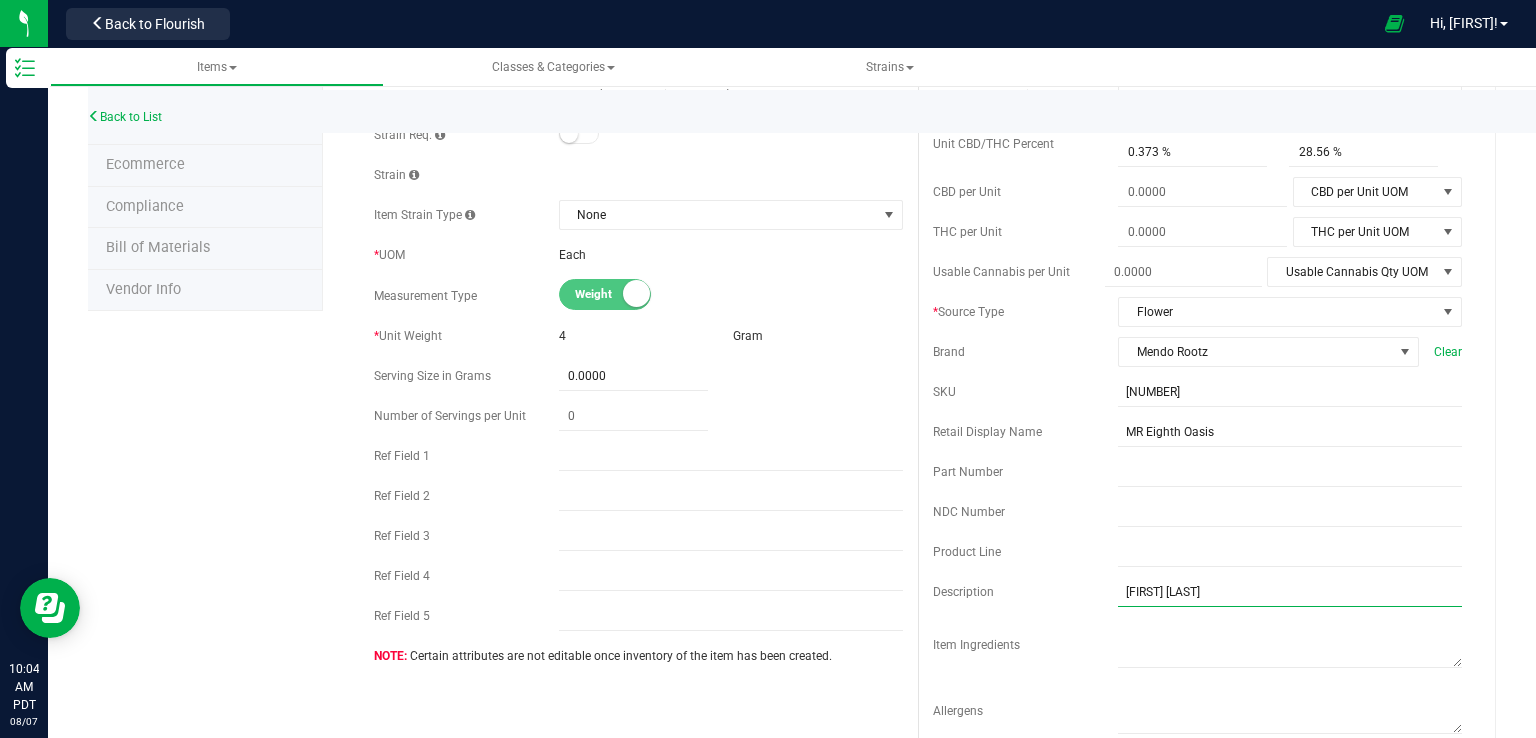 scroll, scrollTop: 0, scrollLeft: 1363, axis: horizontal 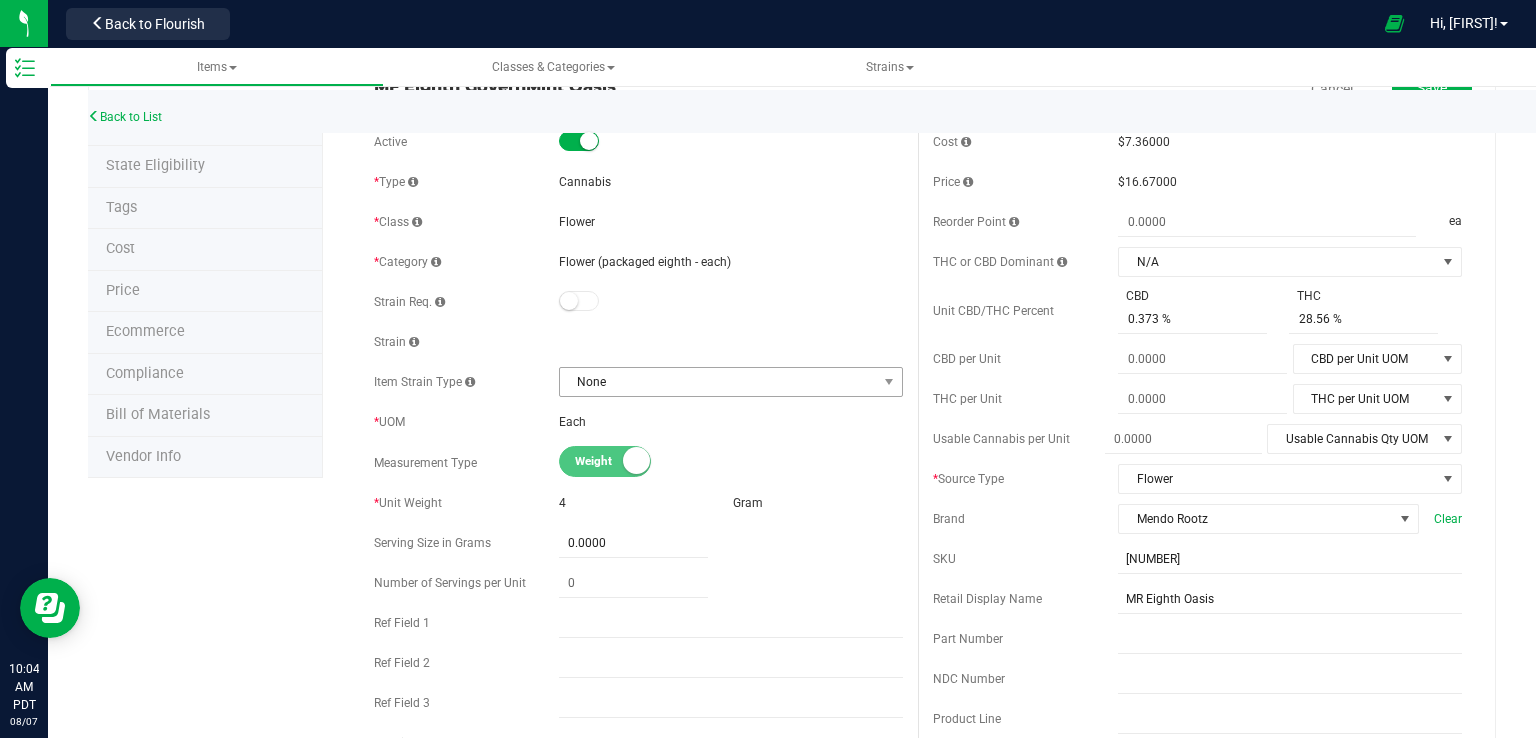 type on "[FIRST] [LAST]" 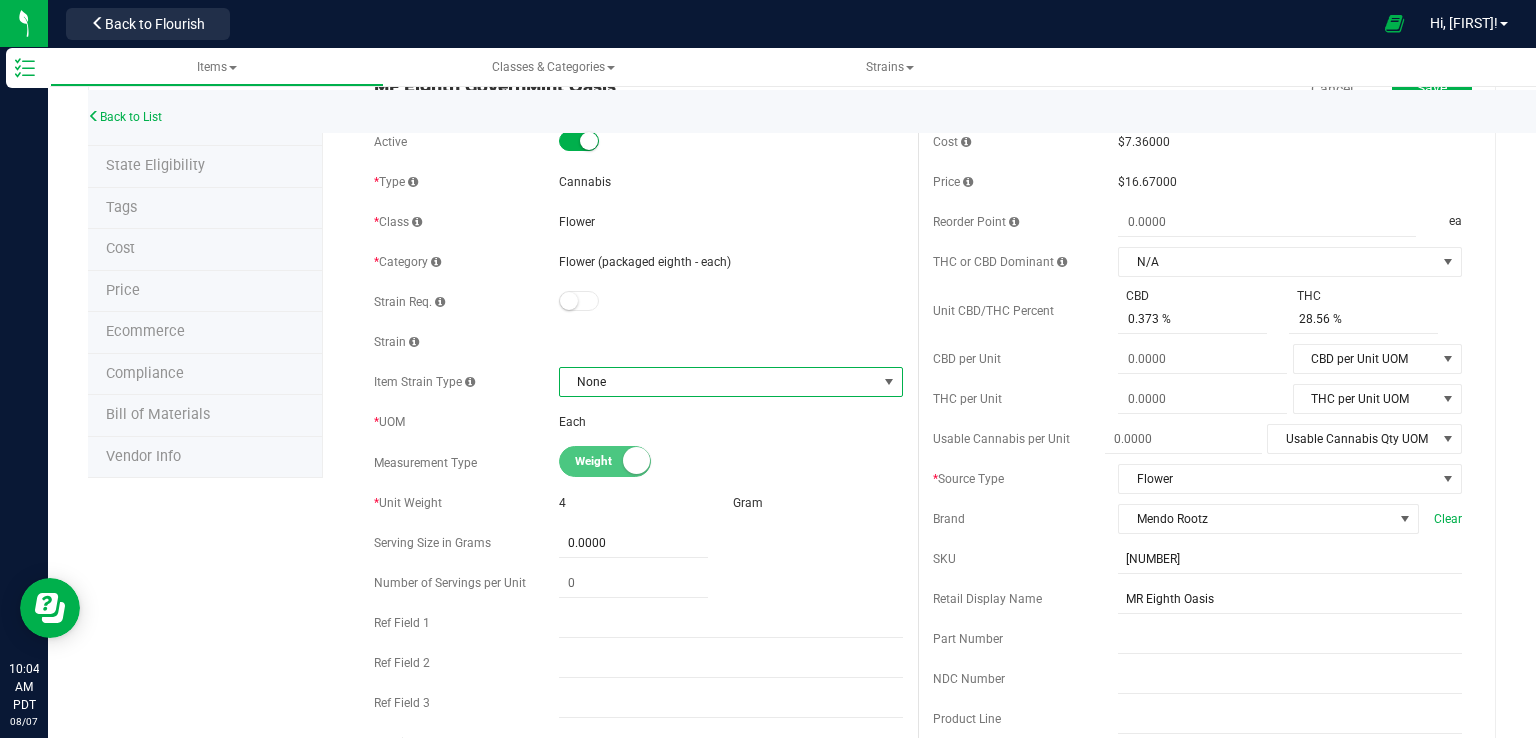 scroll, scrollTop: 0, scrollLeft: 0, axis: both 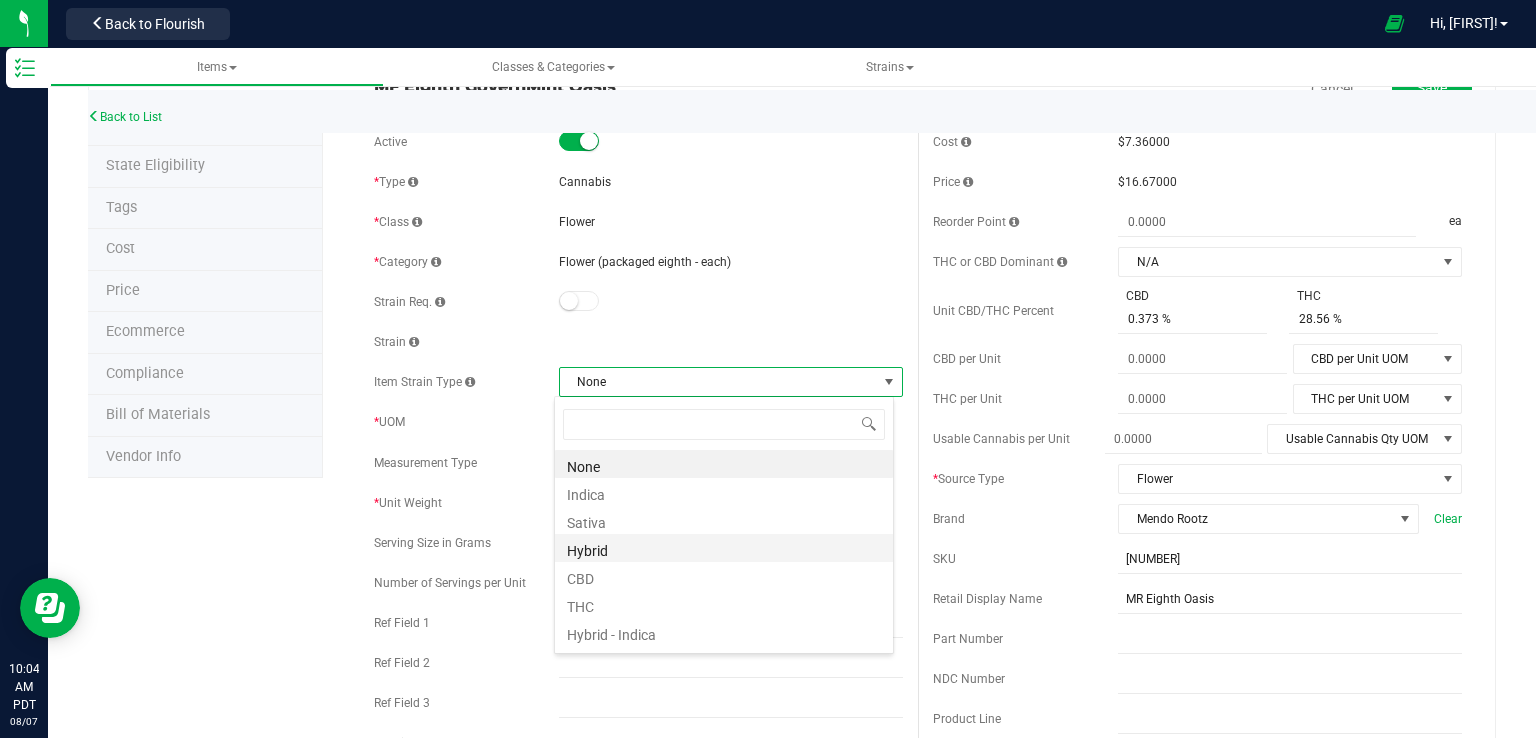 click on "Hybrid" at bounding box center [724, 548] 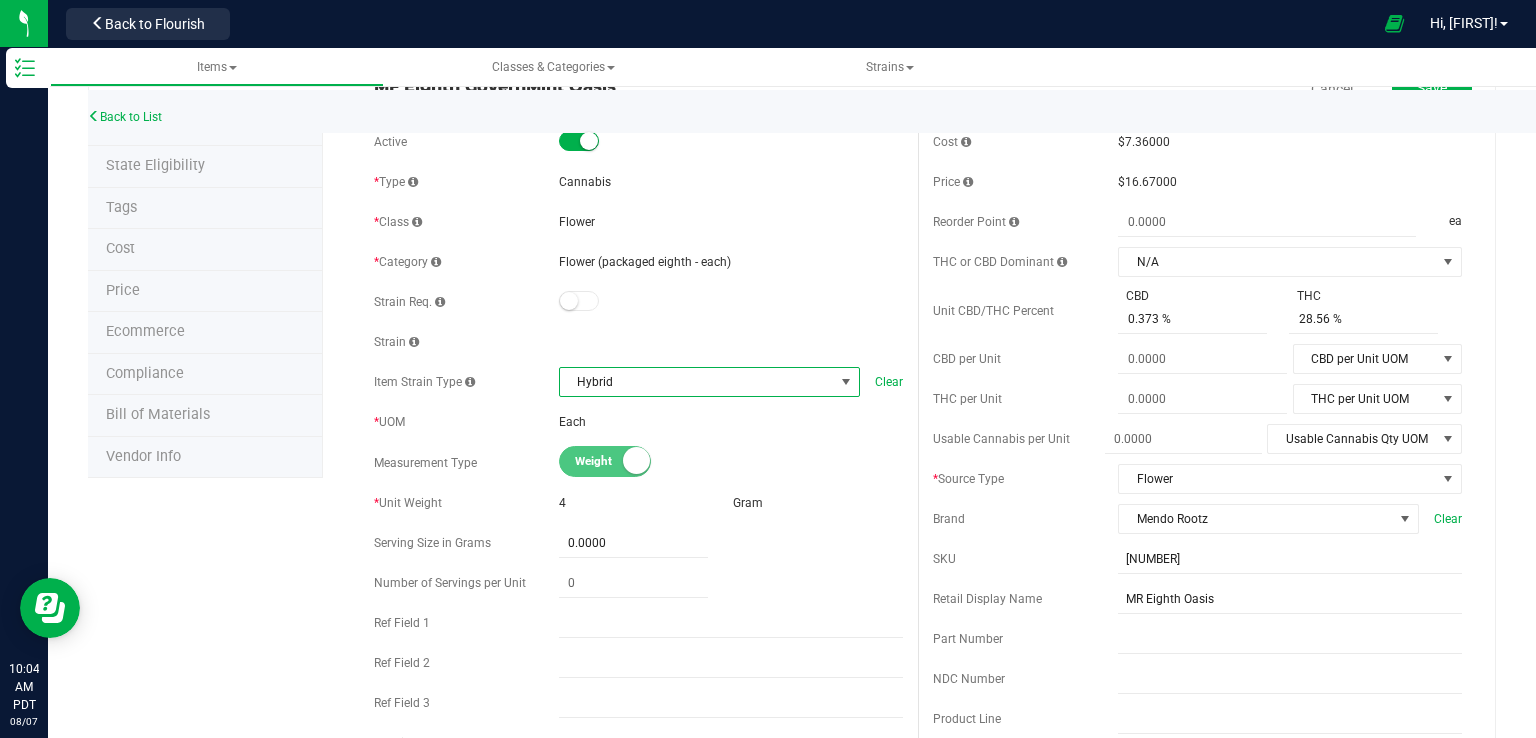 scroll, scrollTop: 0, scrollLeft: 0, axis: both 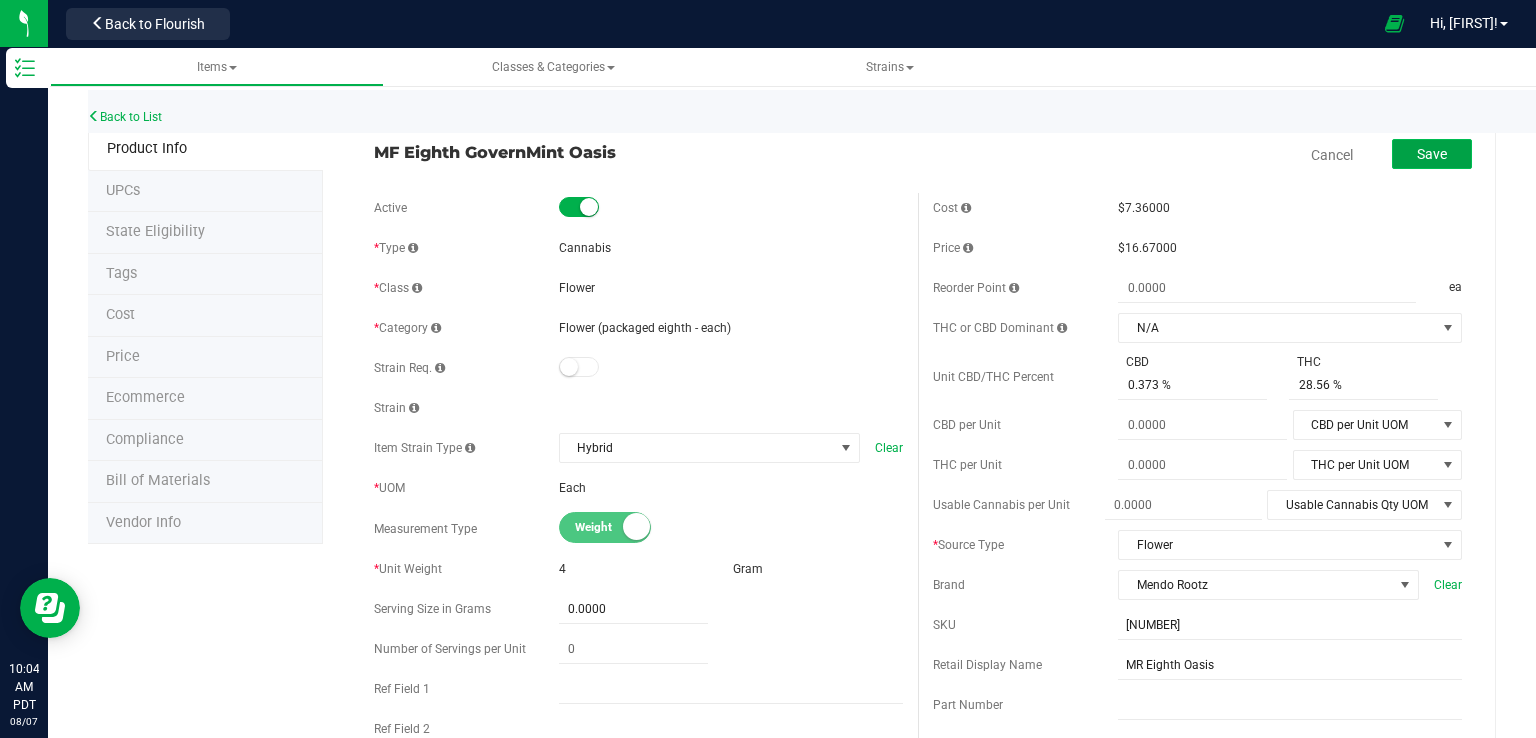 click on "Save" at bounding box center (1432, 154) 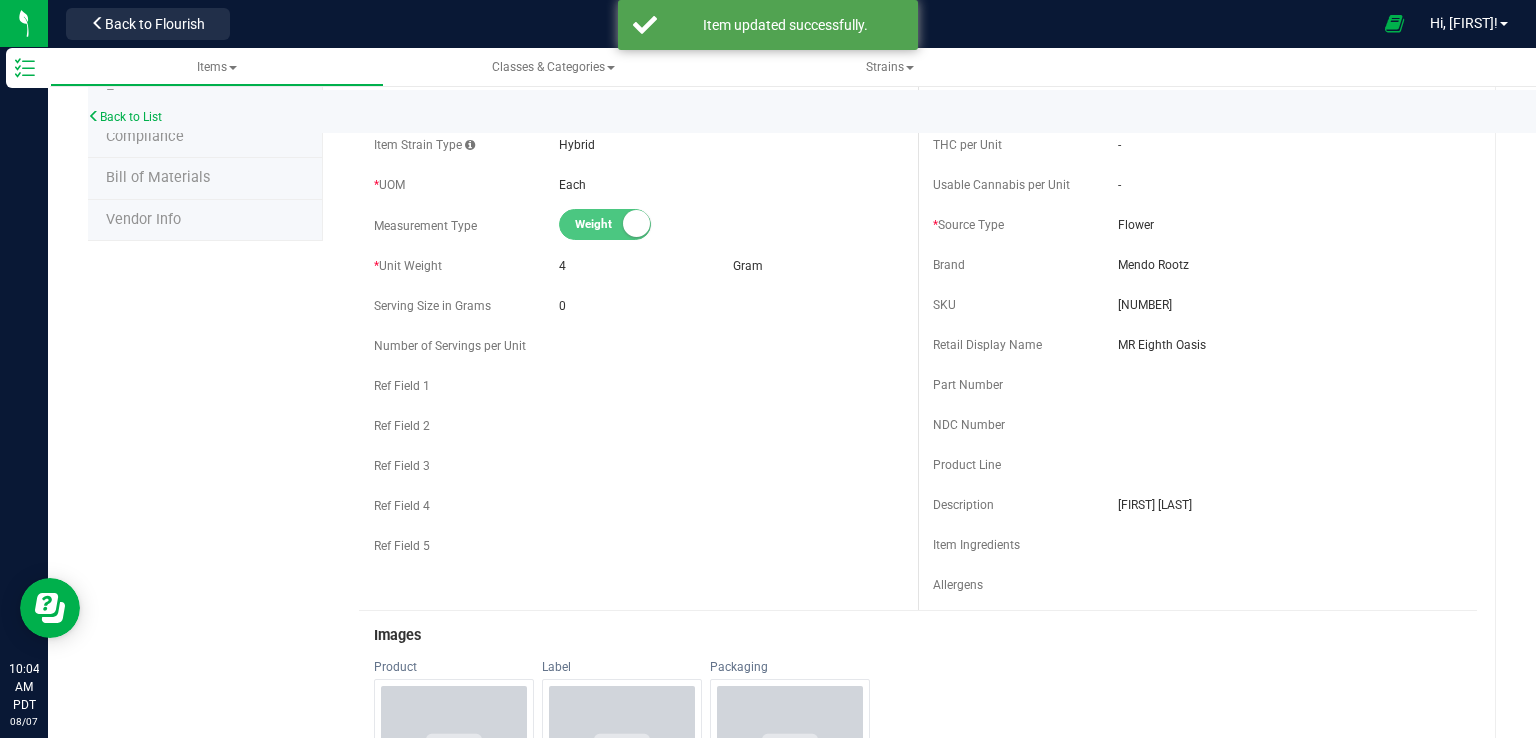 scroll, scrollTop: 333, scrollLeft: 0, axis: vertical 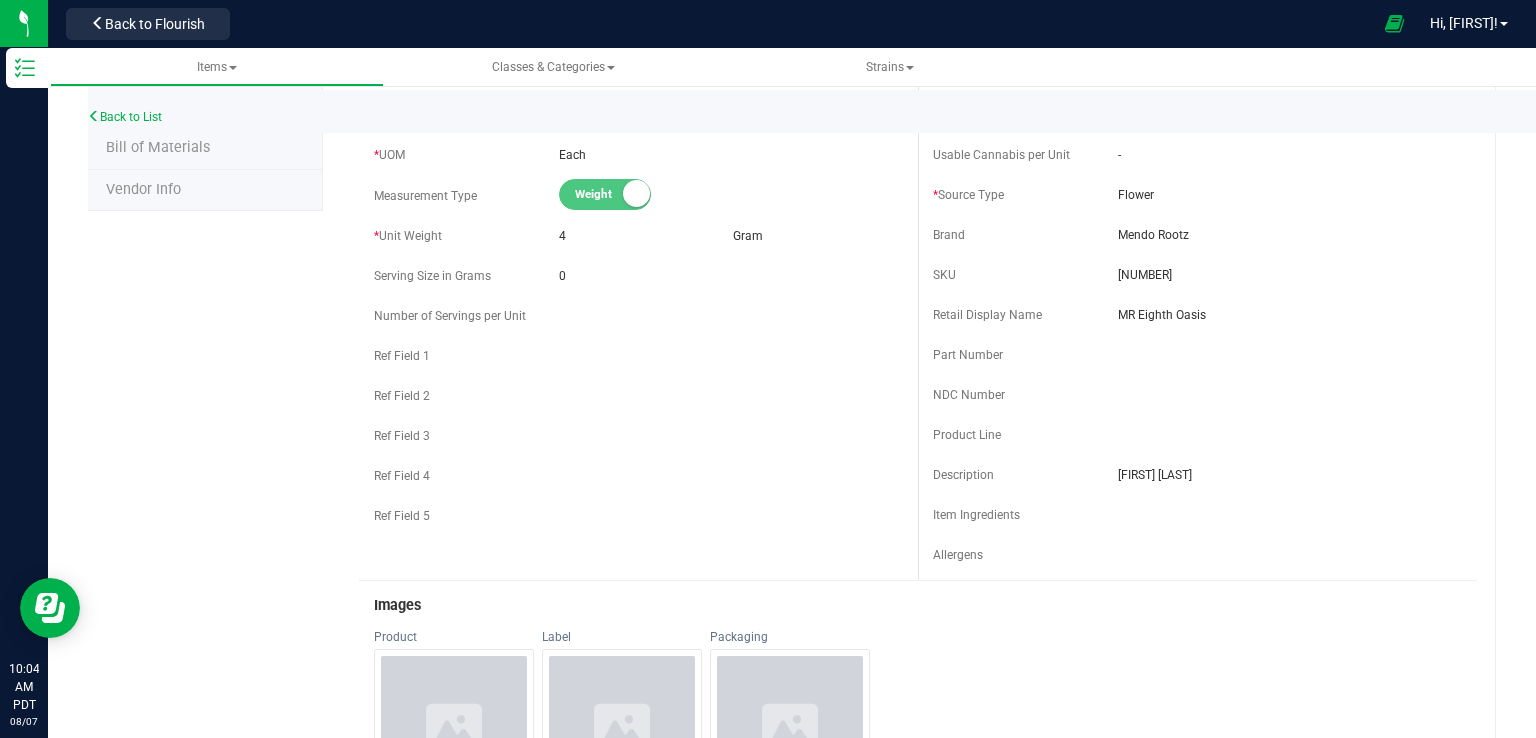 click on "[FIRST] [LAST]" at bounding box center [1290, 475] 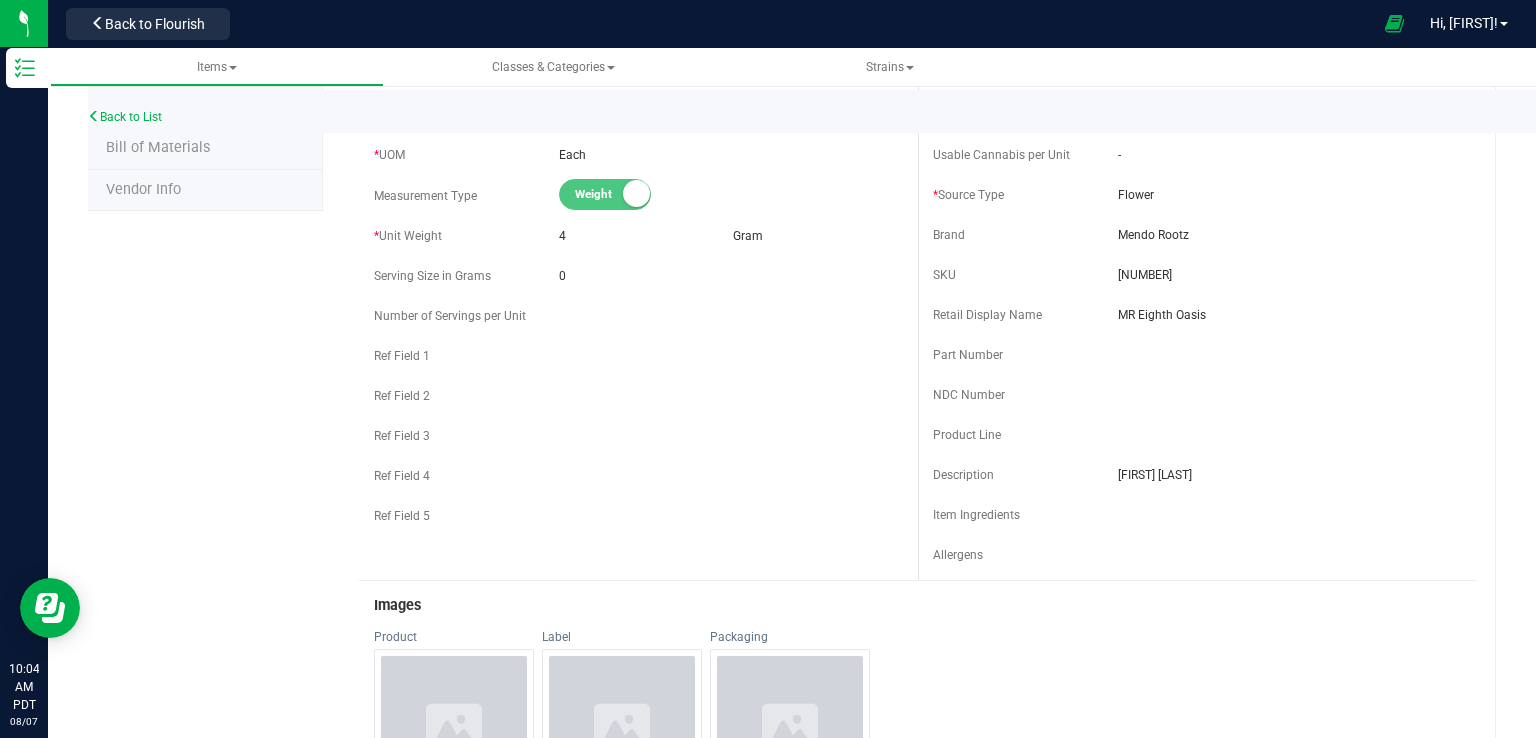 drag, startPoint x: 1218, startPoint y: 538, endPoint x: 976, endPoint y: 465, distance: 252.77065 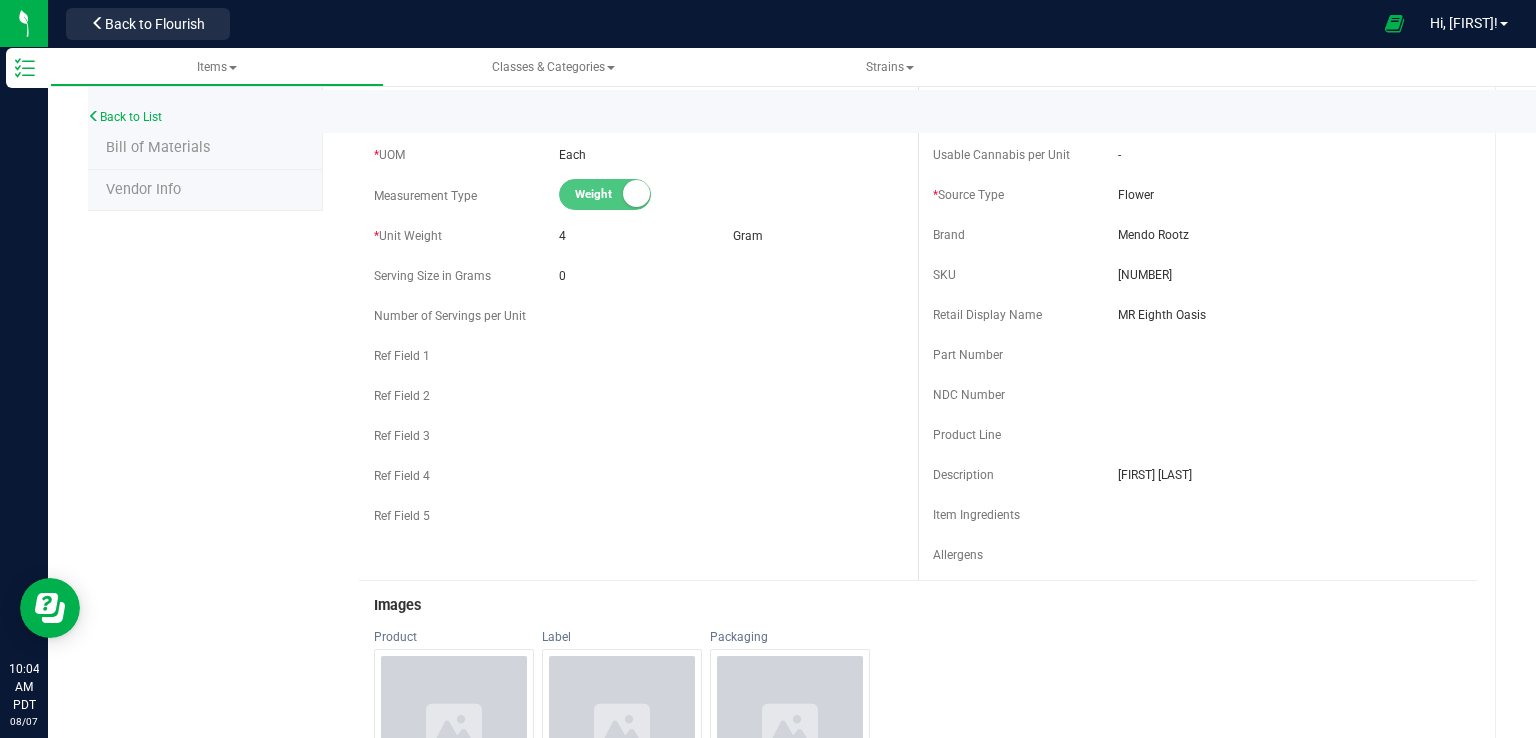 click on "Description
GovernMint Oasis is a hybrid weed strain made from a genetic cross between GMO and Gush Mints. The effects include sleepy, tingly and relaxed. Medical marijuana patients often choose Govern Mint Oasis when dealing with symptoms associated with pain, nausea, and insomnia. This strain features flavors like herbal and diesel. The dominant terpene of this strain is limonene." at bounding box center [1197, 475] 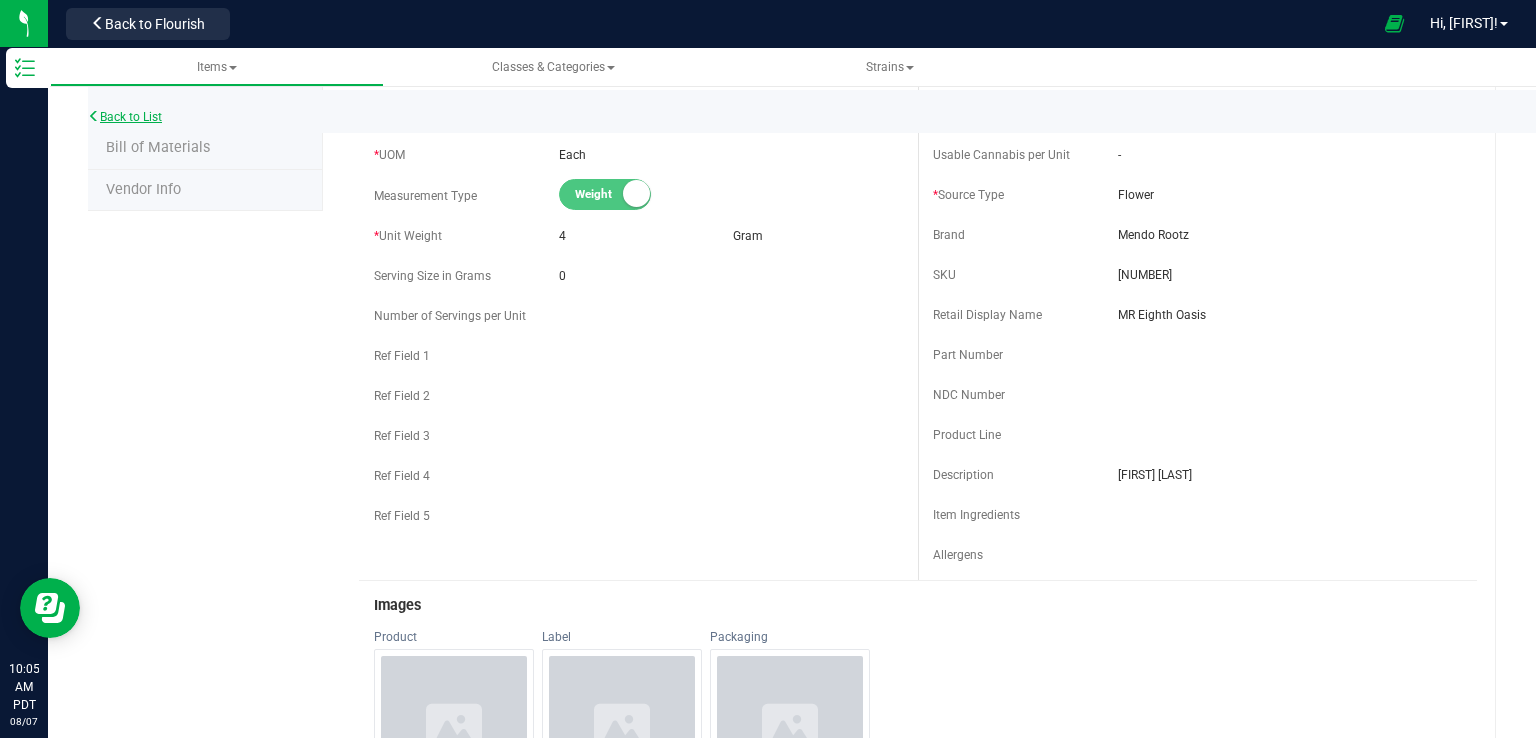 click on "Back to List" at bounding box center (125, 117) 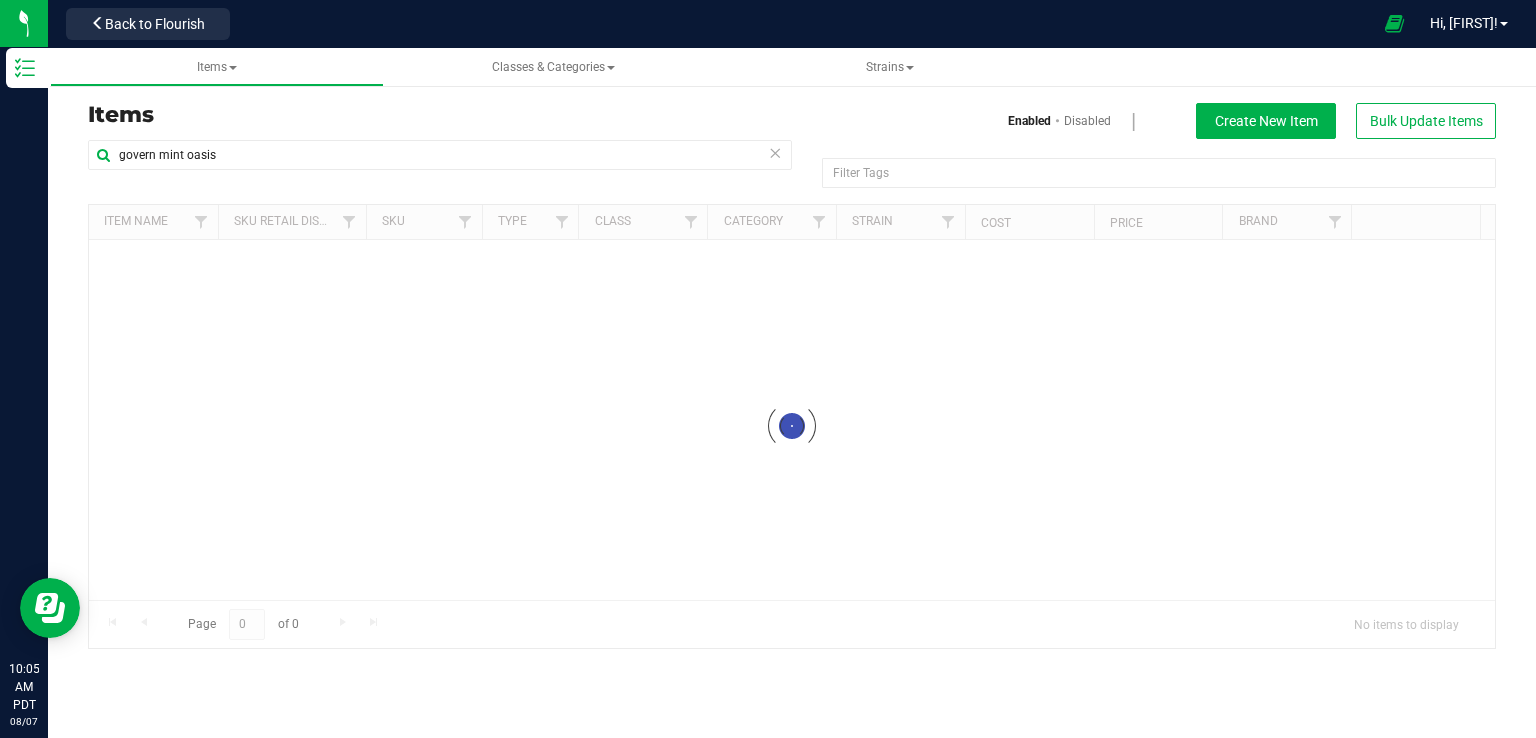 scroll, scrollTop: 0, scrollLeft: 0, axis: both 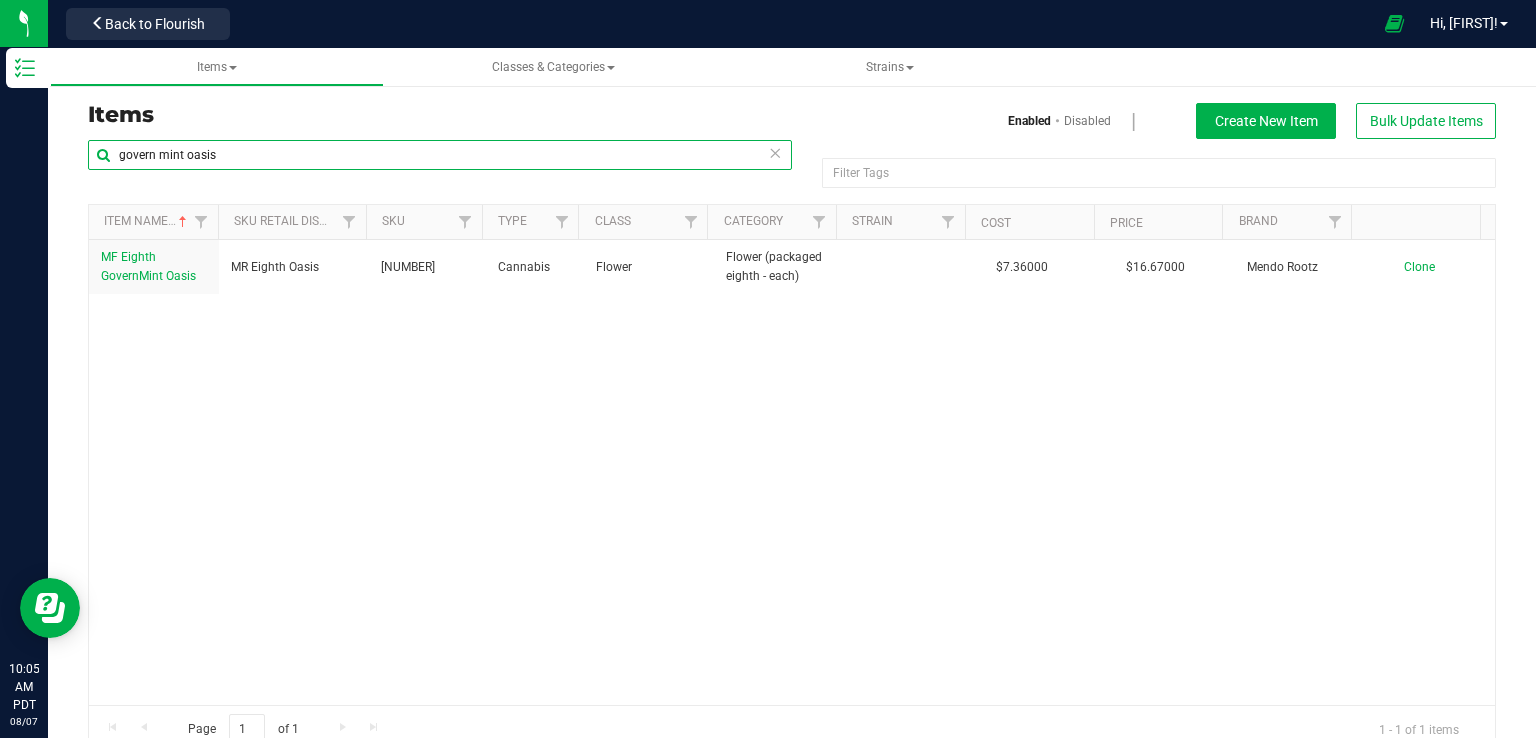 drag, startPoint x: 221, startPoint y: 151, endPoint x: 62, endPoint y: 151, distance: 159 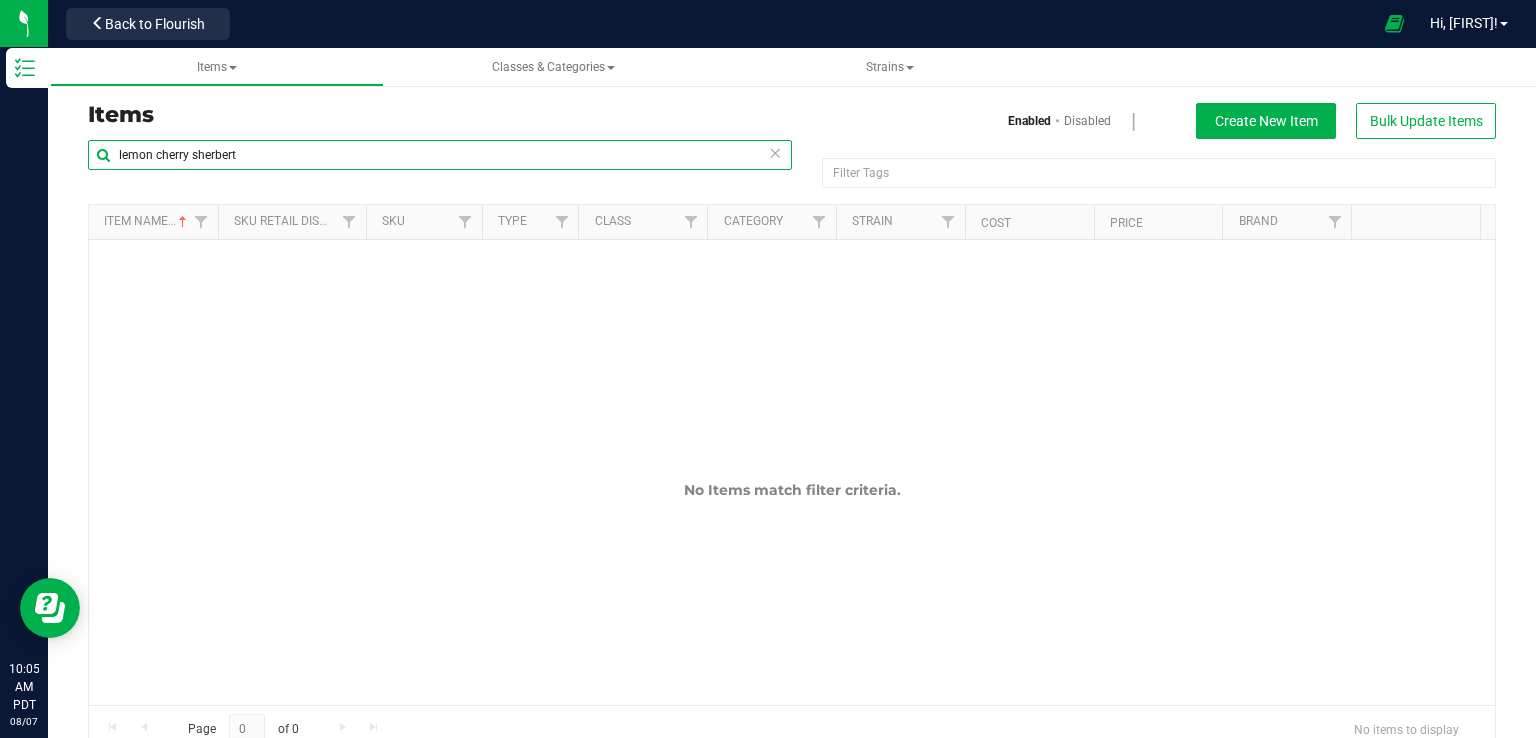drag, startPoint x: 266, startPoint y: 163, endPoint x: 188, endPoint y: 173, distance: 78.63841 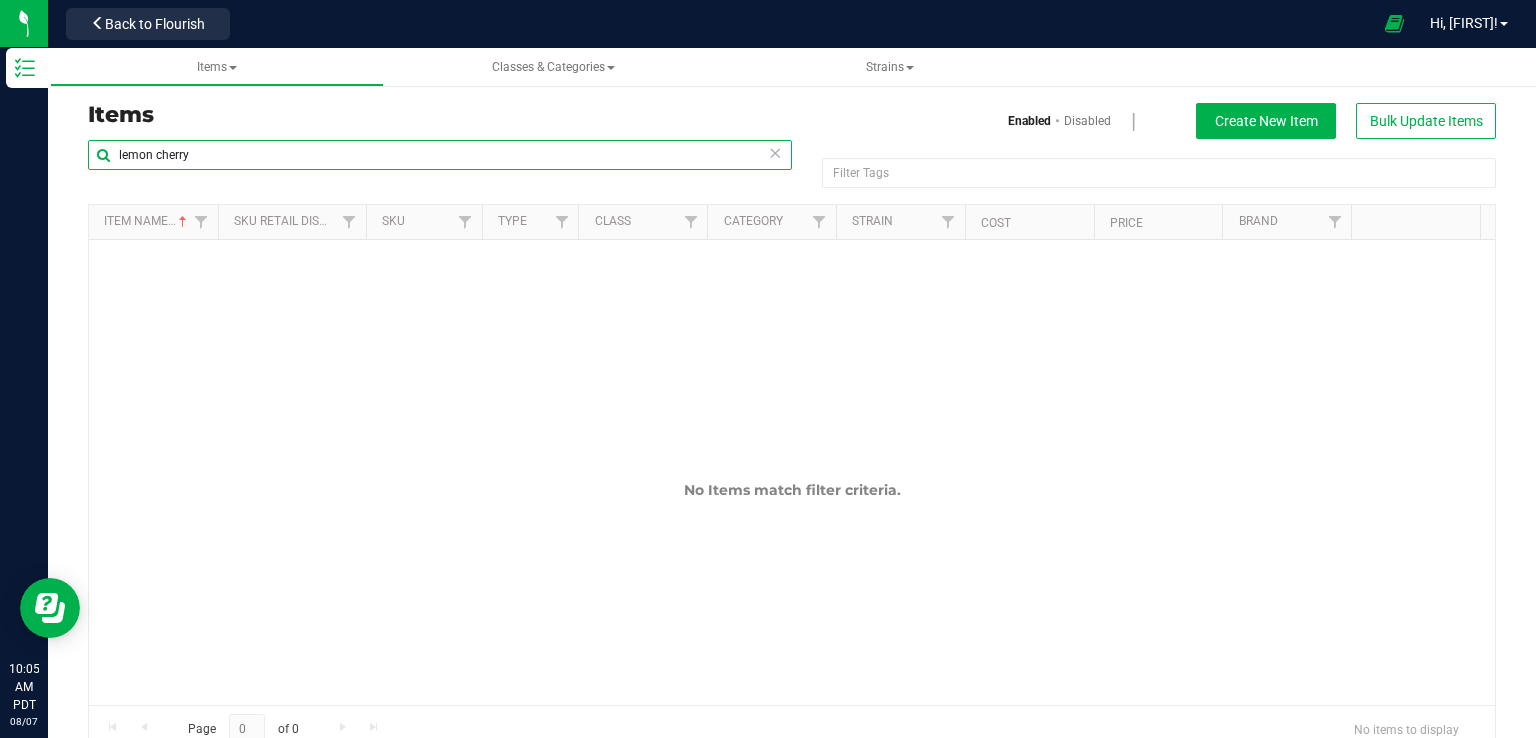 type on "lemon cherry" 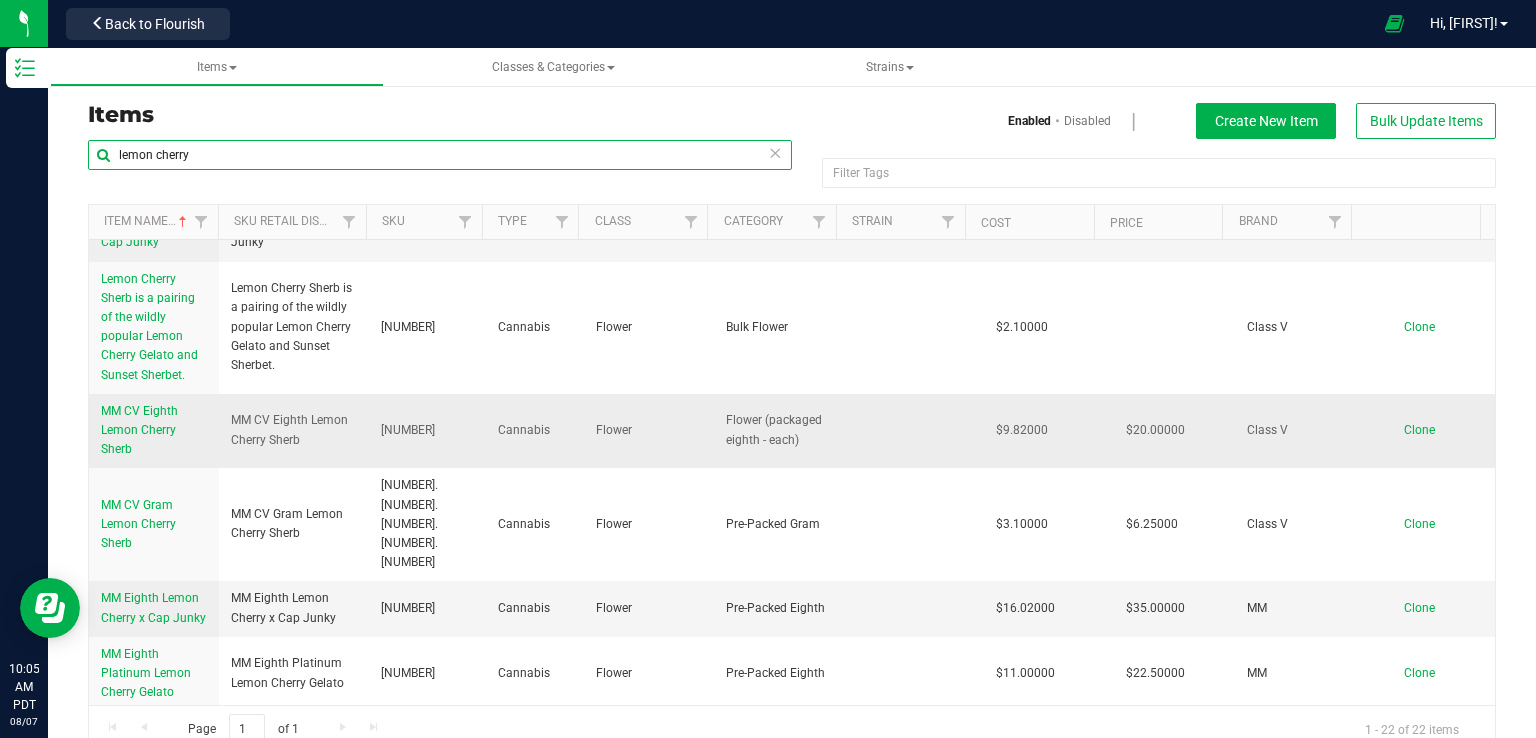 scroll, scrollTop: 900, scrollLeft: 0, axis: vertical 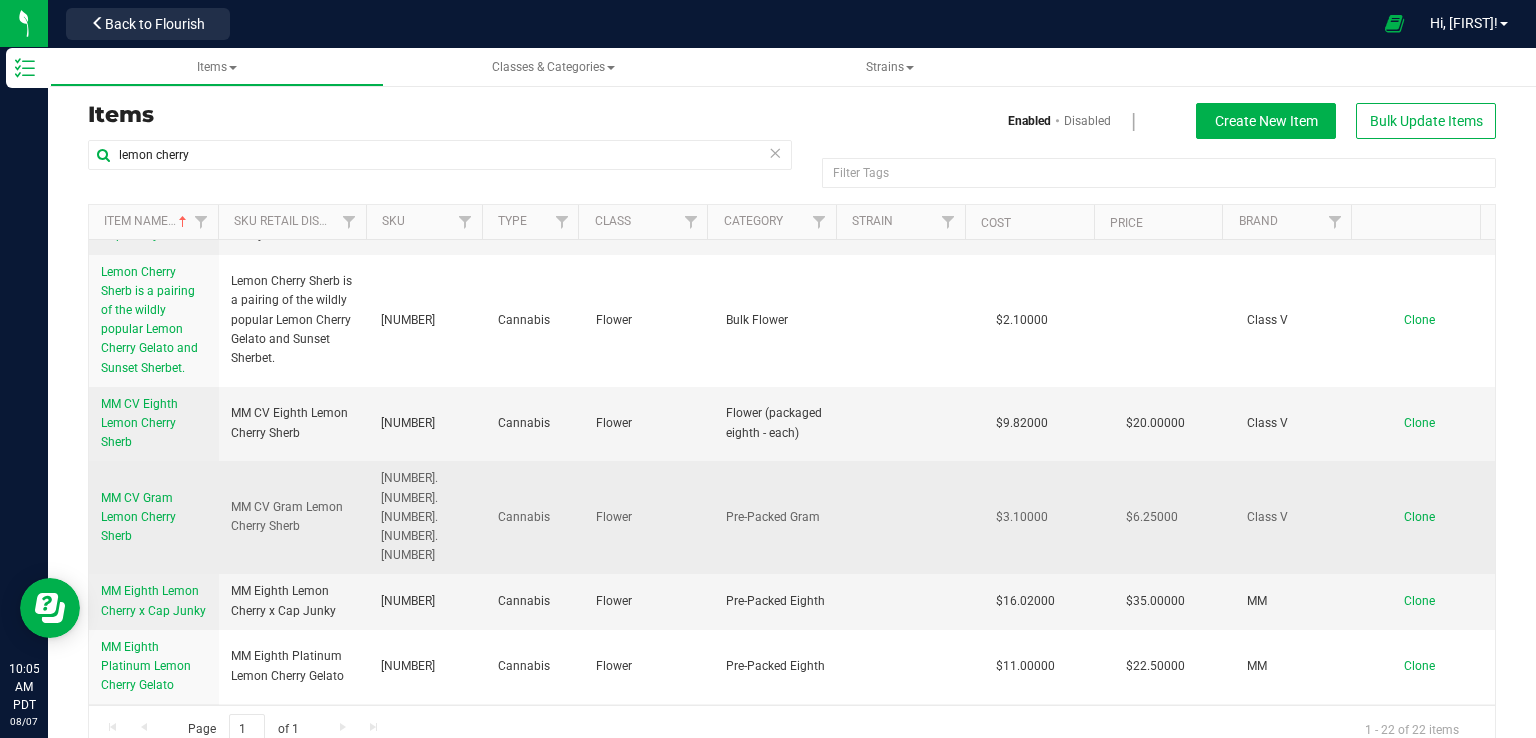 click on "MM CV Gram Lemon Cherry Sherb" at bounding box center (138, 517) 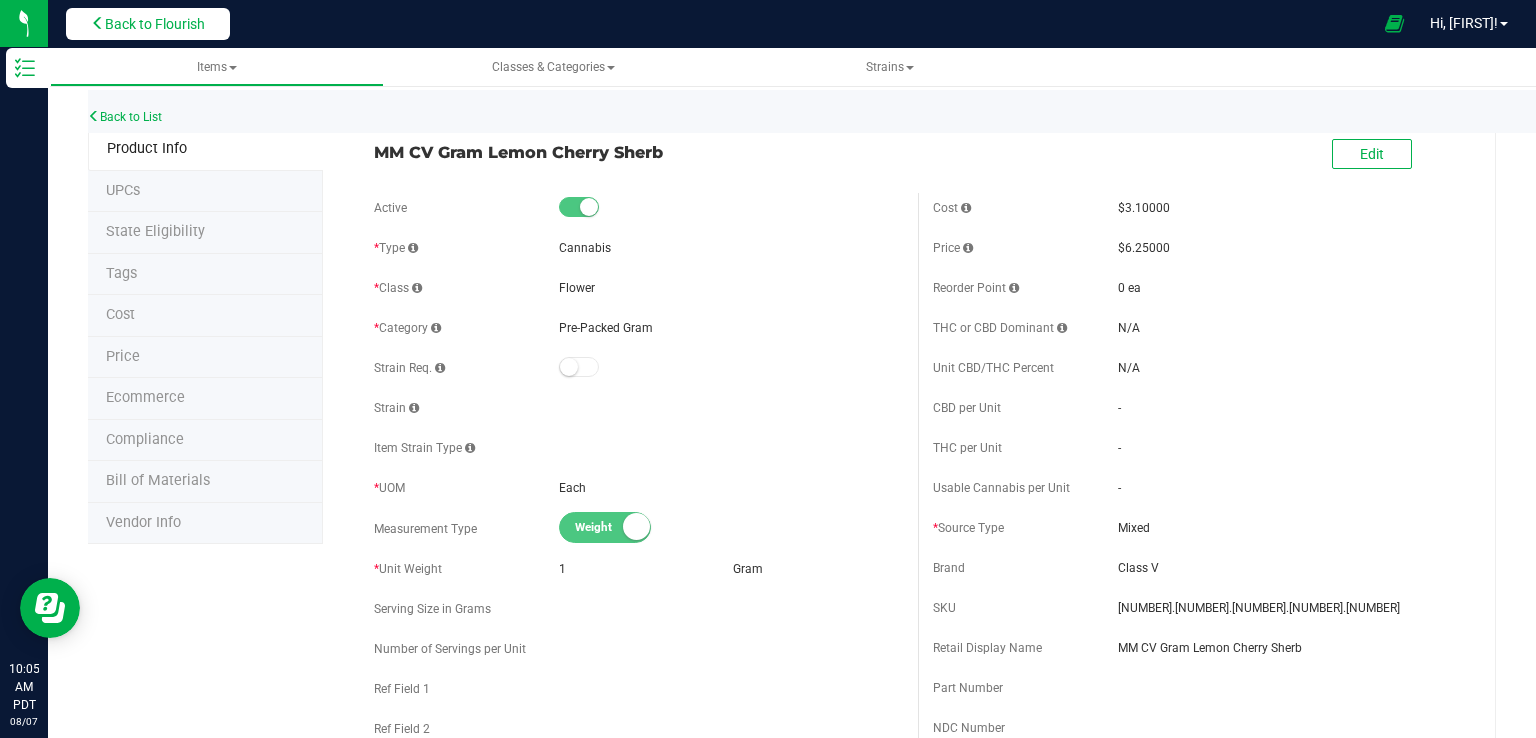 click on "Back to Flourish" at bounding box center (155, 24) 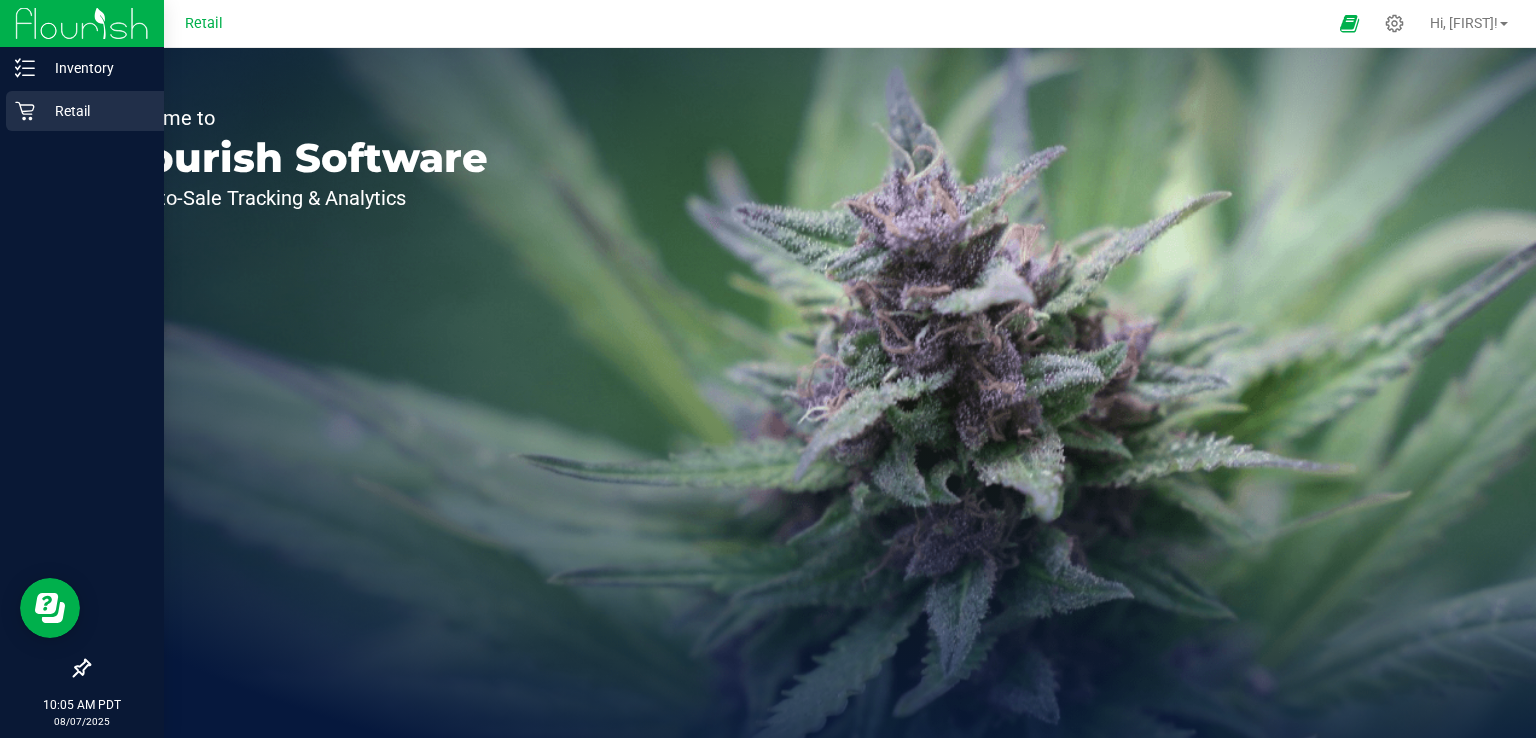 click on "Retail" at bounding box center [95, 111] 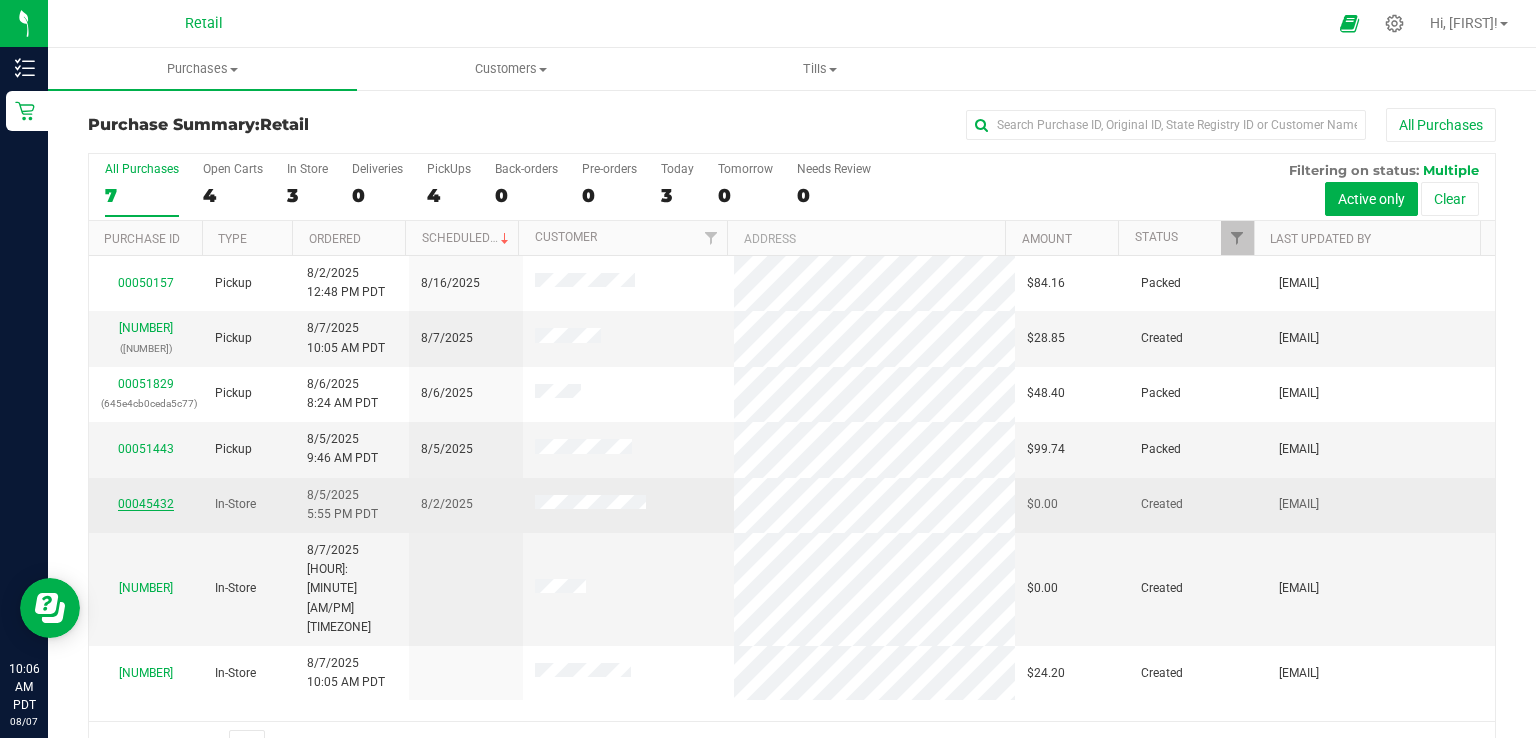 click on "00045432" at bounding box center [146, 504] 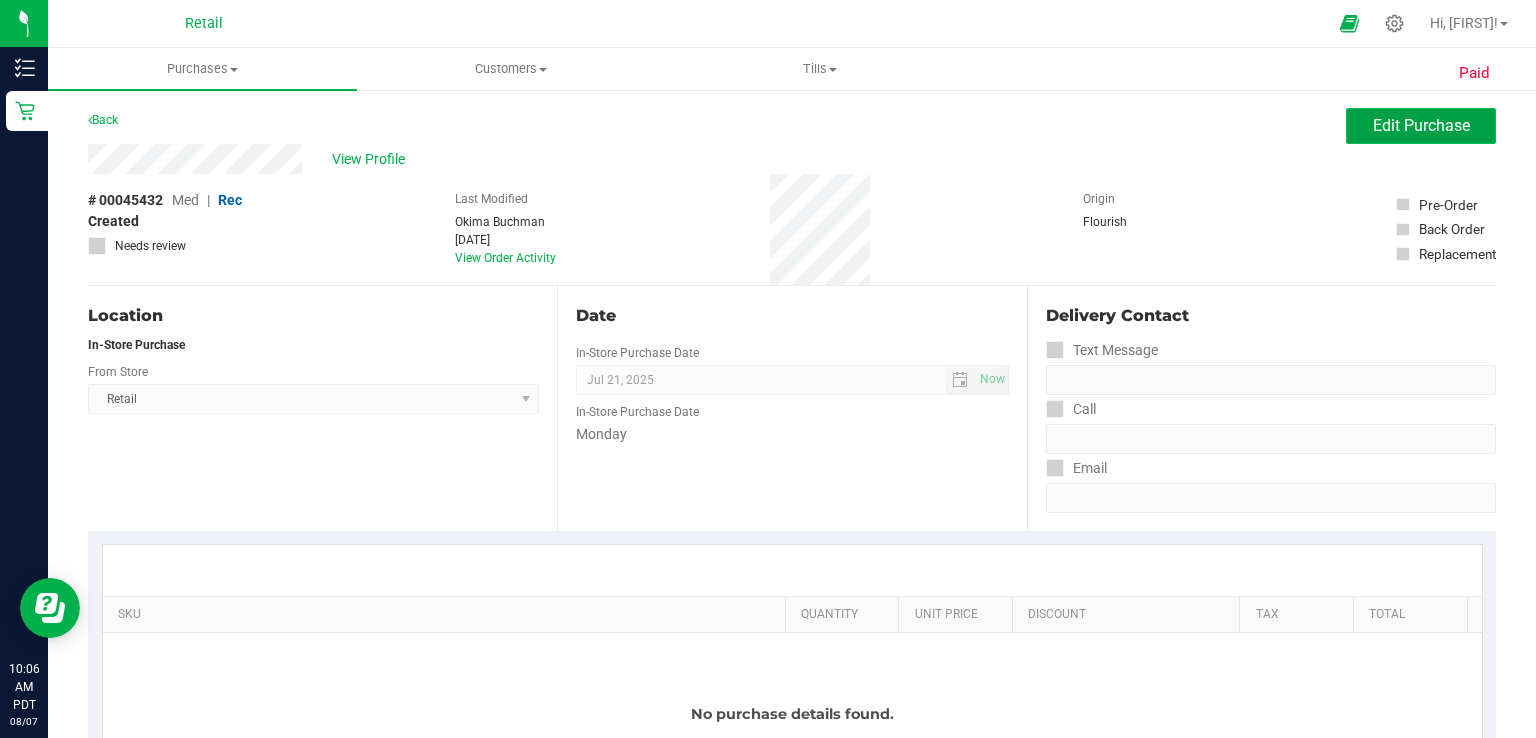 click on "Edit Purchase" at bounding box center [1421, 125] 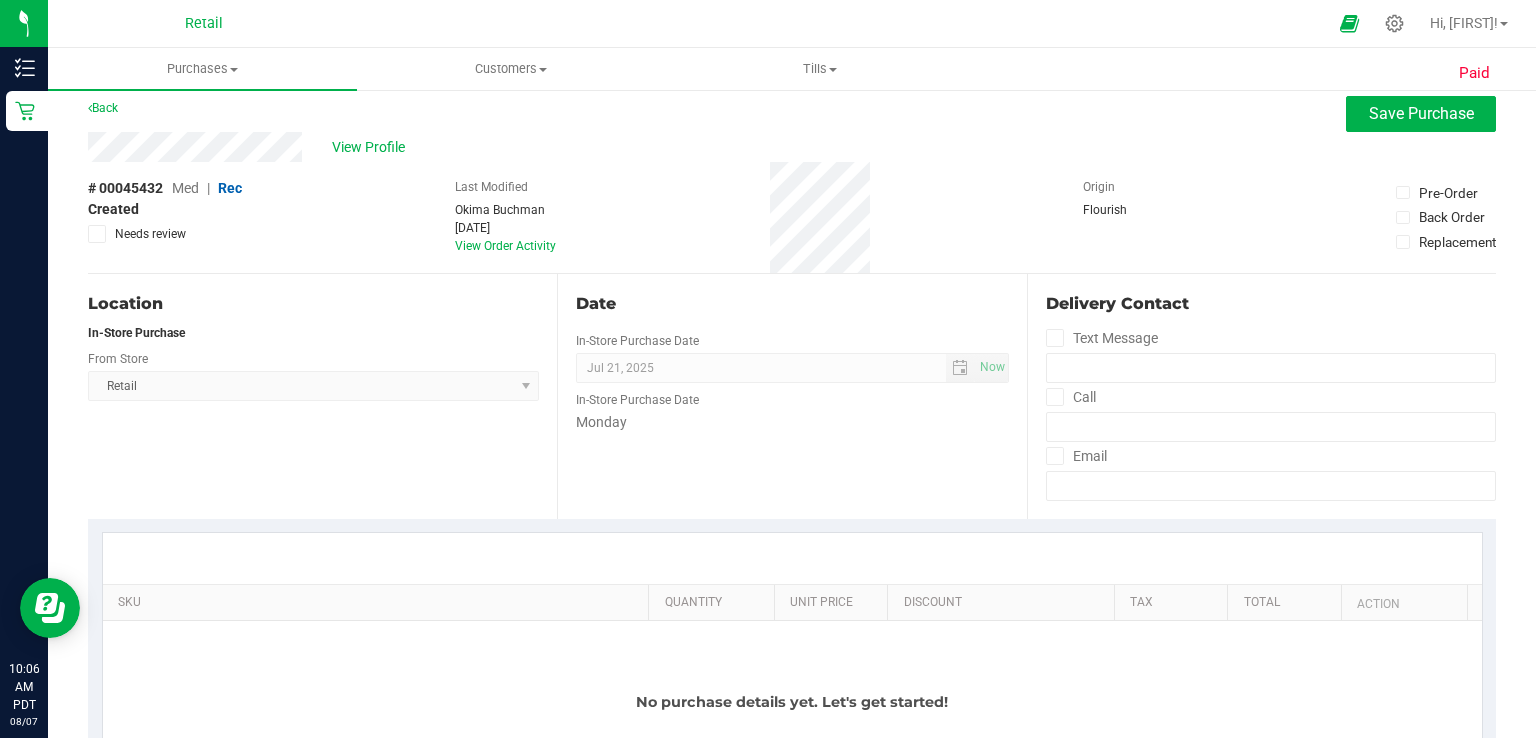 scroll, scrollTop: 0, scrollLeft: 0, axis: both 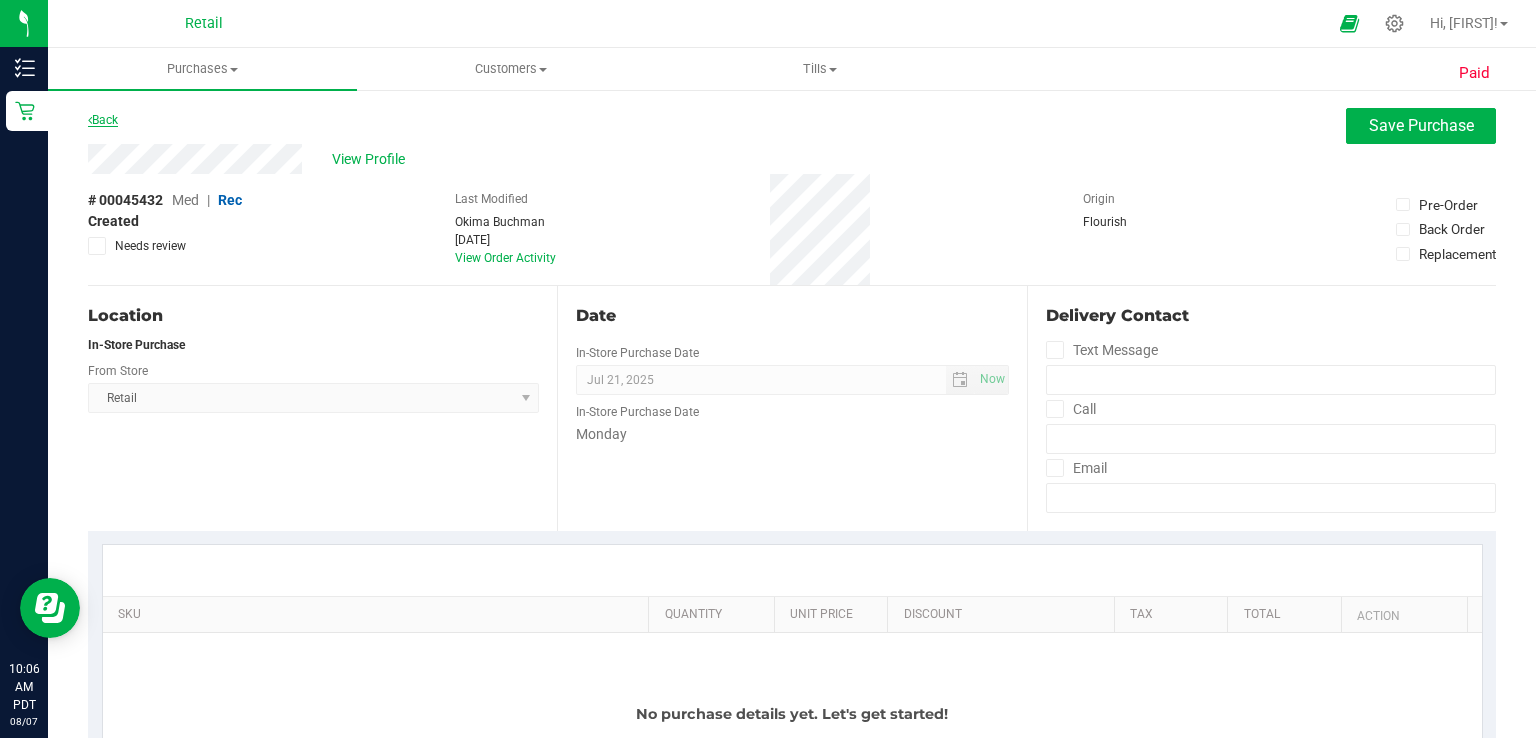 click on "Back" at bounding box center [103, 120] 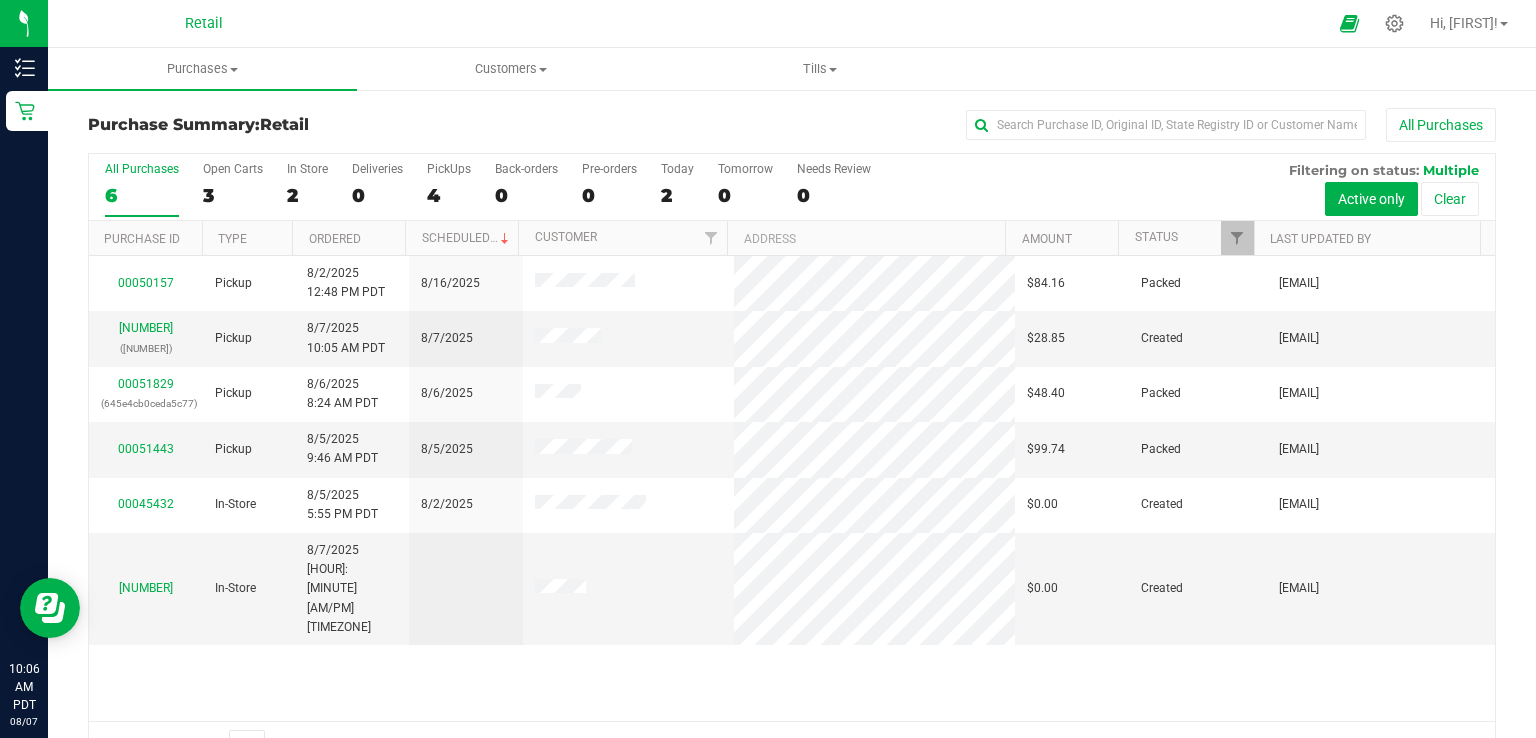 click on "All Purchases
6
Open Carts
3
In Store
2
Deliveries
0
PickUps
4
Back-orders
0
Pre-orders
0
Today
2
Tomorrow
0" at bounding box center [792, 187] 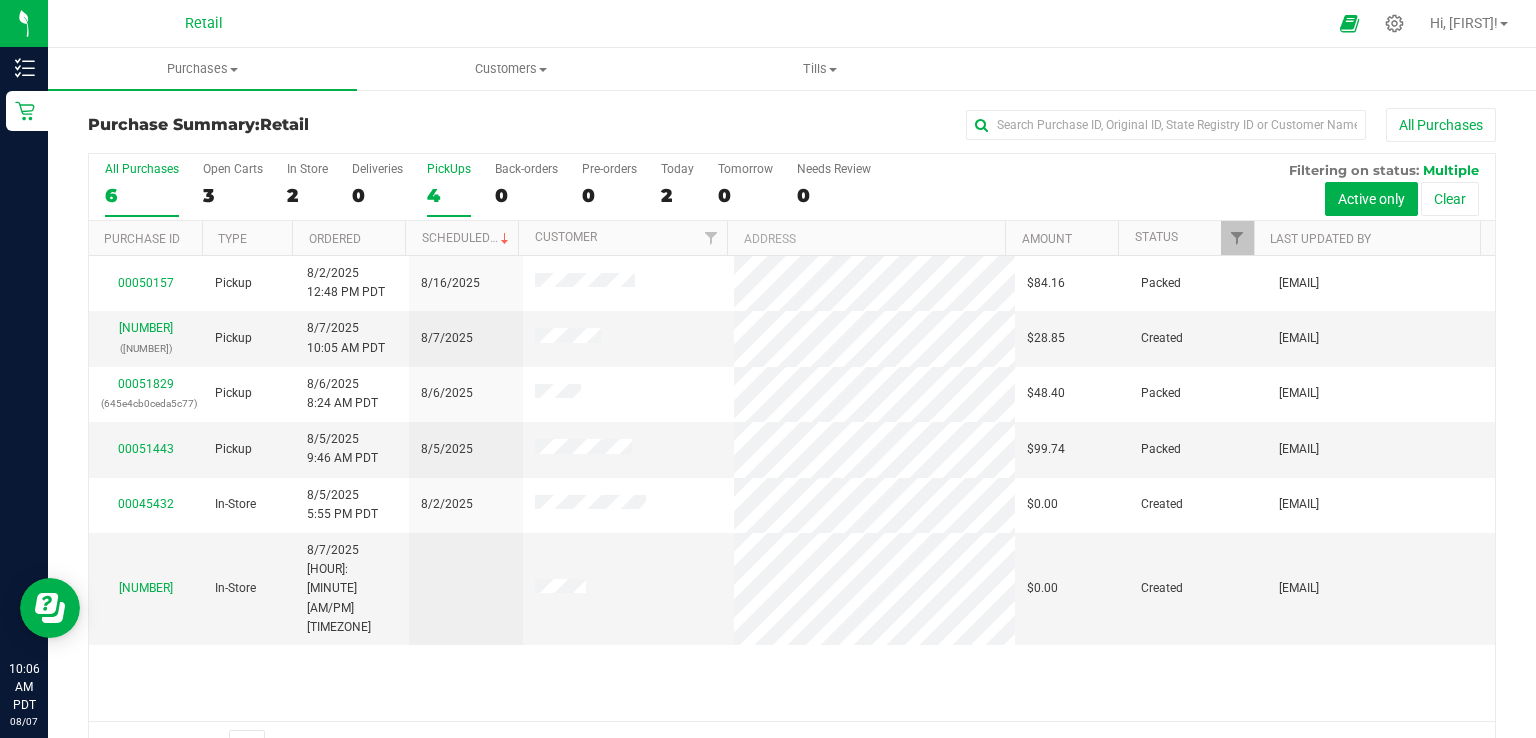 click on "4" at bounding box center (449, 195) 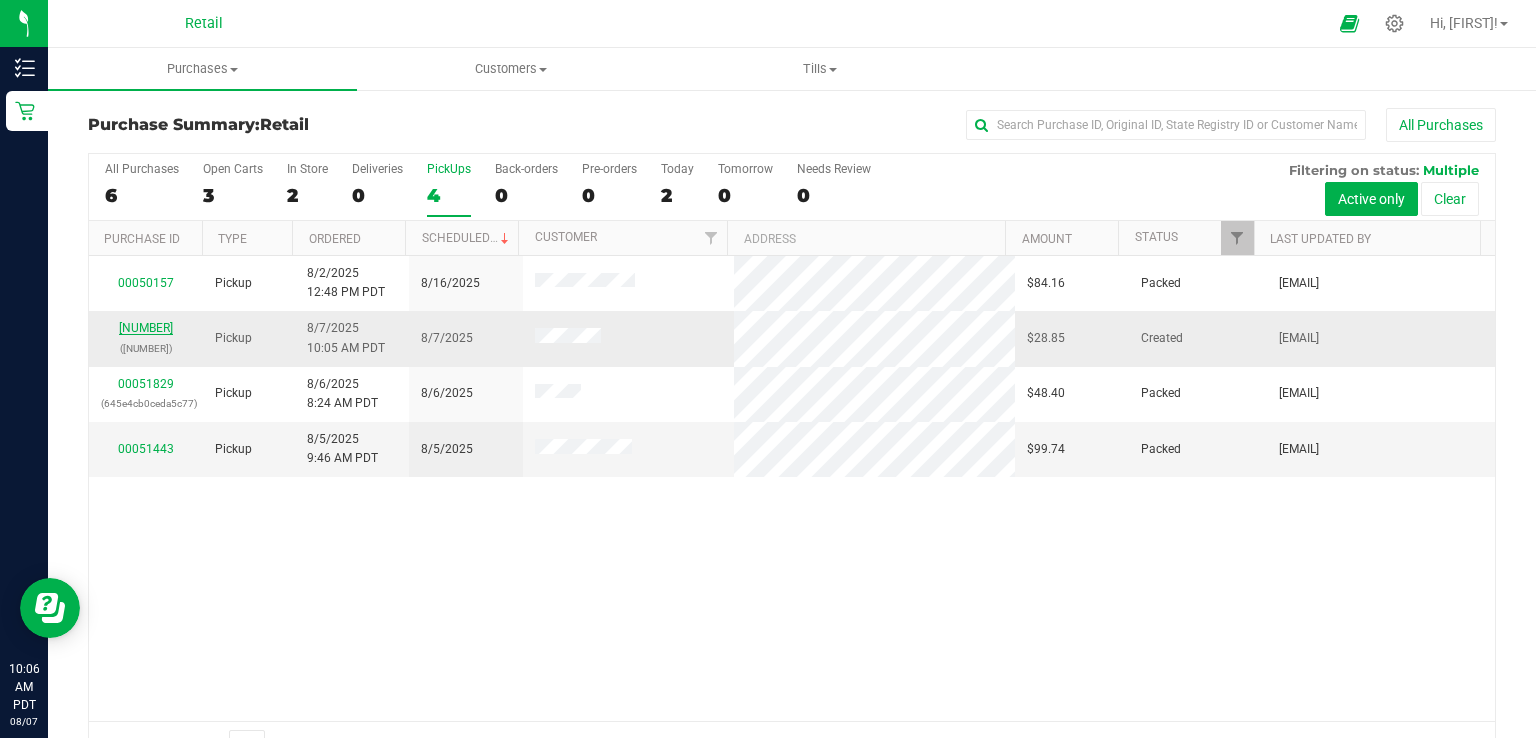 click on "[NUMBER]" at bounding box center (146, 328) 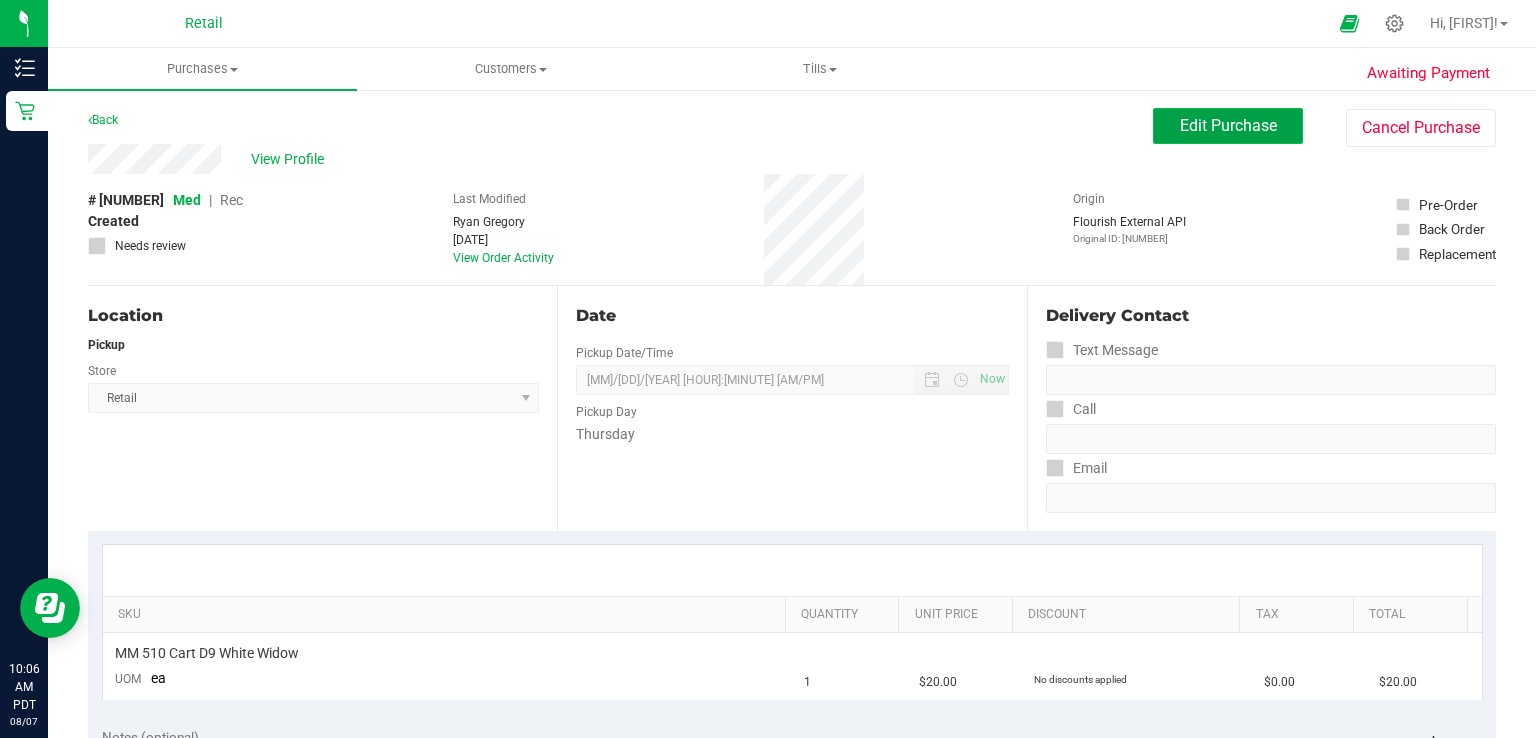 click on "Edit Purchase" at bounding box center (1228, 126) 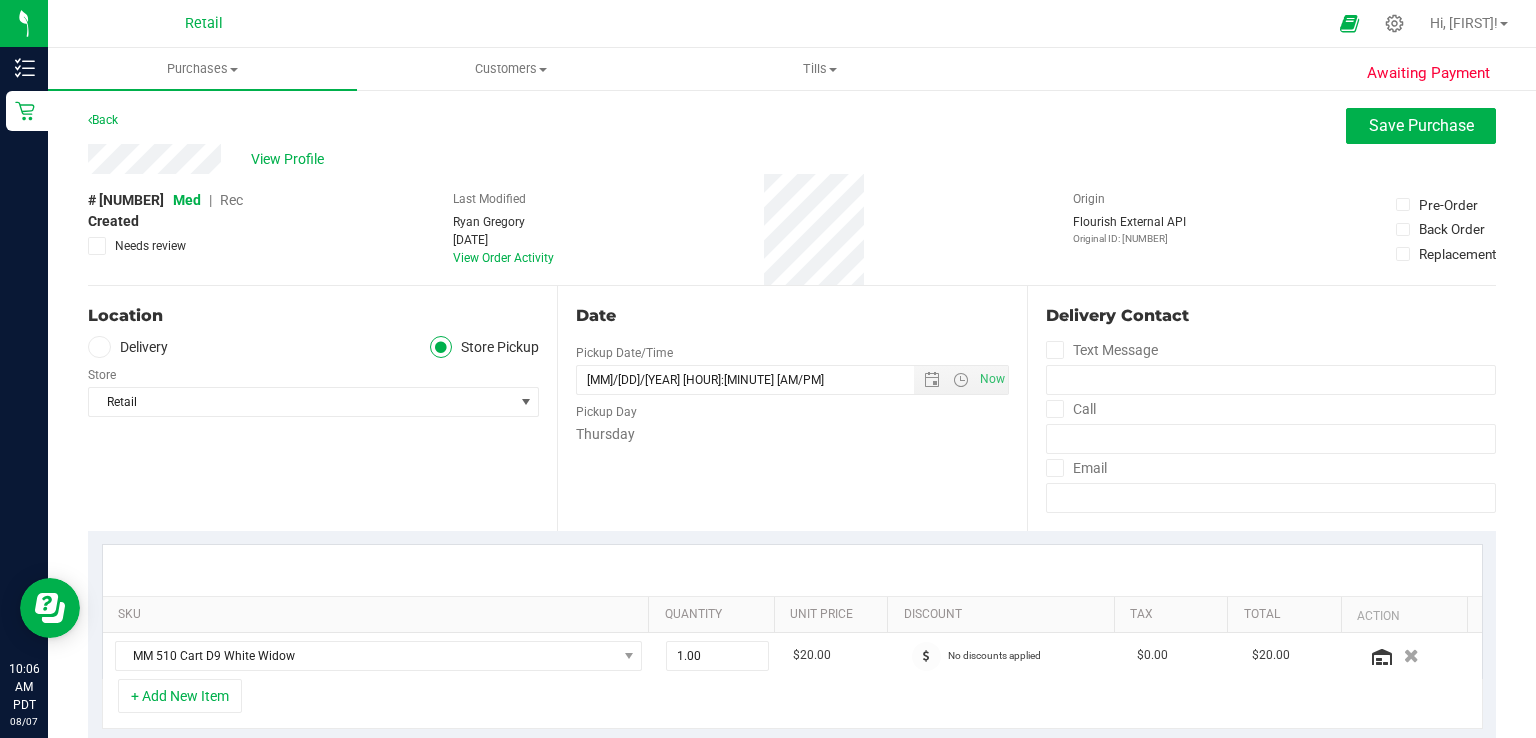 click on "Rec" at bounding box center [231, 200] 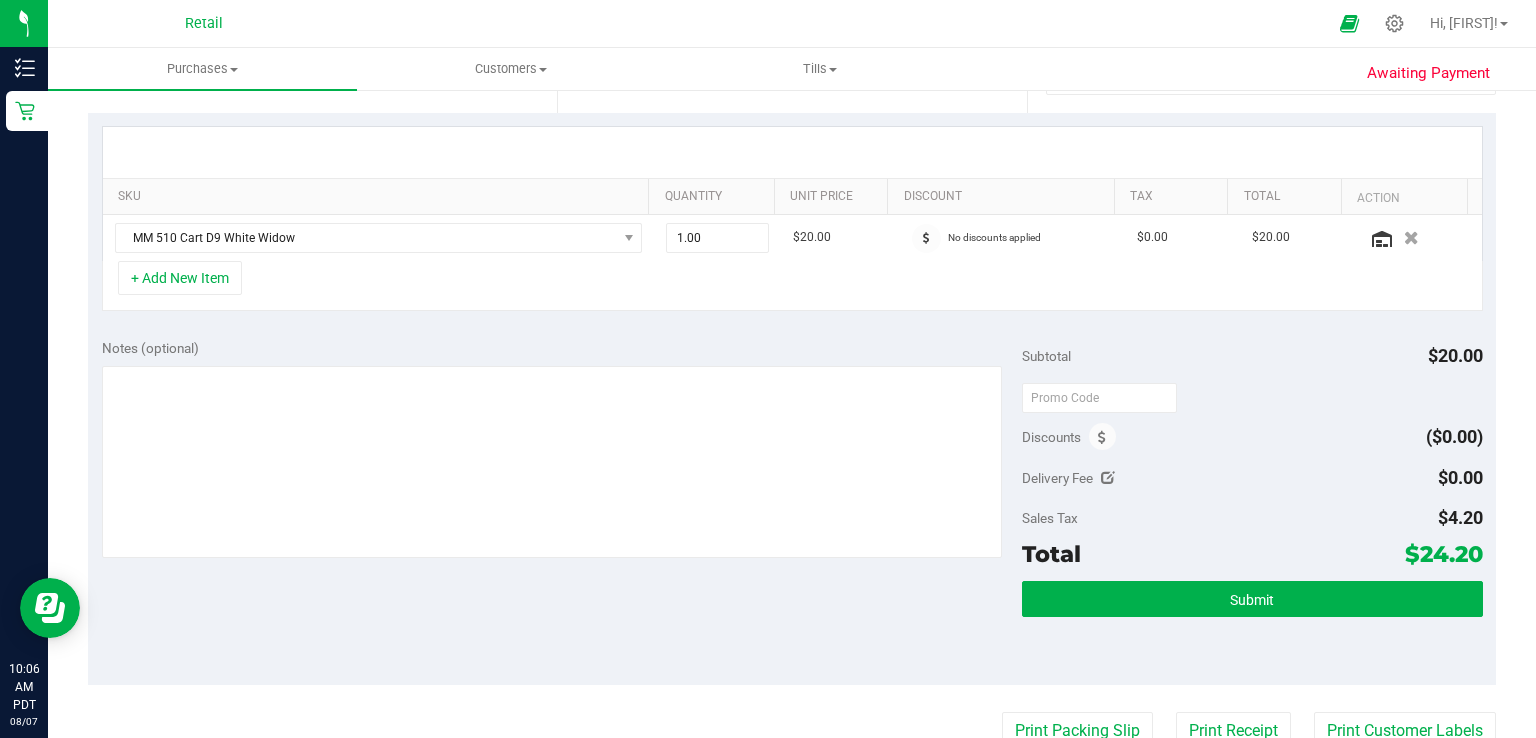 scroll, scrollTop: 533, scrollLeft: 0, axis: vertical 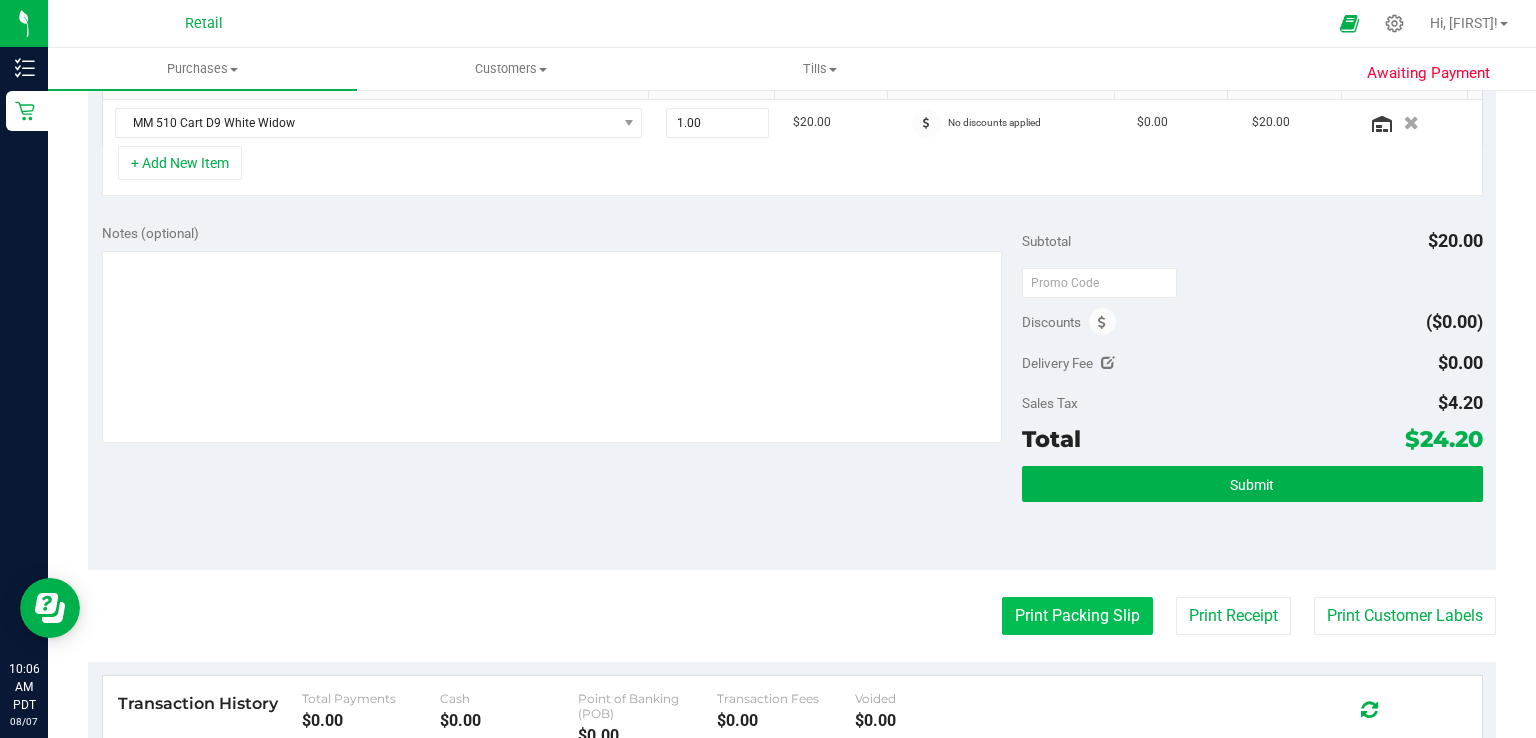 click on "Print Packing Slip" at bounding box center [1077, 616] 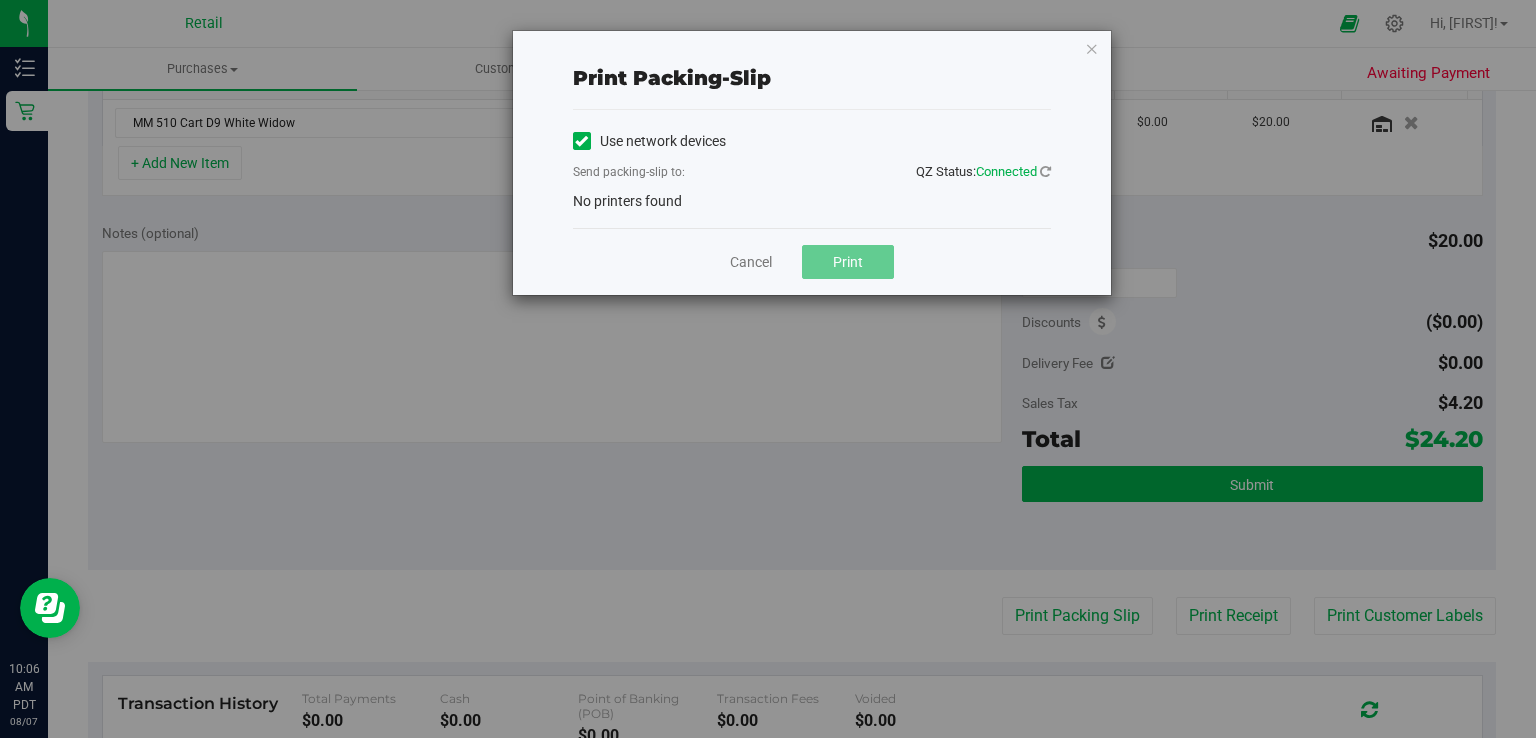 click at bounding box center (581, 141) 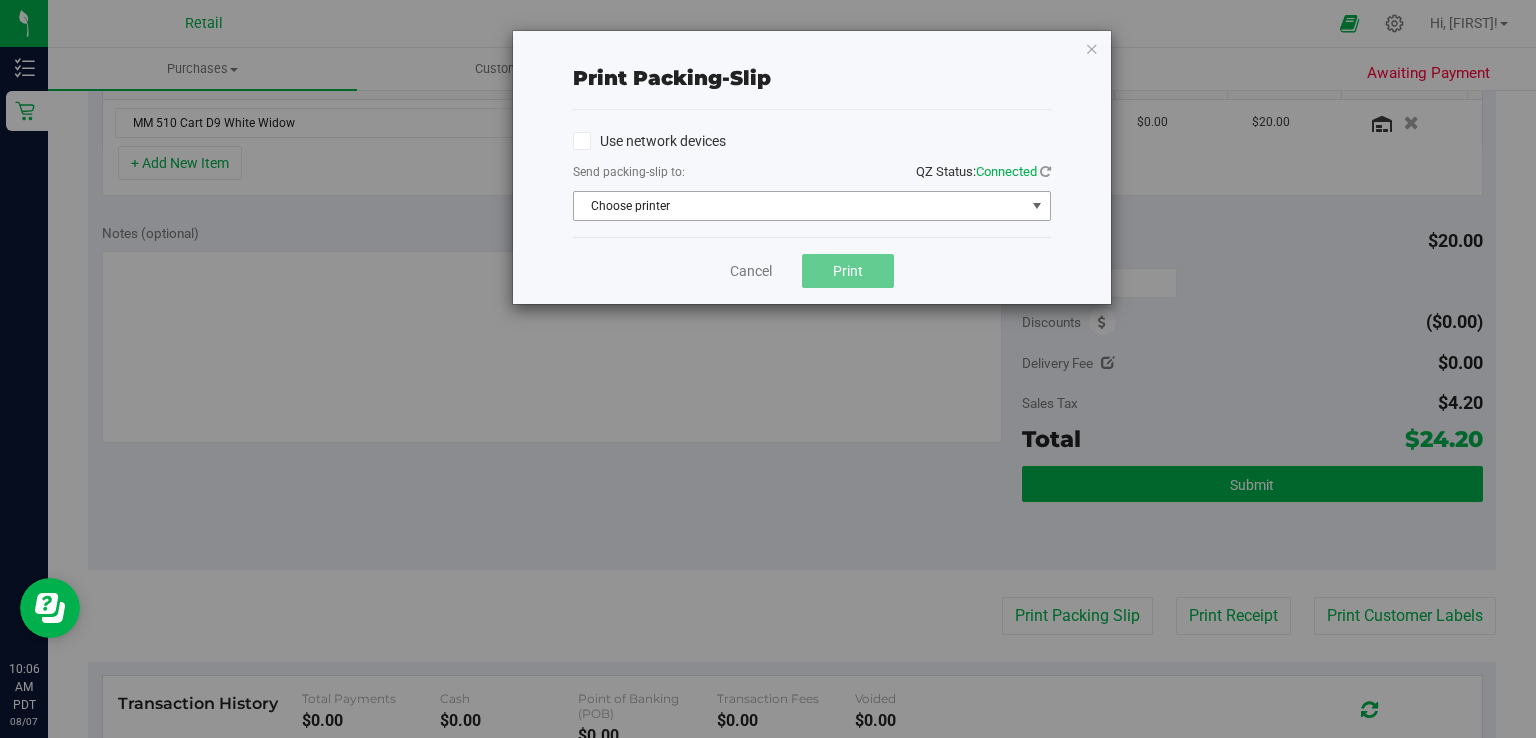 click on "Choose printer" at bounding box center (799, 206) 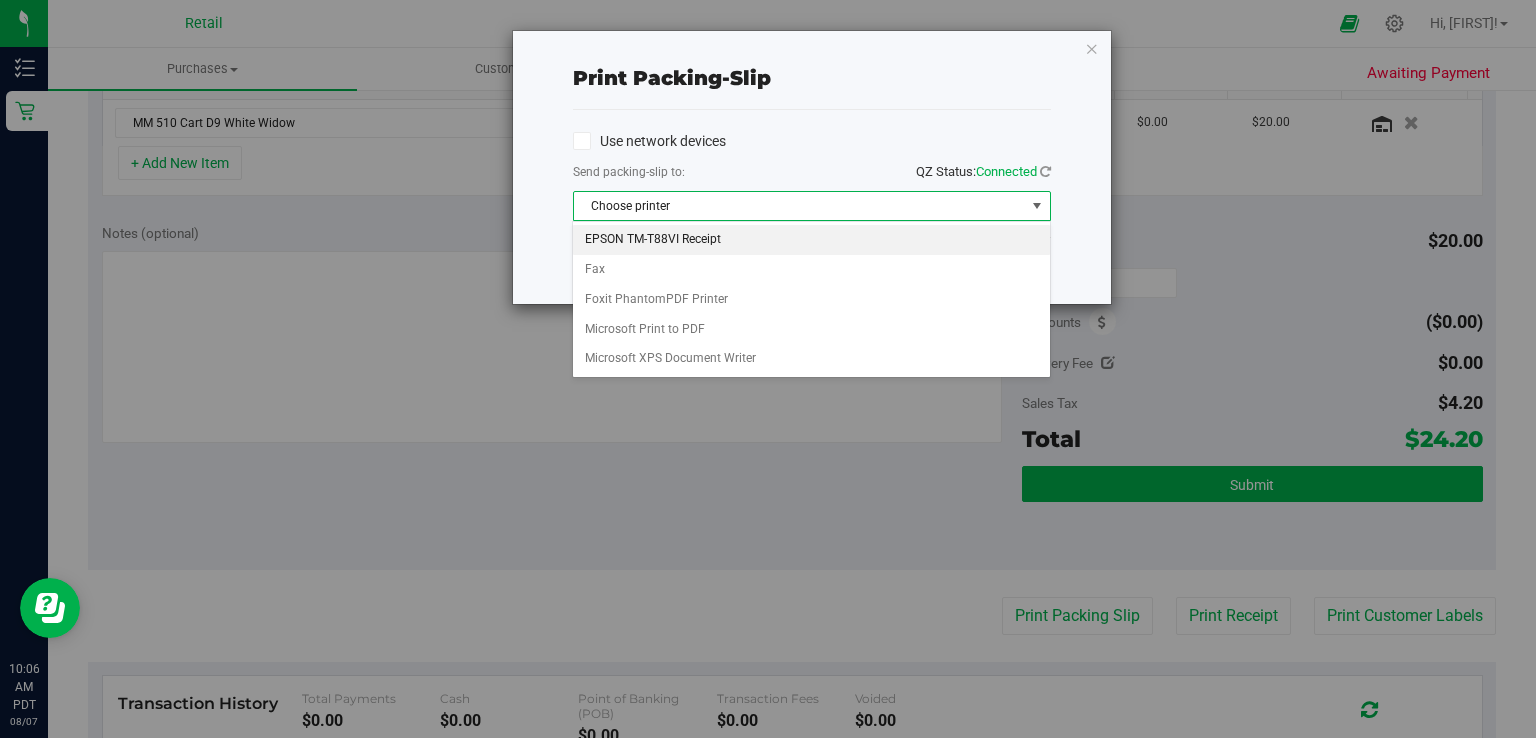 click on "EPSON TM-T88VI Receipt" at bounding box center (811, 240) 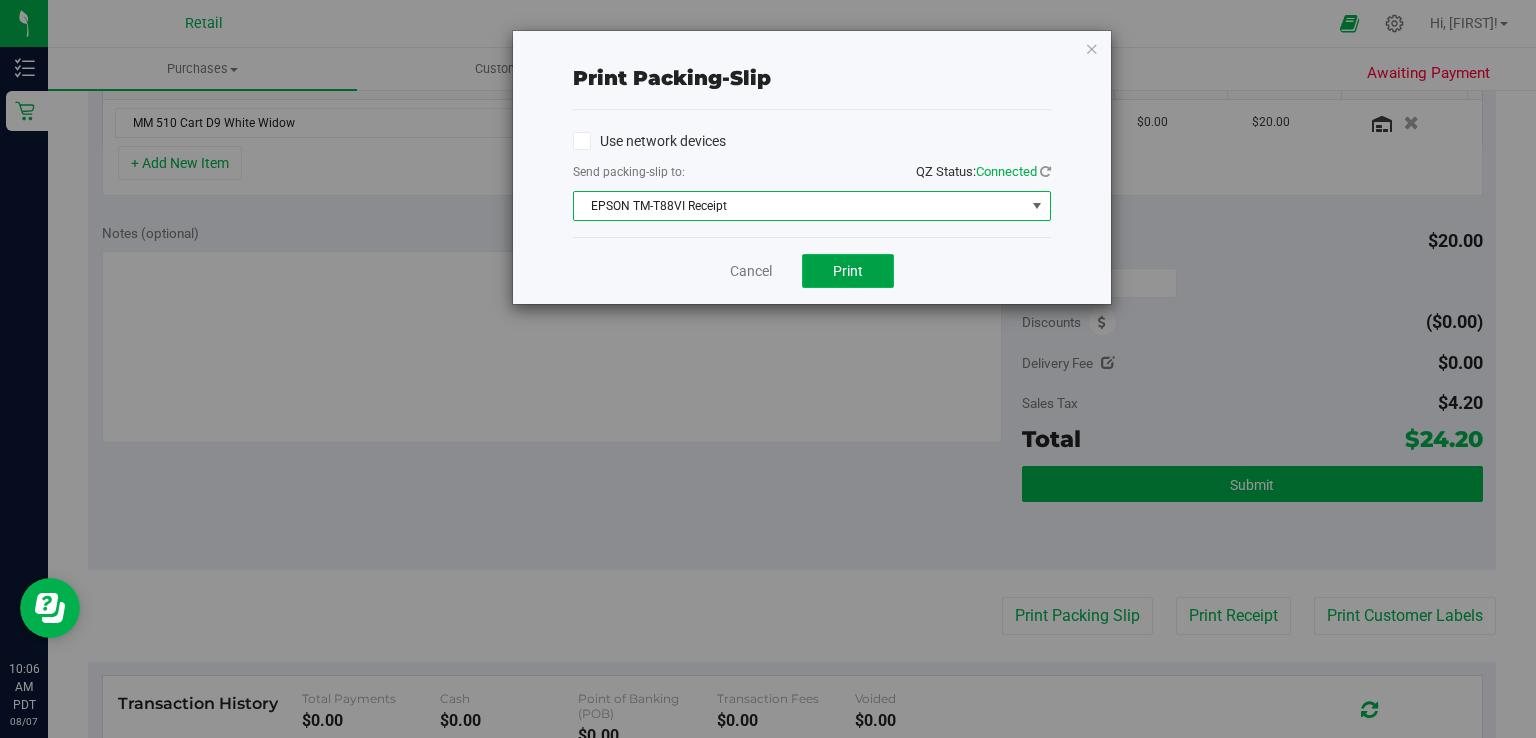 click on "Print" at bounding box center (848, 271) 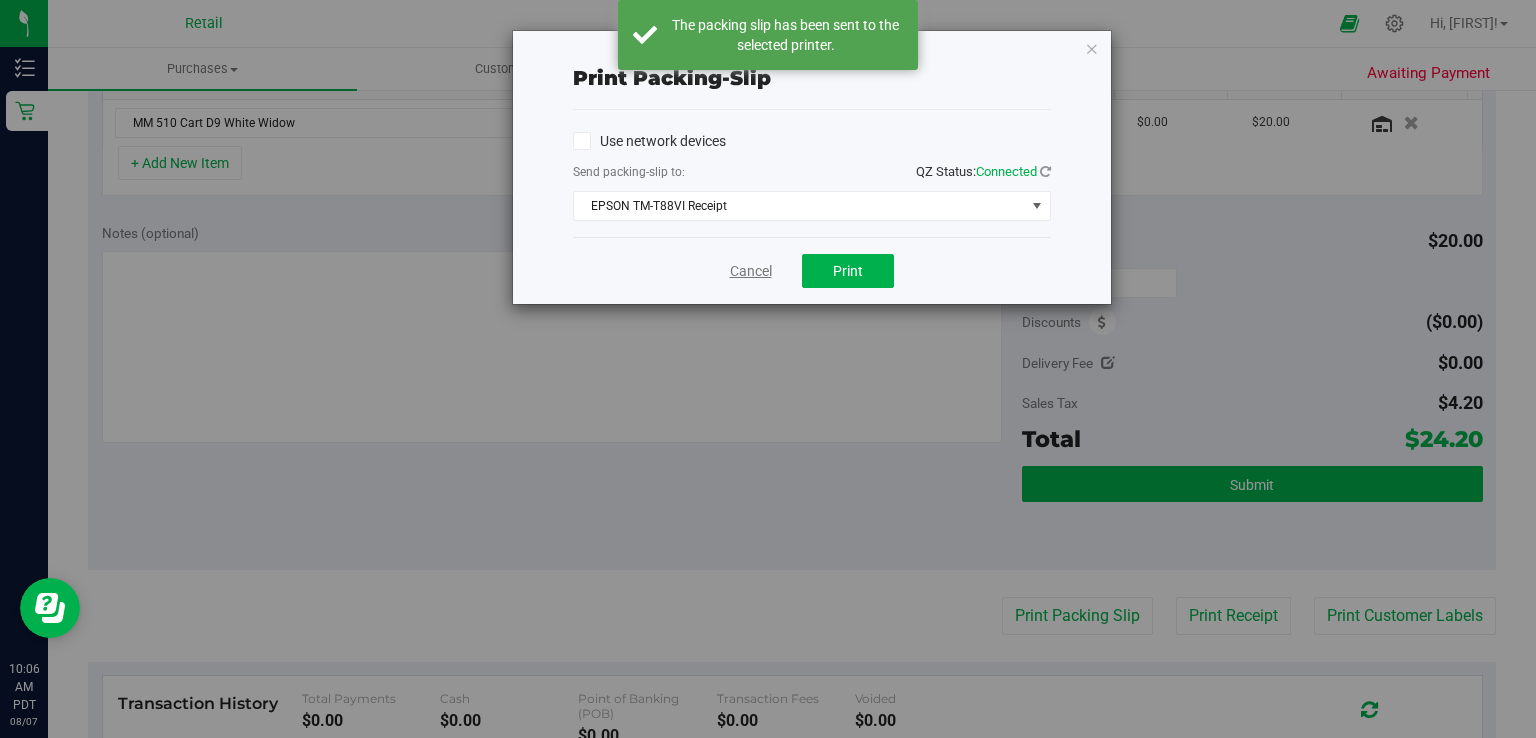 click on "Cancel" at bounding box center [751, 271] 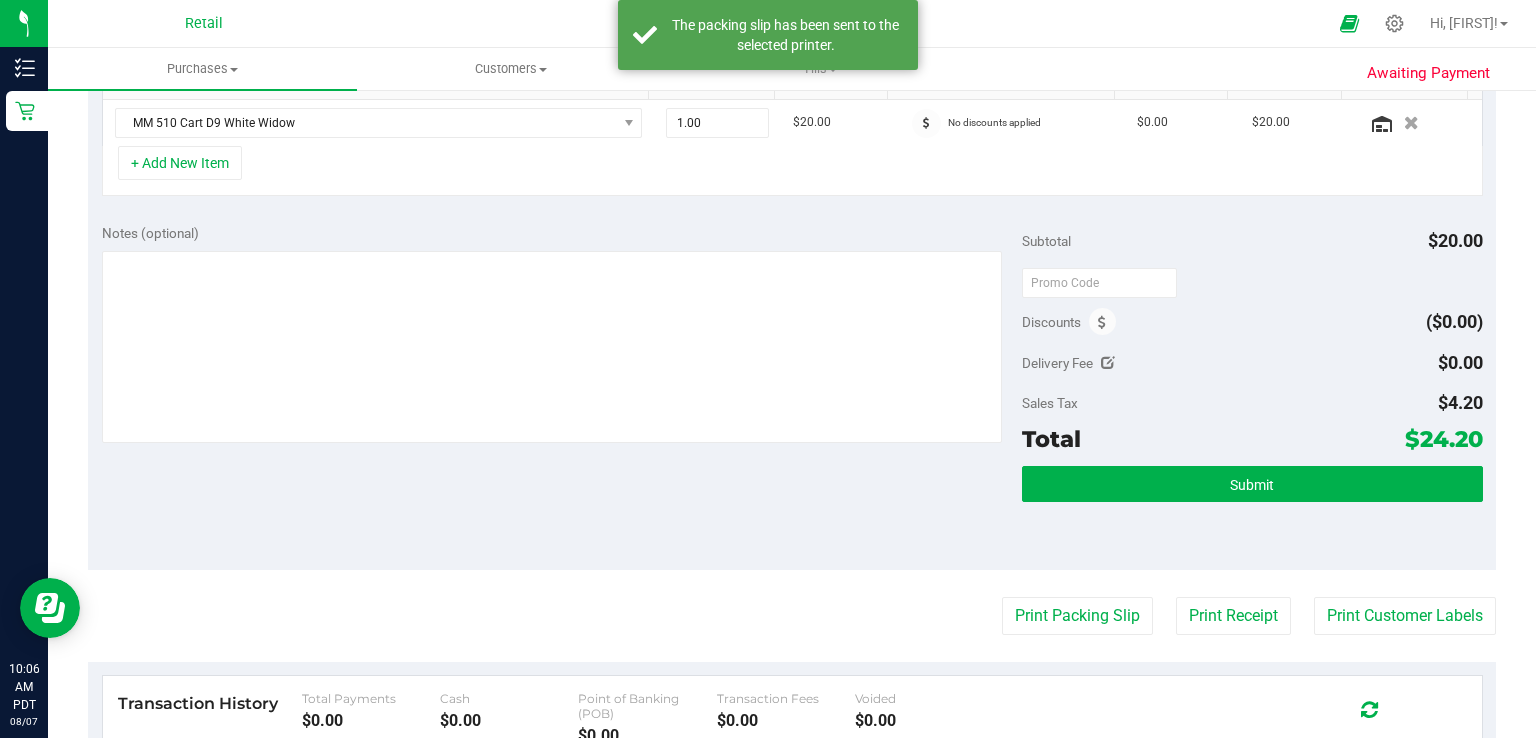 click on "Submit" at bounding box center (1252, 511) 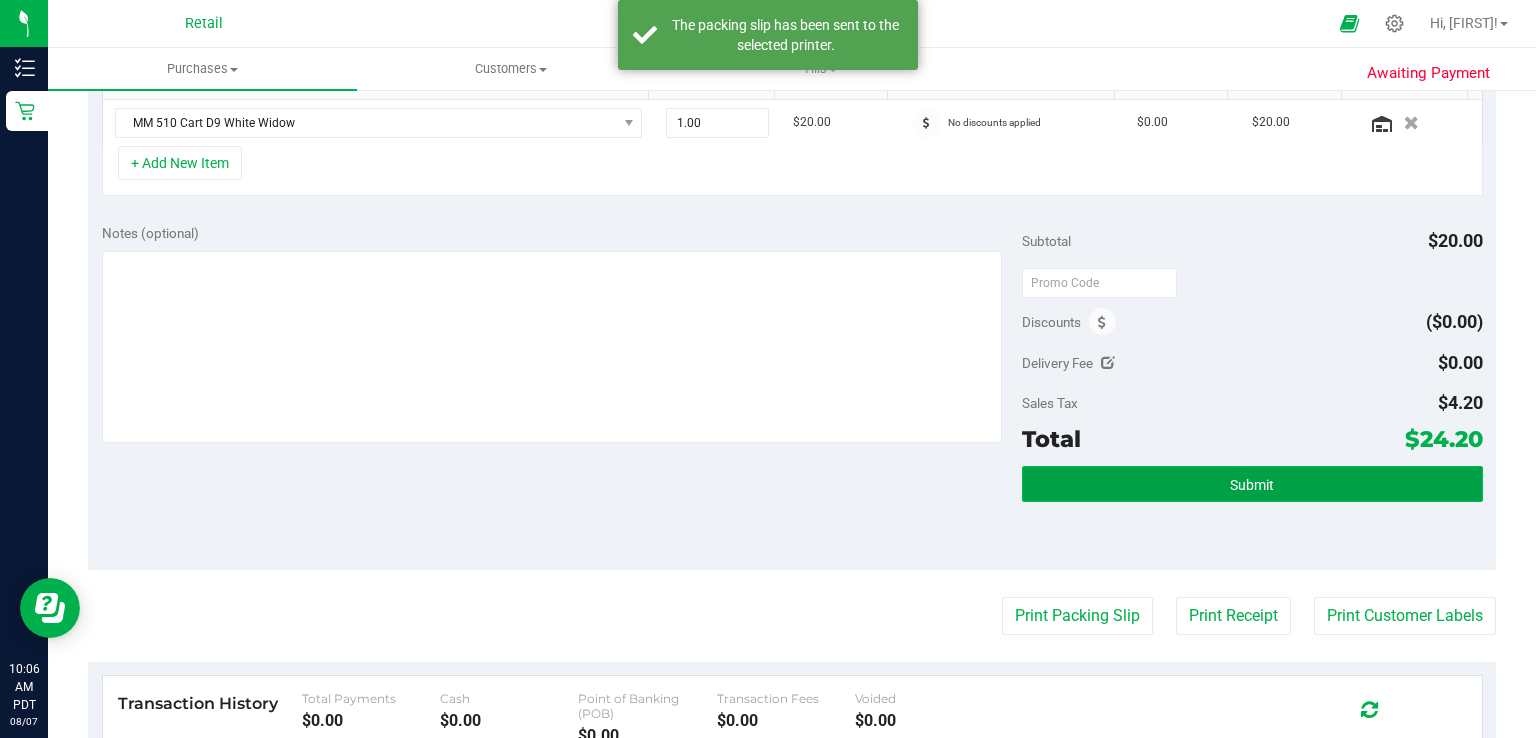 click on "Submit" at bounding box center (1252, 485) 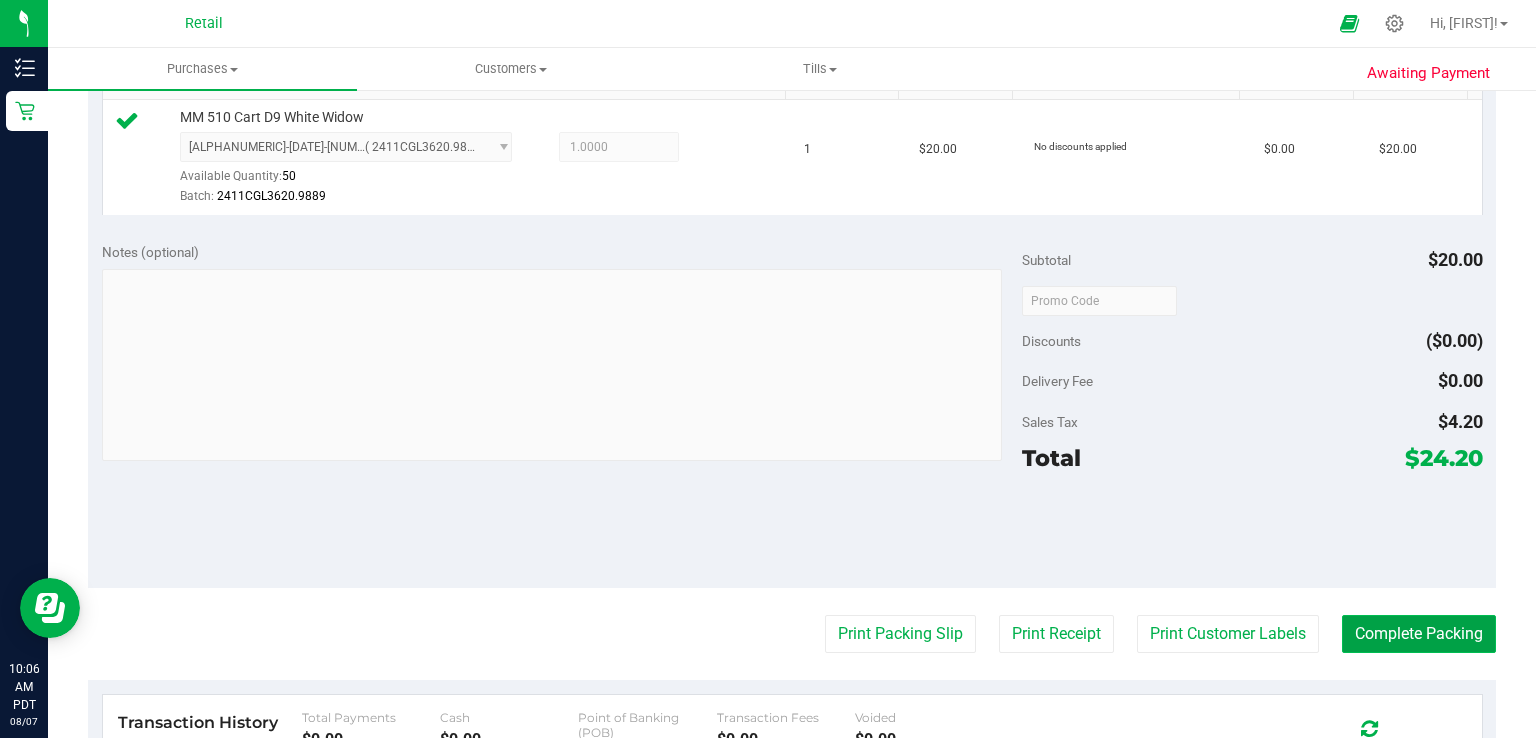 click on "Complete Packing" at bounding box center (1419, 634) 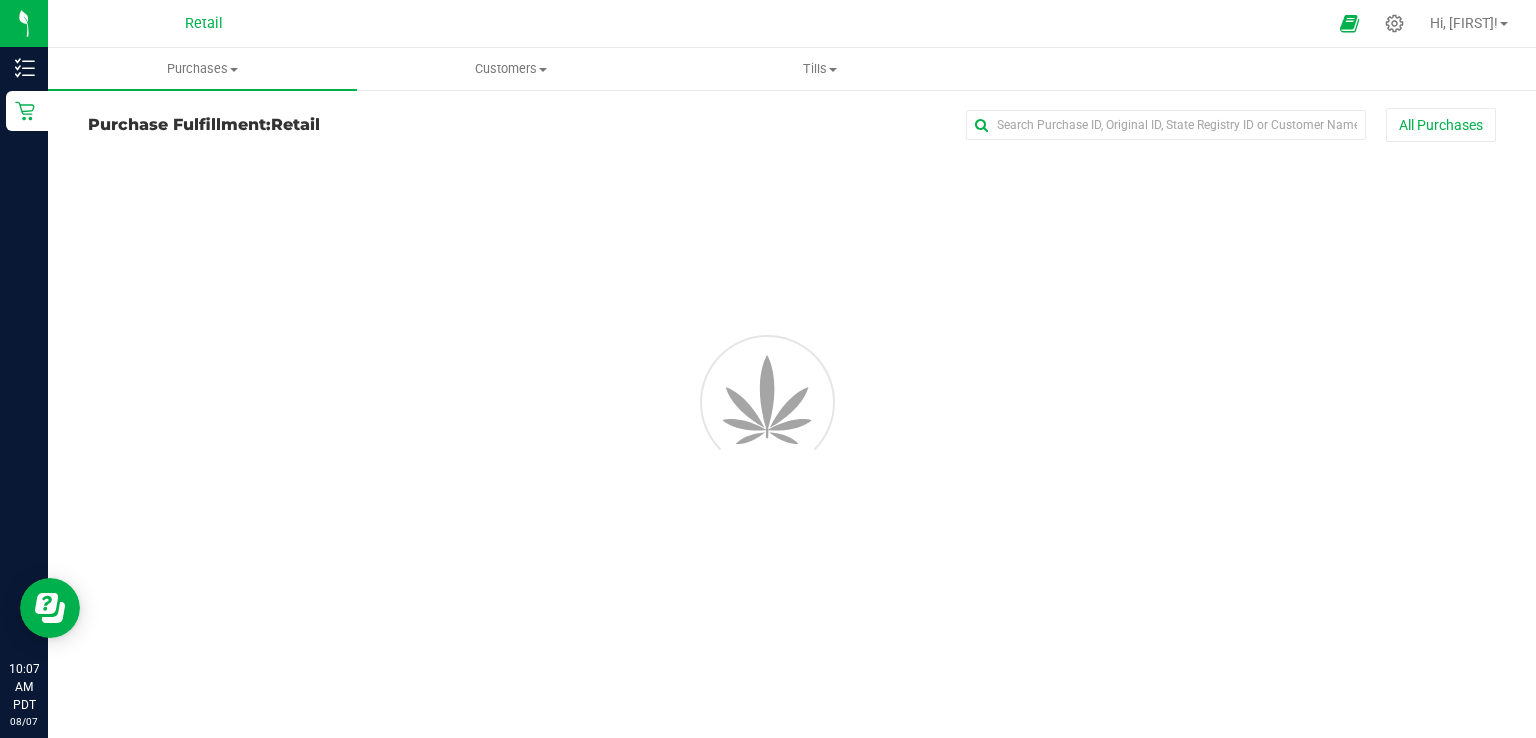 scroll, scrollTop: 0, scrollLeft: 0, axis: both 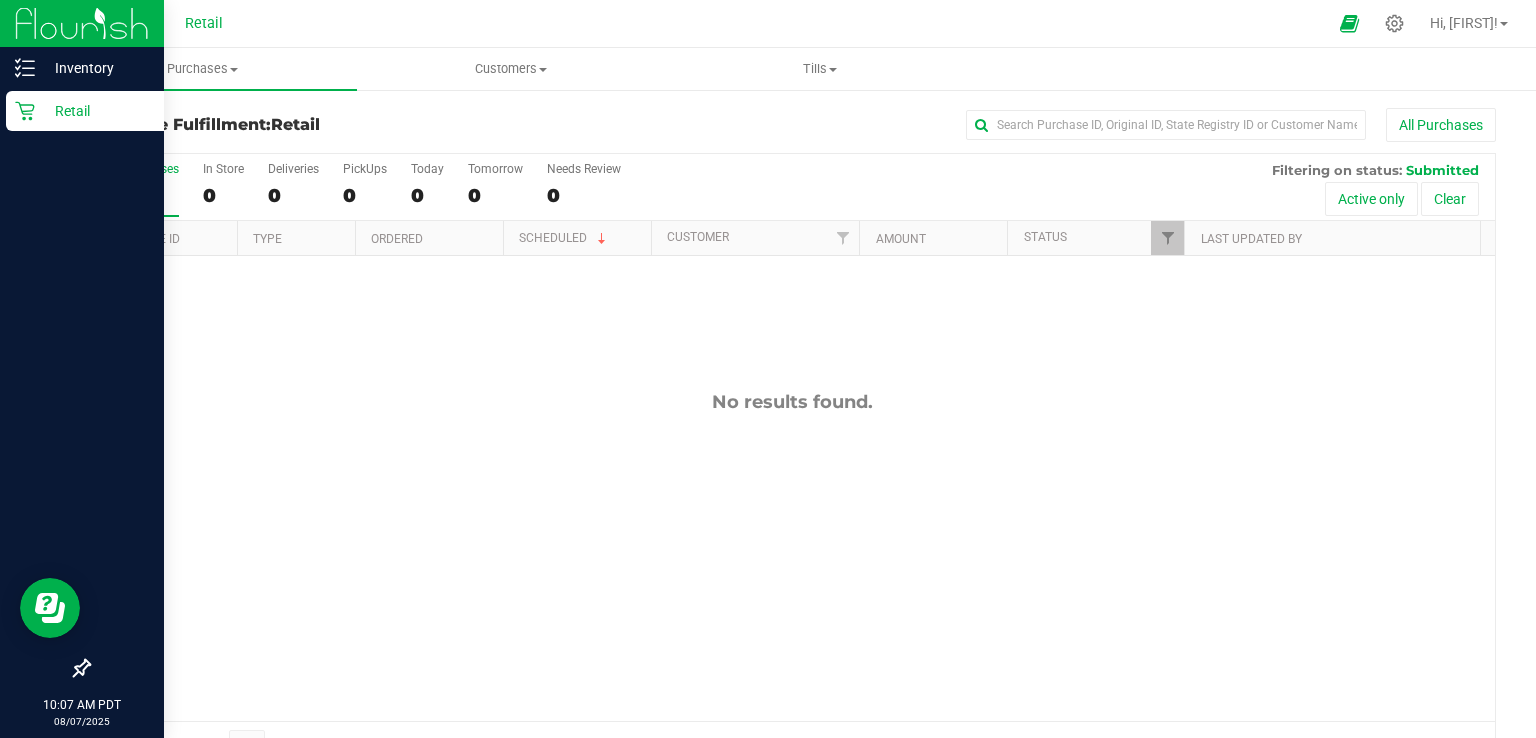 click on "Retail" at bounding box center [95, 111] 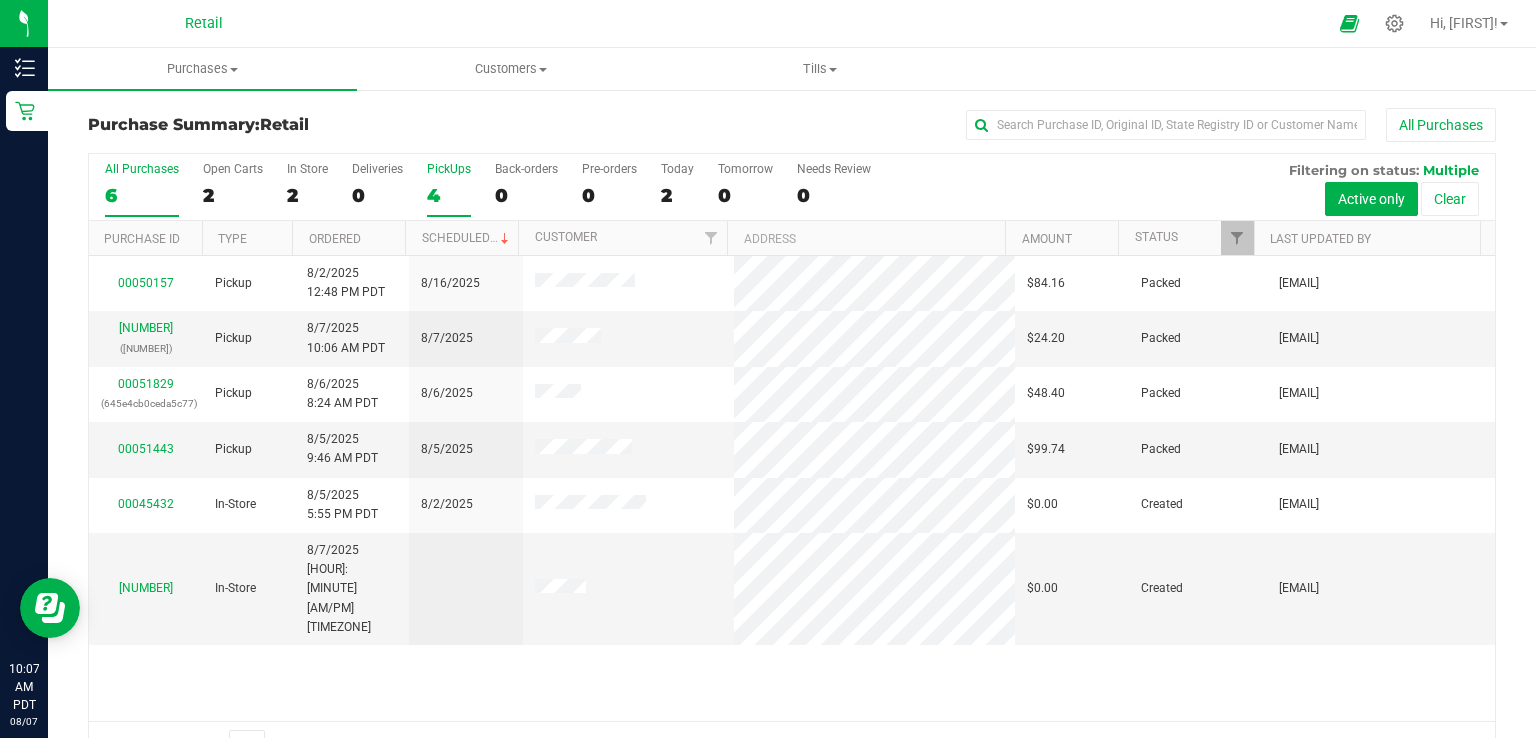 click on "PickUps
4" at bounding box center [449, 189] 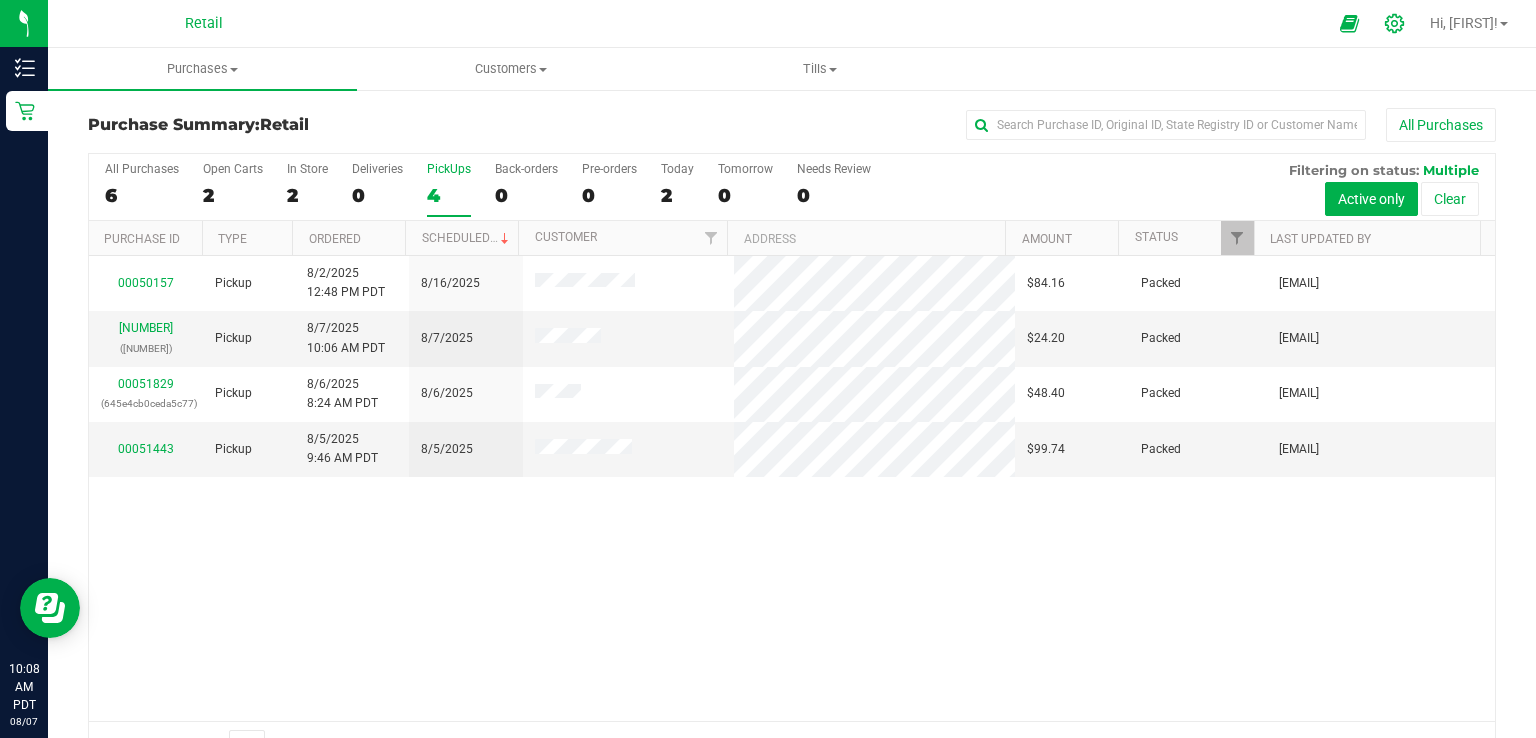 click 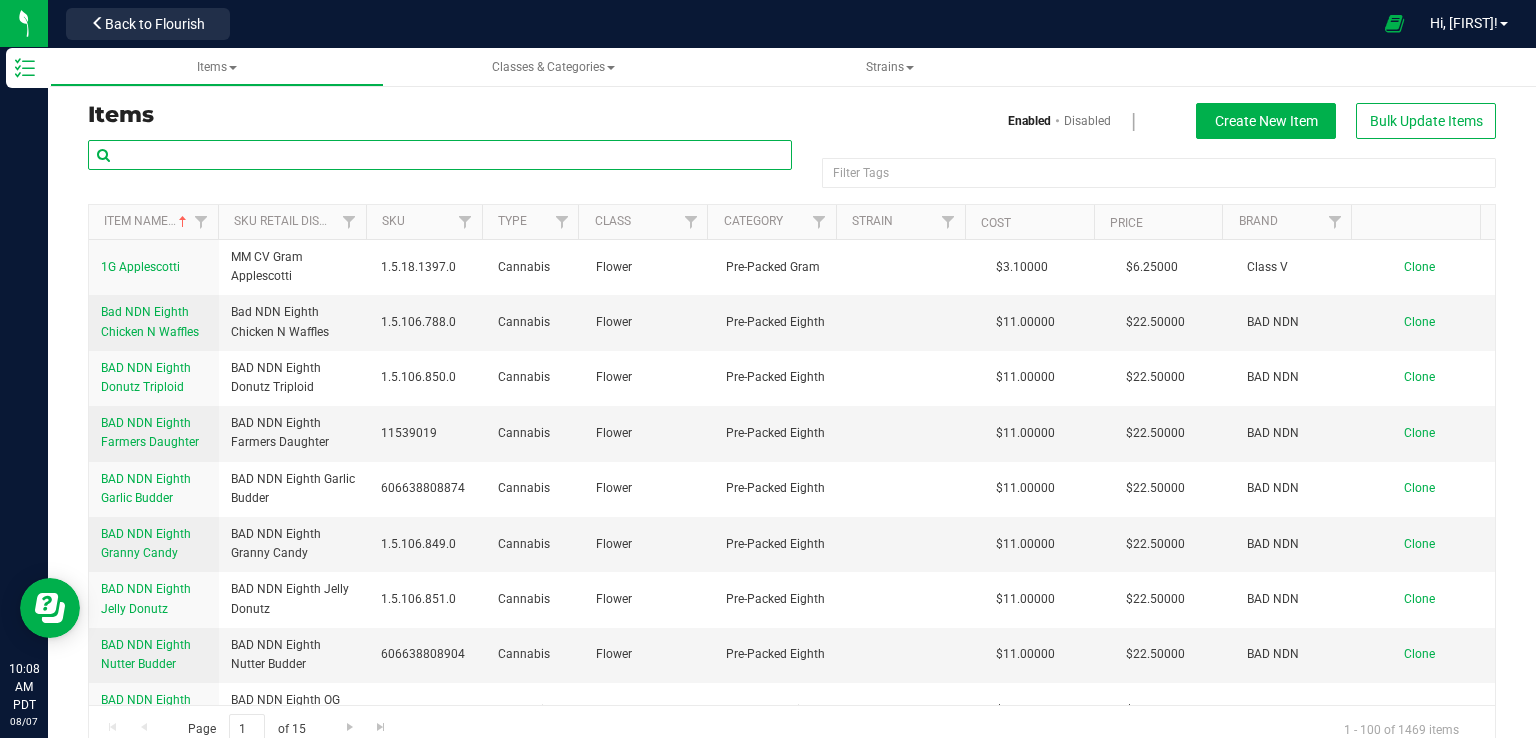 click at bounding box center [440, 155] 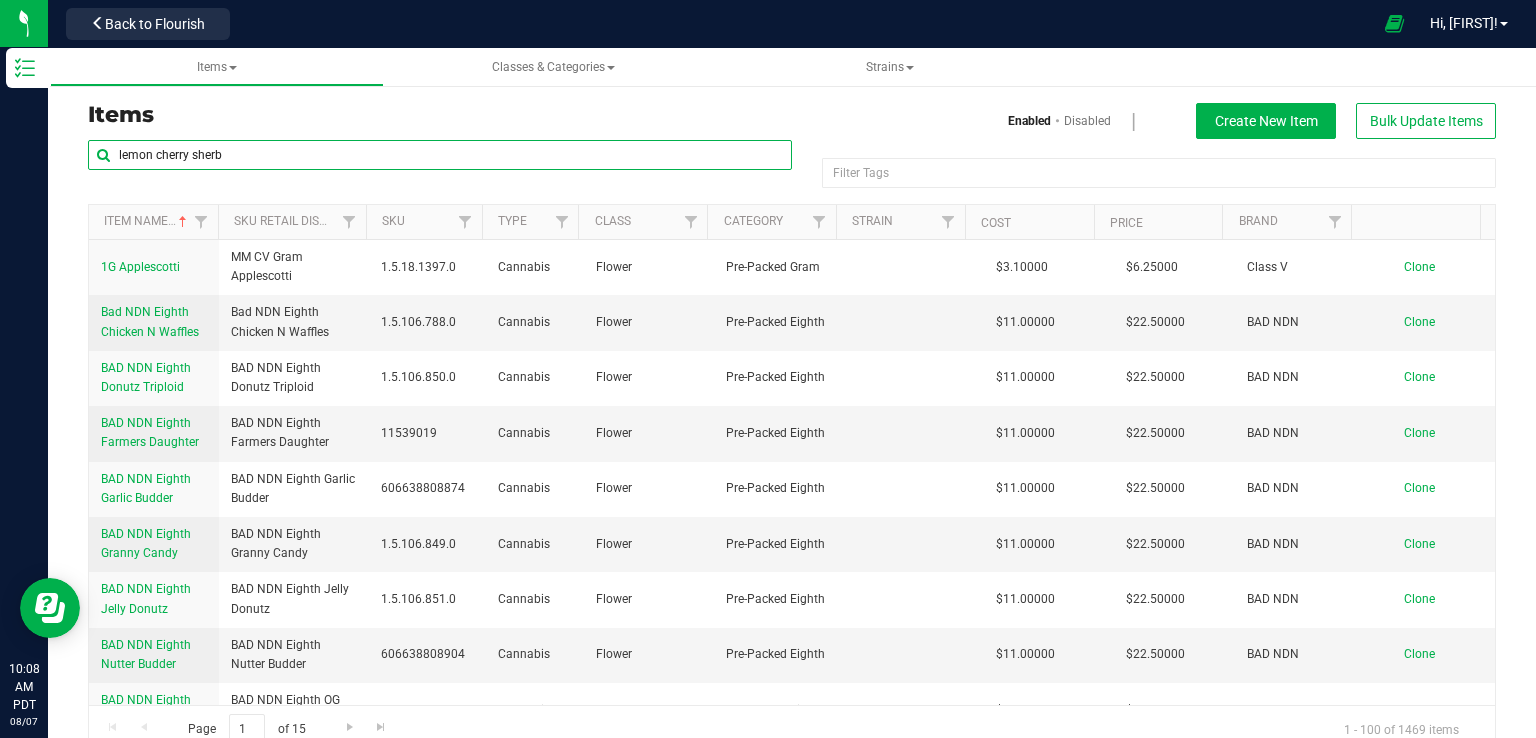 type on "lemon cherry sherb" 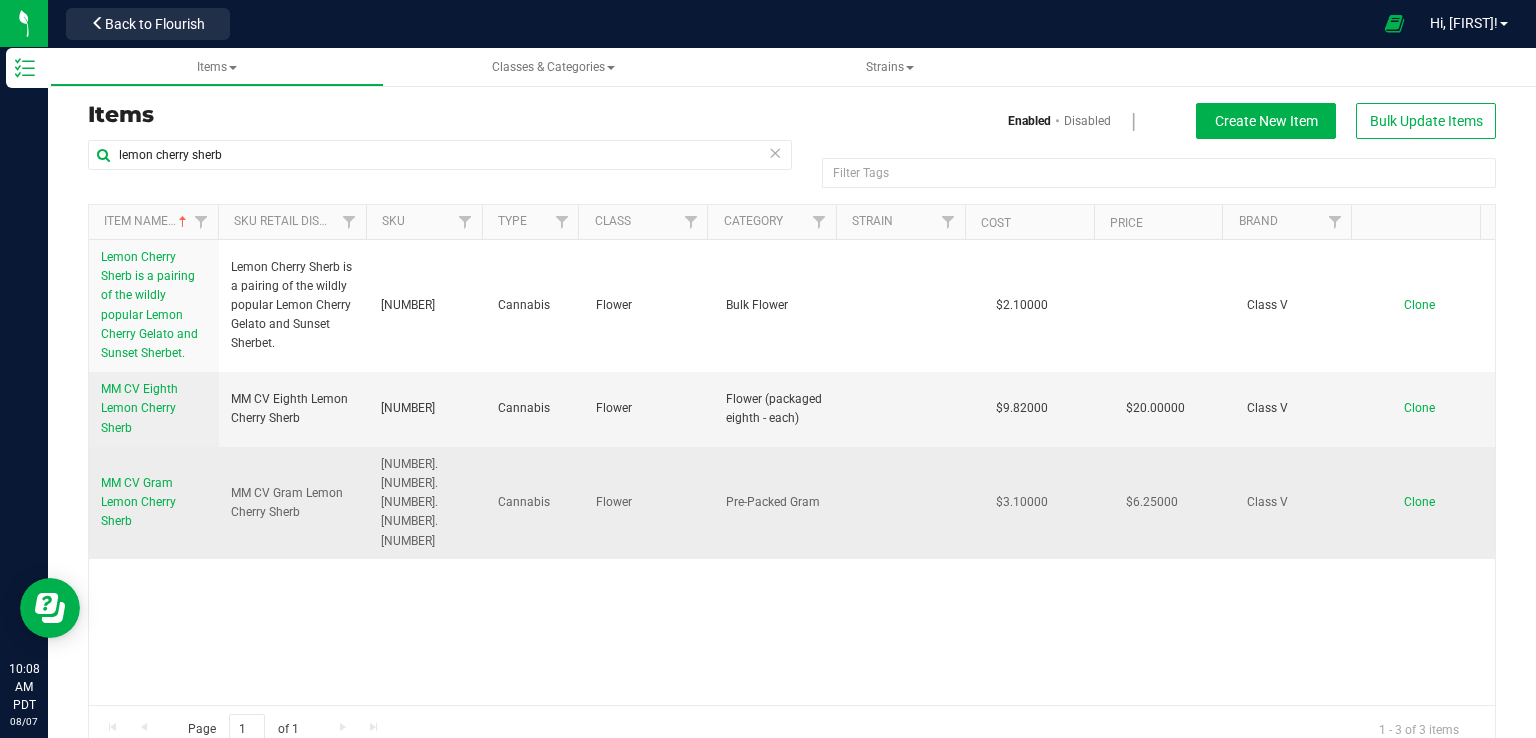 click on "MM CV Gram Lemon Cherry Sherb" at bounding box center (138, 502) 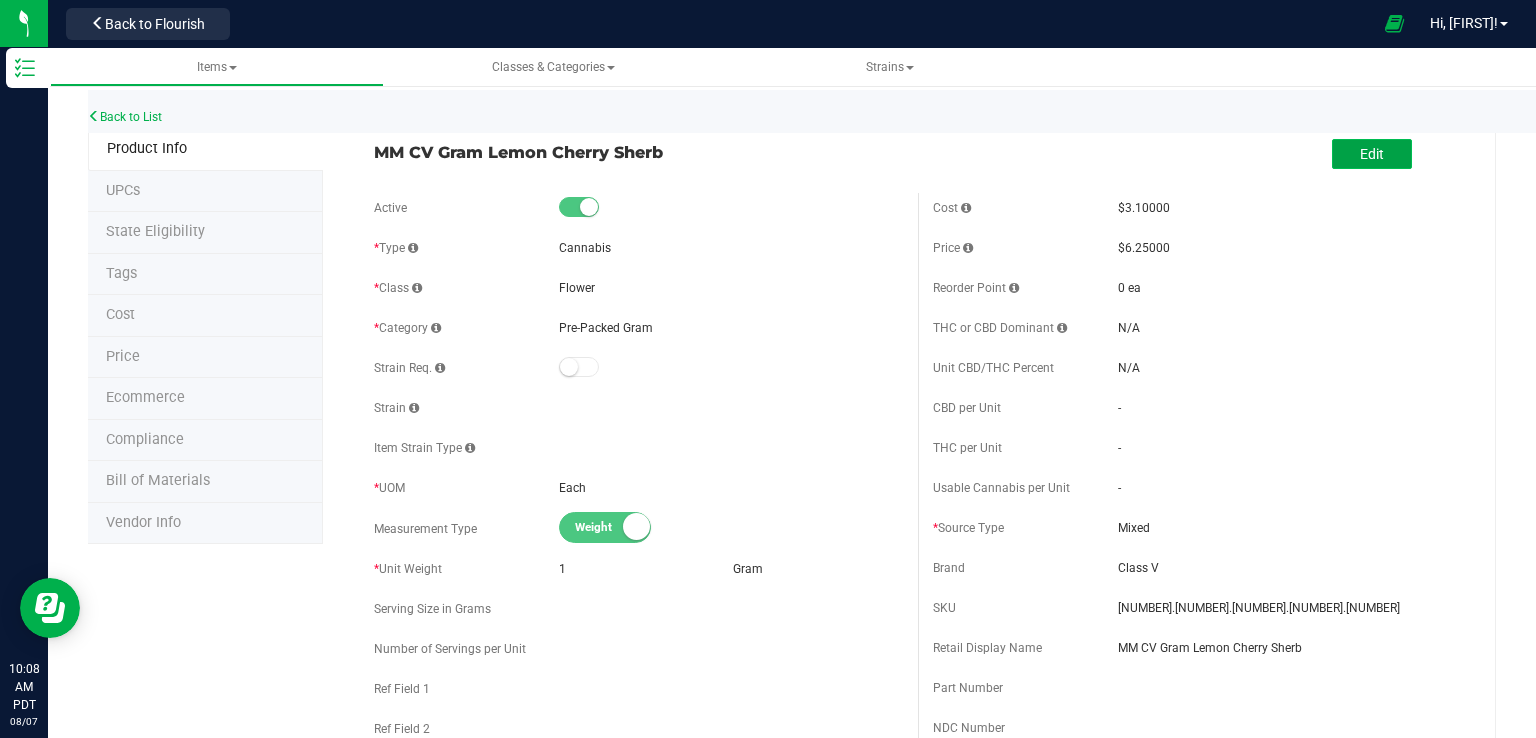 click on "Edit" at bounding box center (1372, 154) 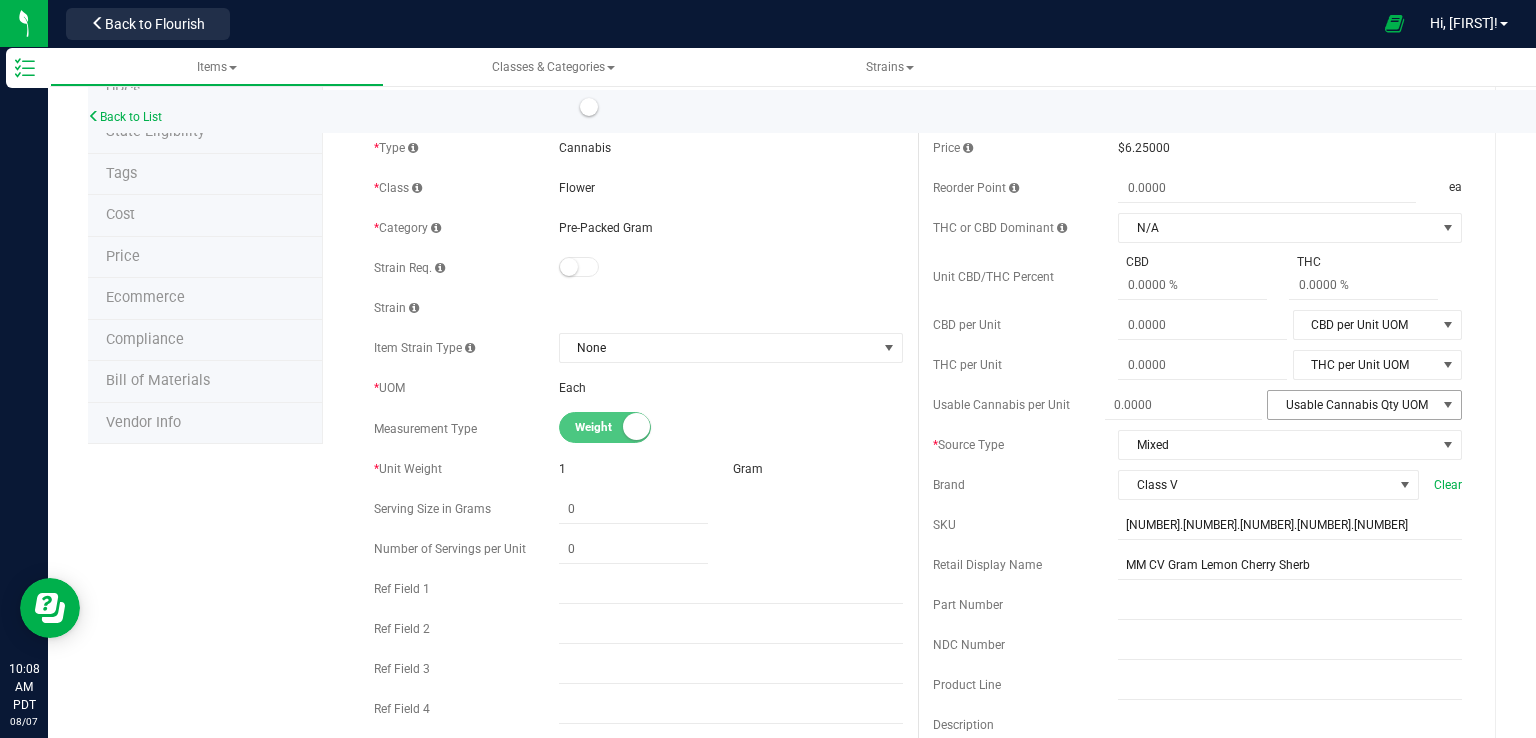scroll, scrollTop: 33, scrollLeft: 0, axis: vertical 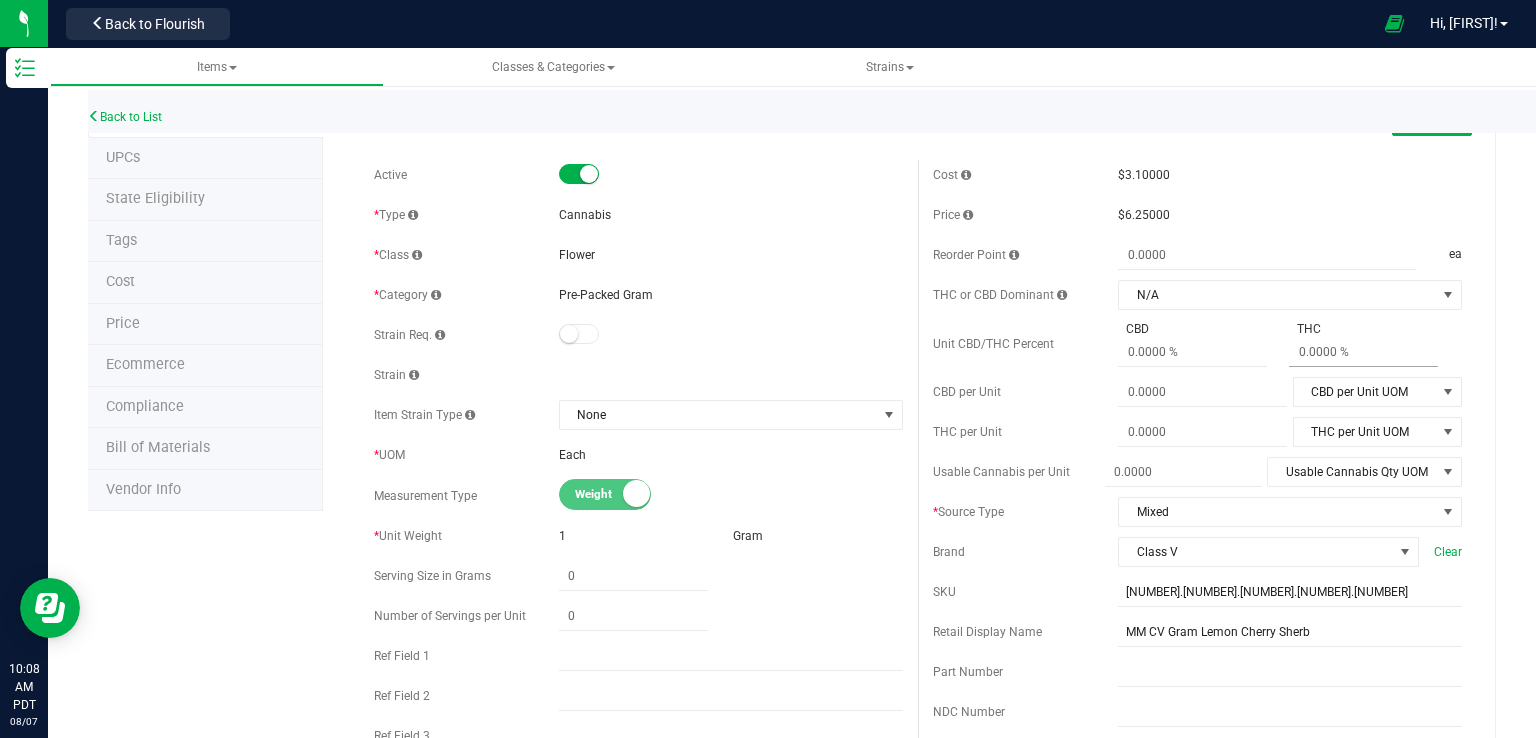 click at bounding box center [1363, 352] 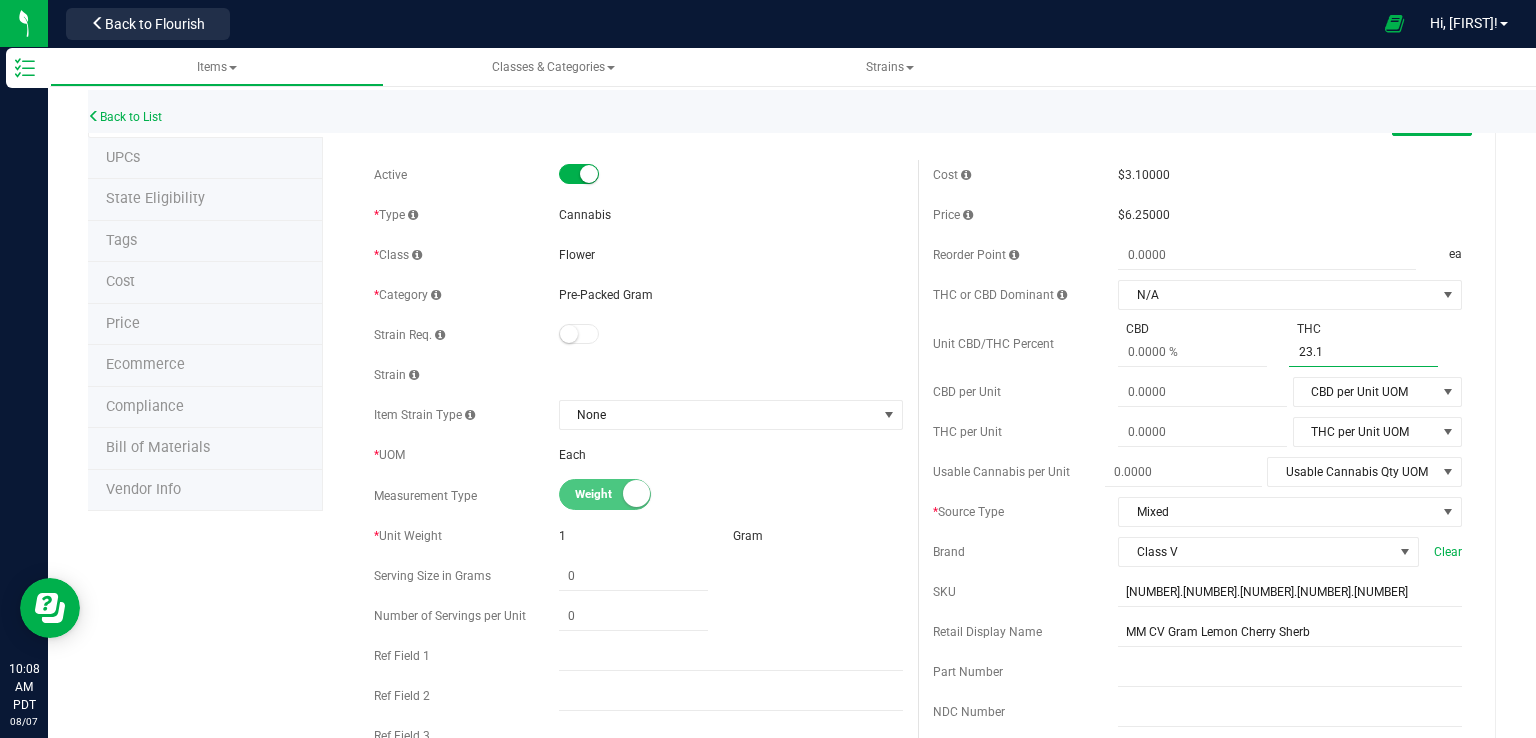 type on "23.19" 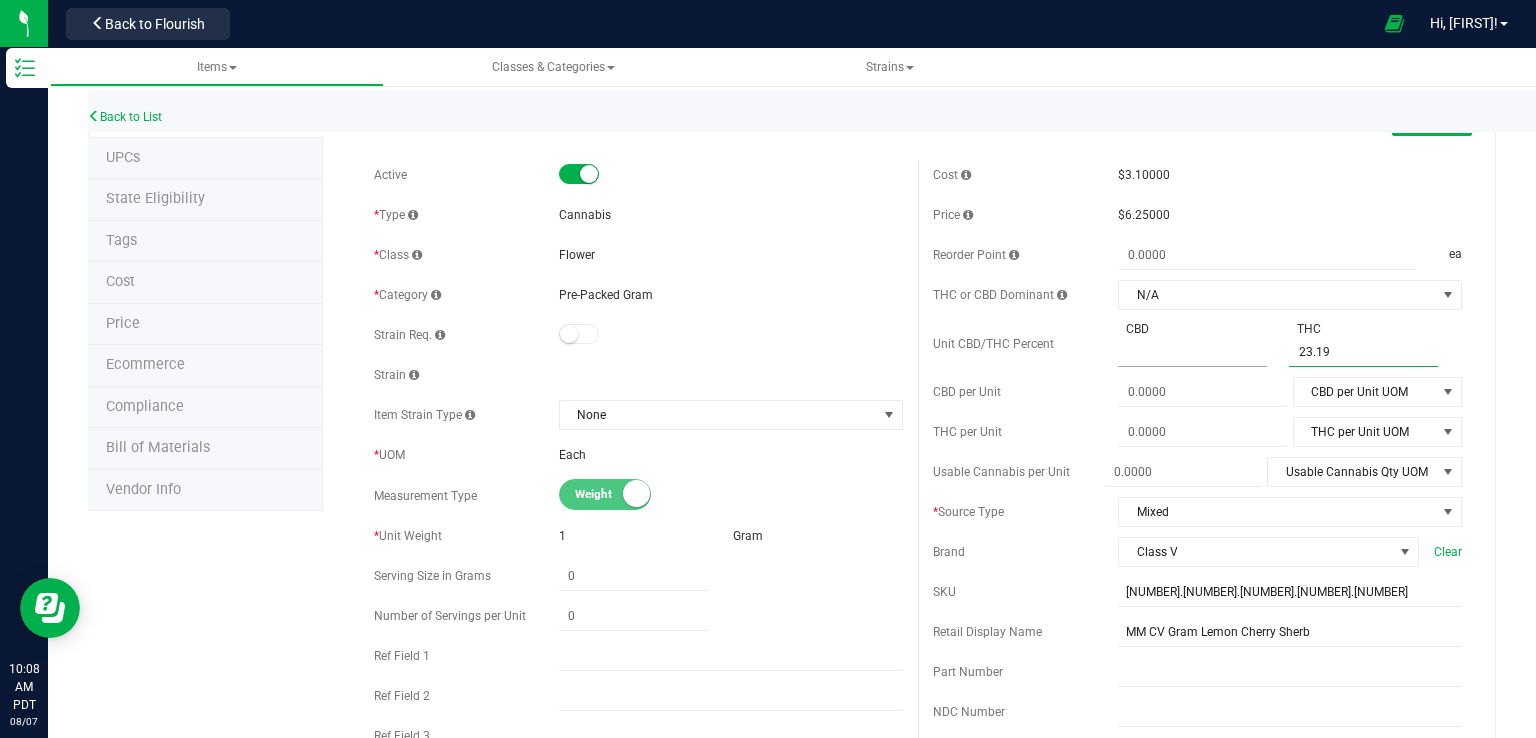 type on "23.19 %" 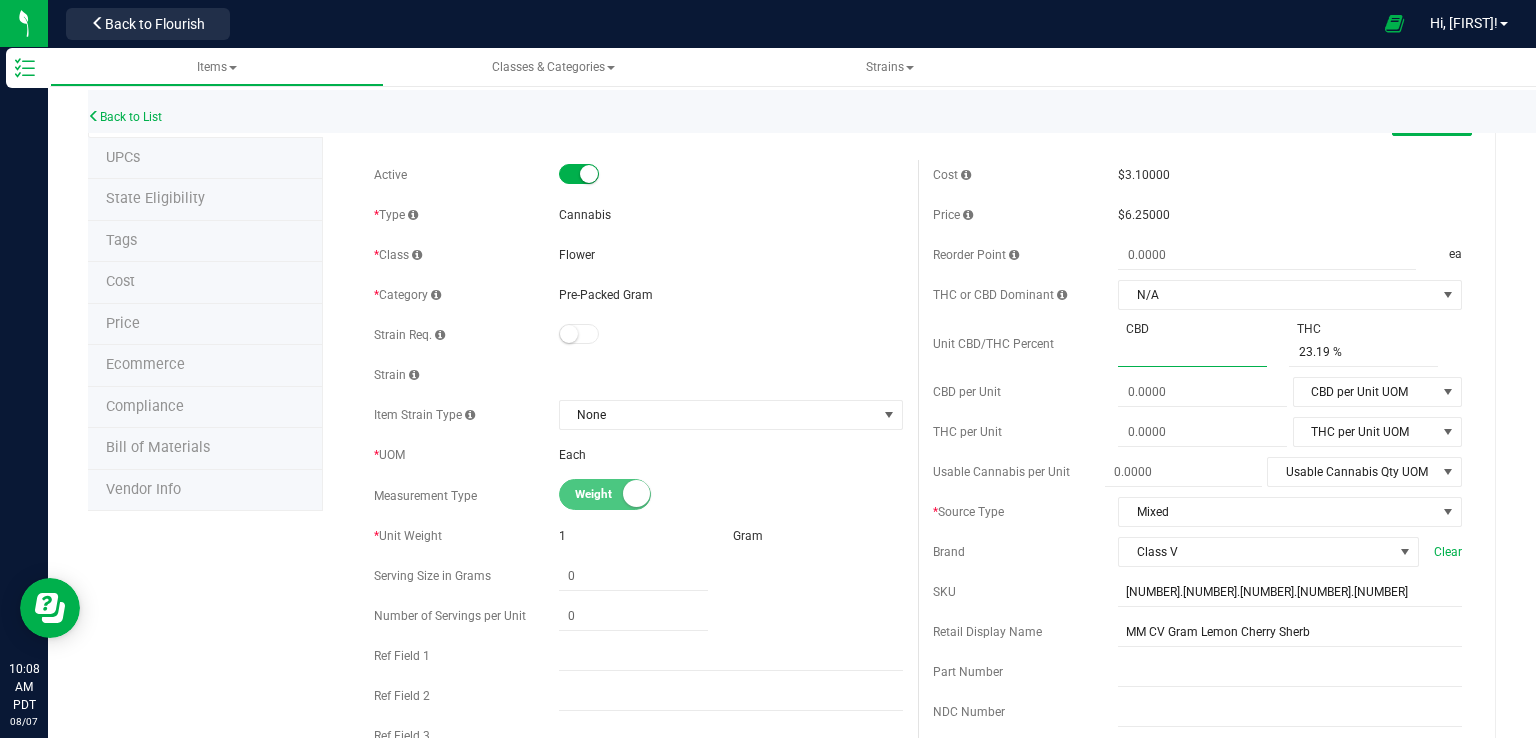 click at bounding box center (1192, 352) 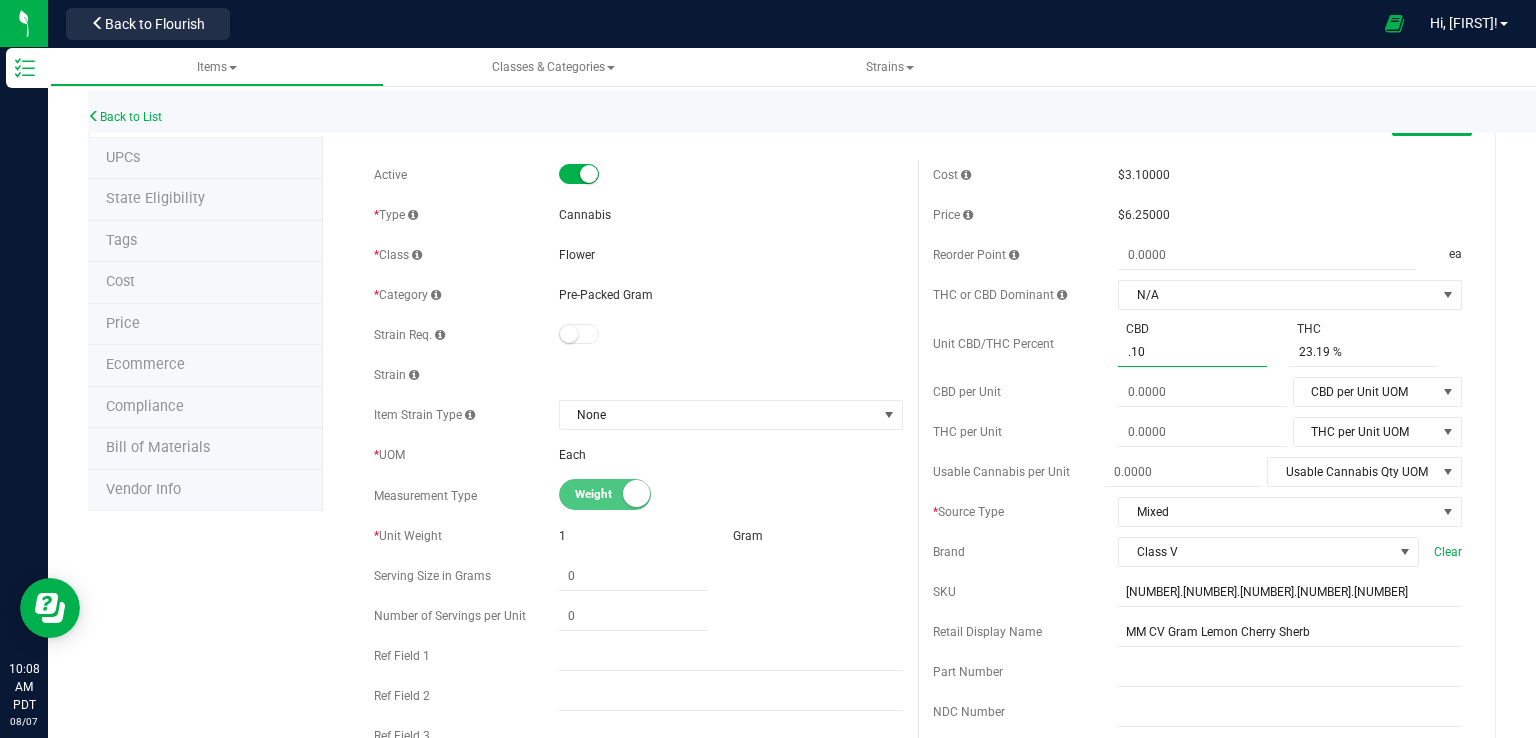 type on ". [NUMBER]" 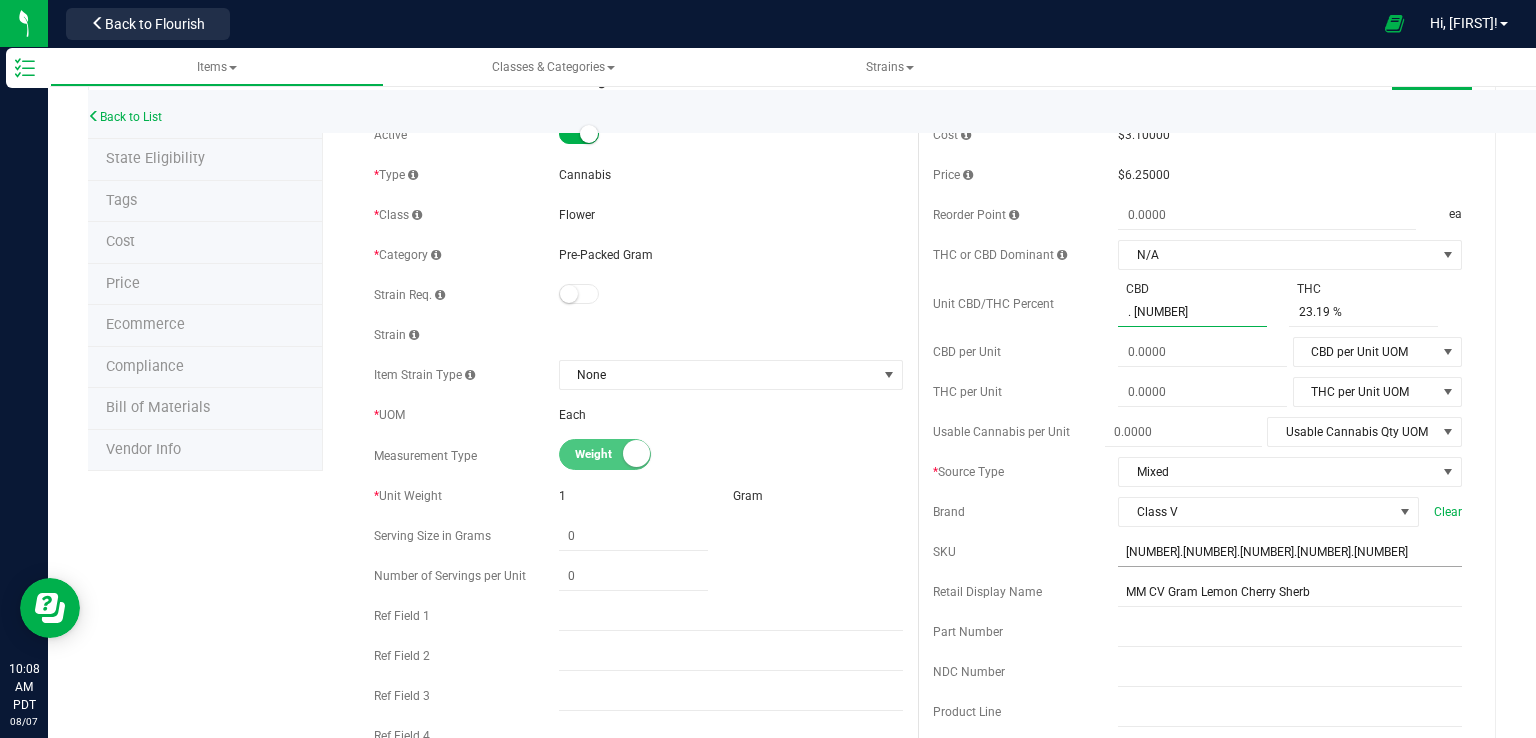 scroll, scrollTop: 33, scrollLeft: 0, axis: vertical 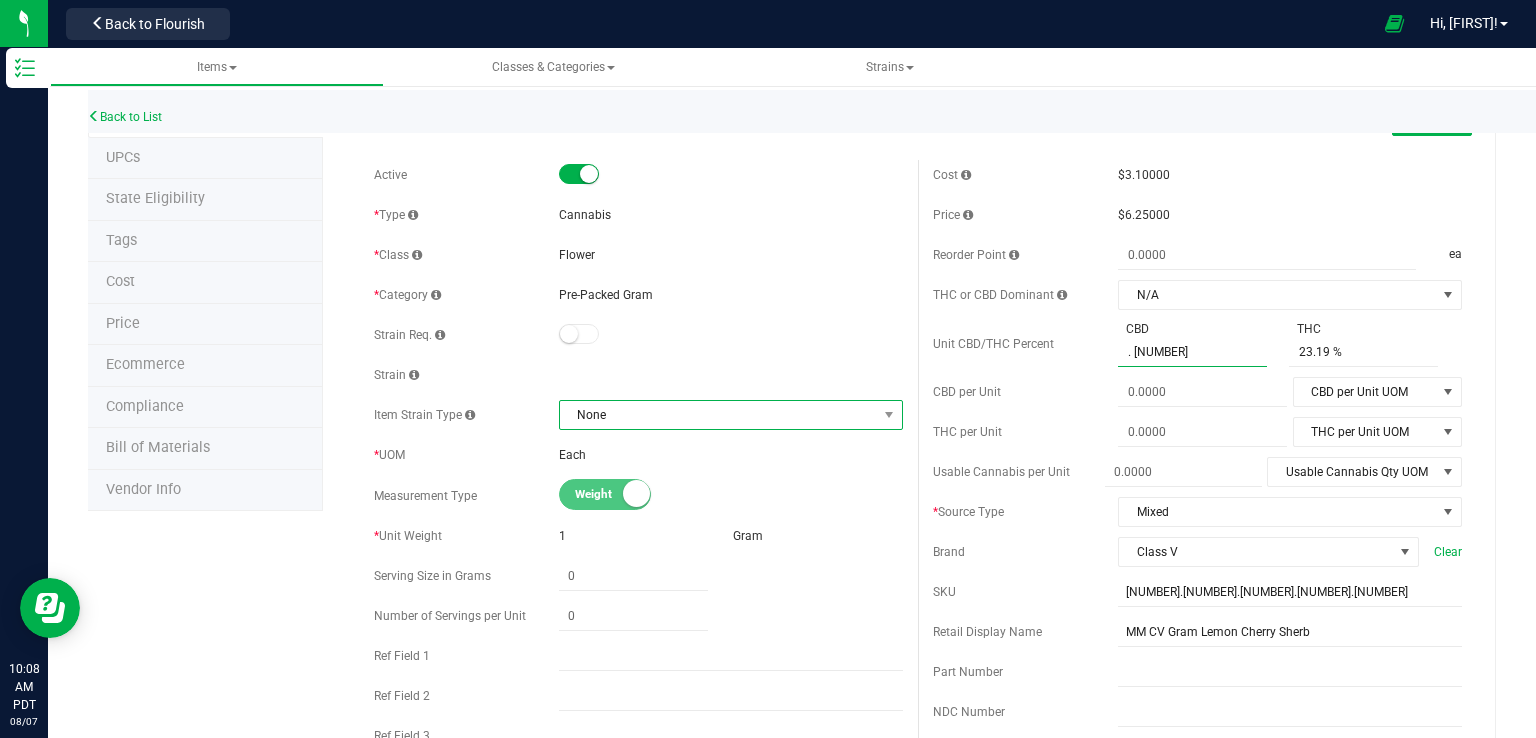 type on "0.102 %" 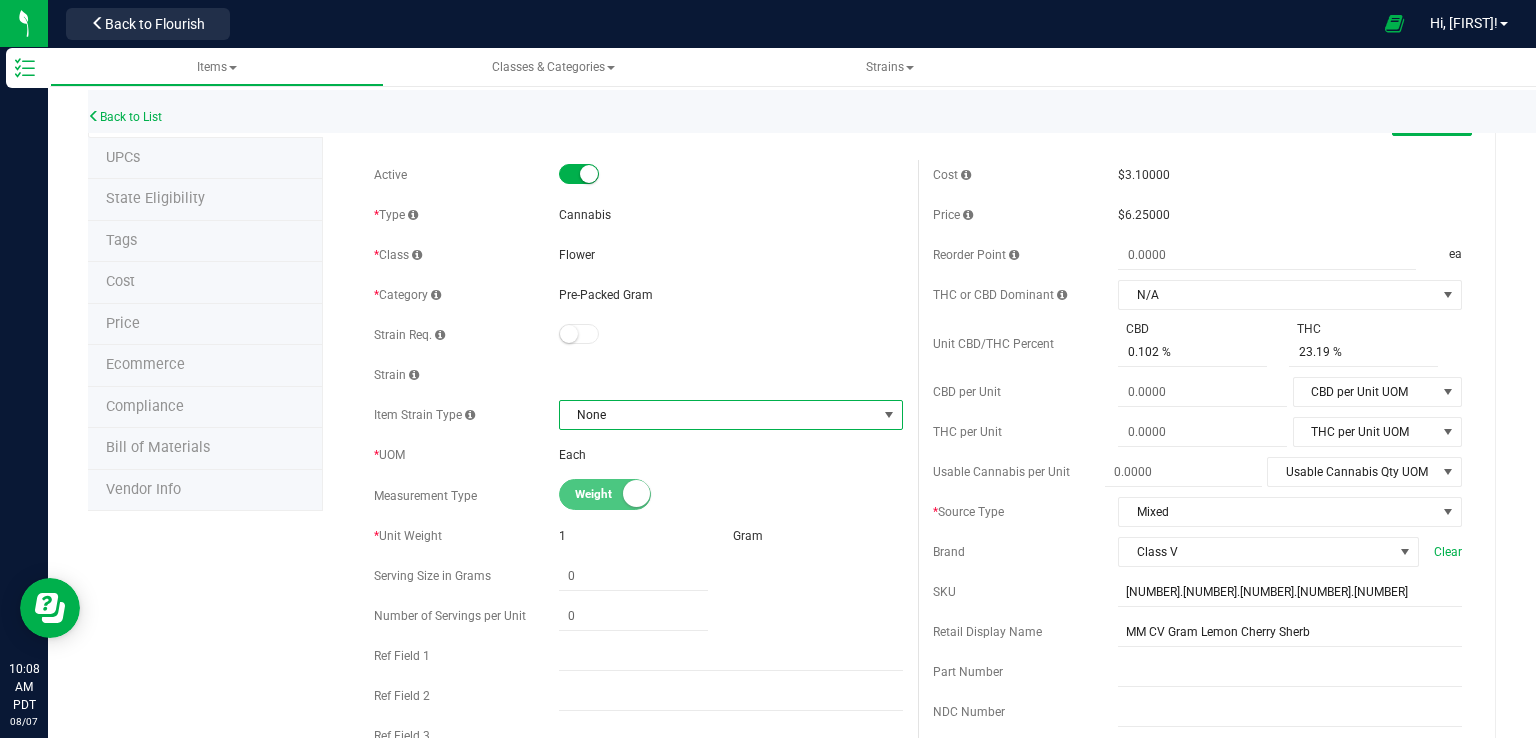 click on "None" at bounding box center [718, 415] 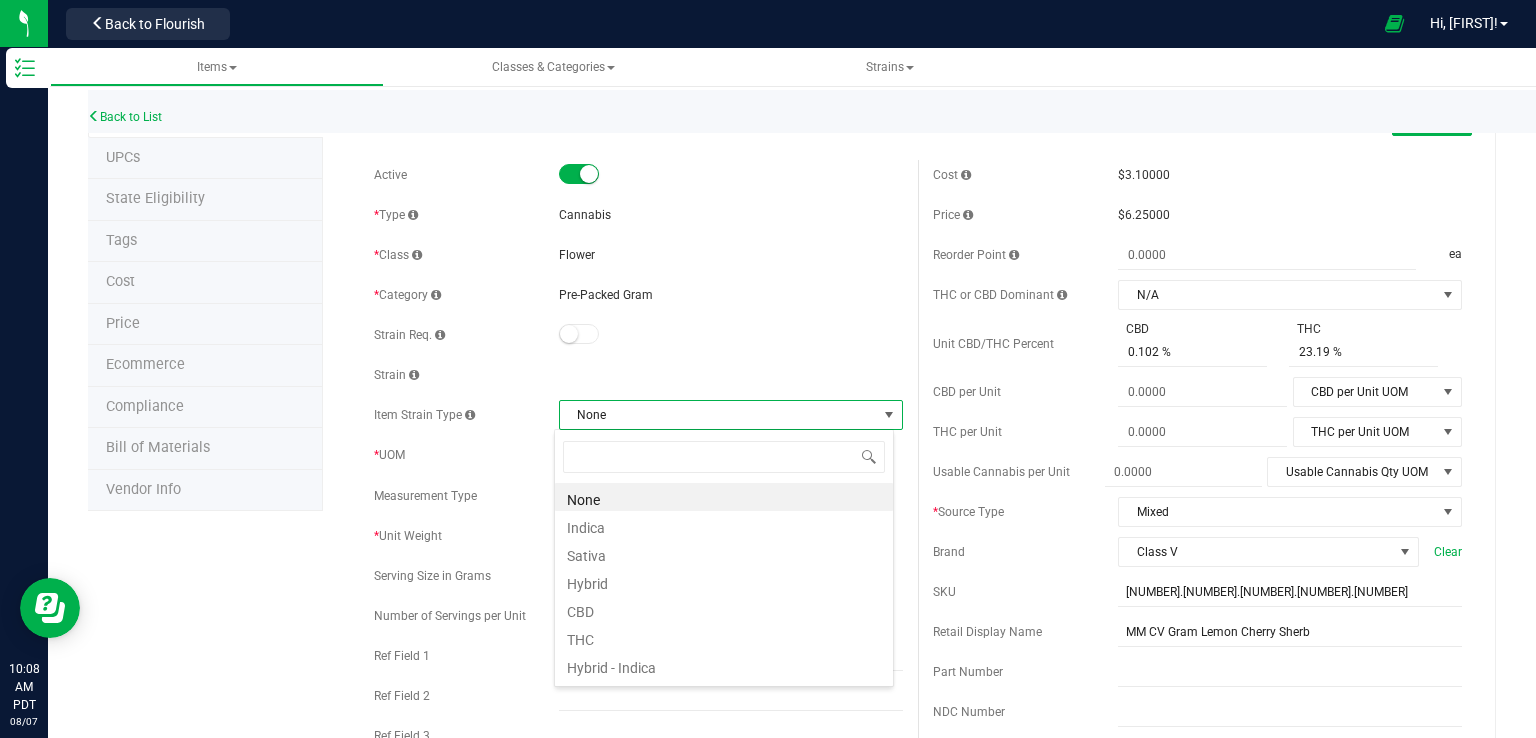 scroll, scrollTop: 99970, scrollLeft: 99660, axis: both 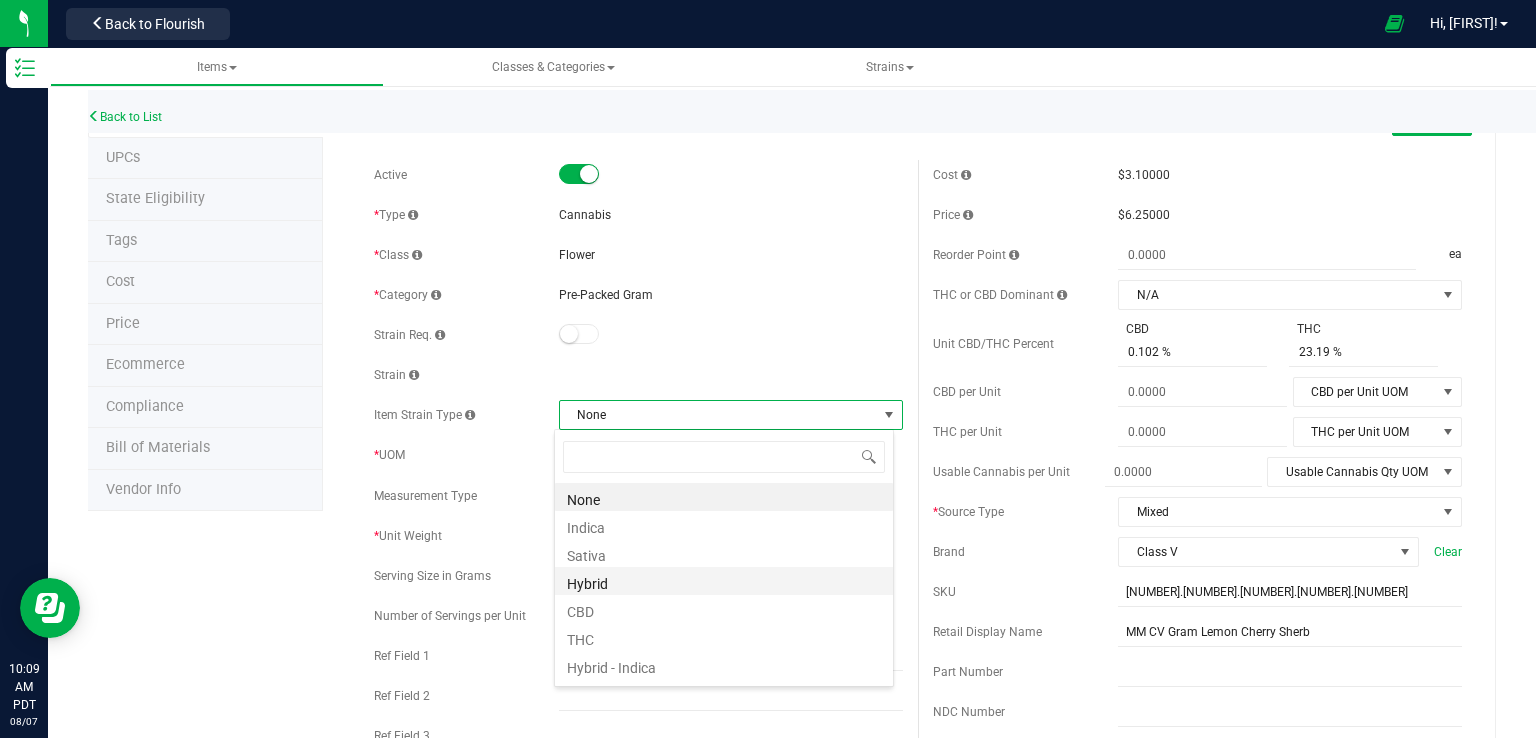 click on "Hybrid" at bounding box center [724, 581] 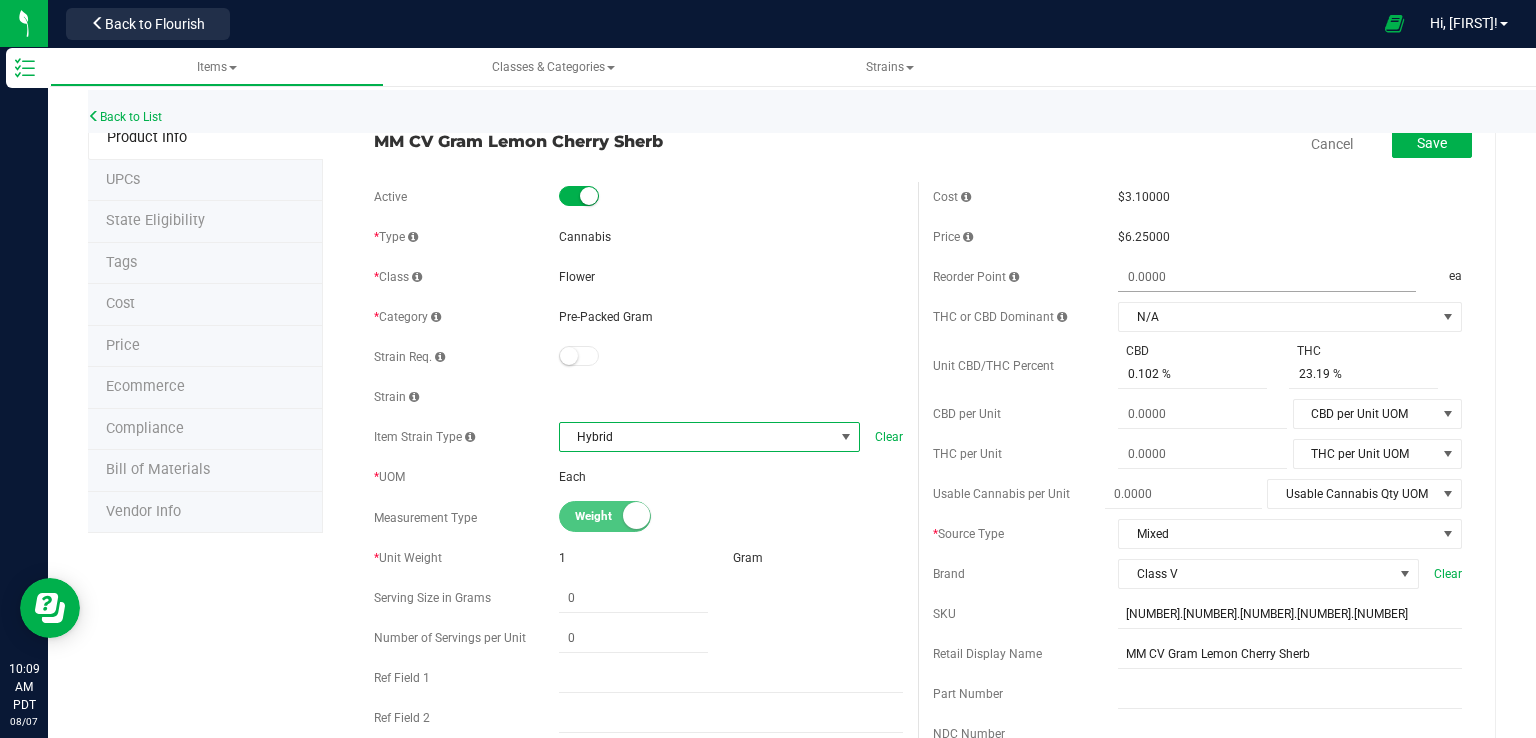 scroll, scrollTop: 0, scrollLeft: 0, axis: both 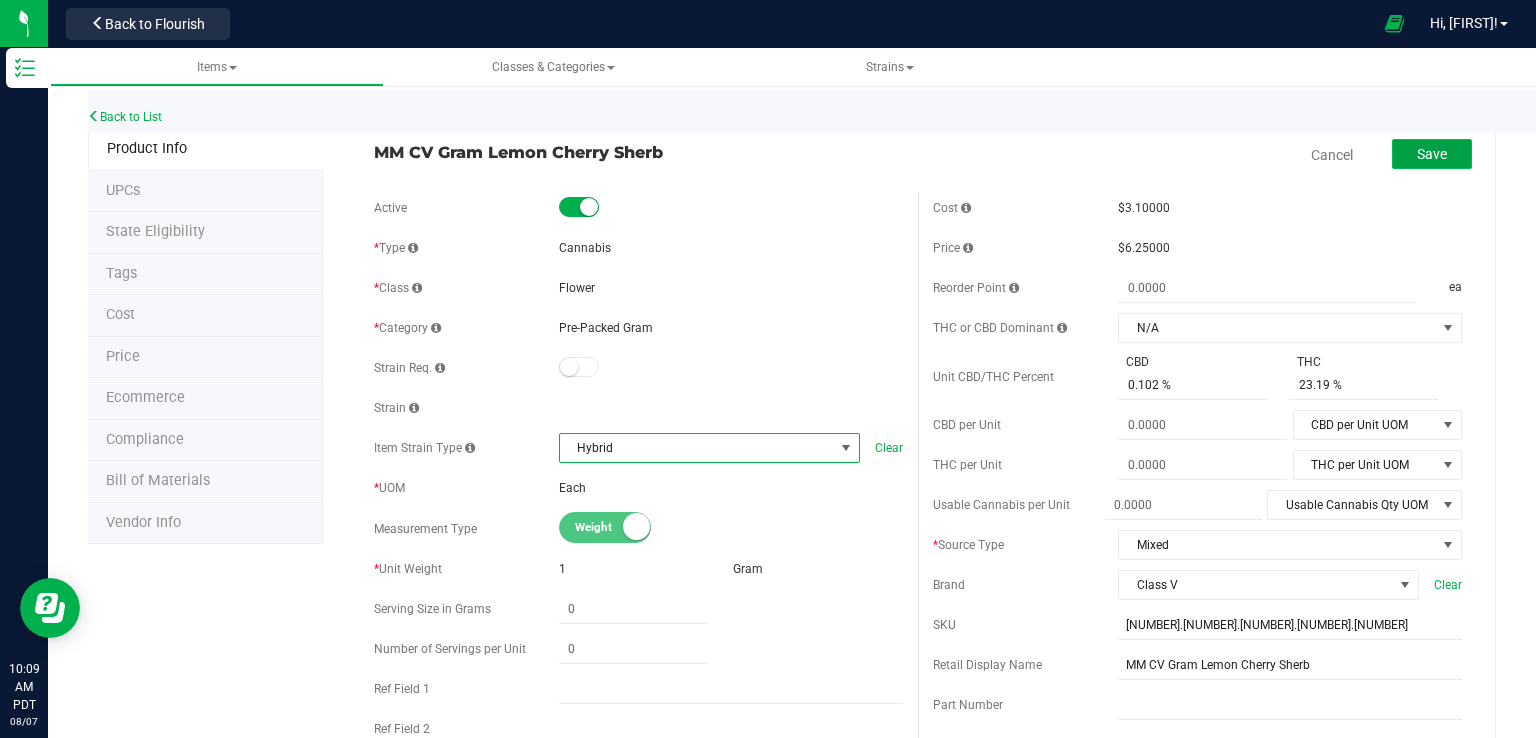 click on "Save" at bounding box center [1432, 154] 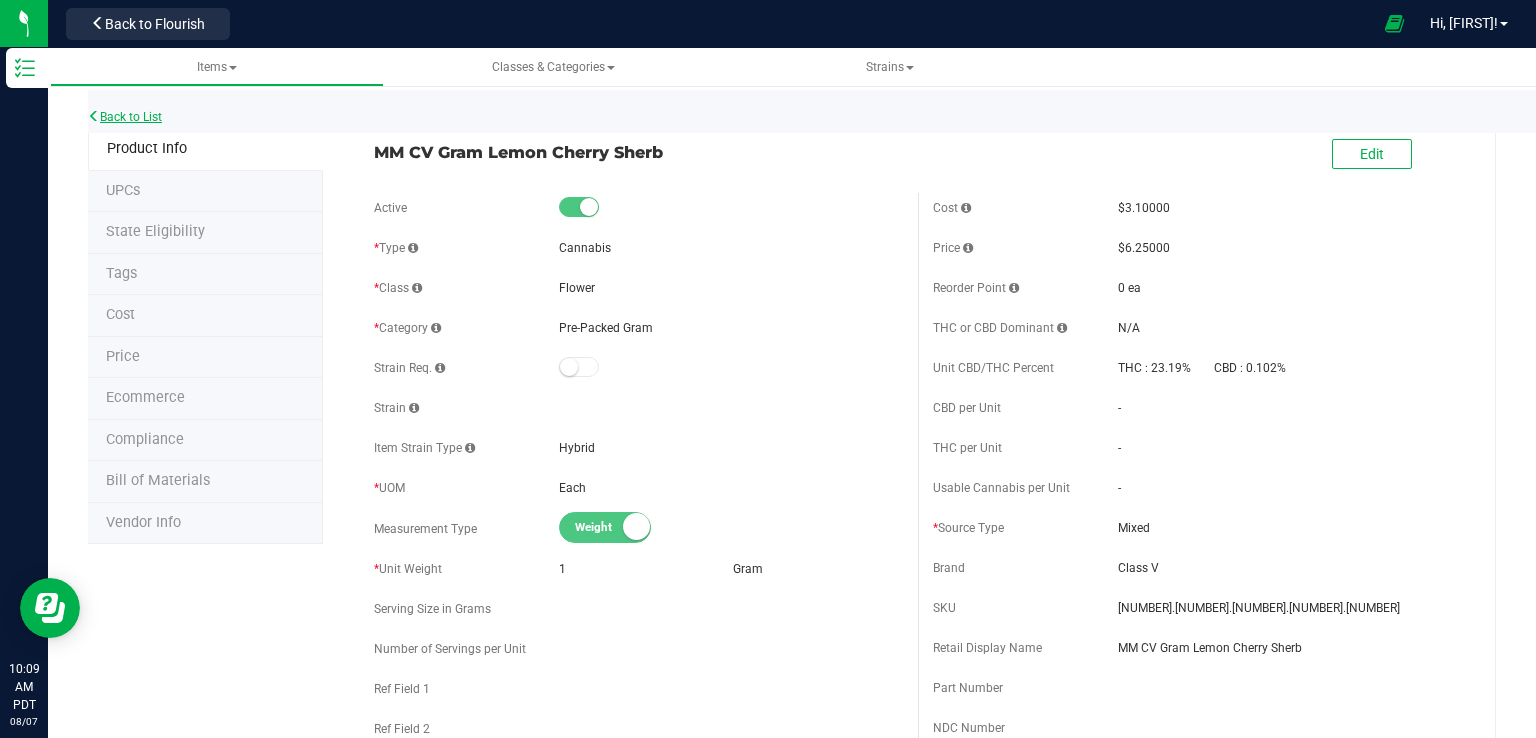 click on "Back to List" at bounding box center (125, 117) 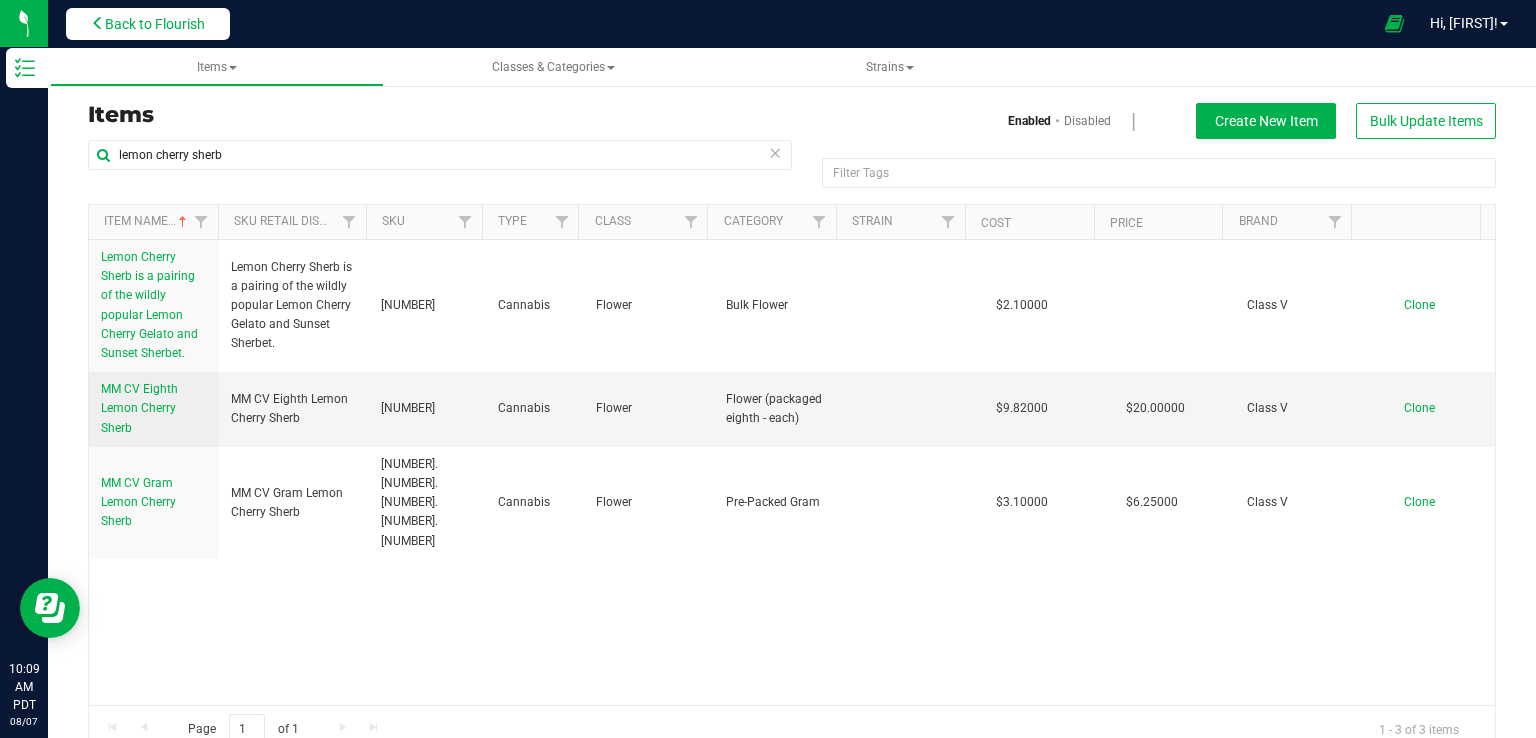 click on "Back to Flourish" at bounding box center [155, 24] 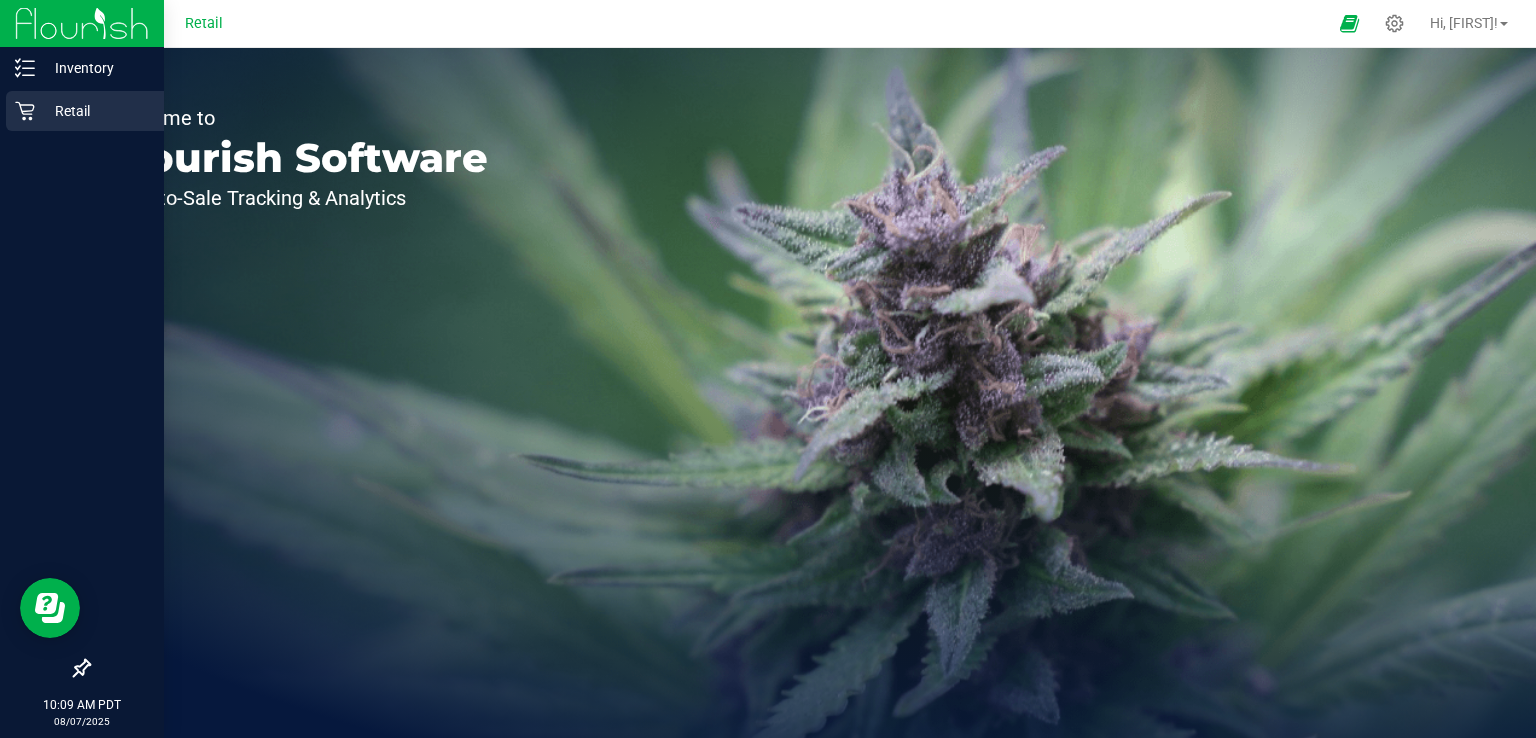 click on "Retail" at bounding box center (85, 111) 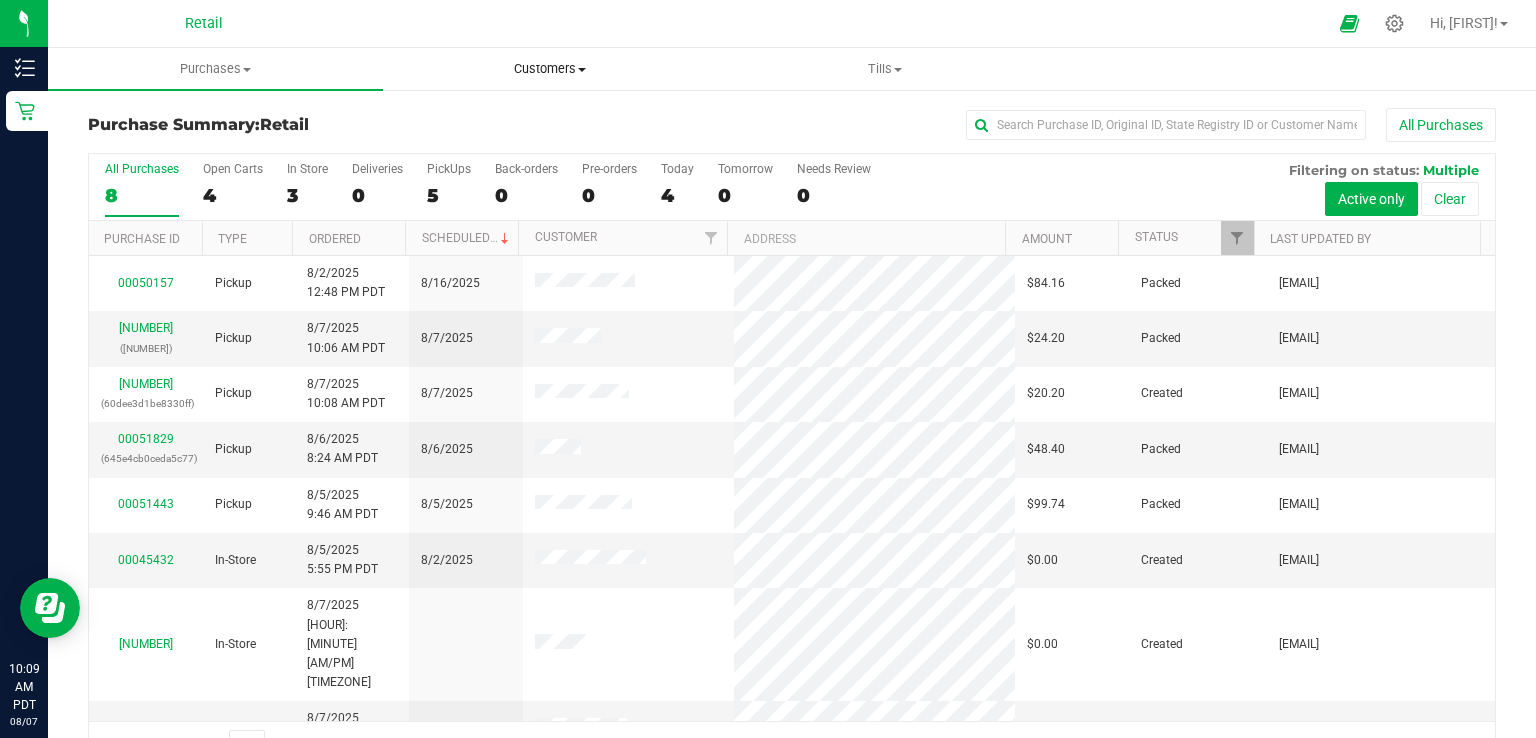 click on "Customers" at bounding box center [550, 69] 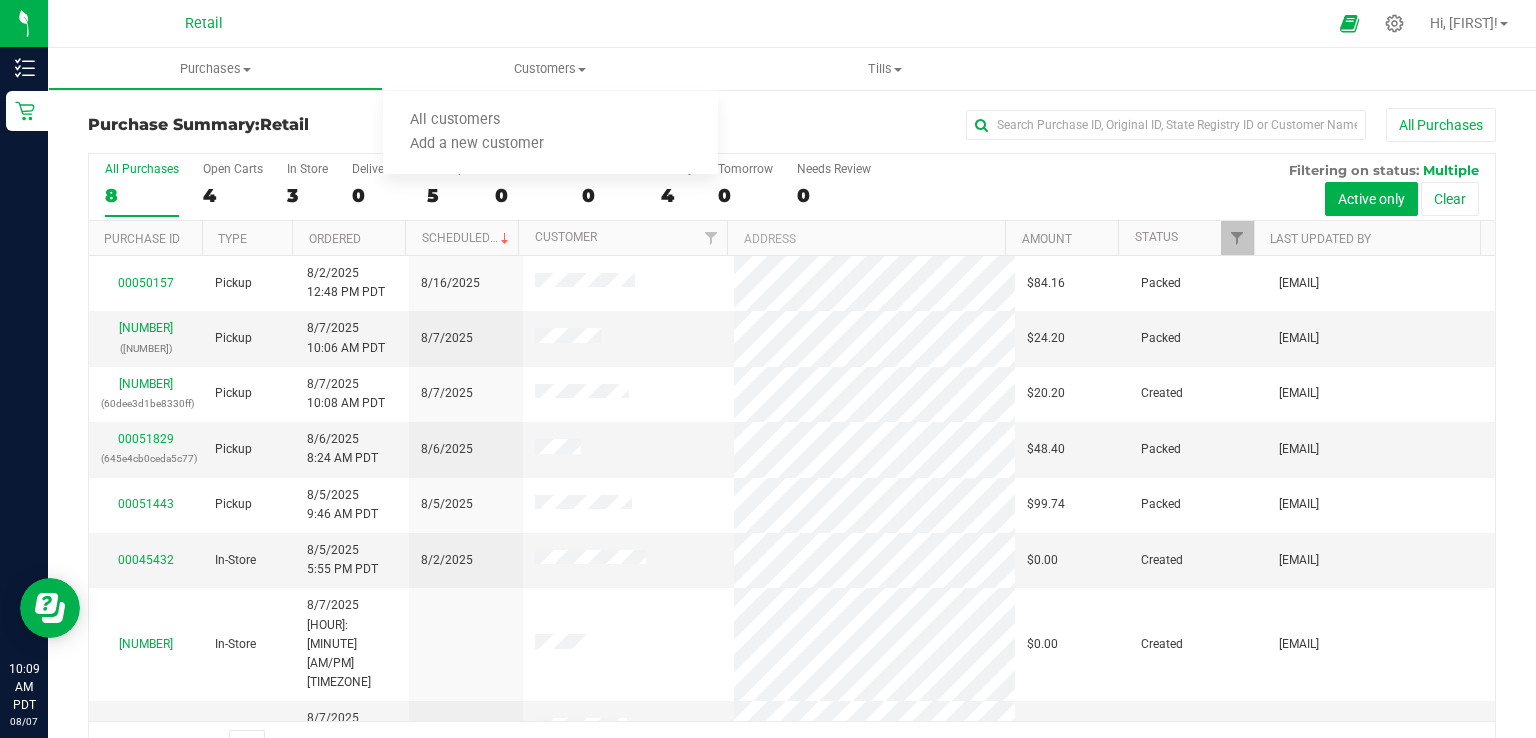 click on "All Purchases" at bounding box center [1026, 125] 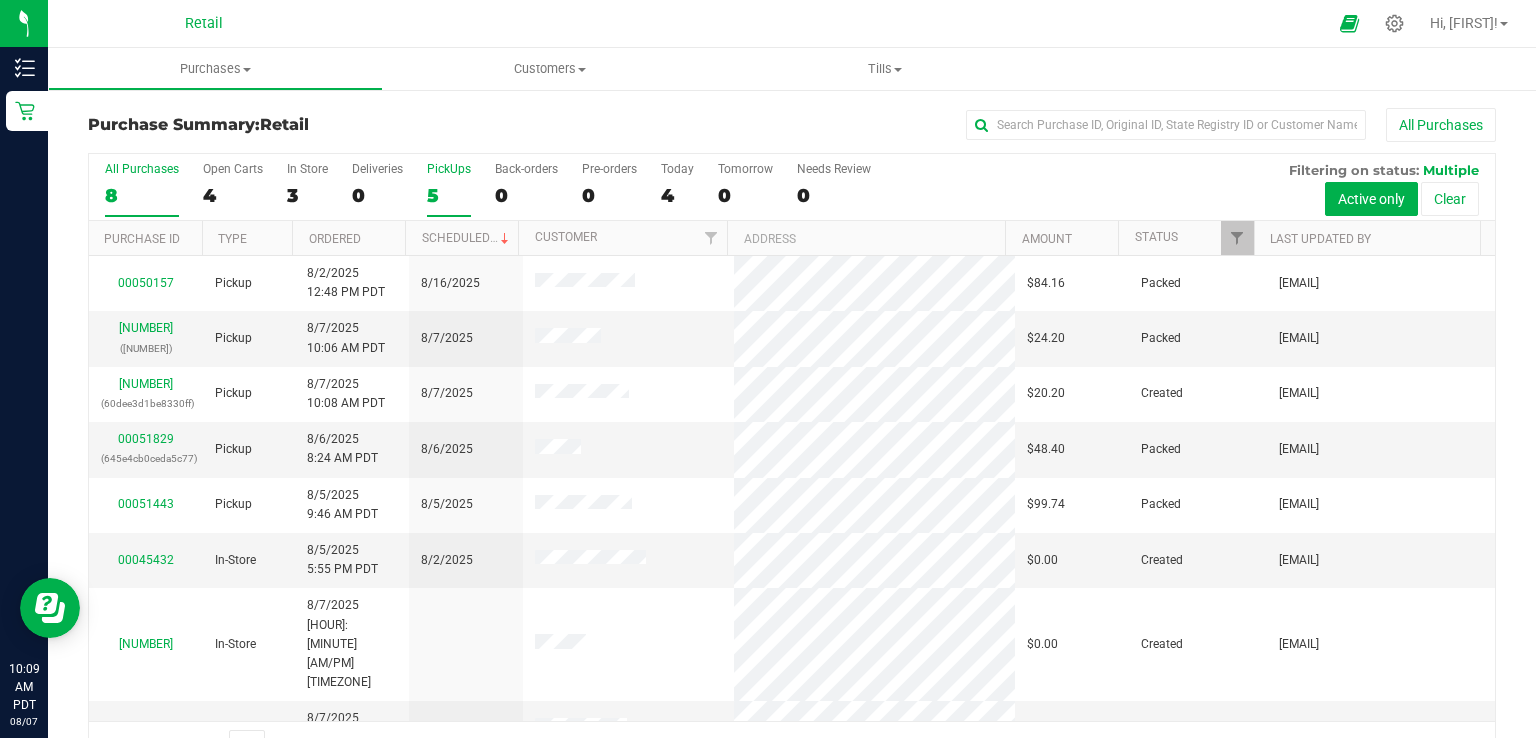 click on "5" at bounding box center [449, 195] 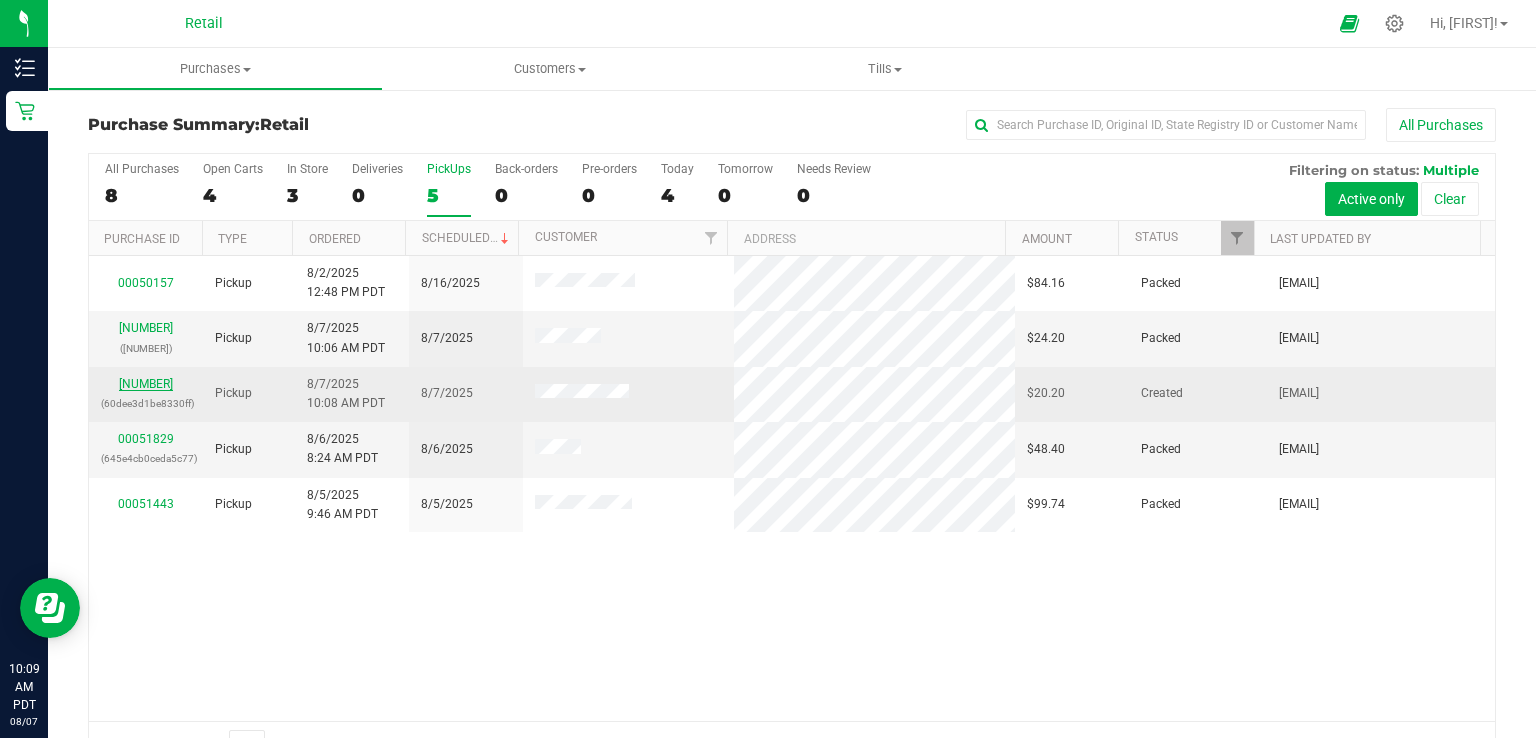 click on "[NUMBER]" at bounding box center (146, 384) 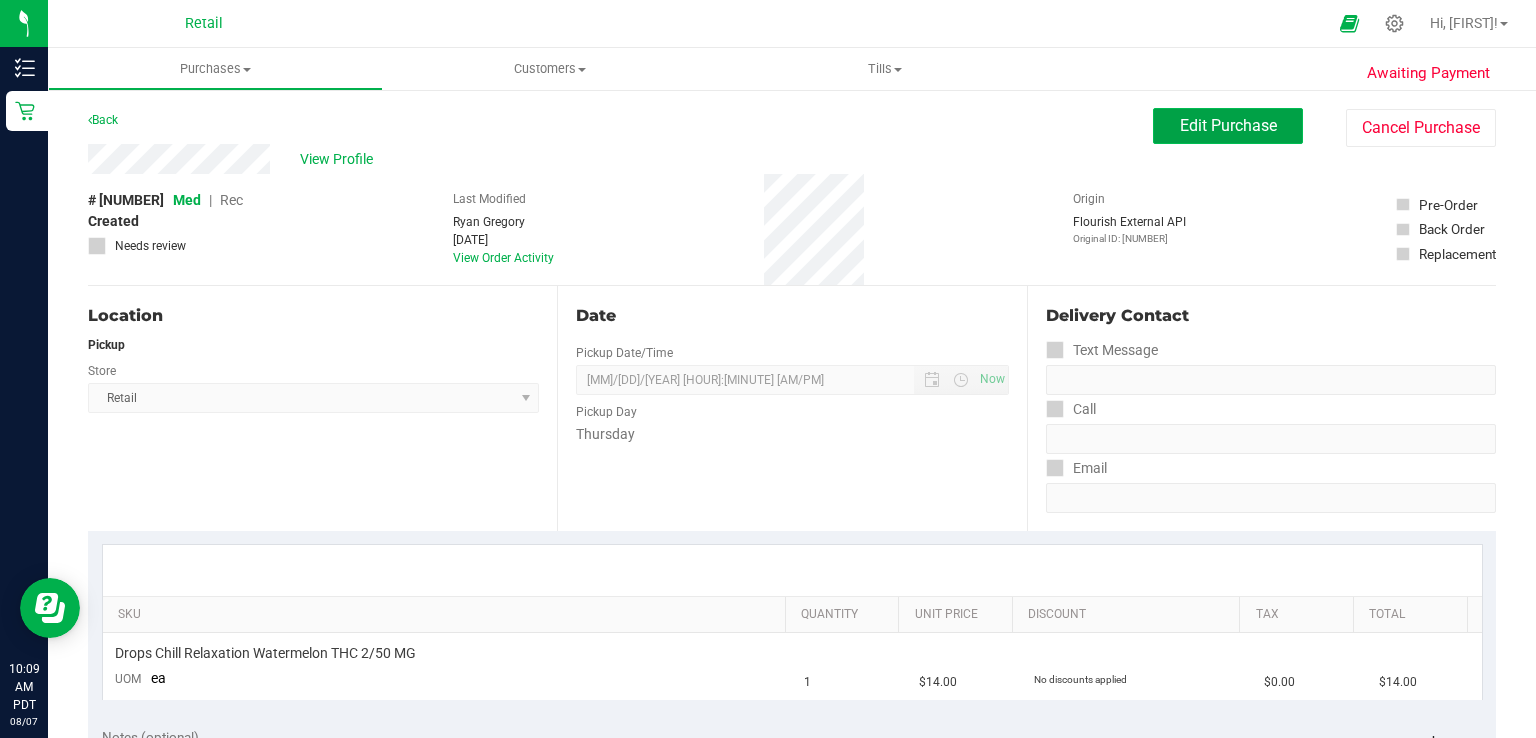click on "Edit Purchase" at bounding box center [1228, 125] 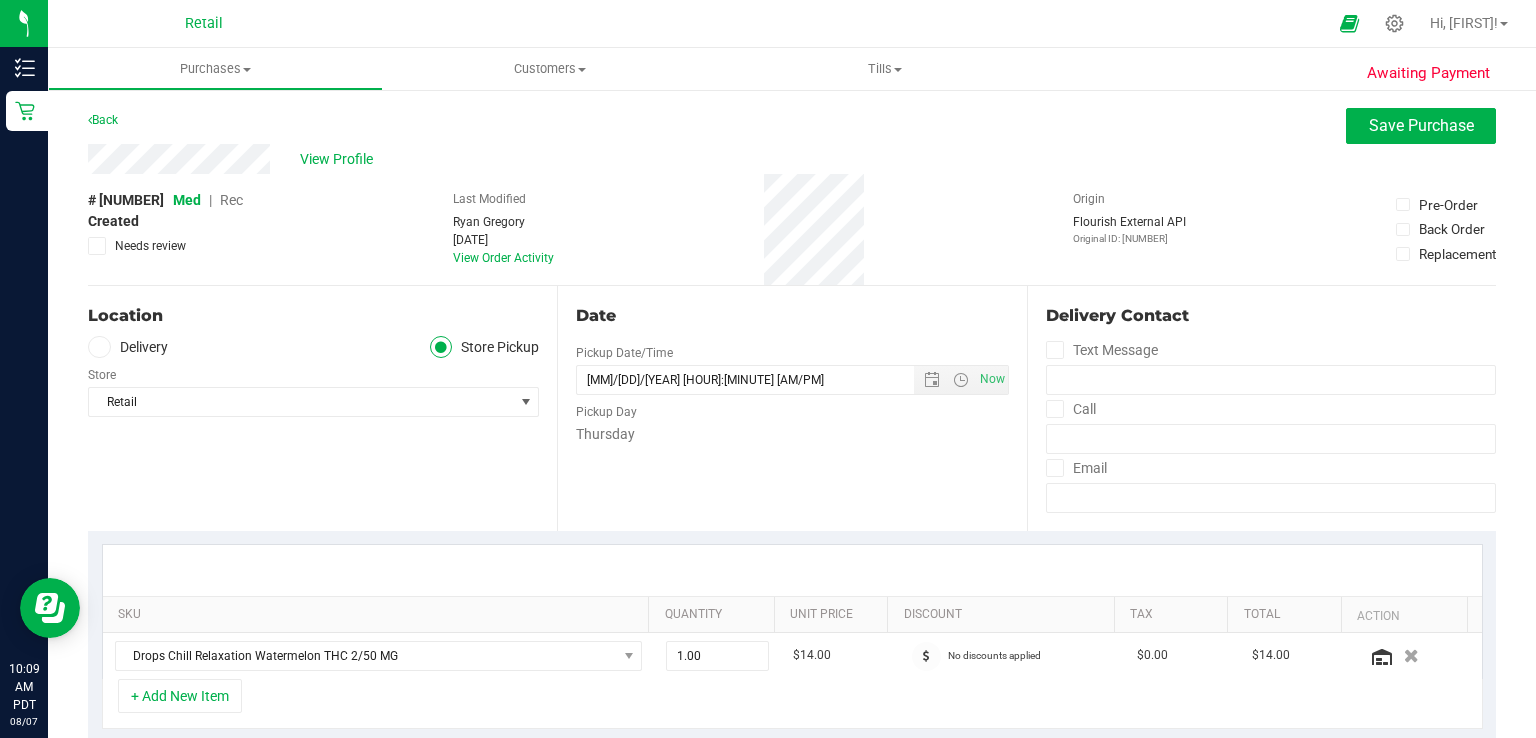 click on "Rec" at bounding box center [231, 200] 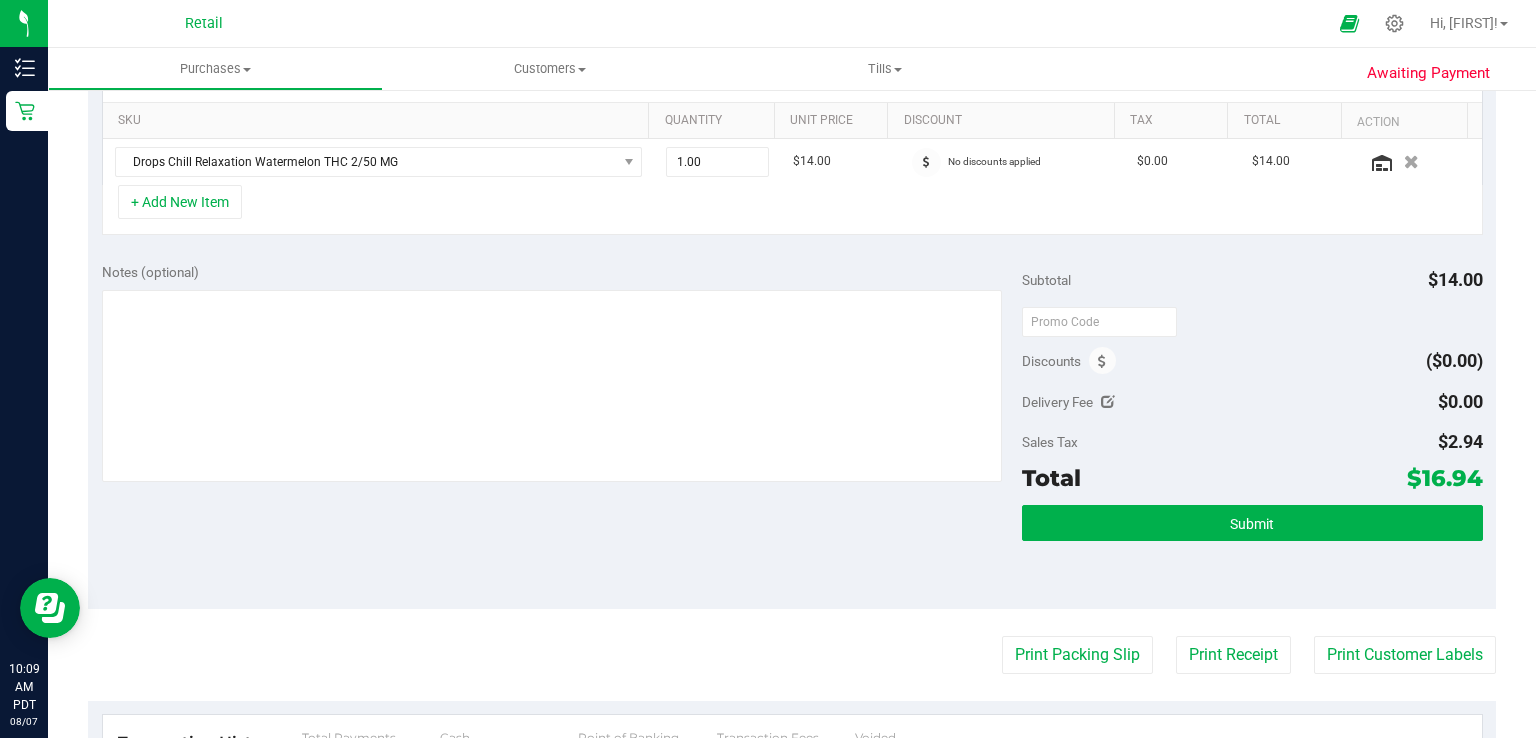 scroll, scrollTop: 533, scrollLeft: 0, axis: vertical 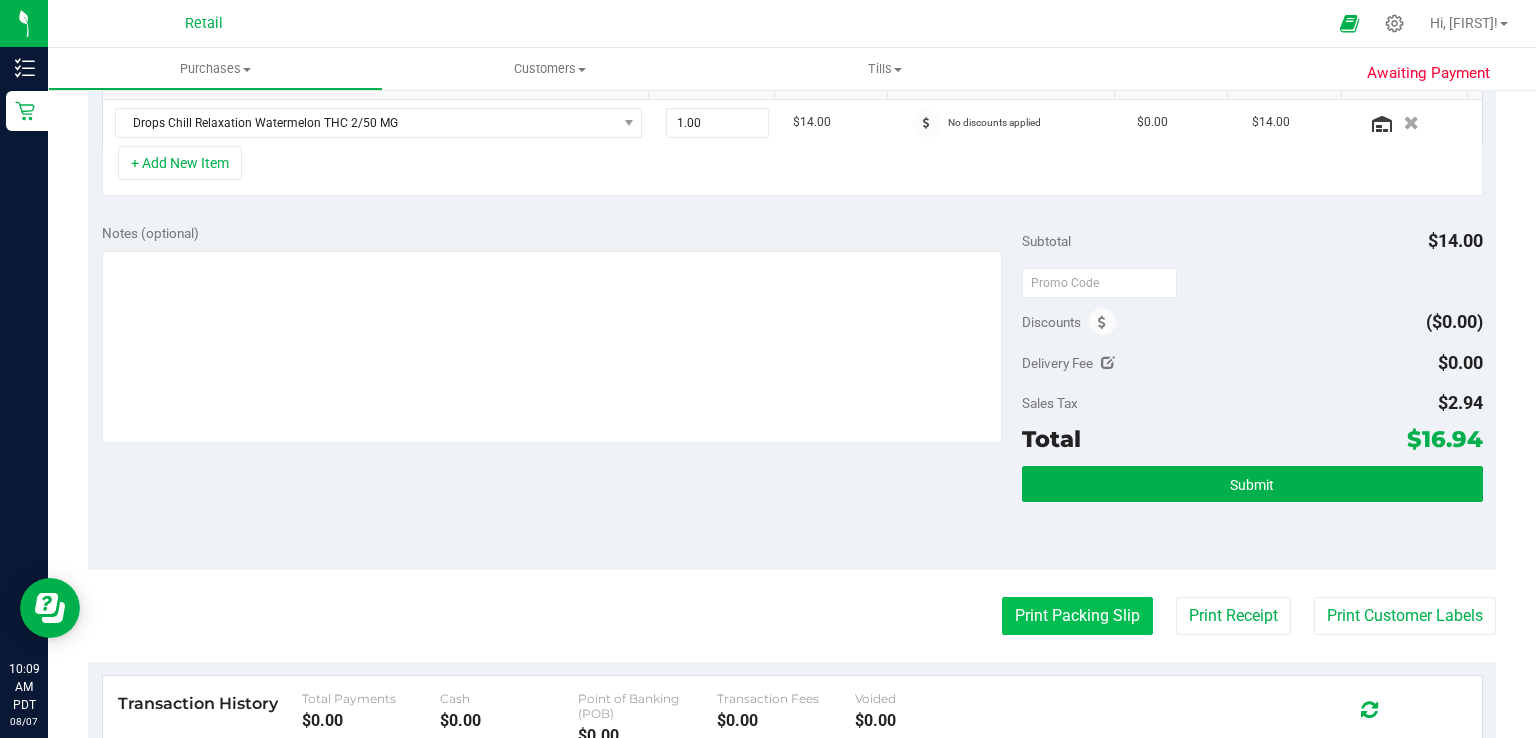 click on "Print Packing Slip" at bounding box center [1077, 616] 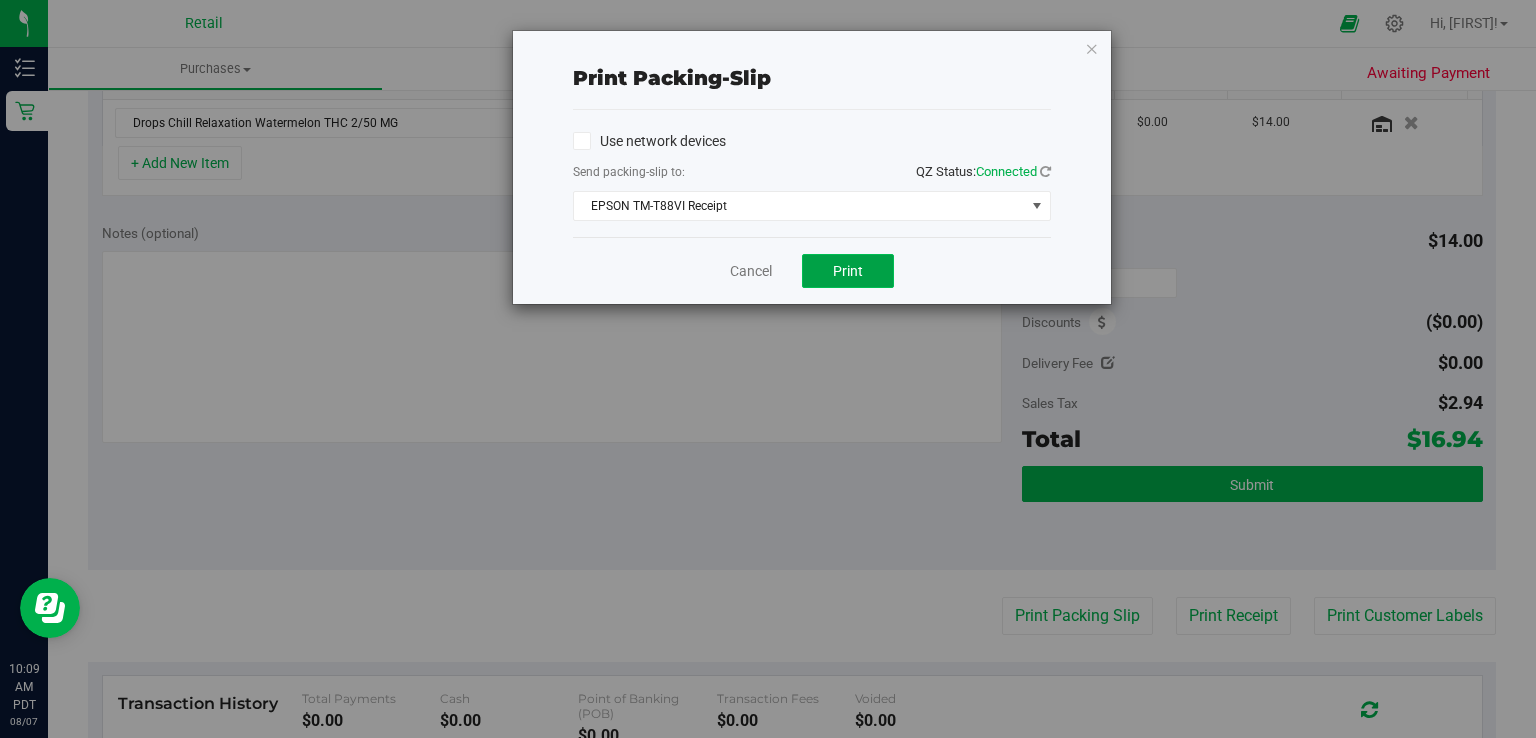 click on "Print" at bounding box center (848, 271) 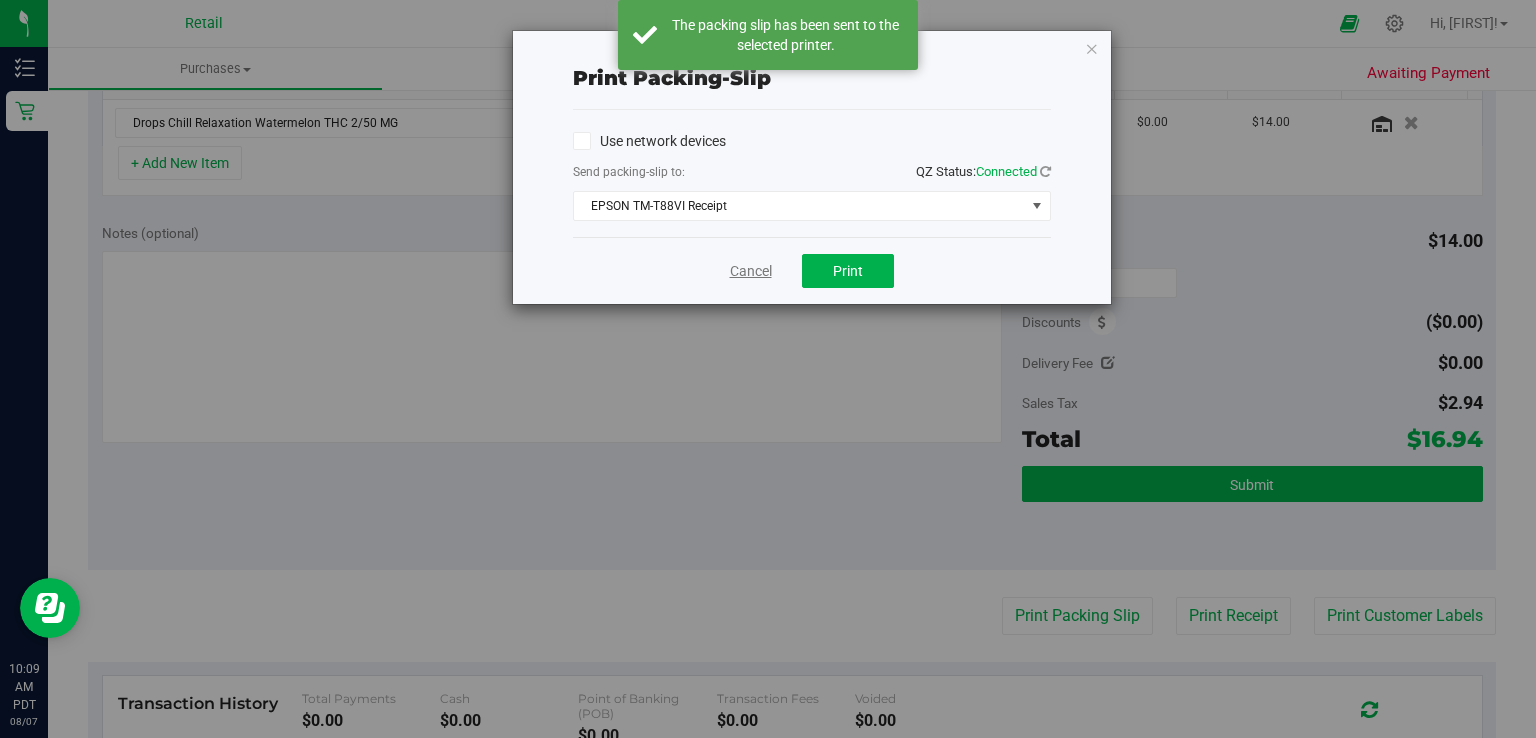 click on "Cancel" at bounding box center [751, 271] 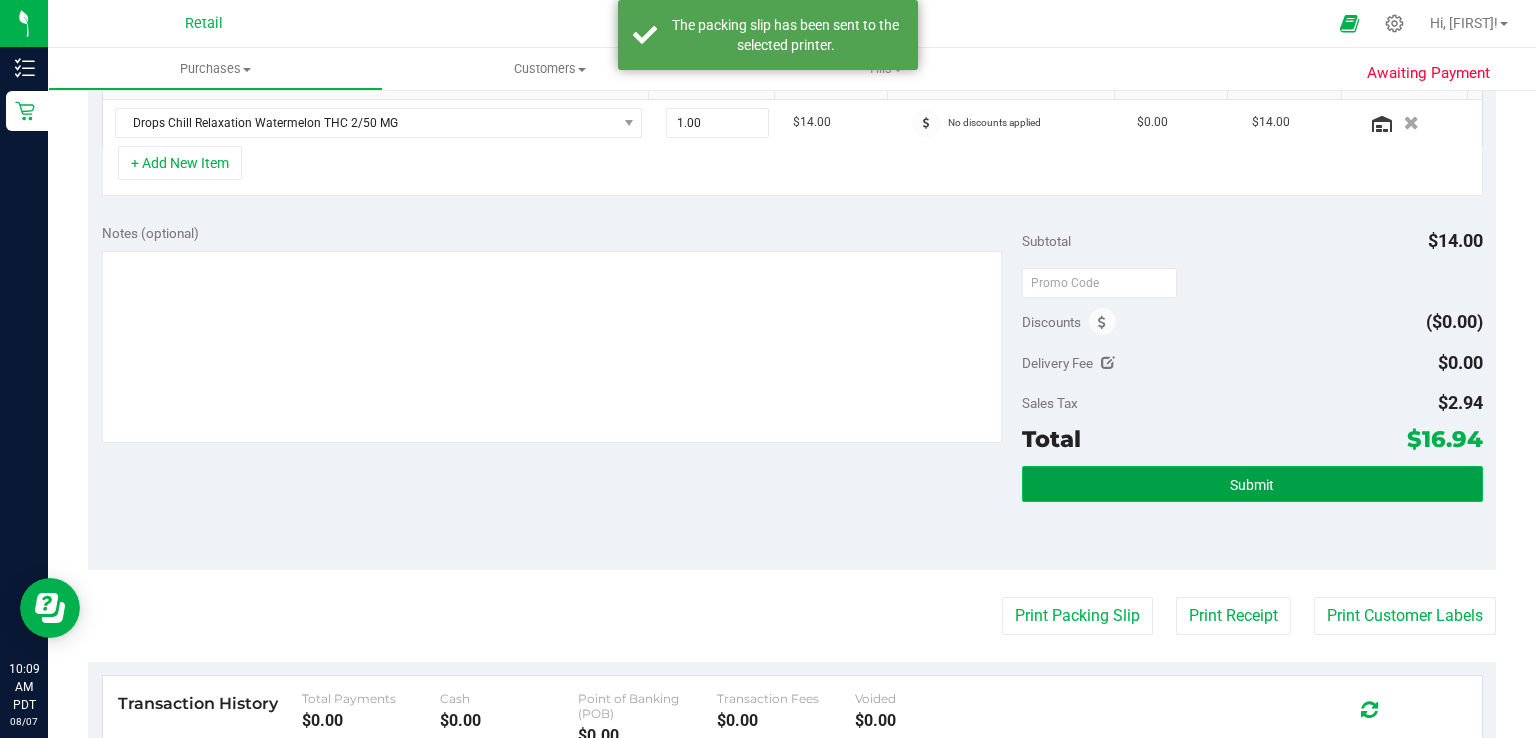 click on "Submit" at bounding box center [1252, 484] 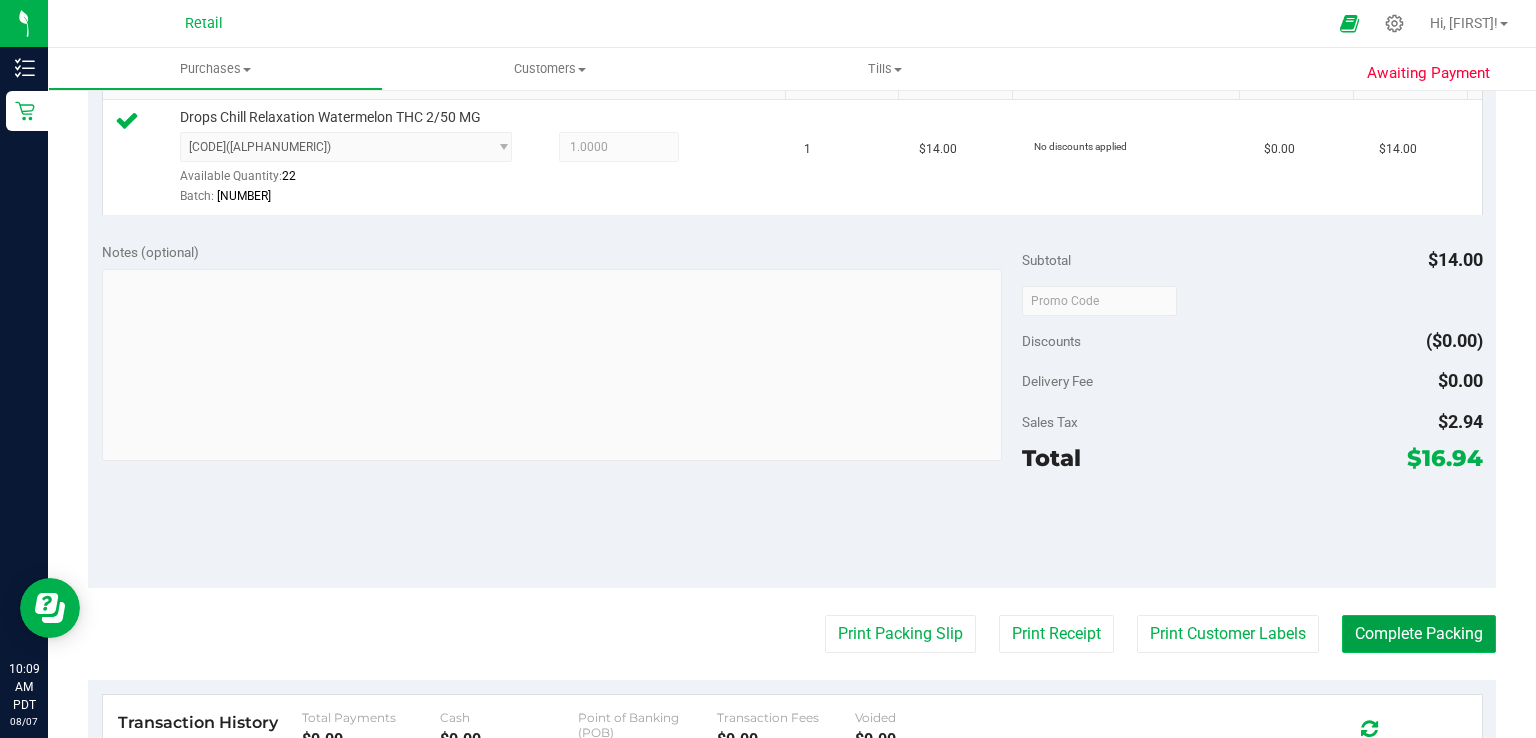 click on "Complete Packing" at bounding box center (1419, 634) 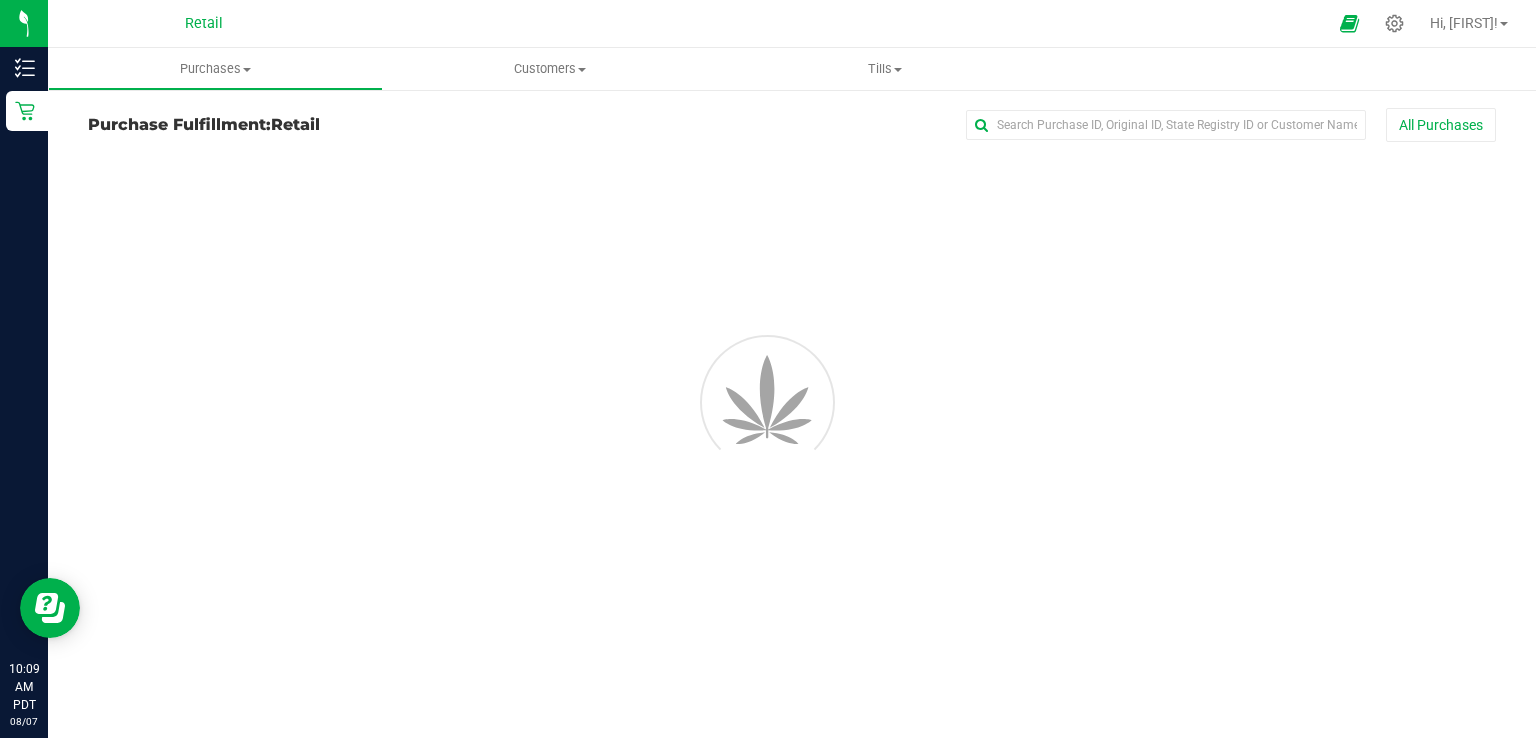 scroll, scrollTop: 0, scrollLeft: 0, axis: both 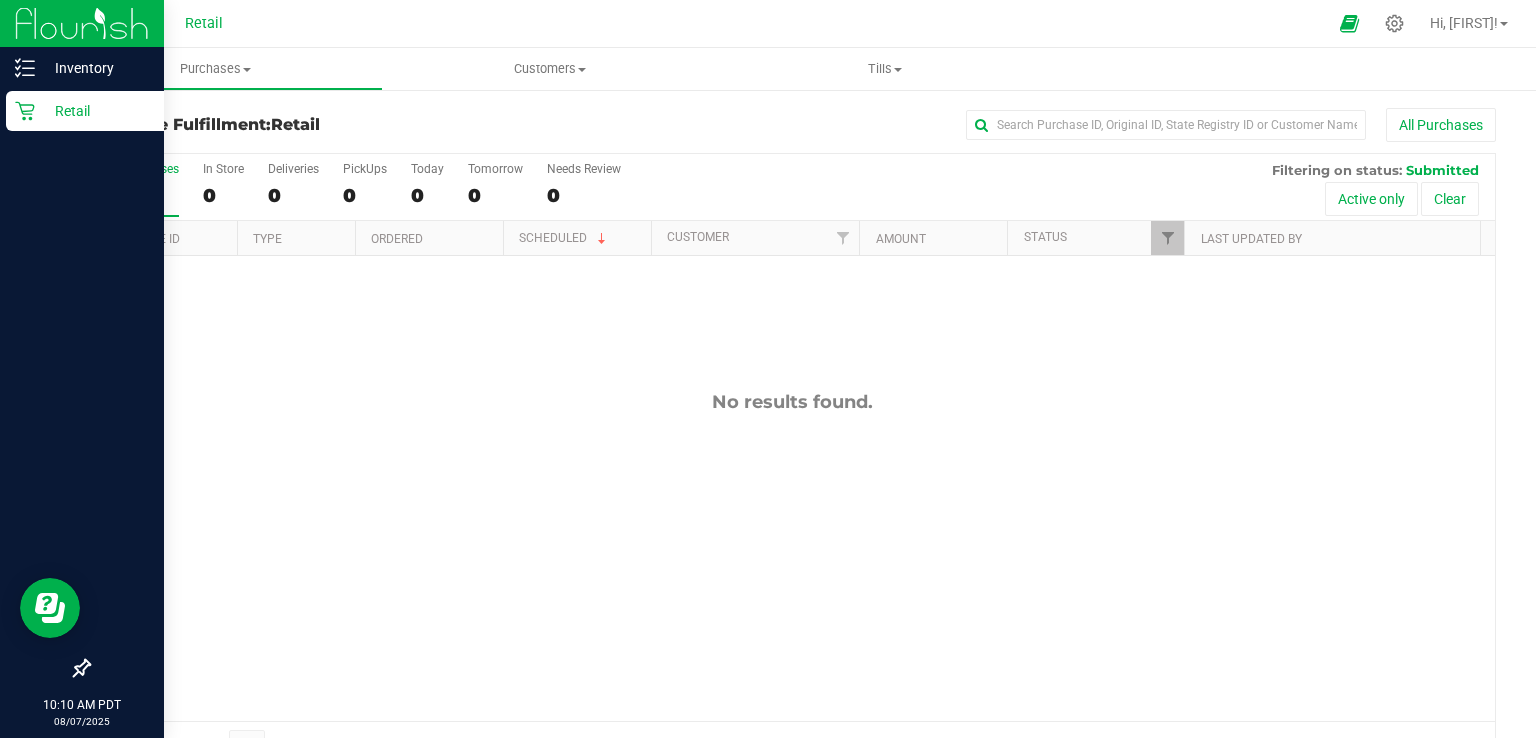 click on "Retail" at bounding box center (95, 111) 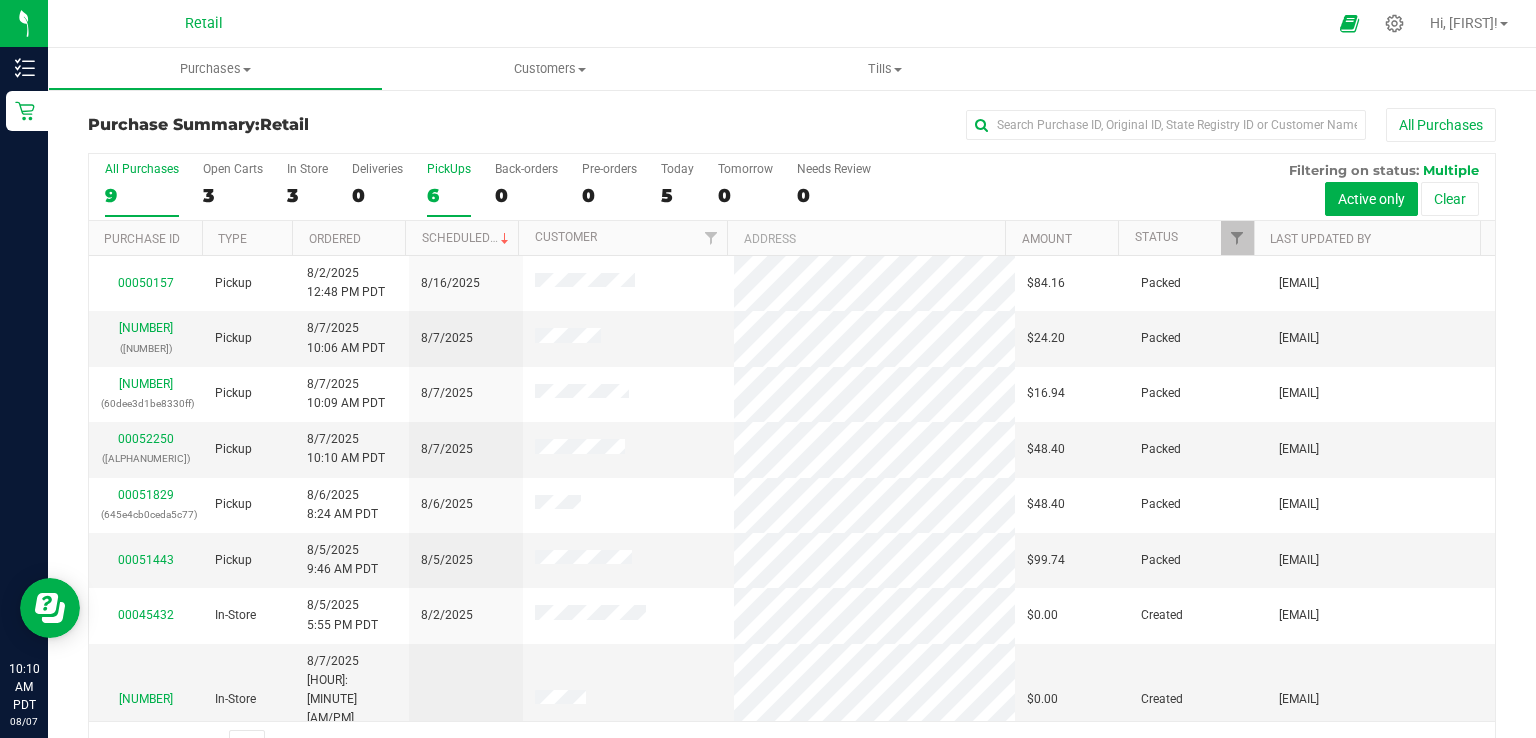 click on "6" at bounding box center (449, 195) 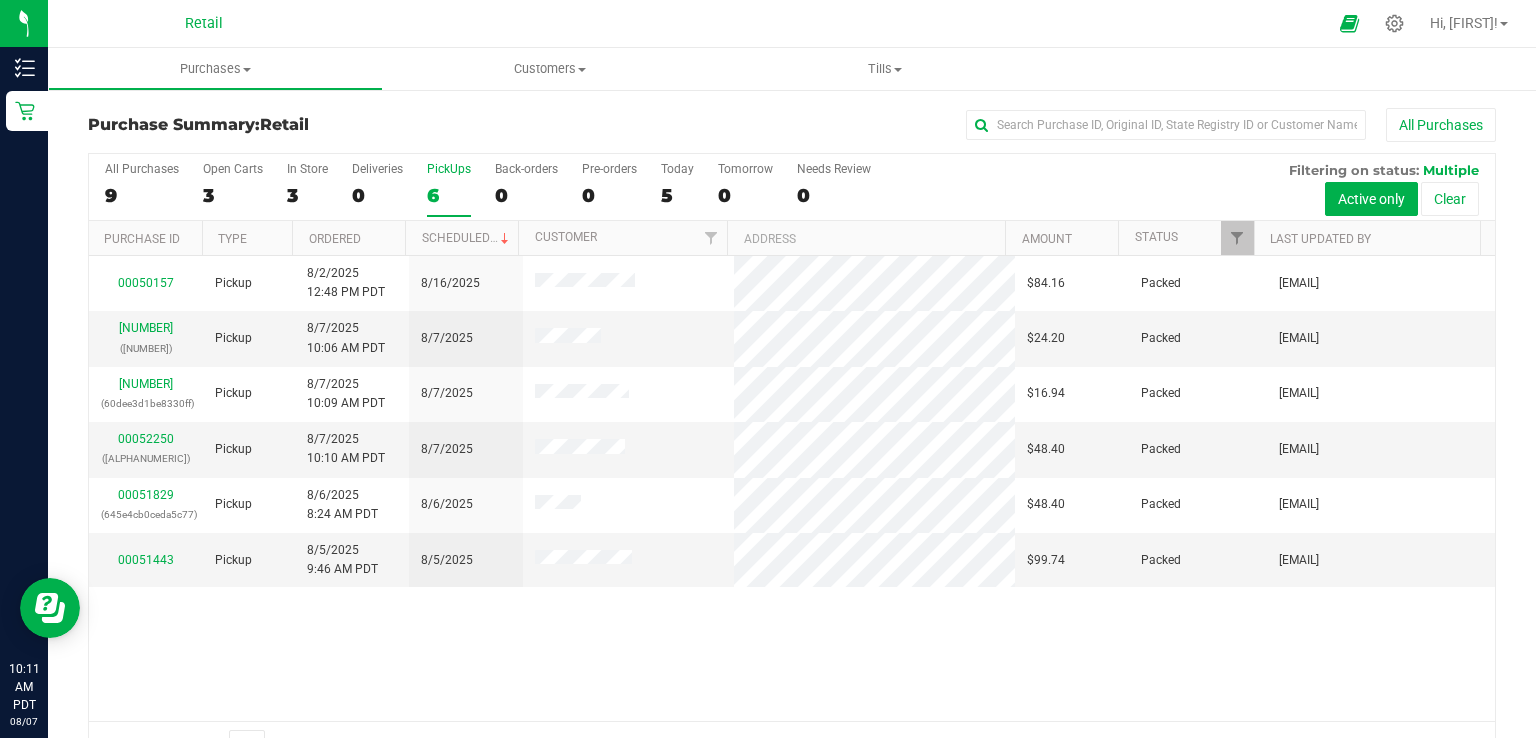 scroll, scrollTop: 0, scrollLeft: 0, axis: both 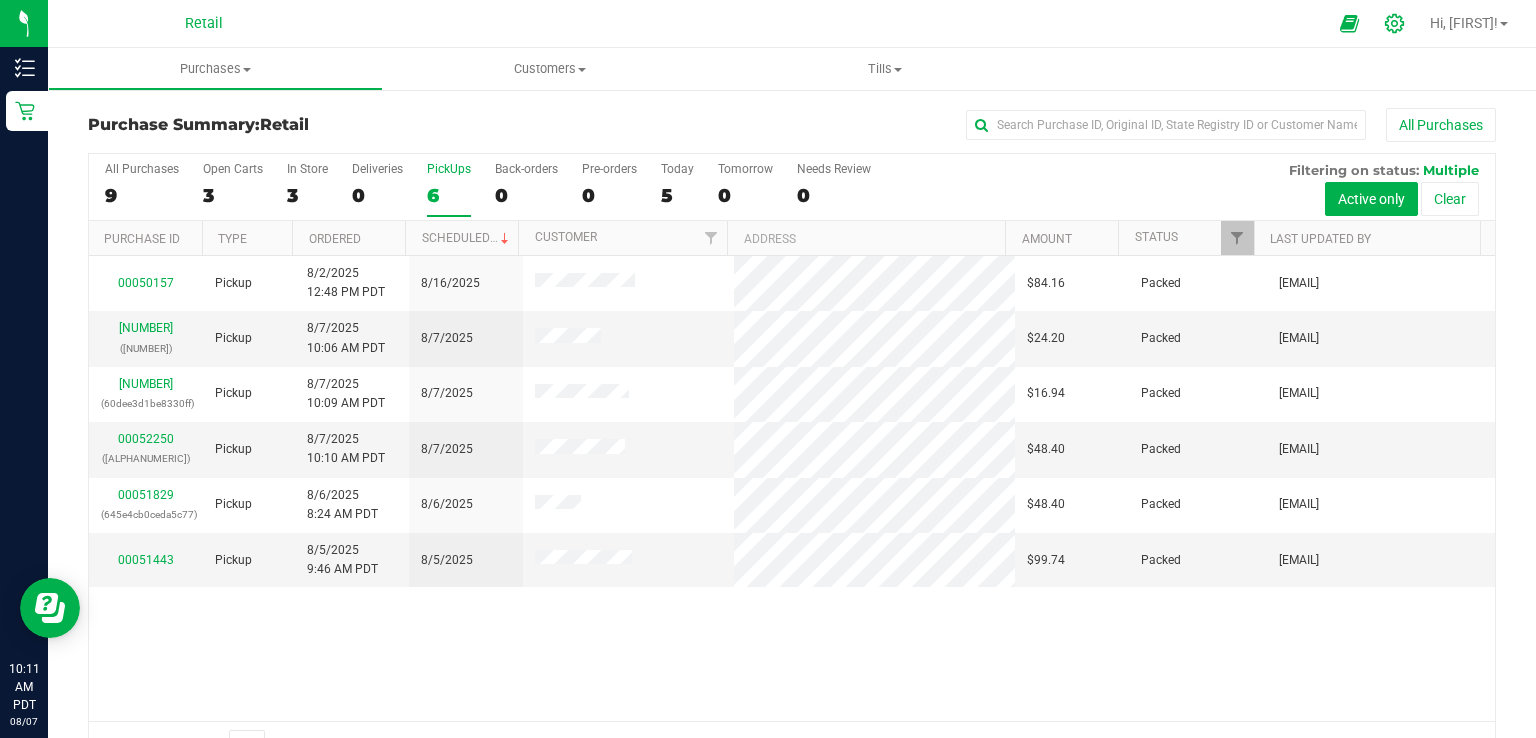 click 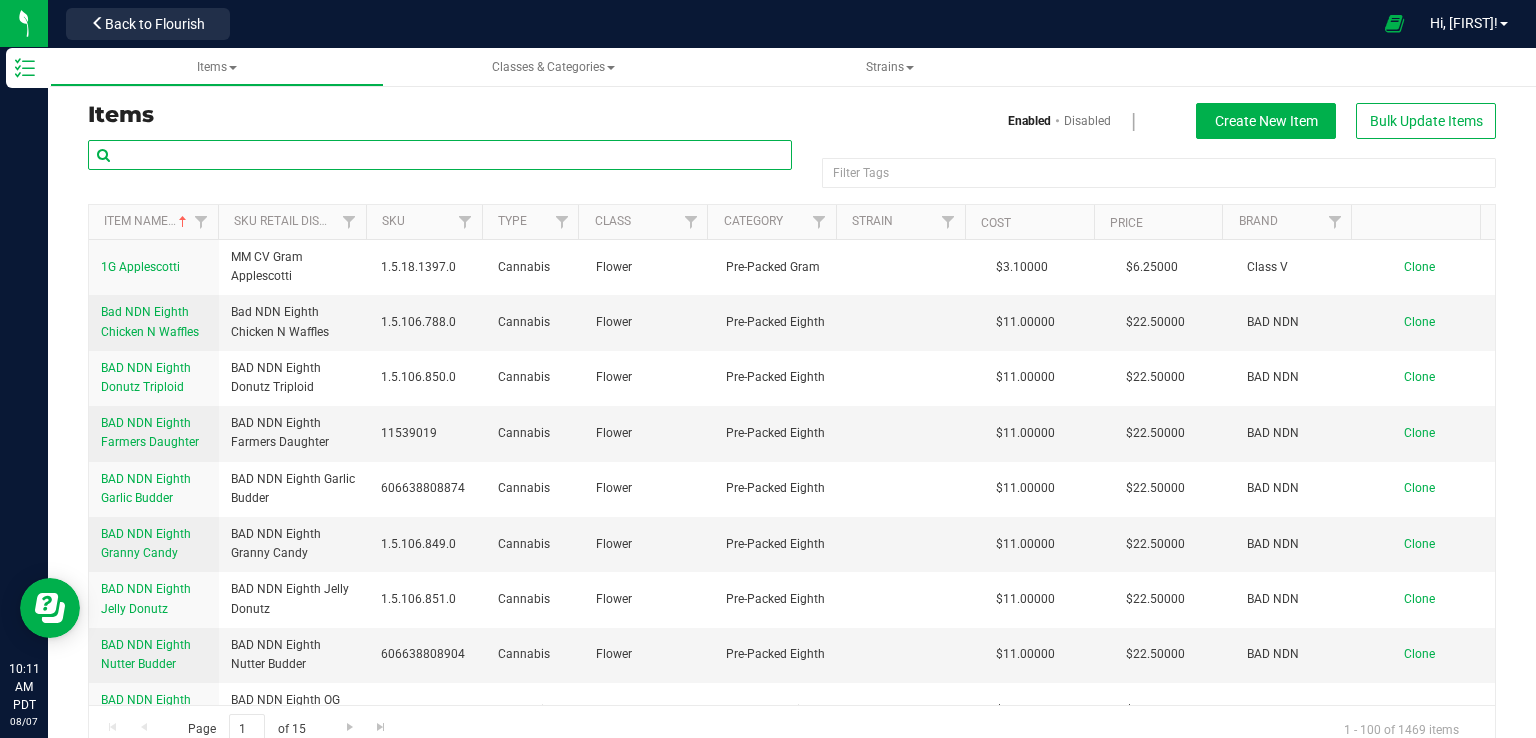 click at bounding box center [440, 155] 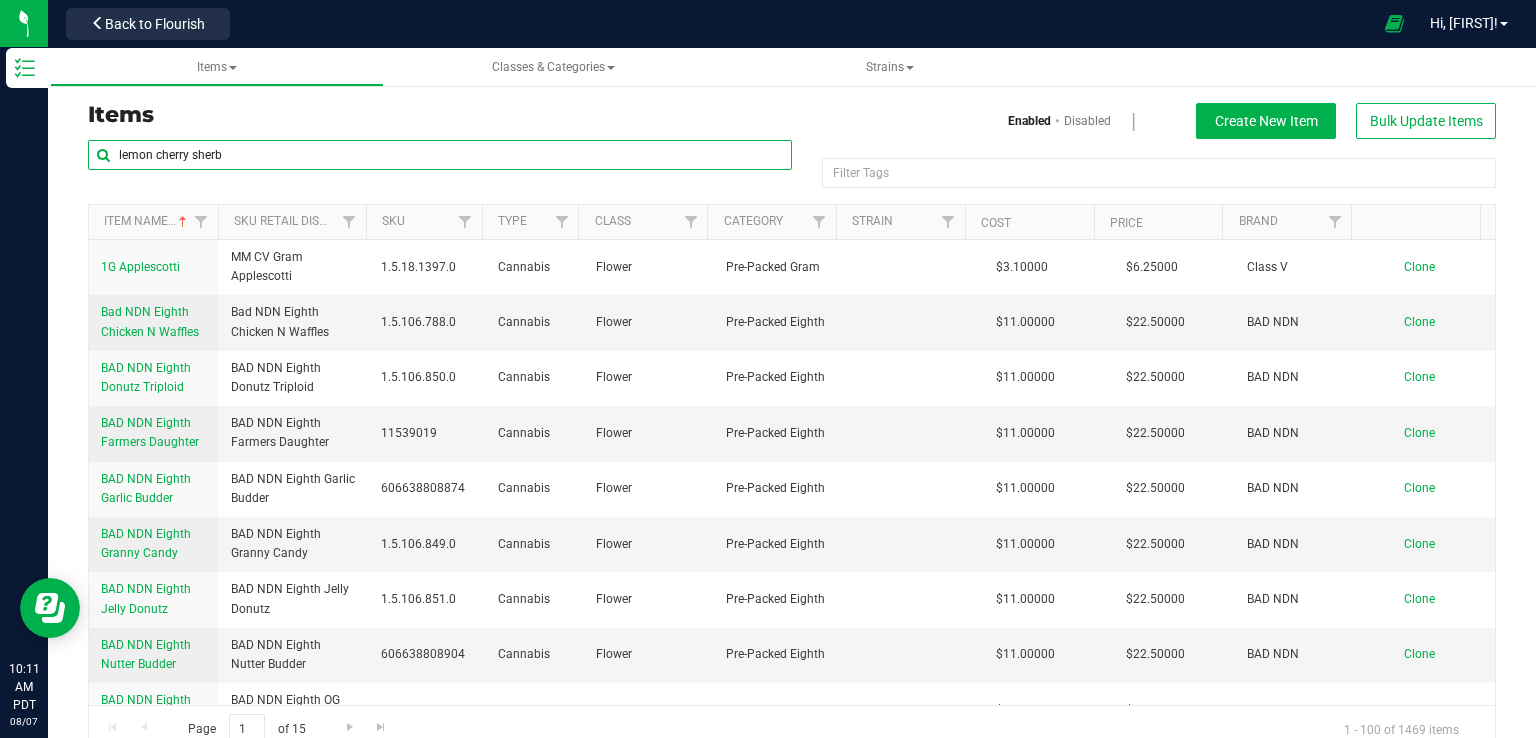 type on "lemon cherry sherb" 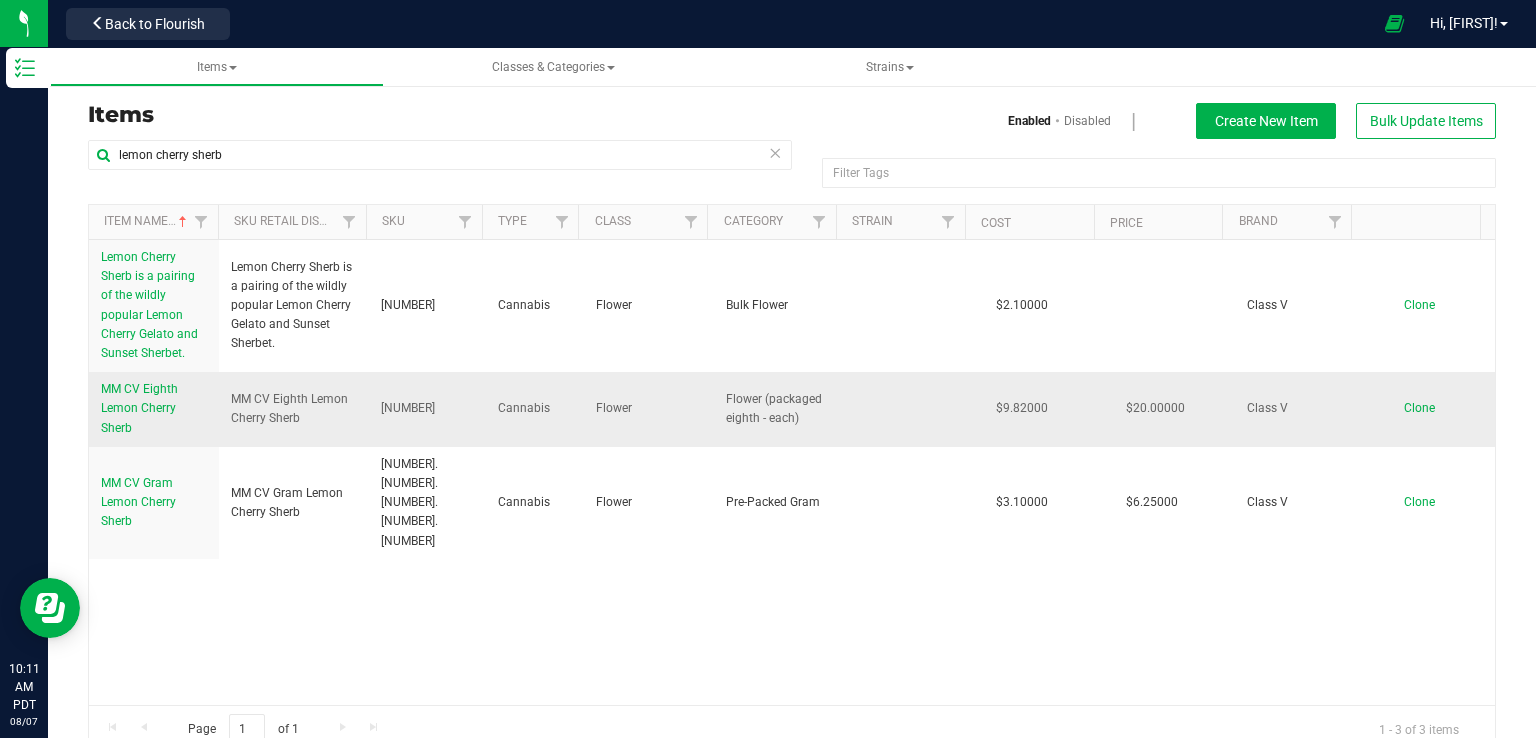 click on "MM CV Eighth Lemon Cherry Sherb" at bounding box center [139, 408] 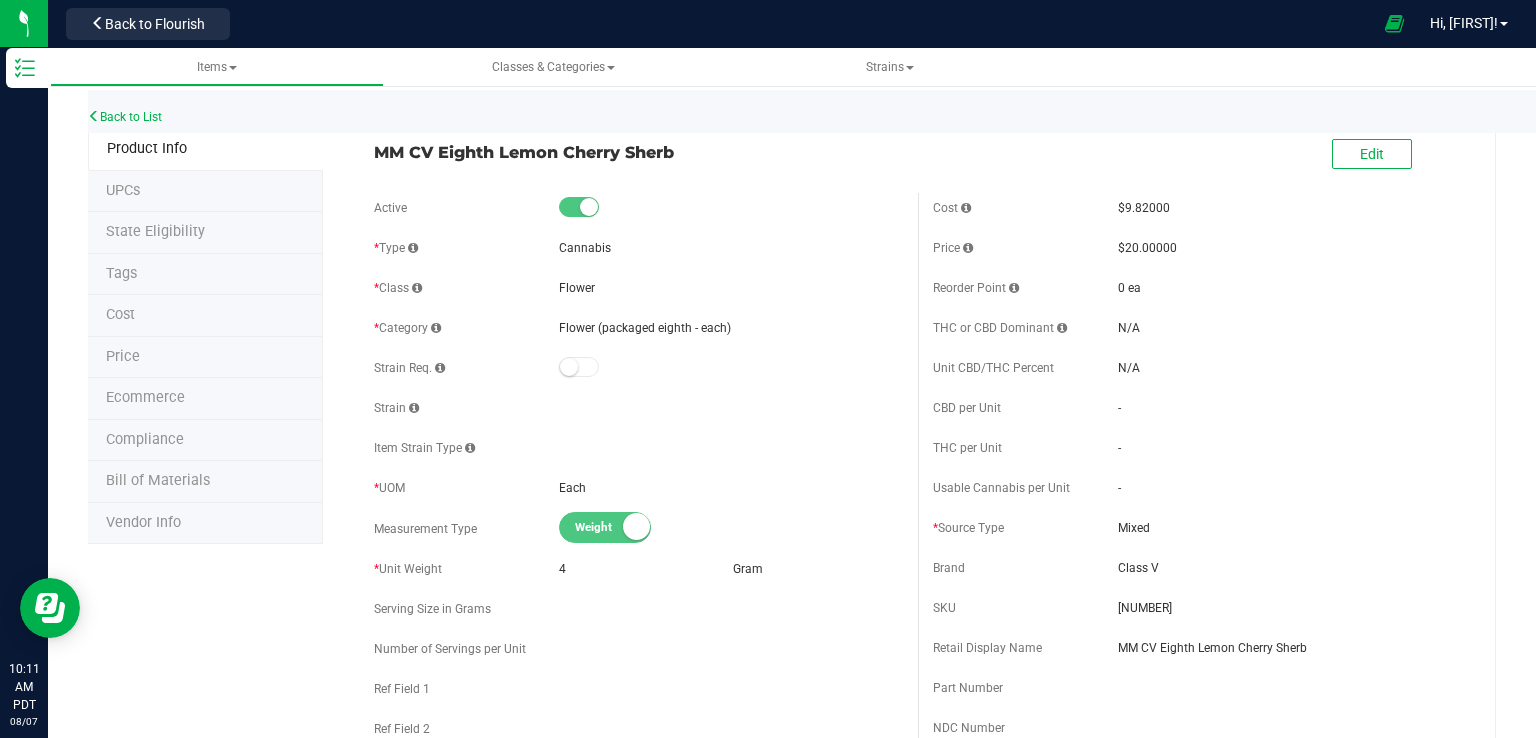 click on "Back to List" at bounding box center (856, 111) 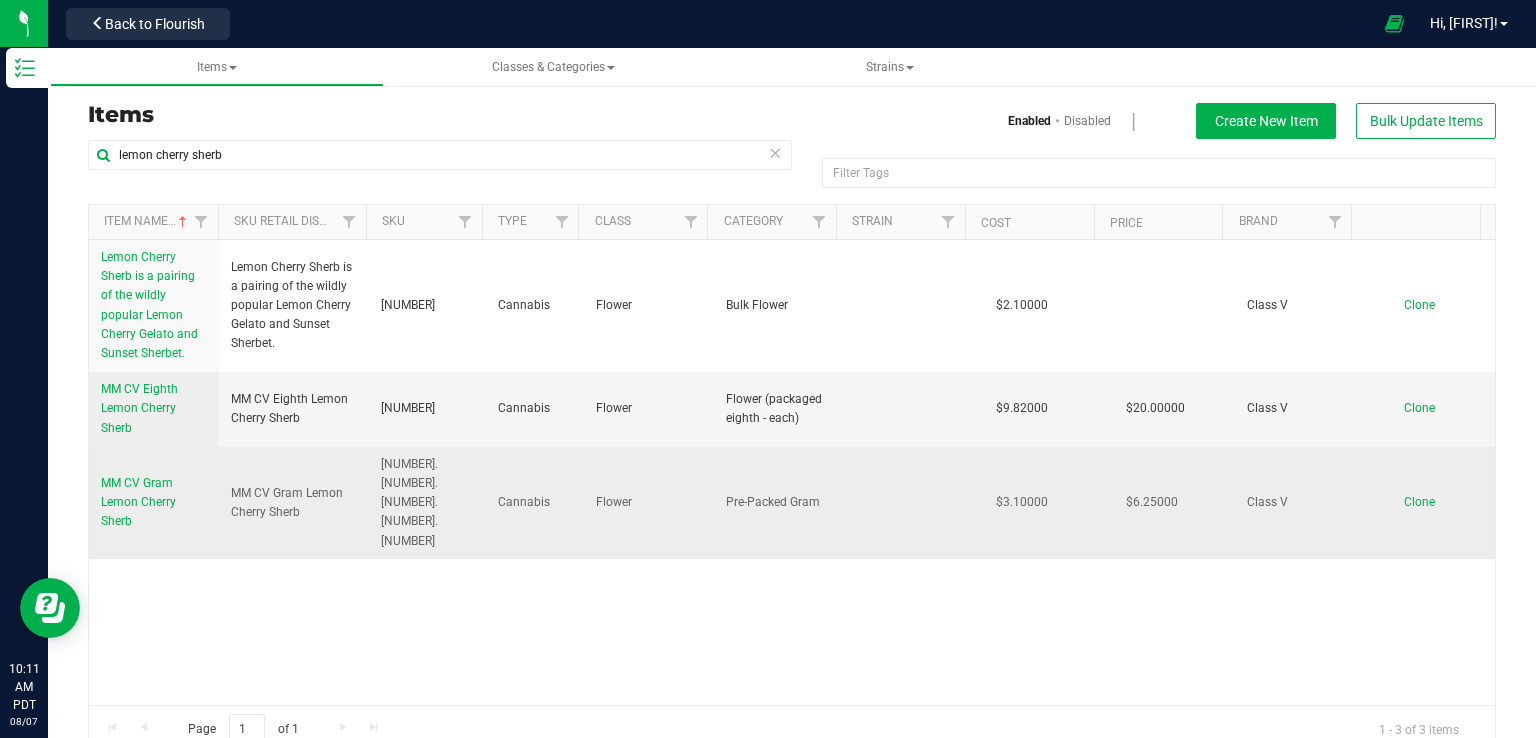 click on "MM CV Gram Lemon Cherry Sherb" at bounding box center (138, 502) 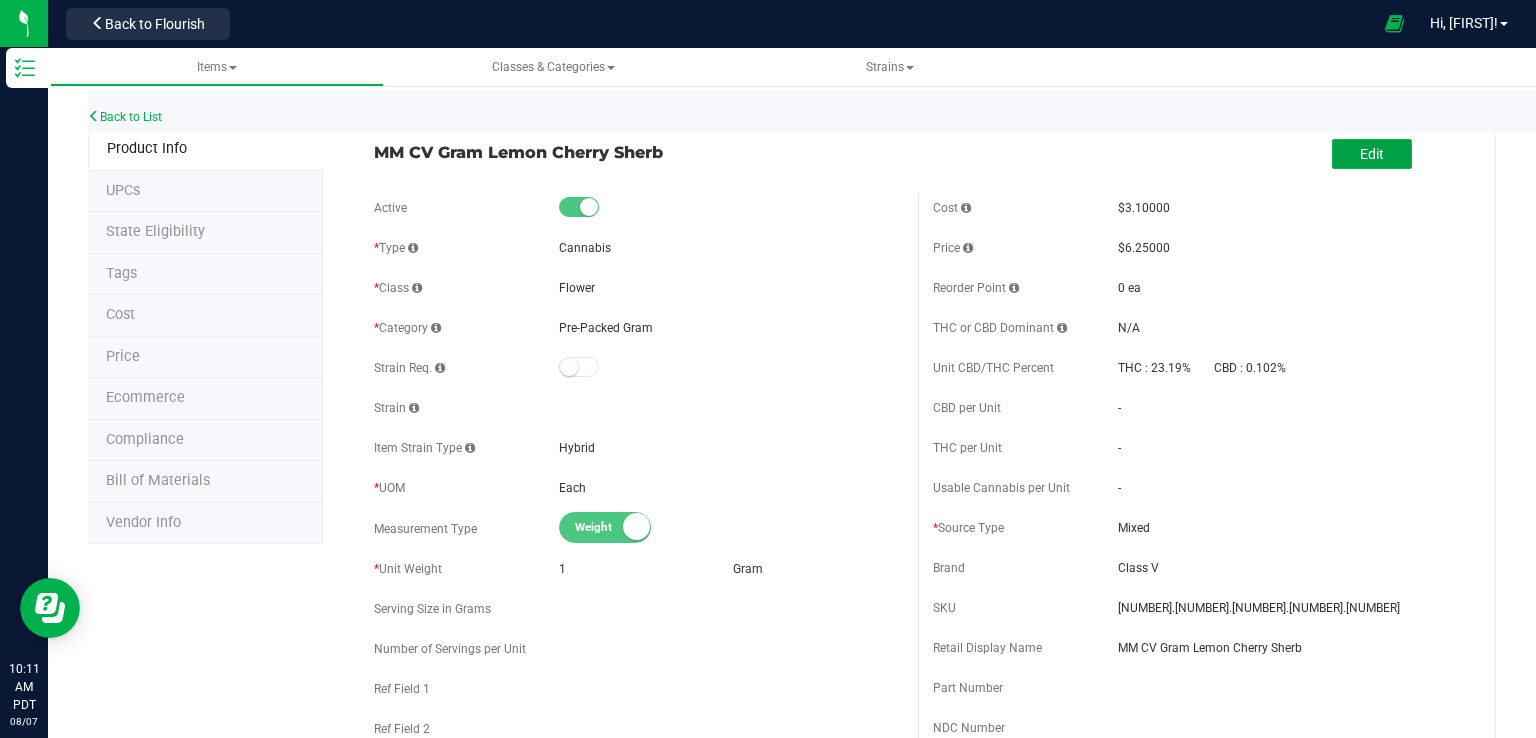 click on "Edit" at bounding box center [1372, 154] 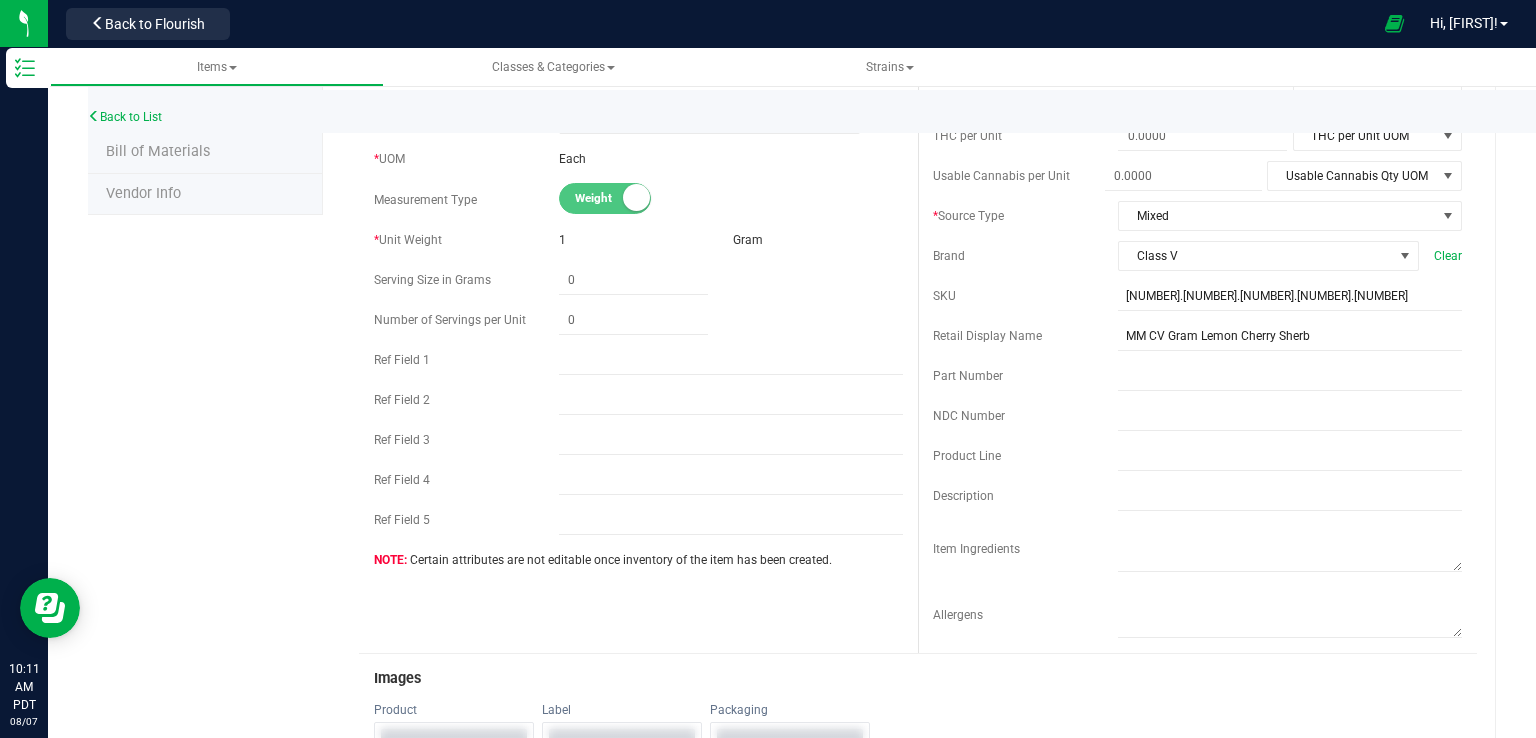 scroll, scrollTop: 366, scrollLeft: 0, axis: vertical 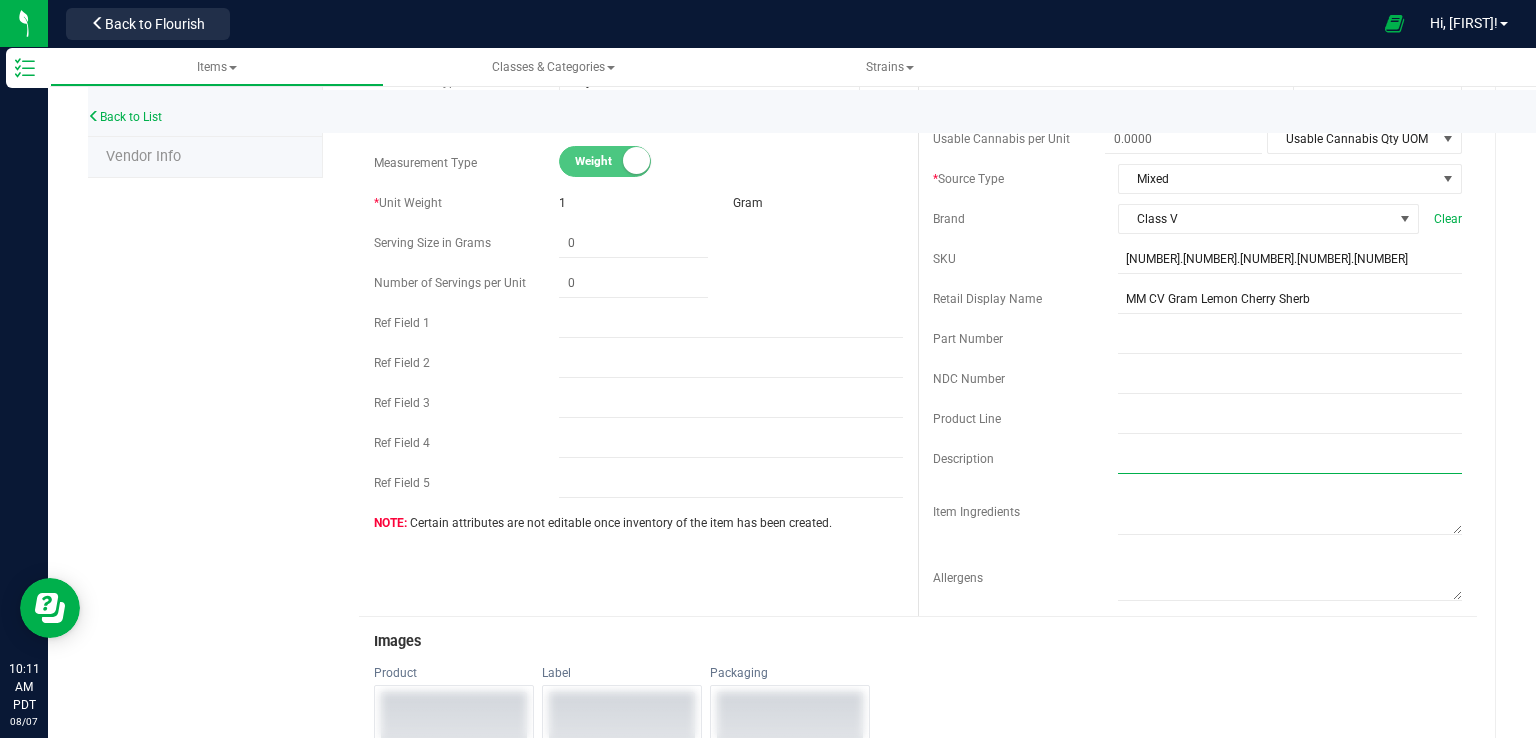 drag, startPoint x: 1153, startPoint y: 468, endPoint x: 1199, endPoint y: 481, distance: 47.801674 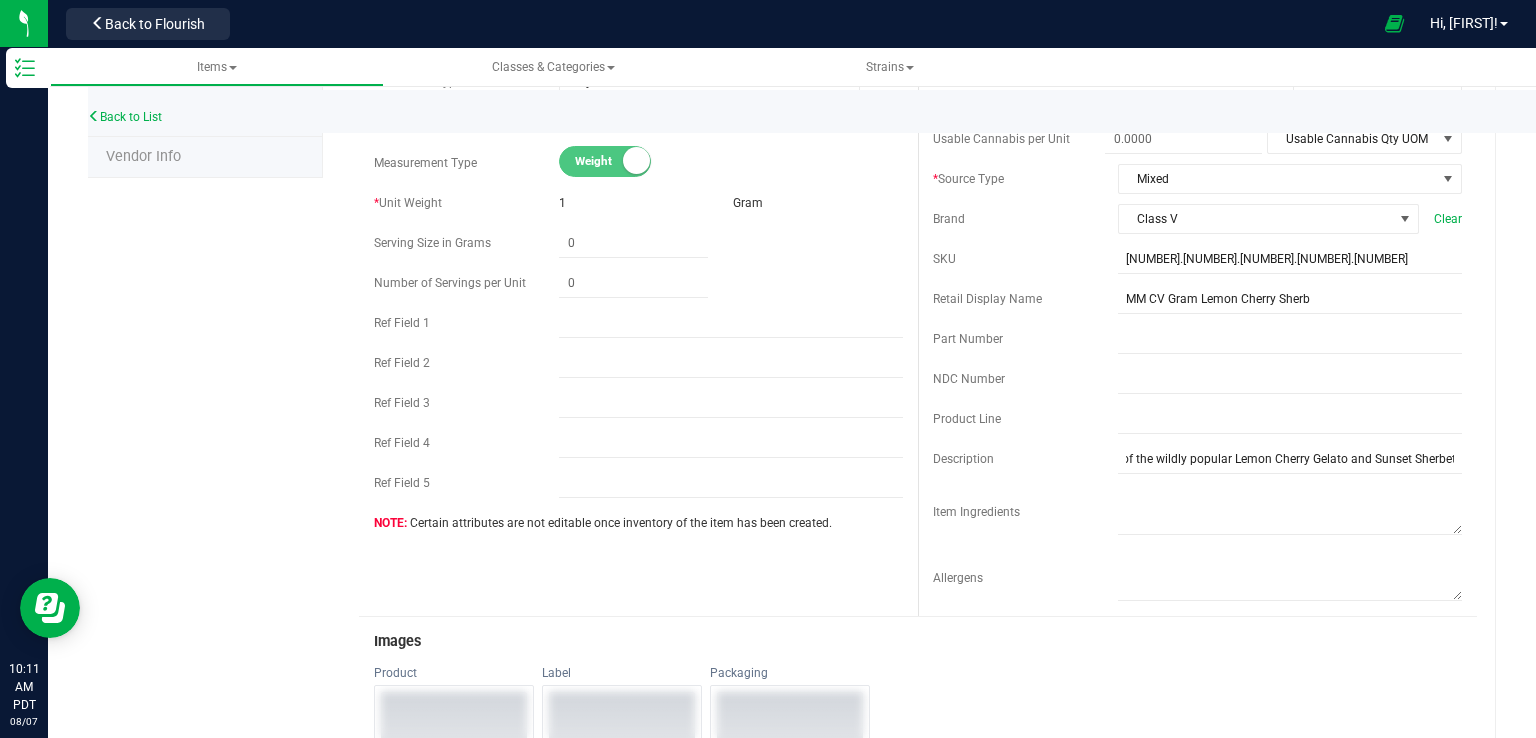 scroll, scrollTop: 0, scrollLeft: 0, axis: both 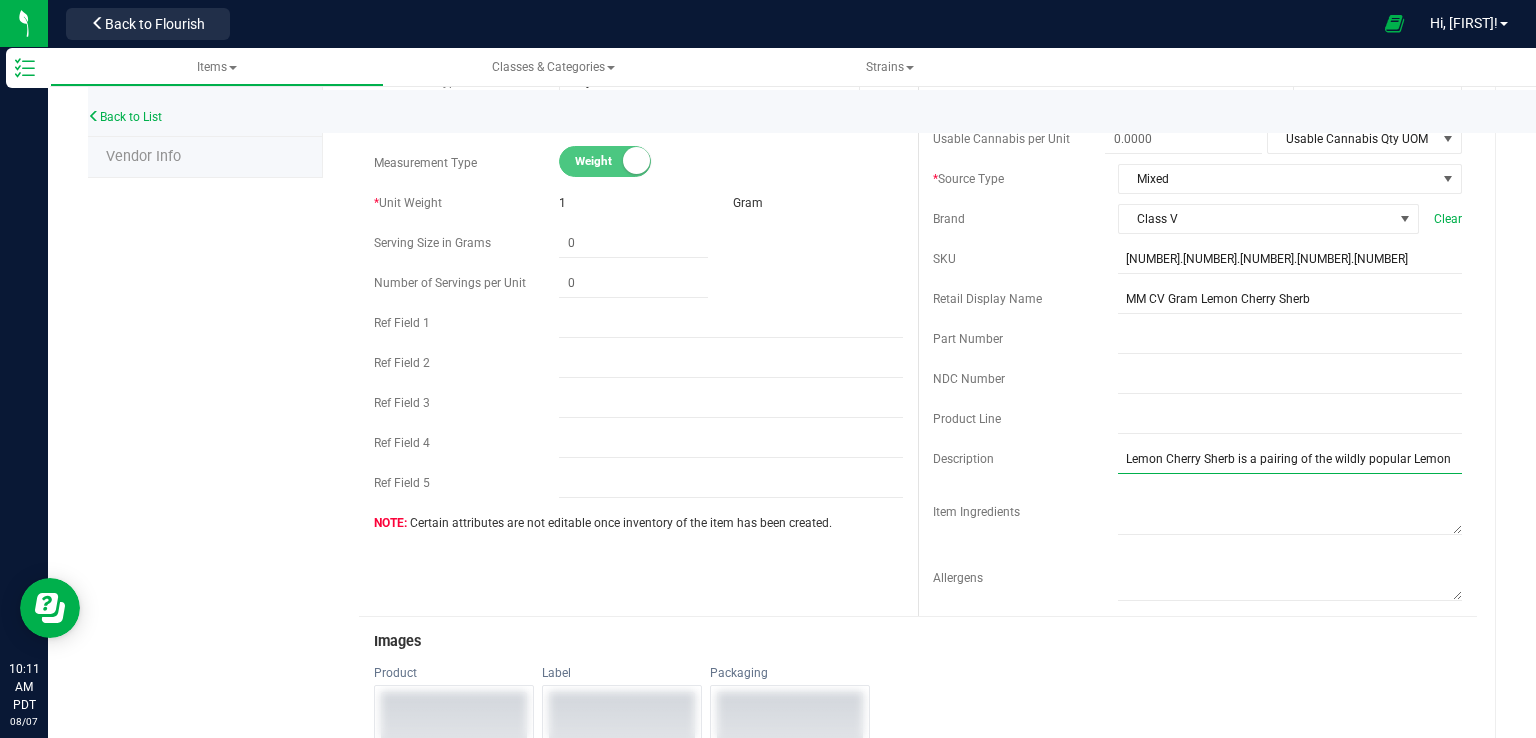 click on "Lemon Cherry Sherb is a pairing of the wildly popular Lemon Cherry Gelato and Sunset Sherbet" at bounding box center [1290, 459] 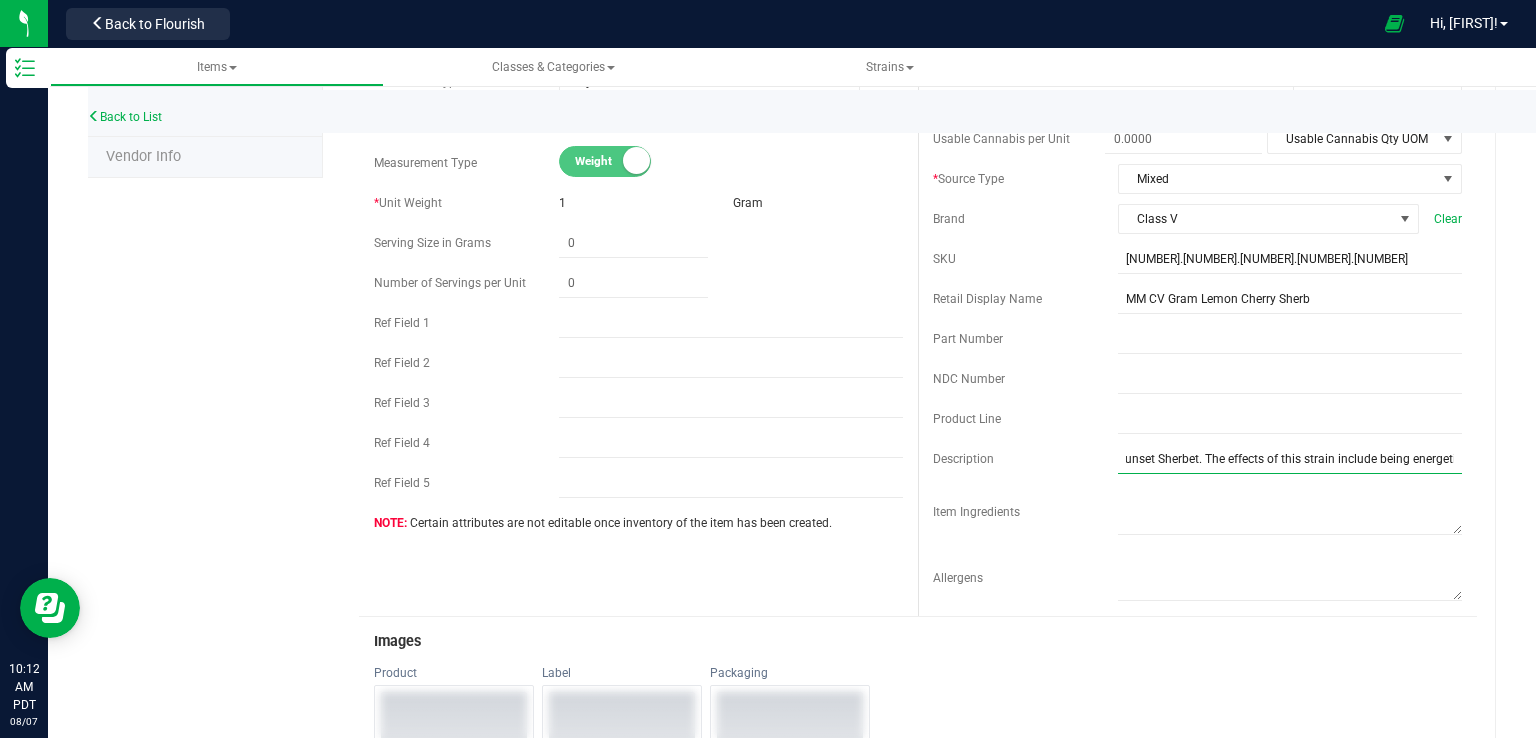 scroll, scrollTop: 0, scrollLeft: 443, axis: horizontal 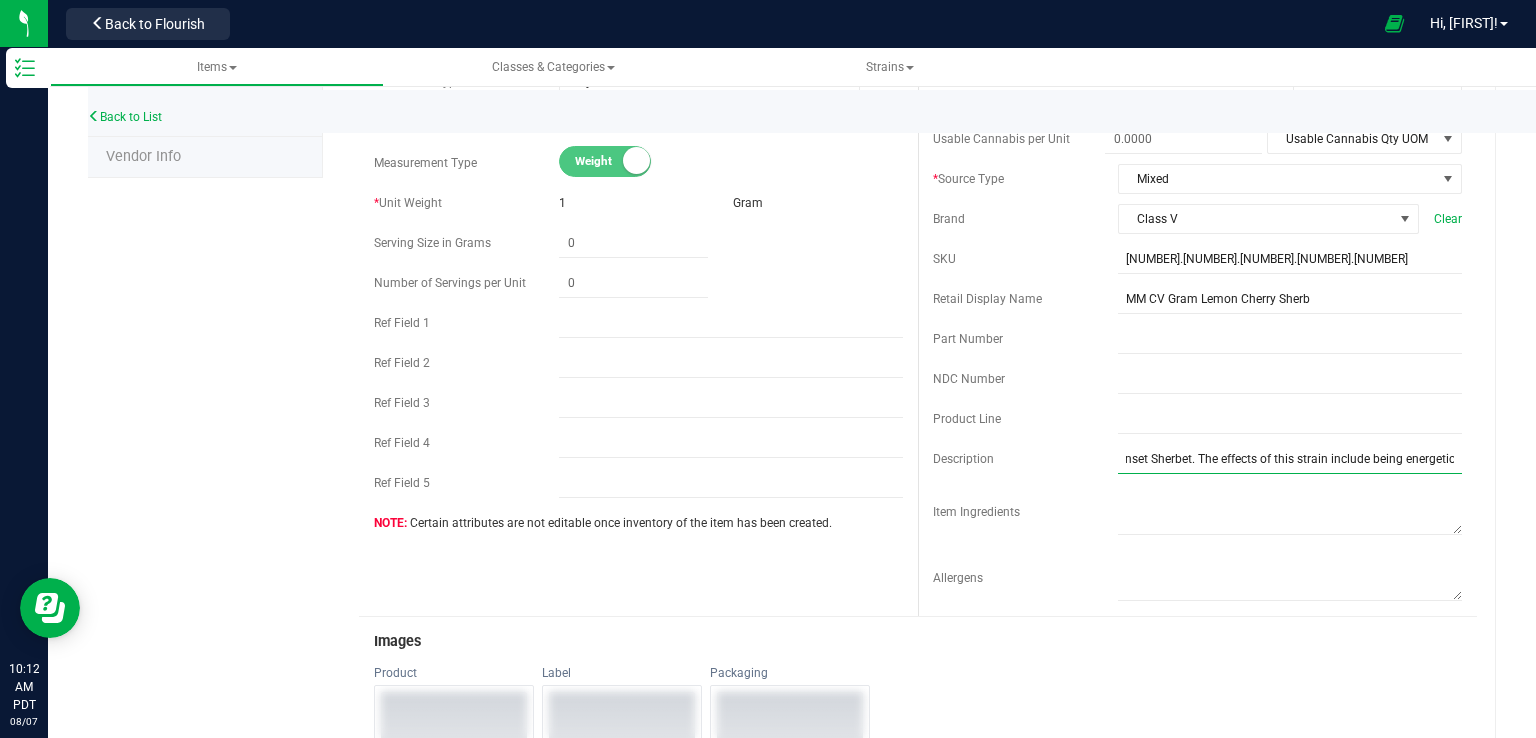 type on "Lemon Cherry Sherb is a pairing of the wildly popular Lemon Cherry Gelato and Sunset Sherbet. The effects of this strain include being energetic" 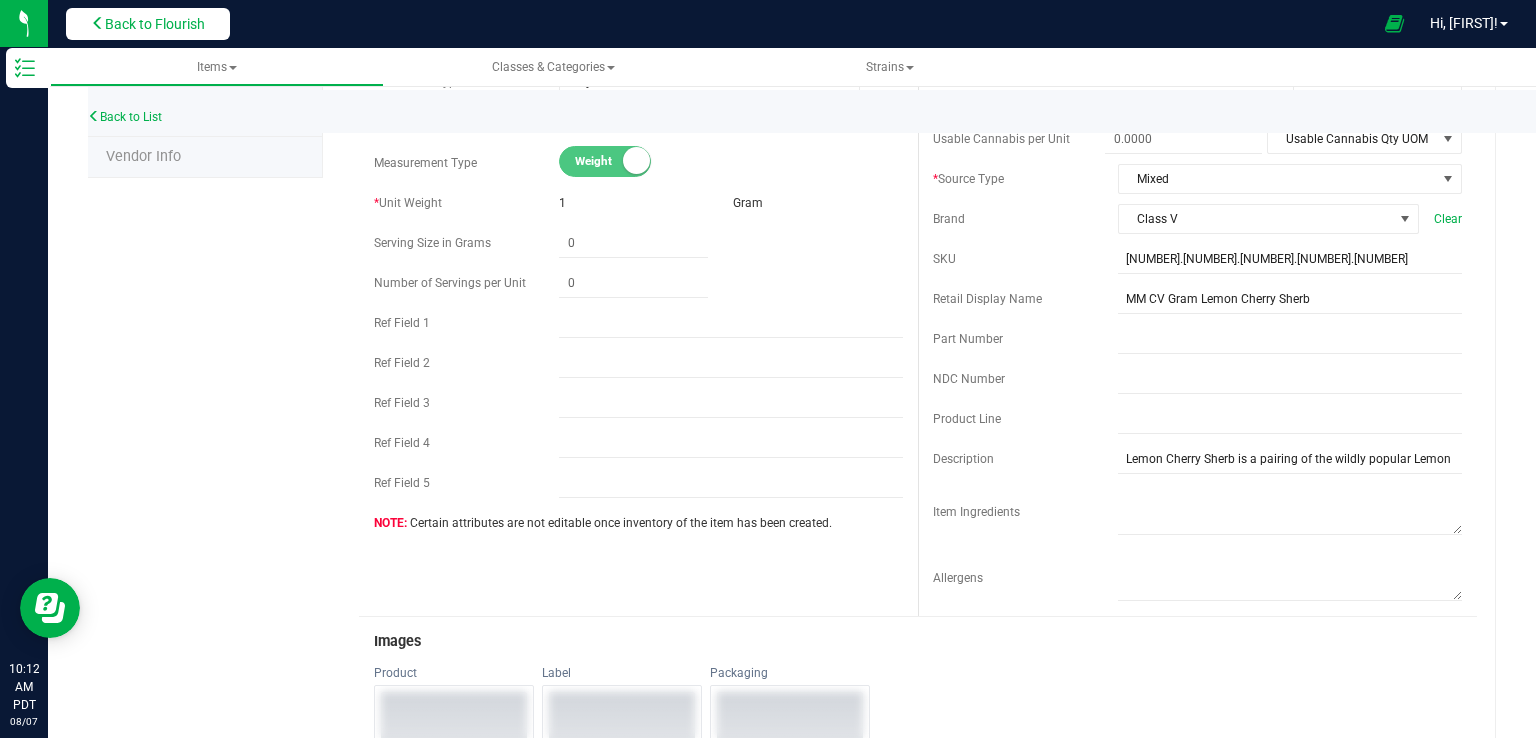 click on "Back to Flourish" at bounding box center (155, 24) 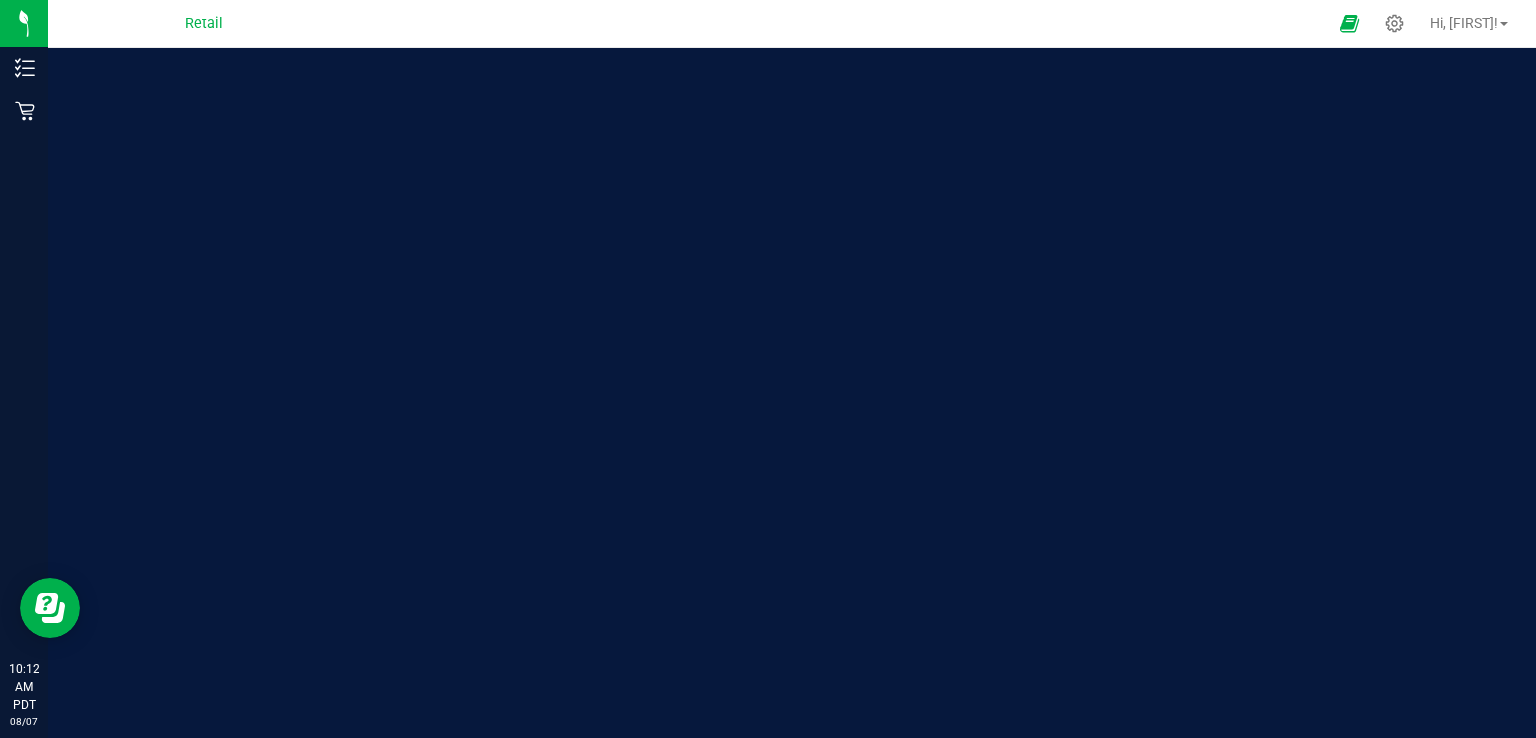 scroll, scrollTop: 0, scrollLeft: 0, axis: both 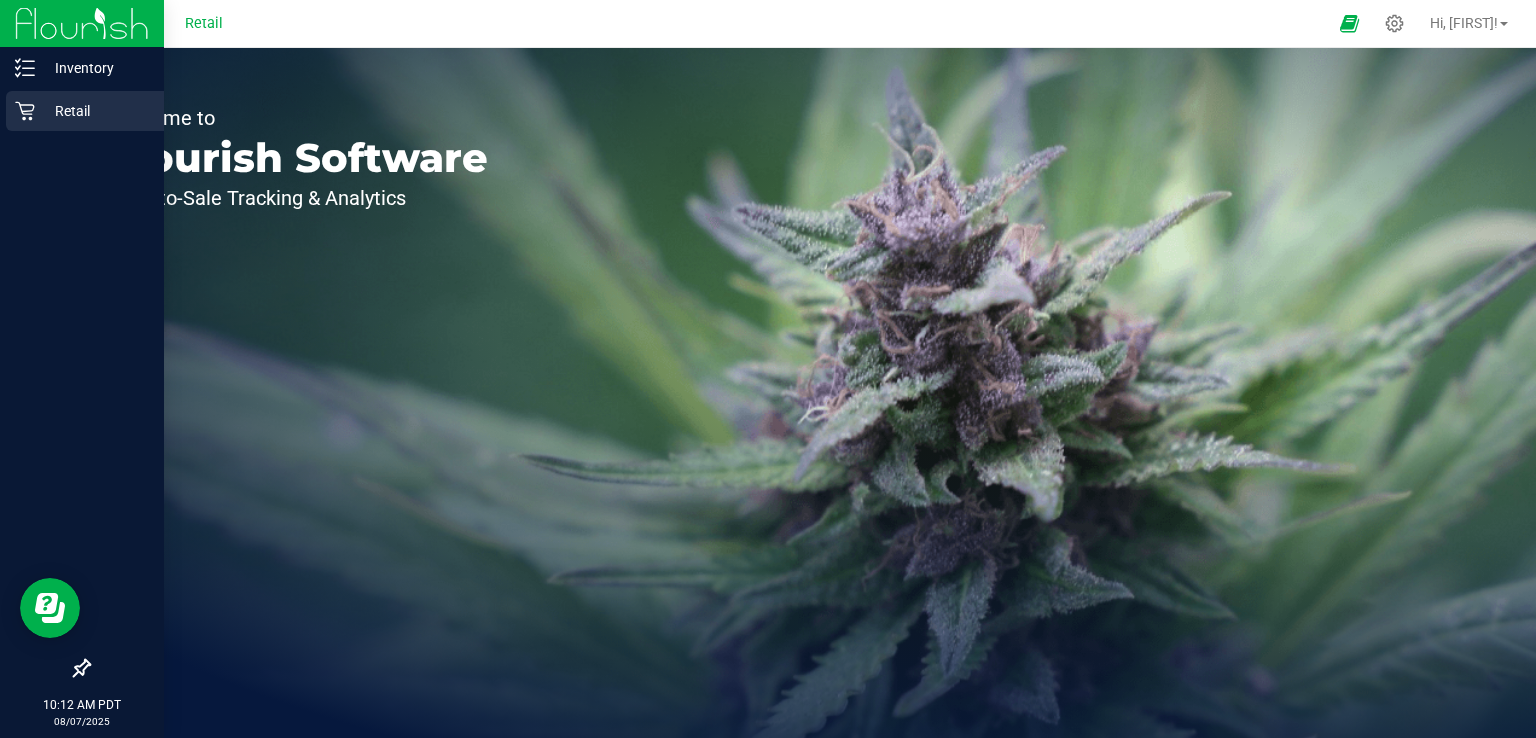 click 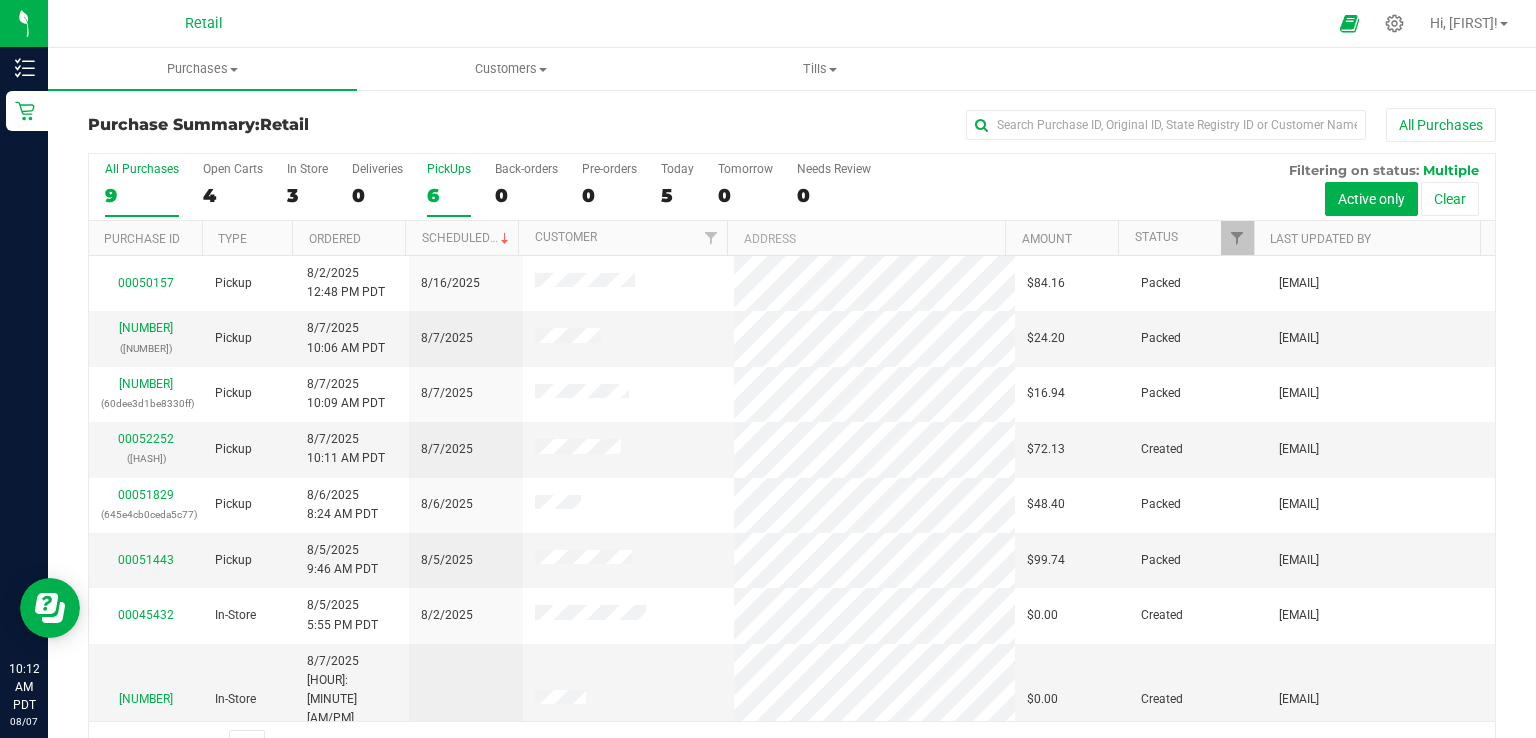click on "6" at bounding box center (449, 195) 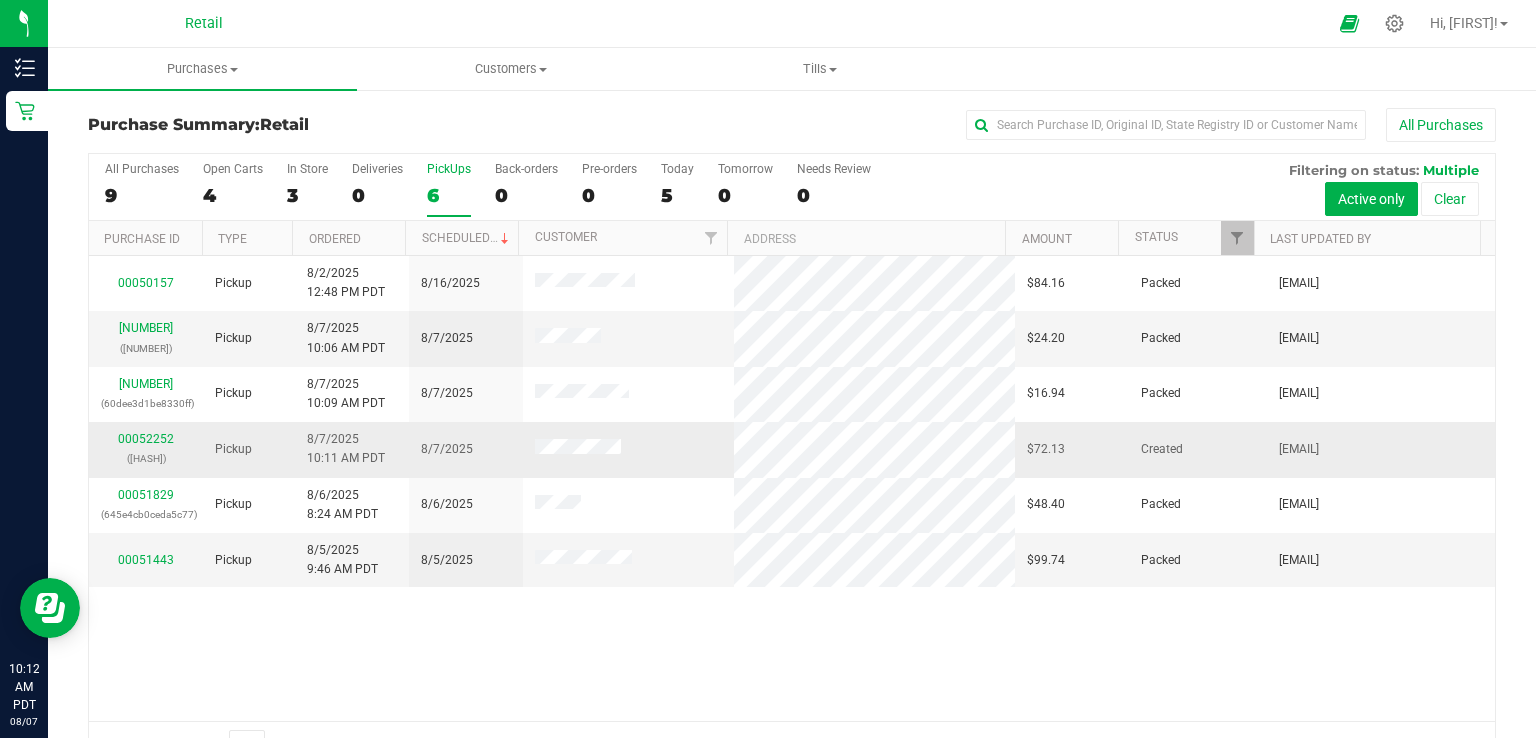 click on "[NUMBER]
([HASH])" at bounding box center (146, 449) 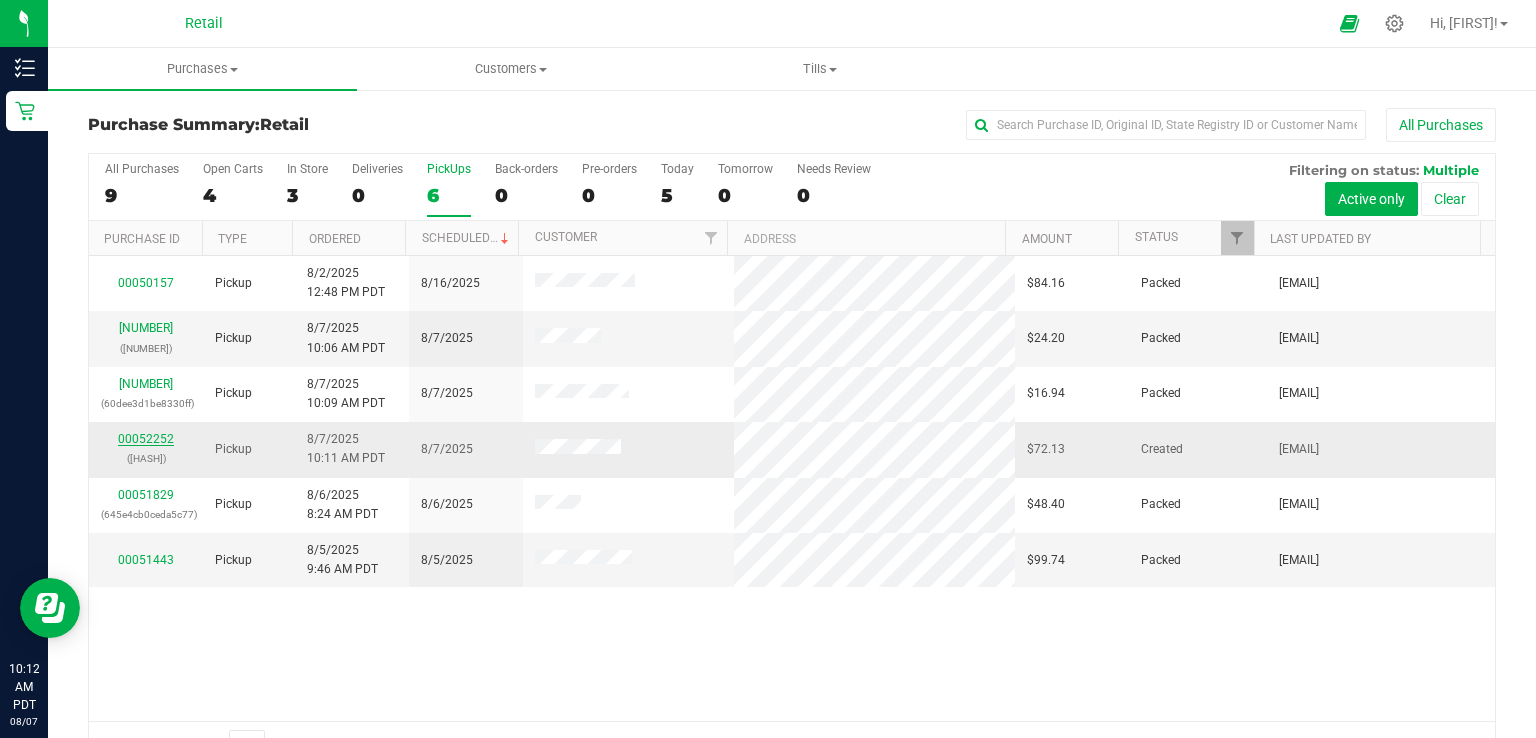 click on "00052252" at bounding box center (146, 439) 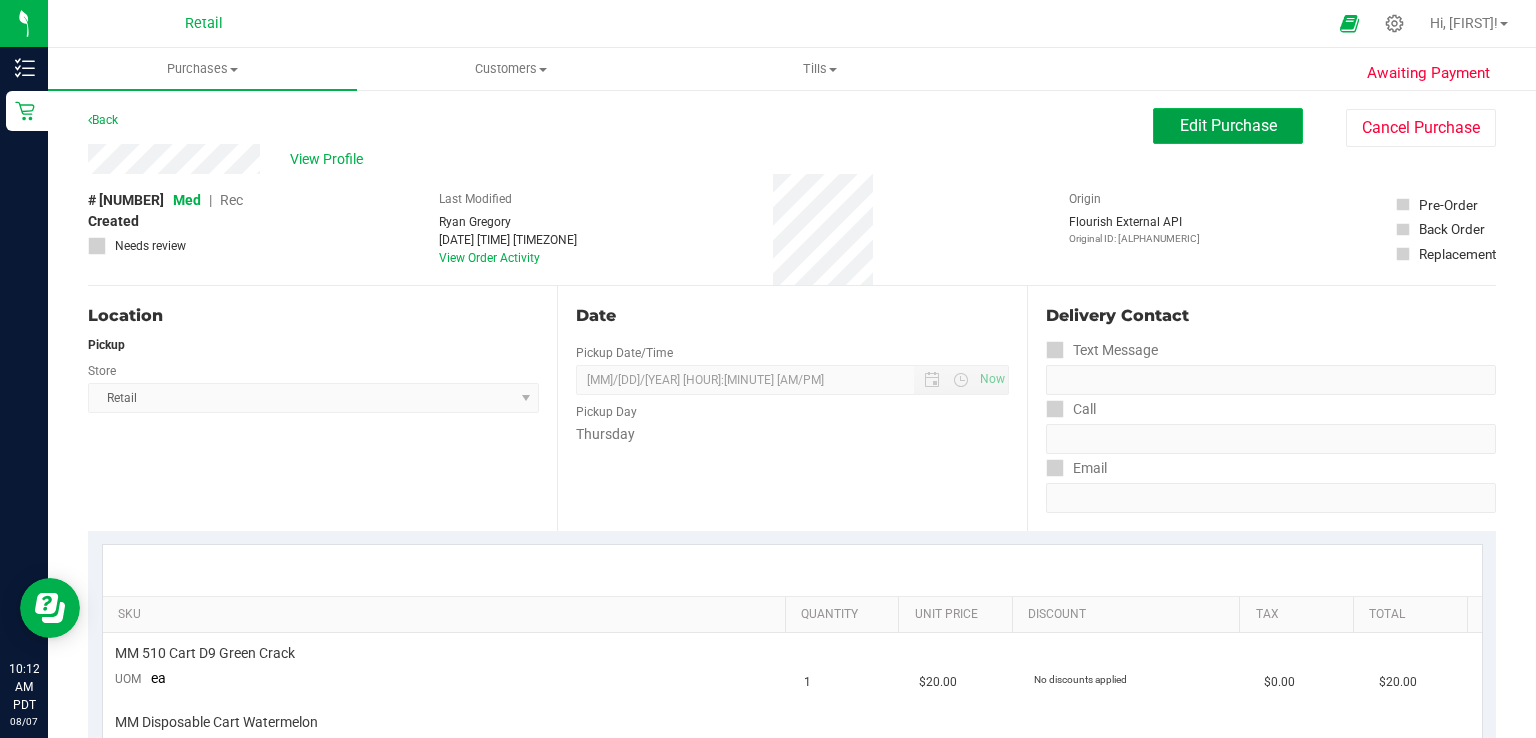 click on "Edit Purchase" at bounding box center [1228, 126] 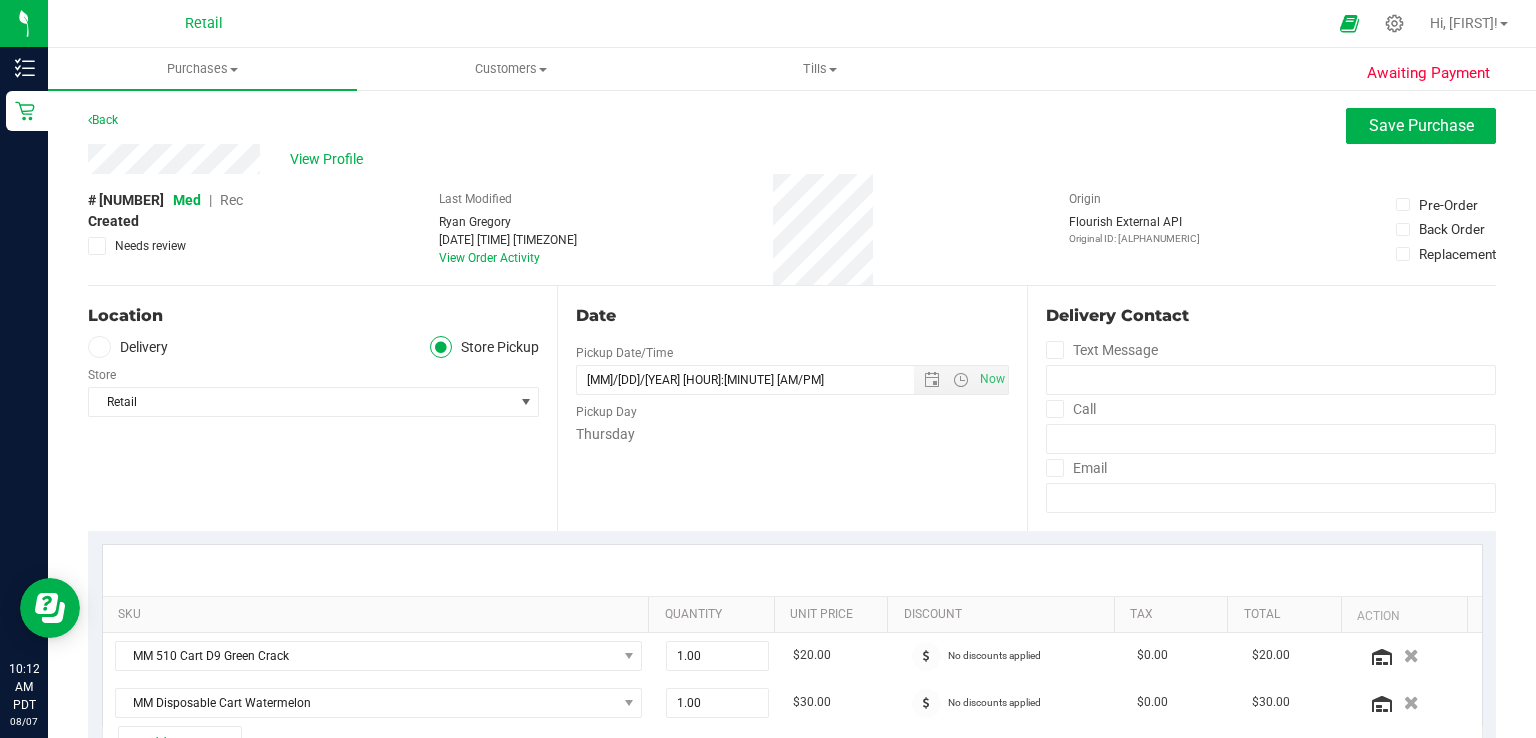click on "Rec" at bounding box center (231, 200) 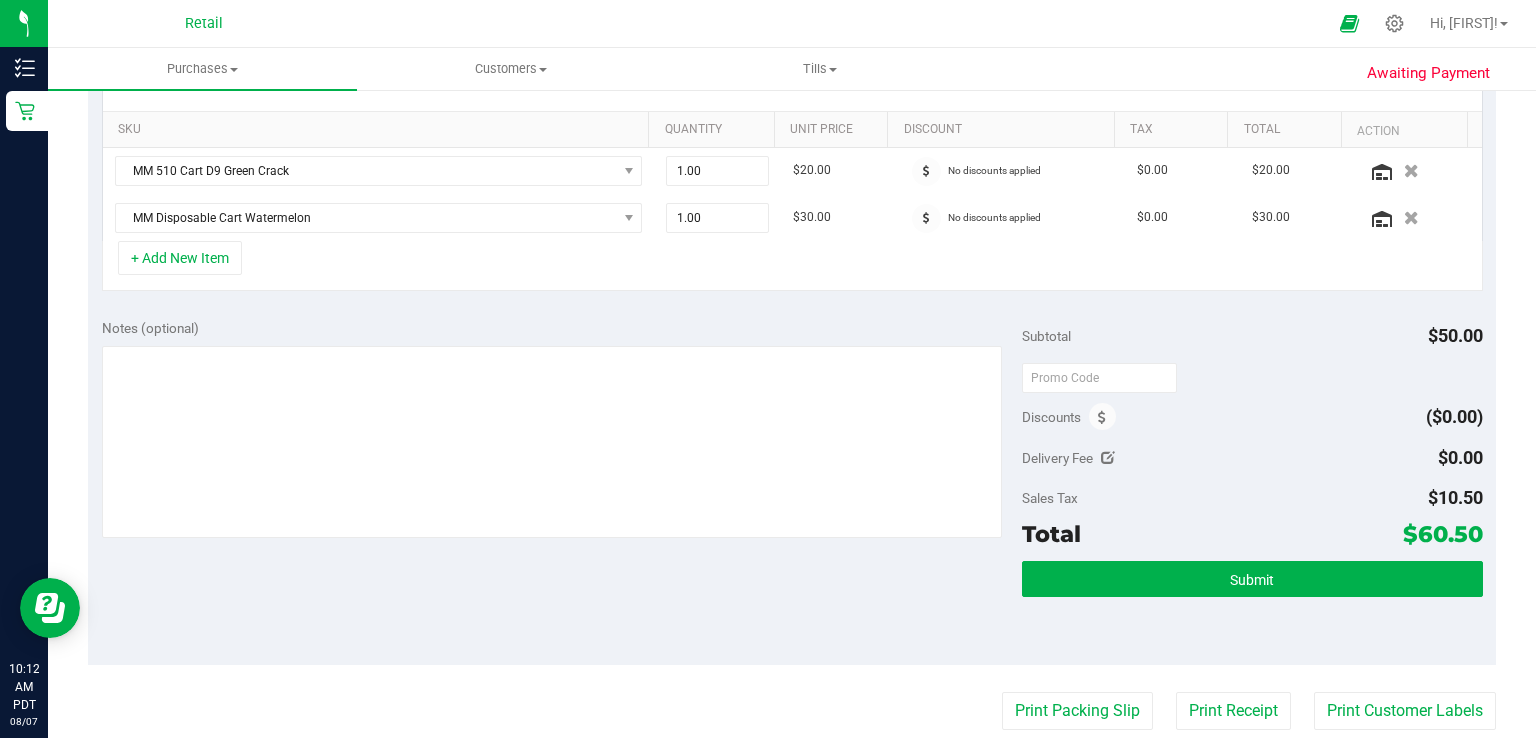 scroll, scrollTop: 500, scrollLeft: 0, axis: vertical 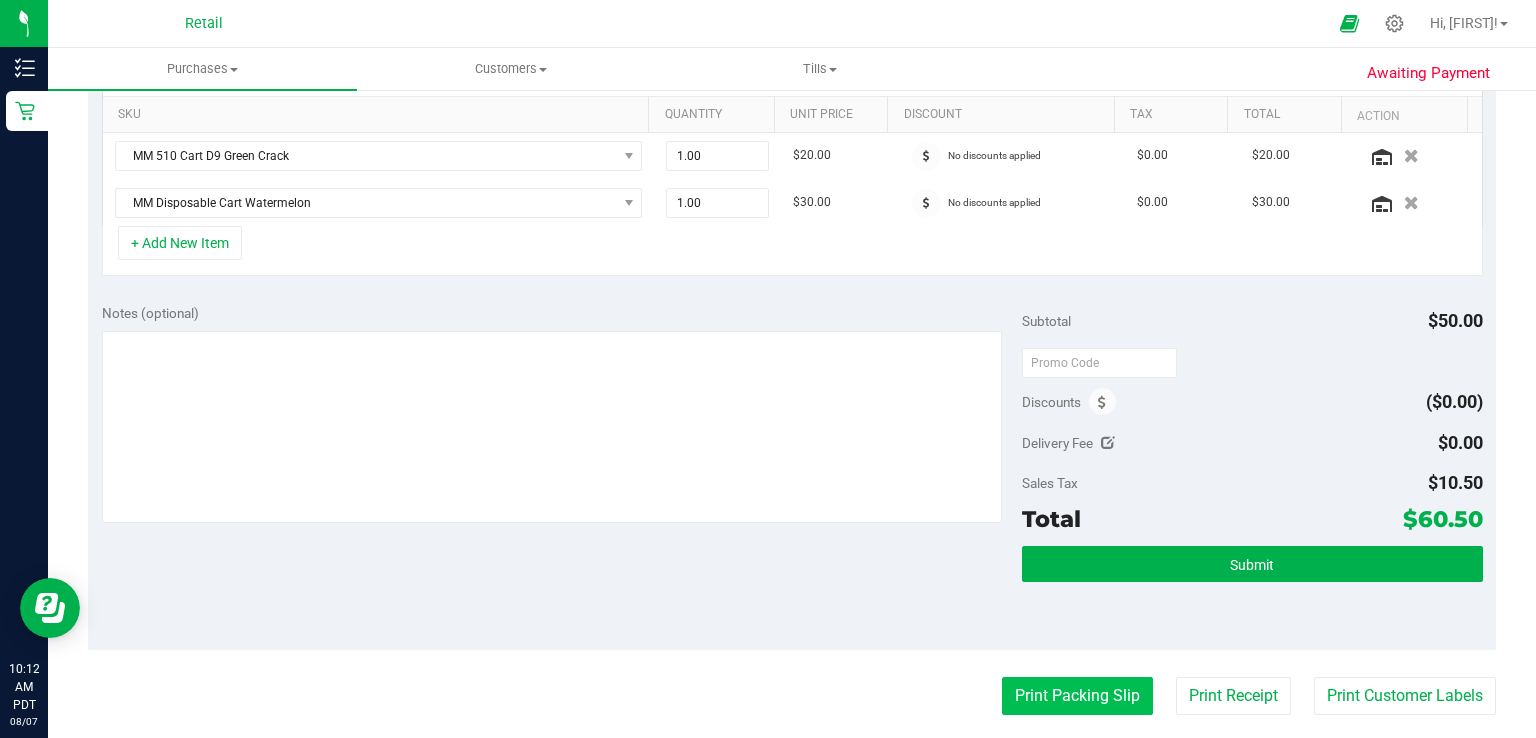 click on "Print Packing Slip" at bounding box center [1077, 696] 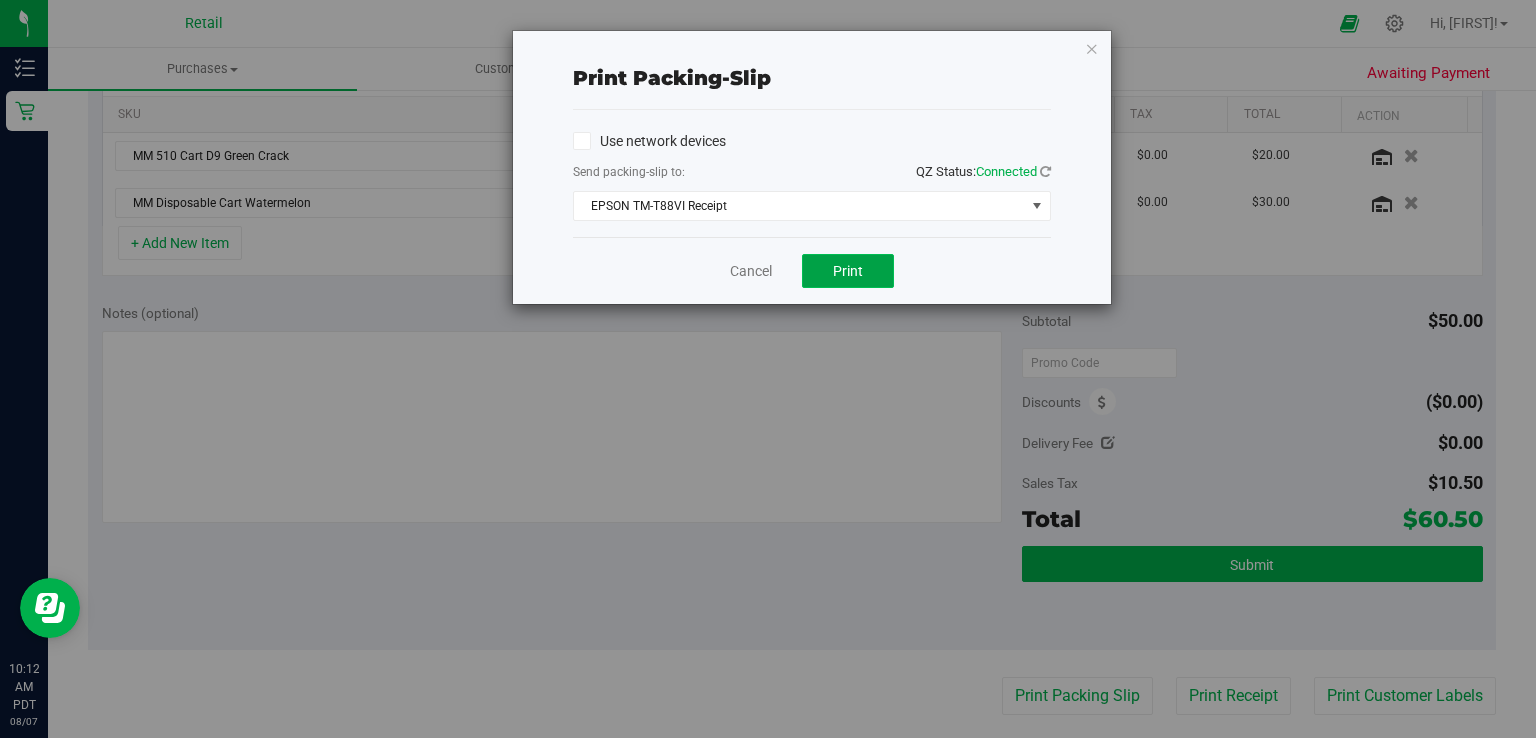 click on "Print" at bounding box center [848, 271] 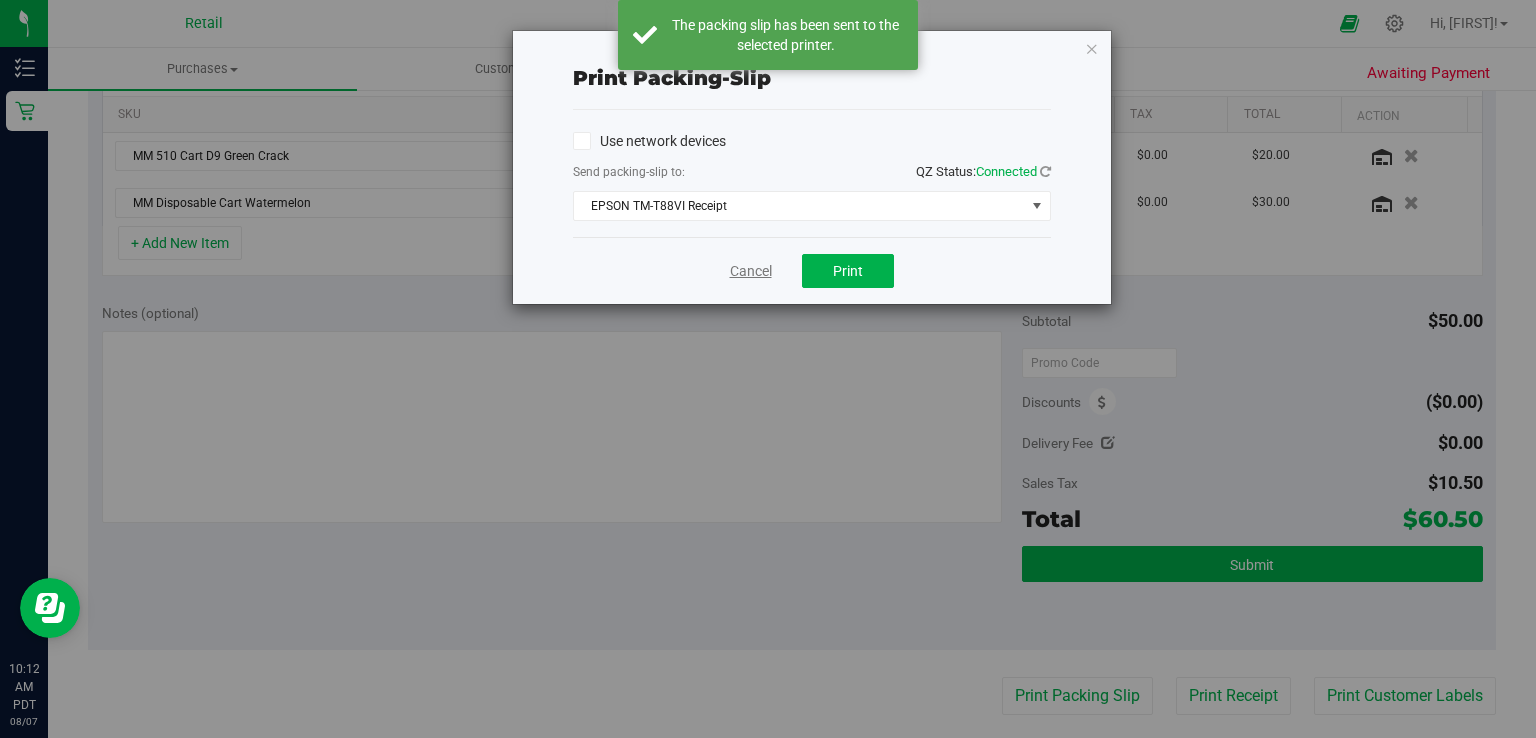 click on "Cancel" at bounding box center [751, 271] 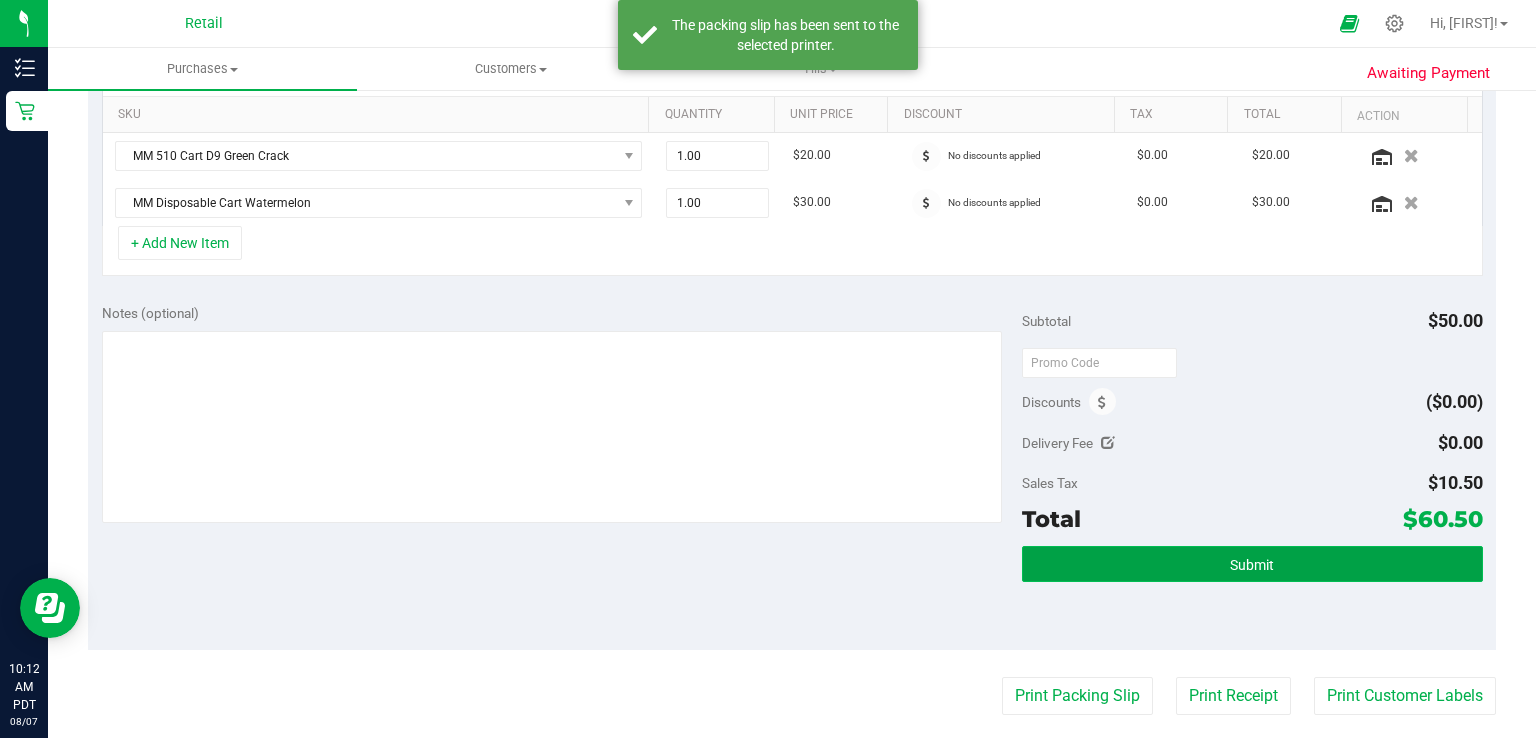 click on "Submit" at bounding box center [1252, 564] 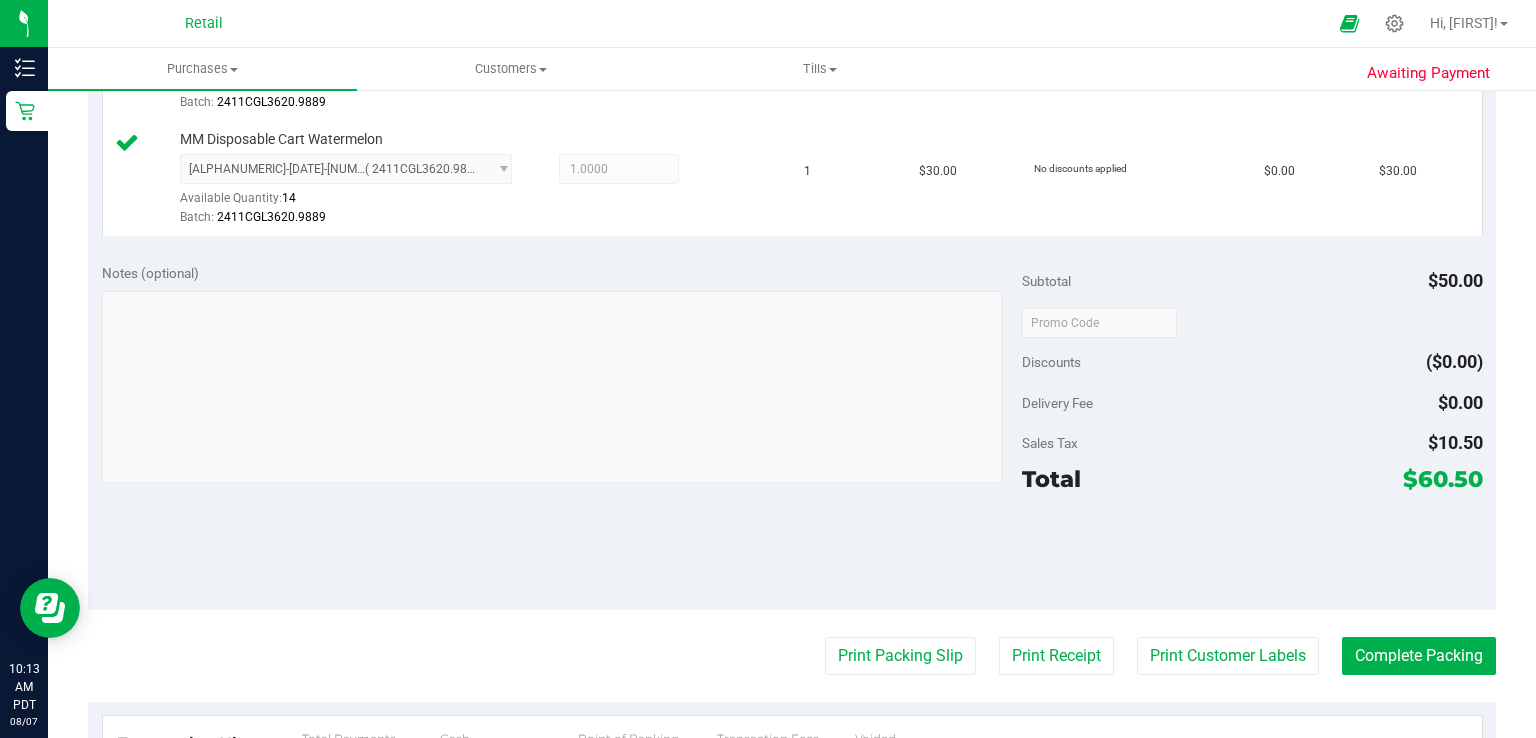 scroll, scrollTop: 666, scrollLeft: 0, axis: vertical 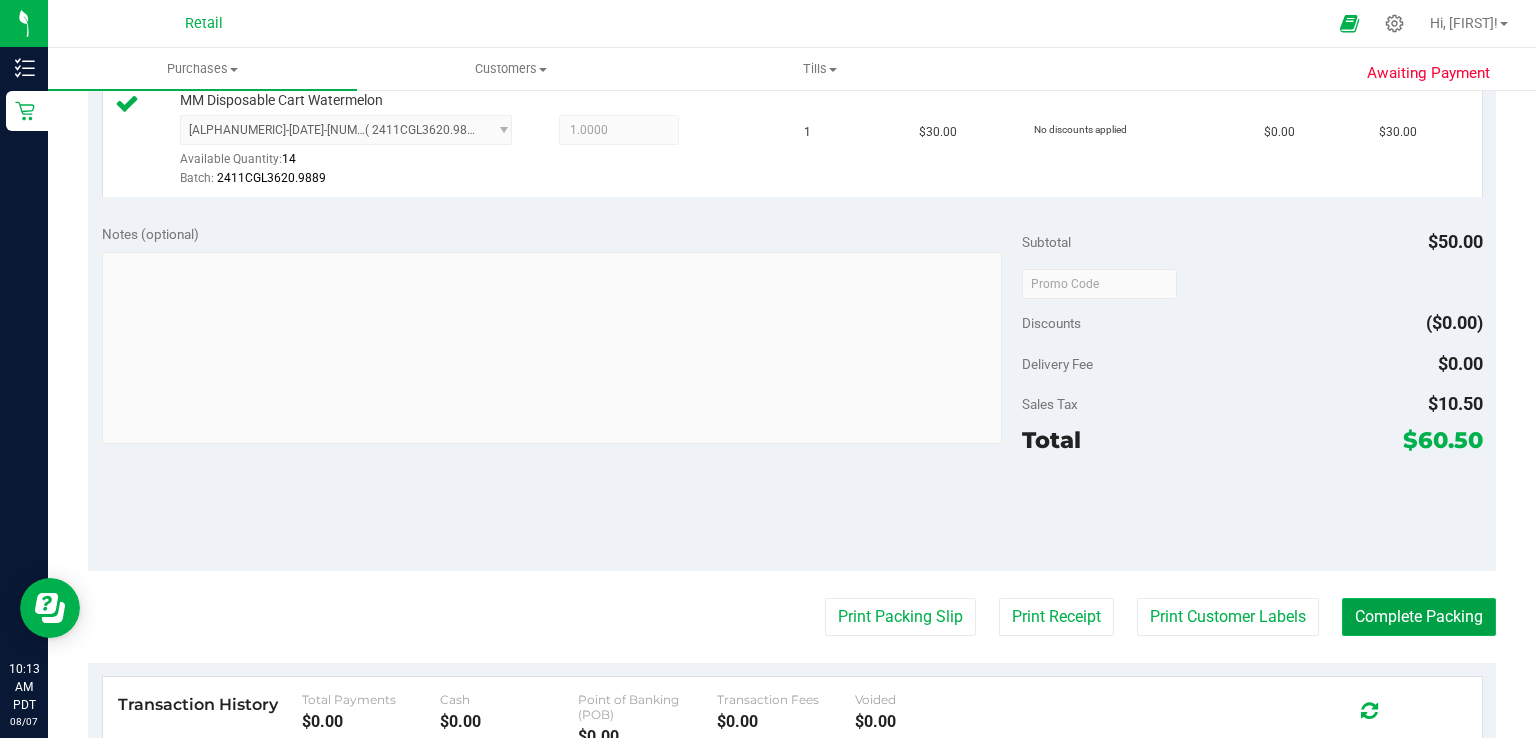 click on "Complete Packing" at bounding box center (1419, 617) 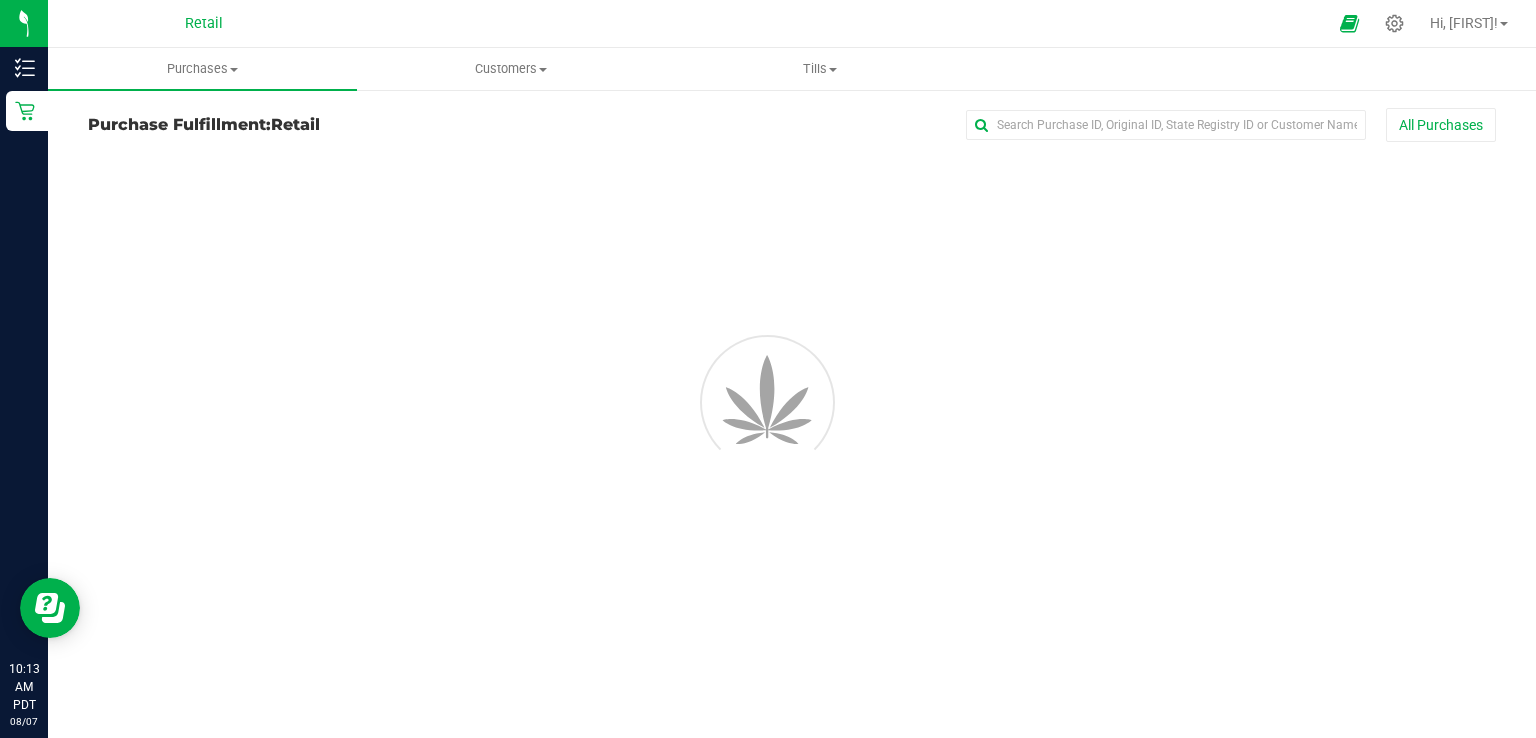 scroll, scrollTop: 0, scrollLeft: 0, axis: both 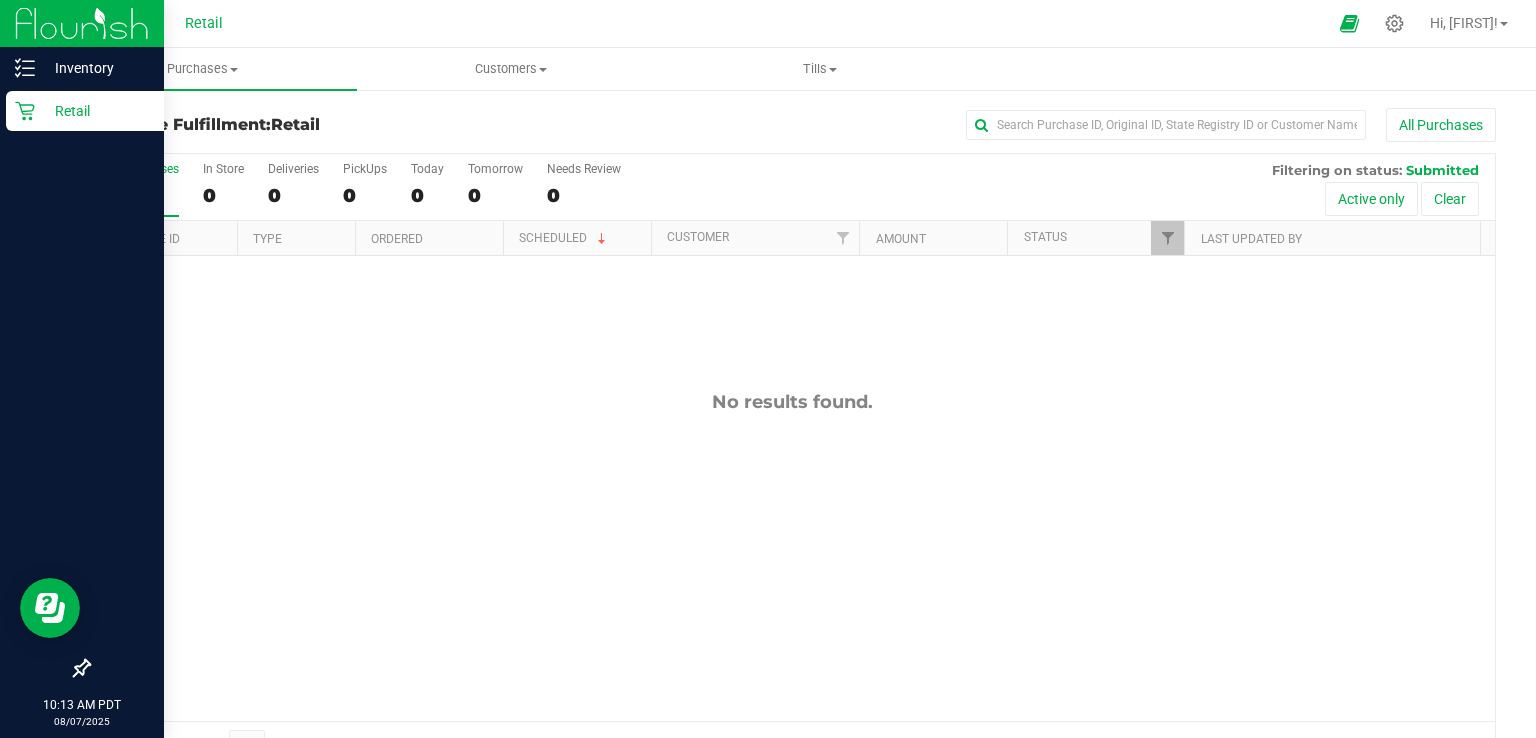 click on "Retail" at bounding box center (82, 112) 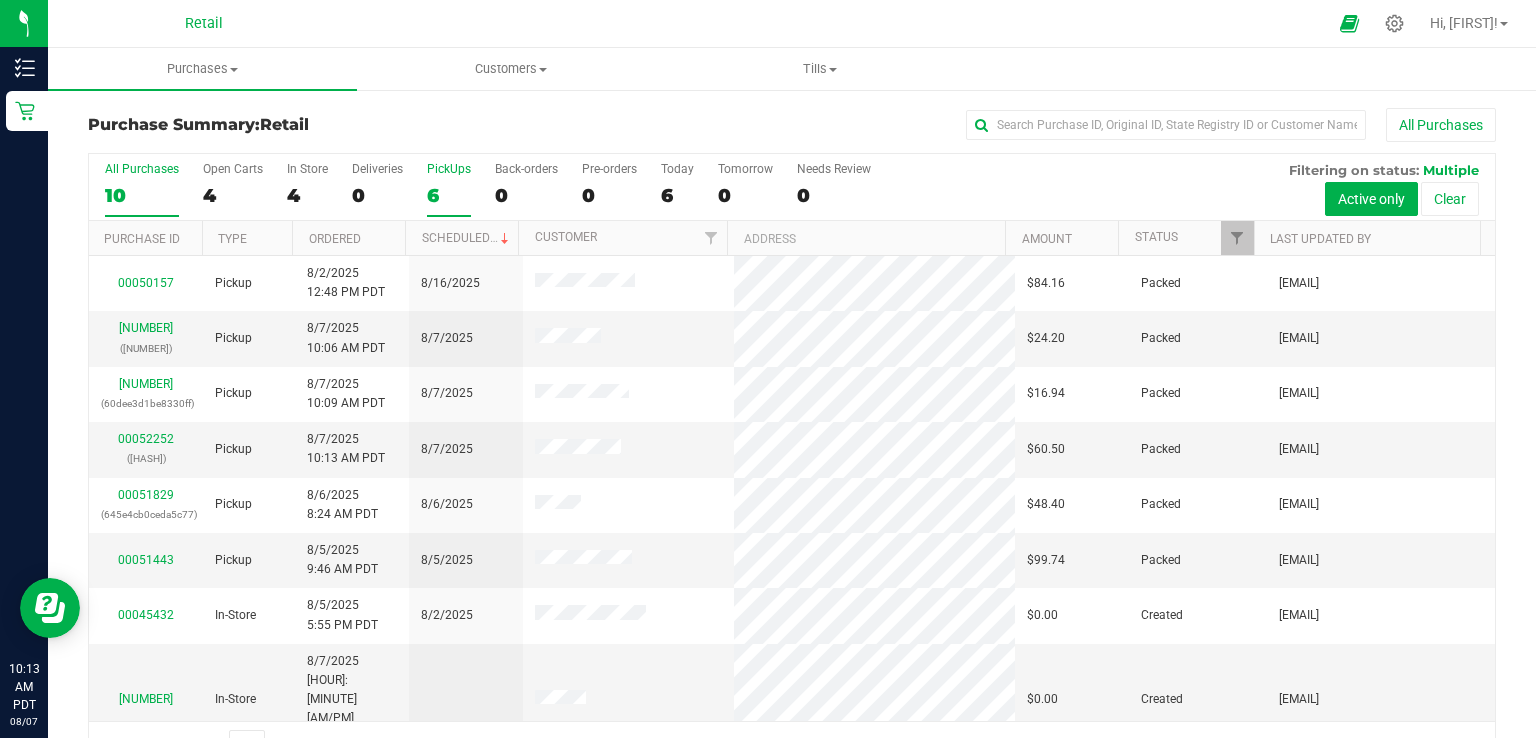click on "PickUps
6" at bounding box center (449, 189) 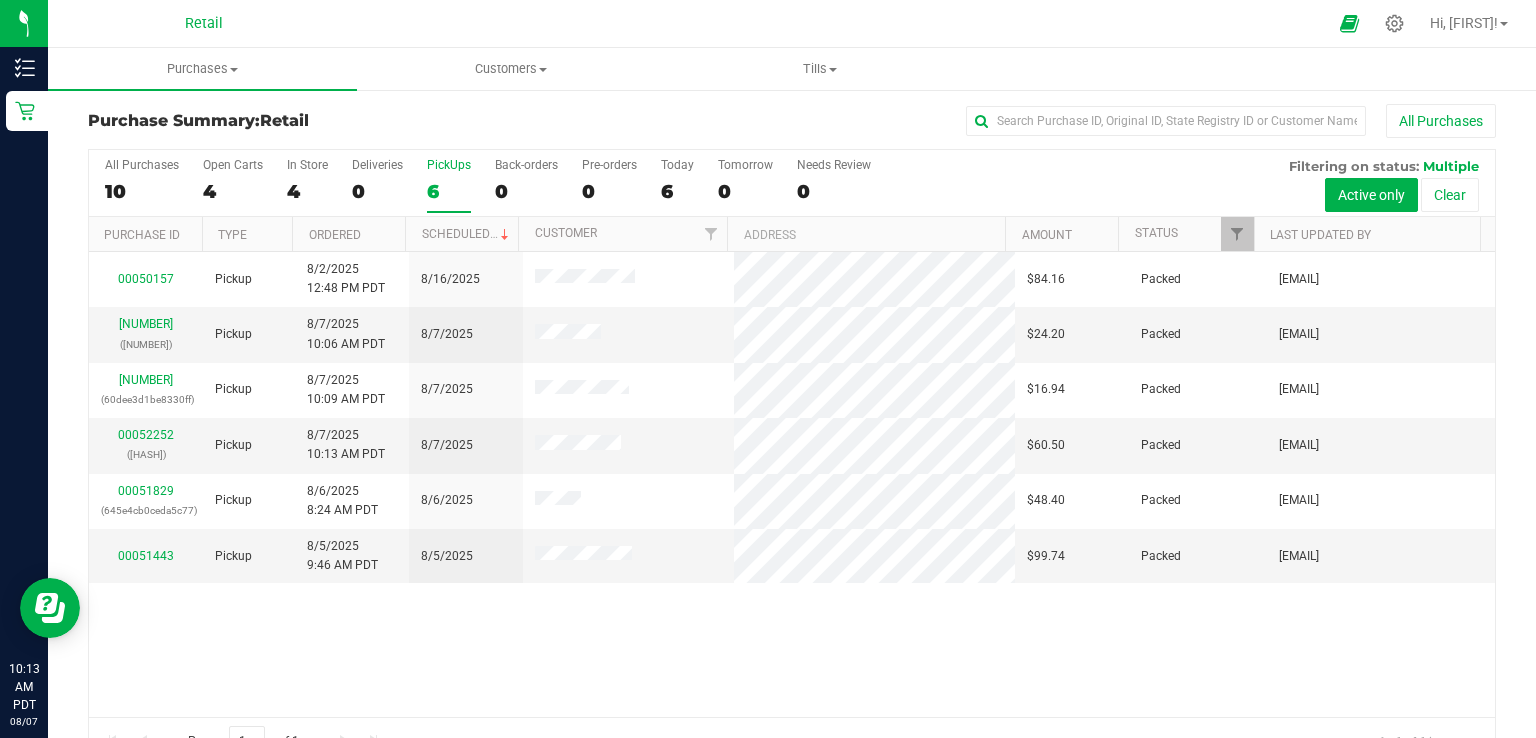 scroll, scrollTop: 0, scrollLeft: 0, axis: both 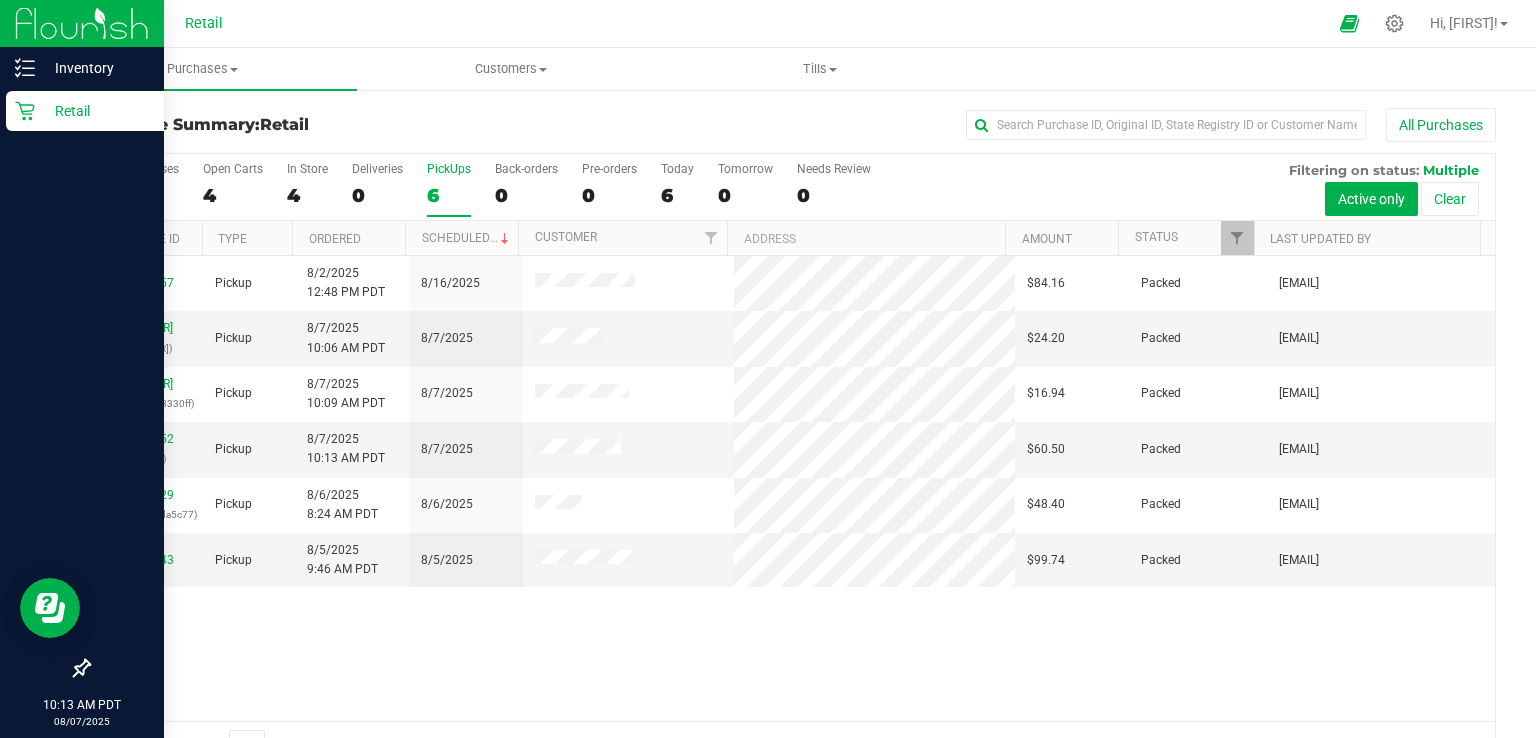 click on "Retail" at bounding box center [82, 112] 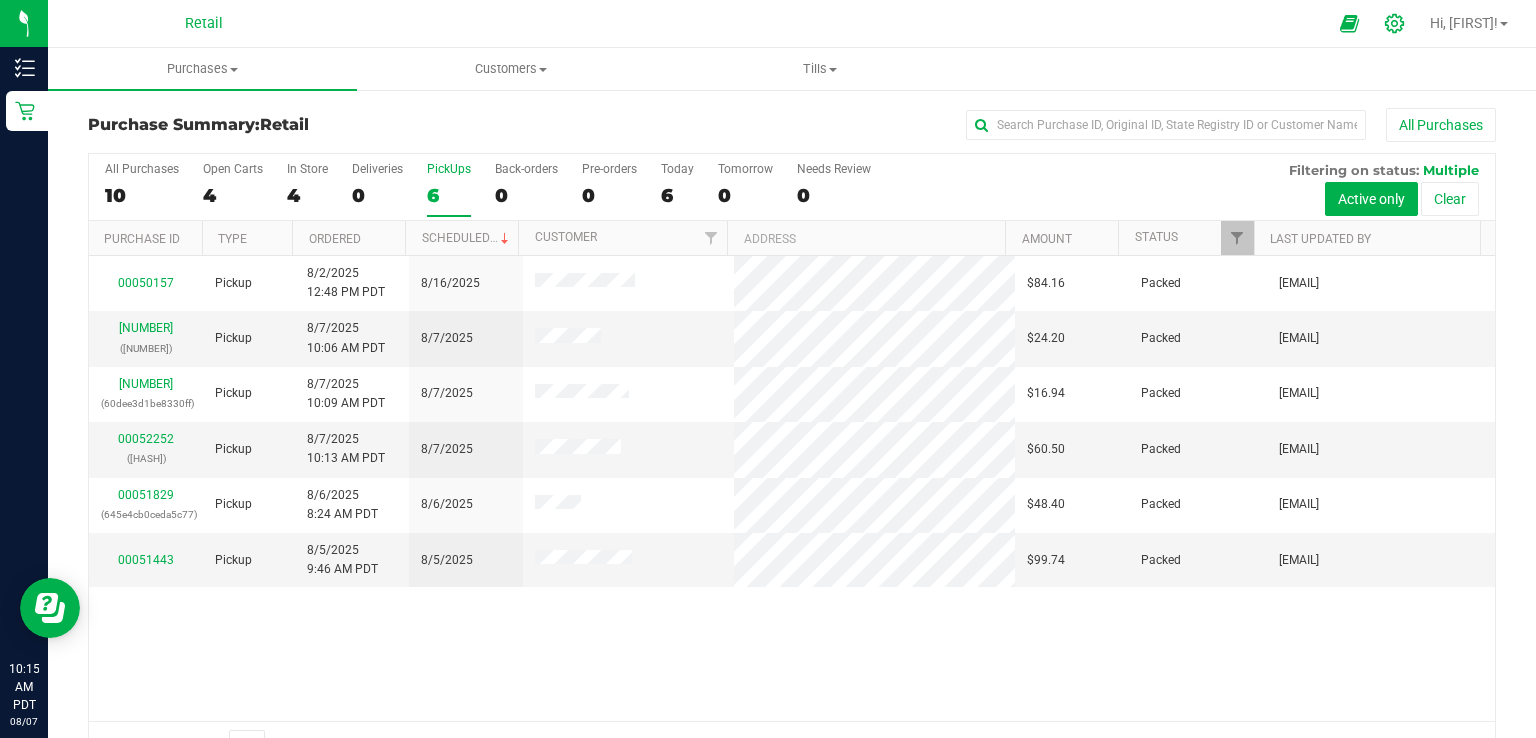 click 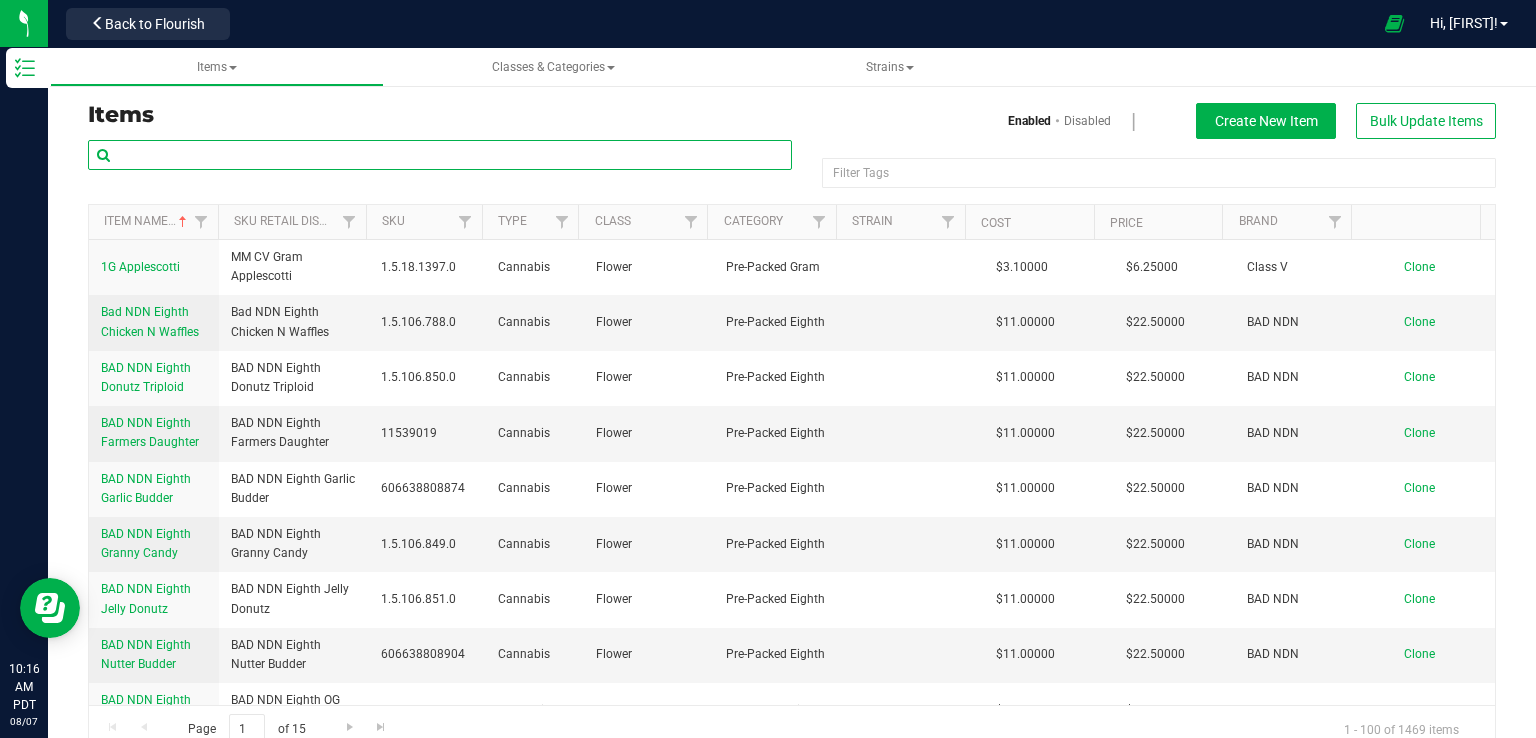 click at bounding box center (440, 155) 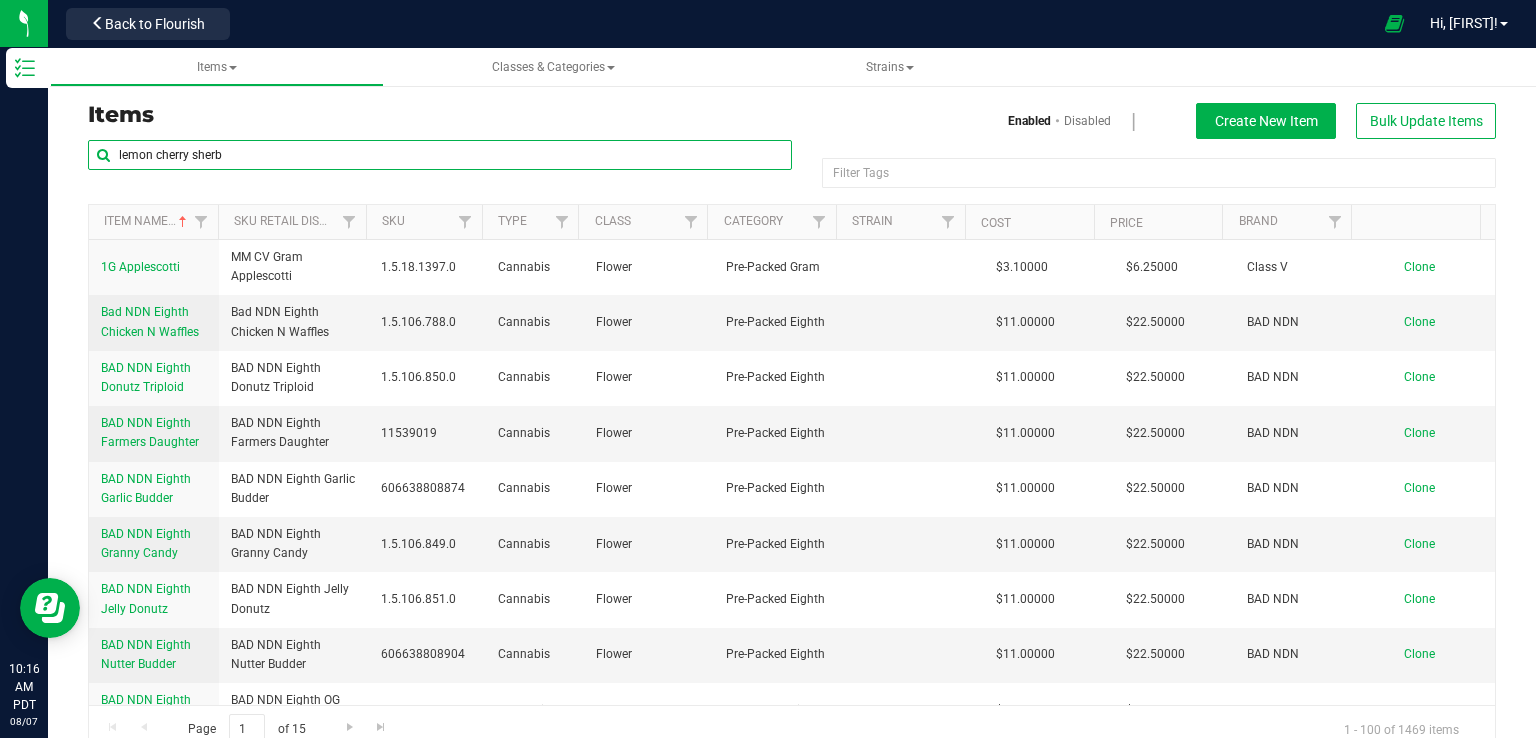 type on "lemon cherry sherb" 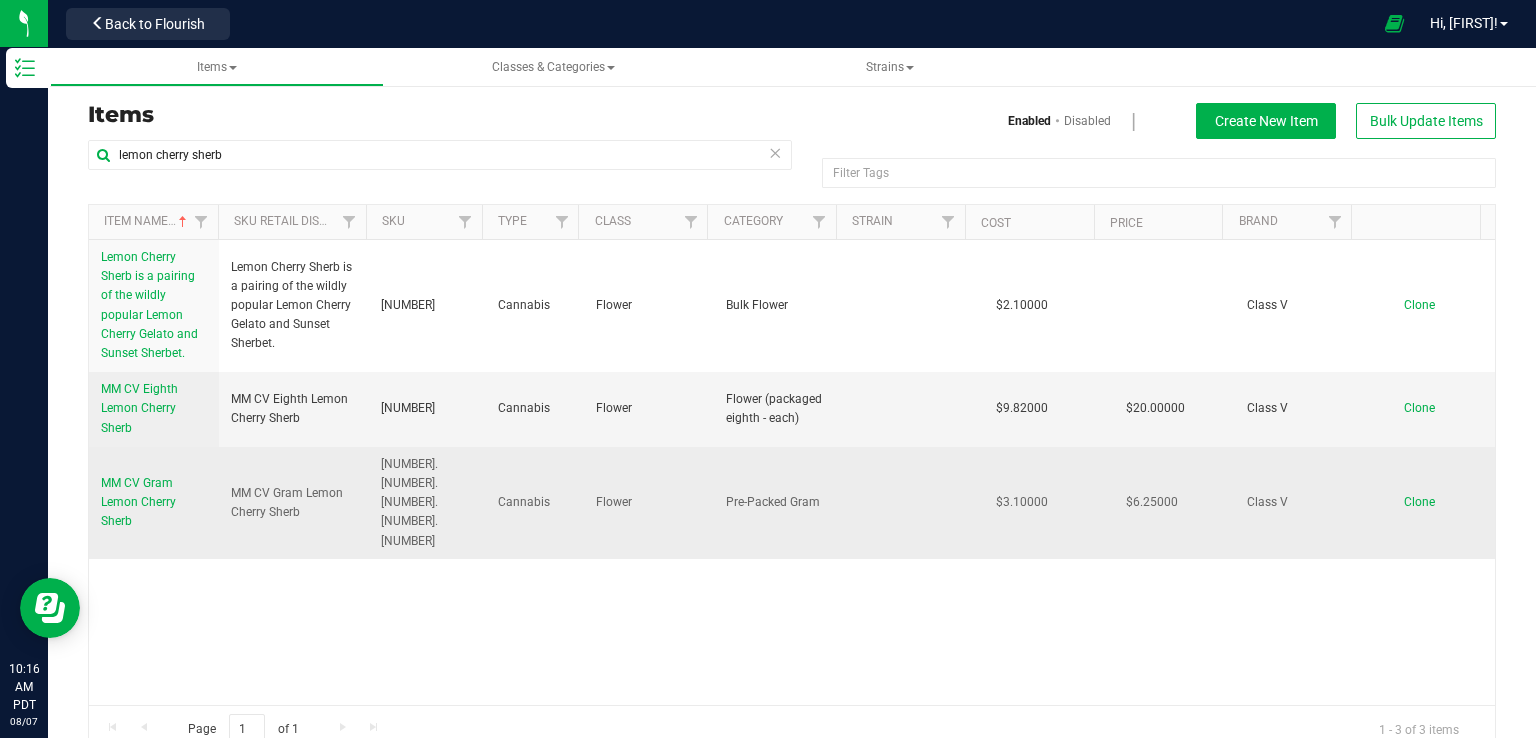 click on "MM CV Gram Lemon Cherry Sherb" at bounding box center [138, 502] 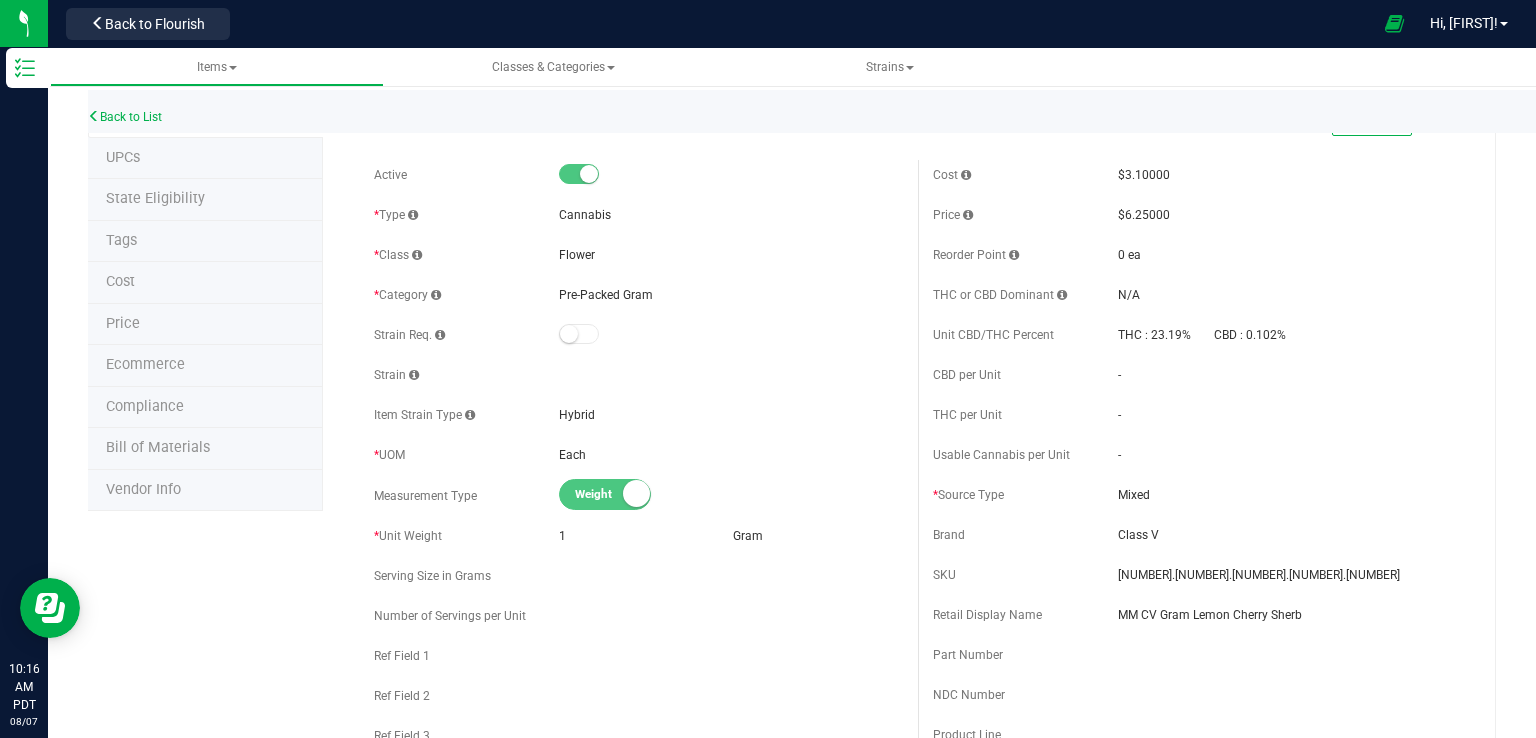 scroll, scrollTop: 0, scrollLeft: 0, axis: both 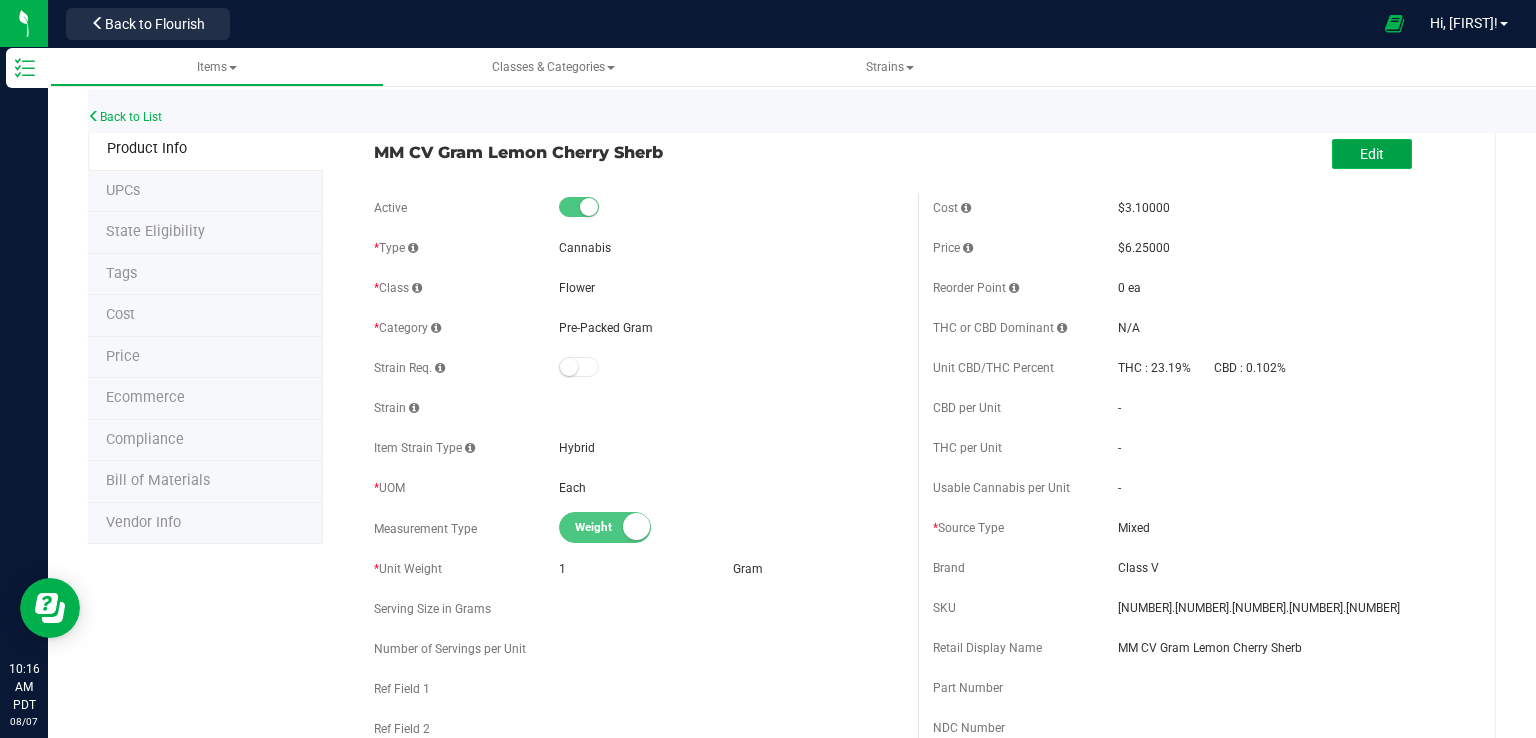 click on "Edit" at bounding box center [1372, 154] 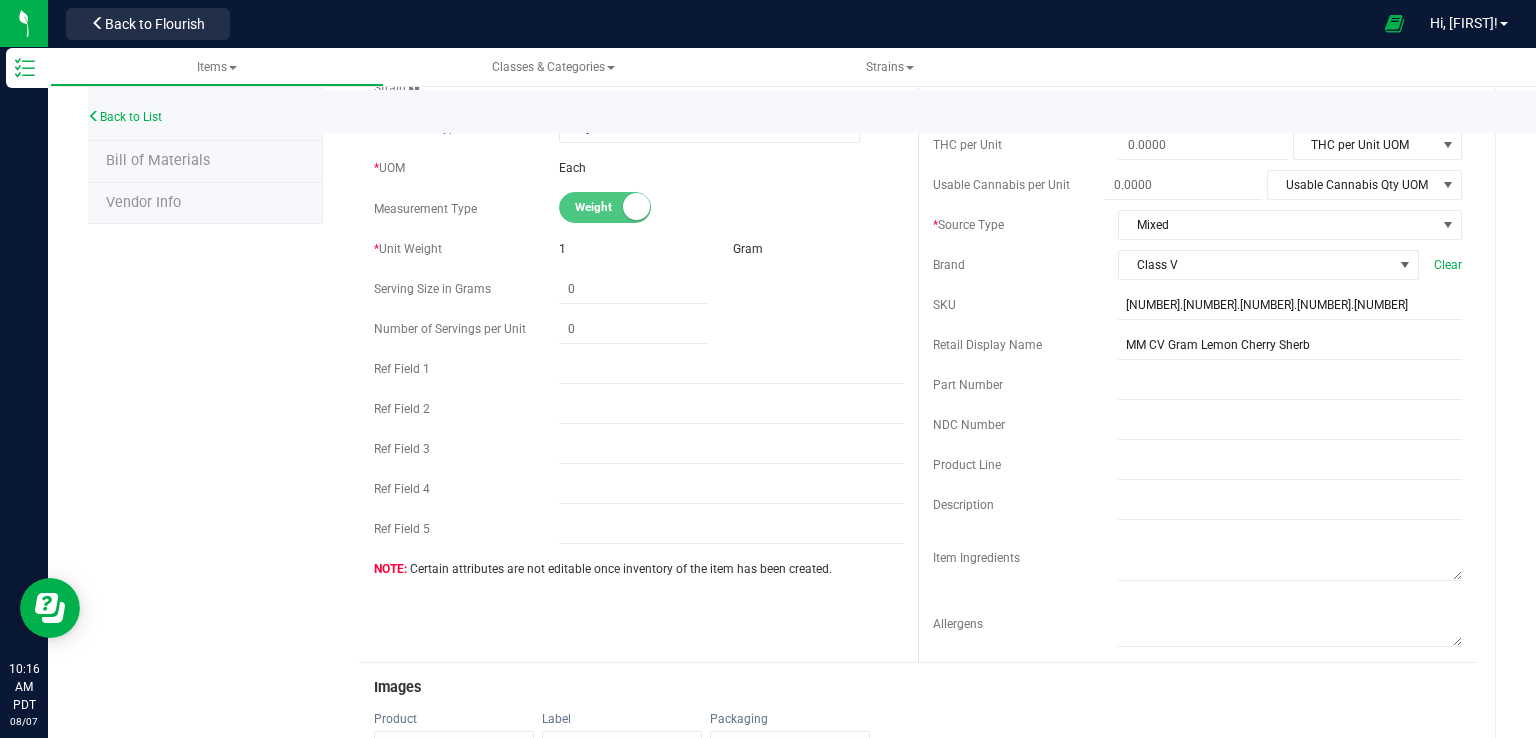 scroll, scrollTop: 400, scrollLeft: 0, axis: vertical 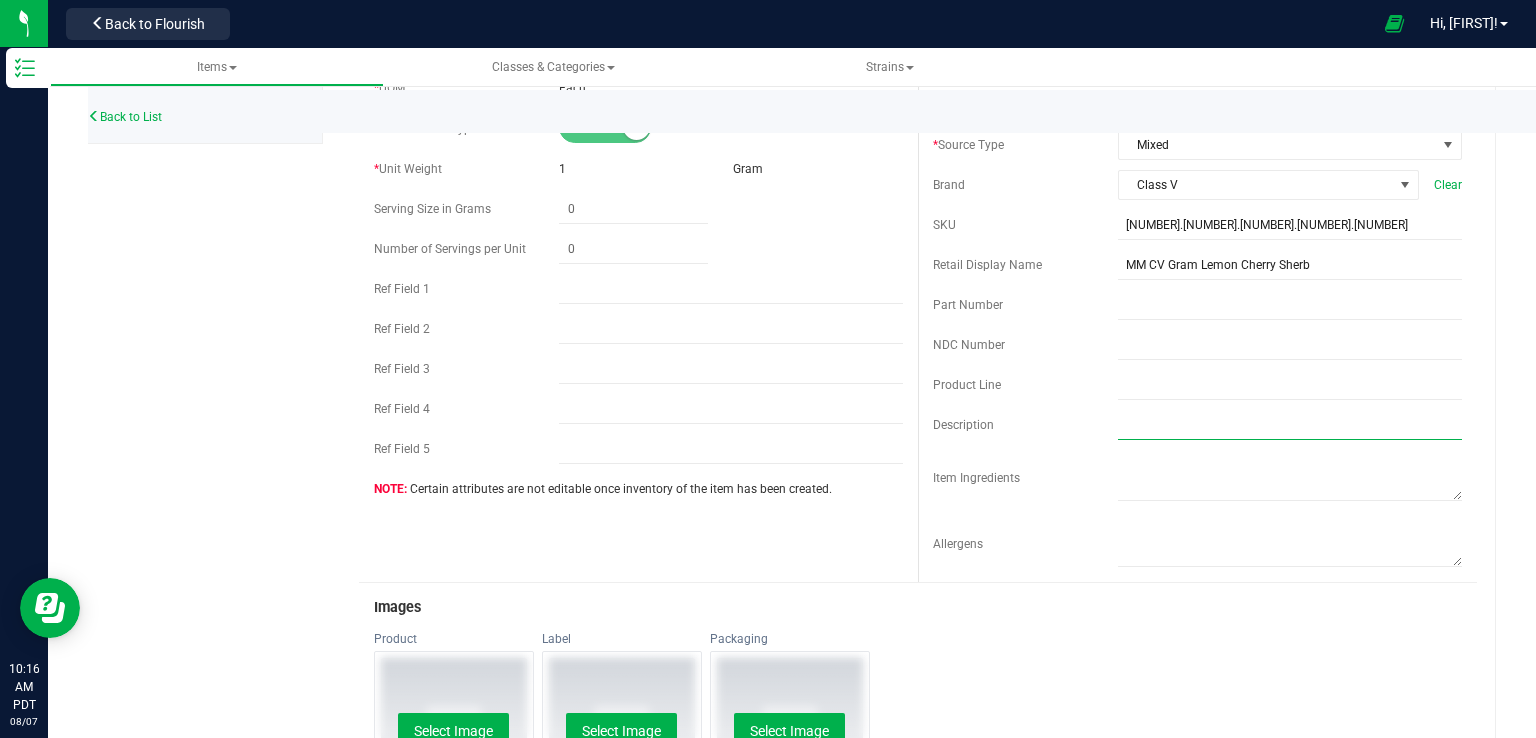 click at bounding box center [1290, 425] 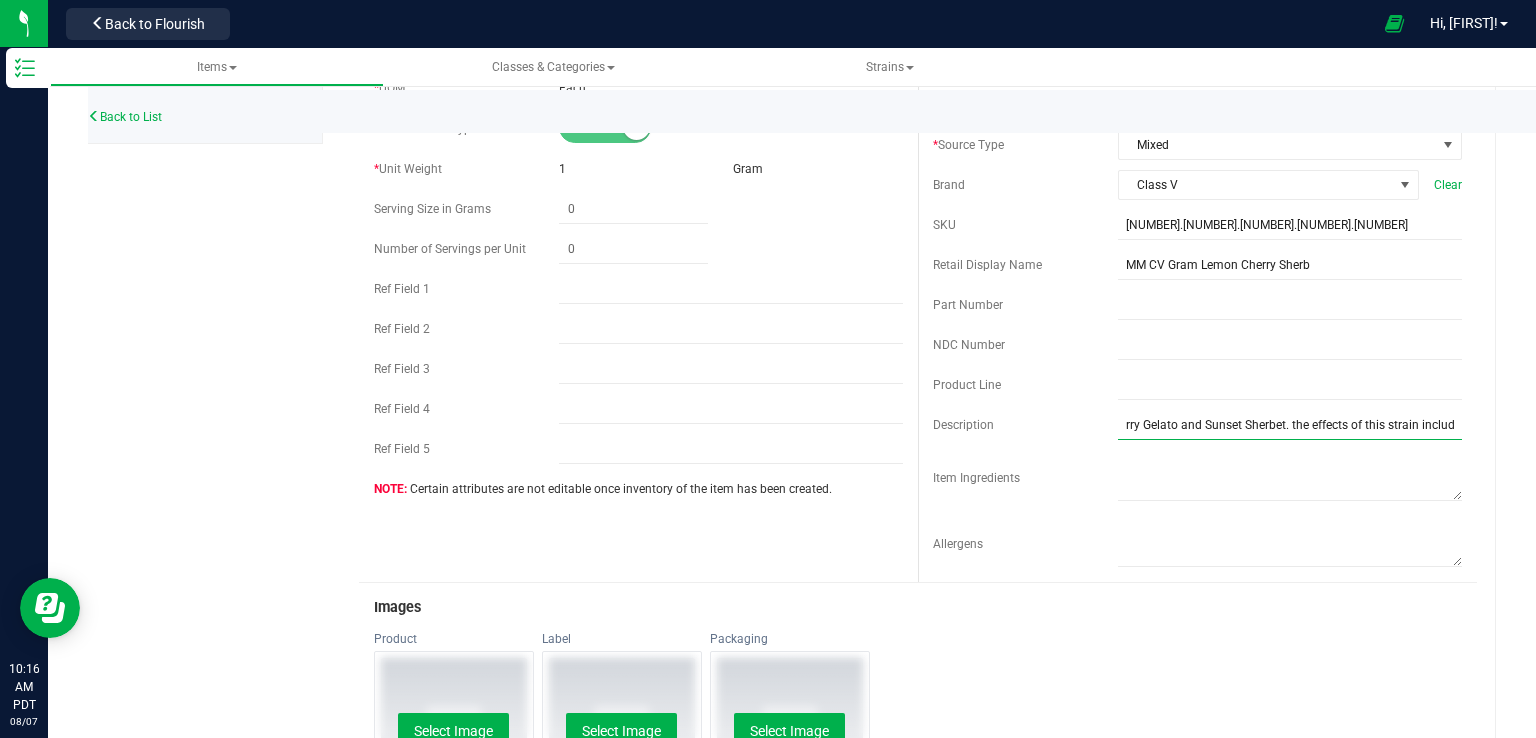scroll, scrollTop: 0, scrollLeft: 356, axis: horizontal 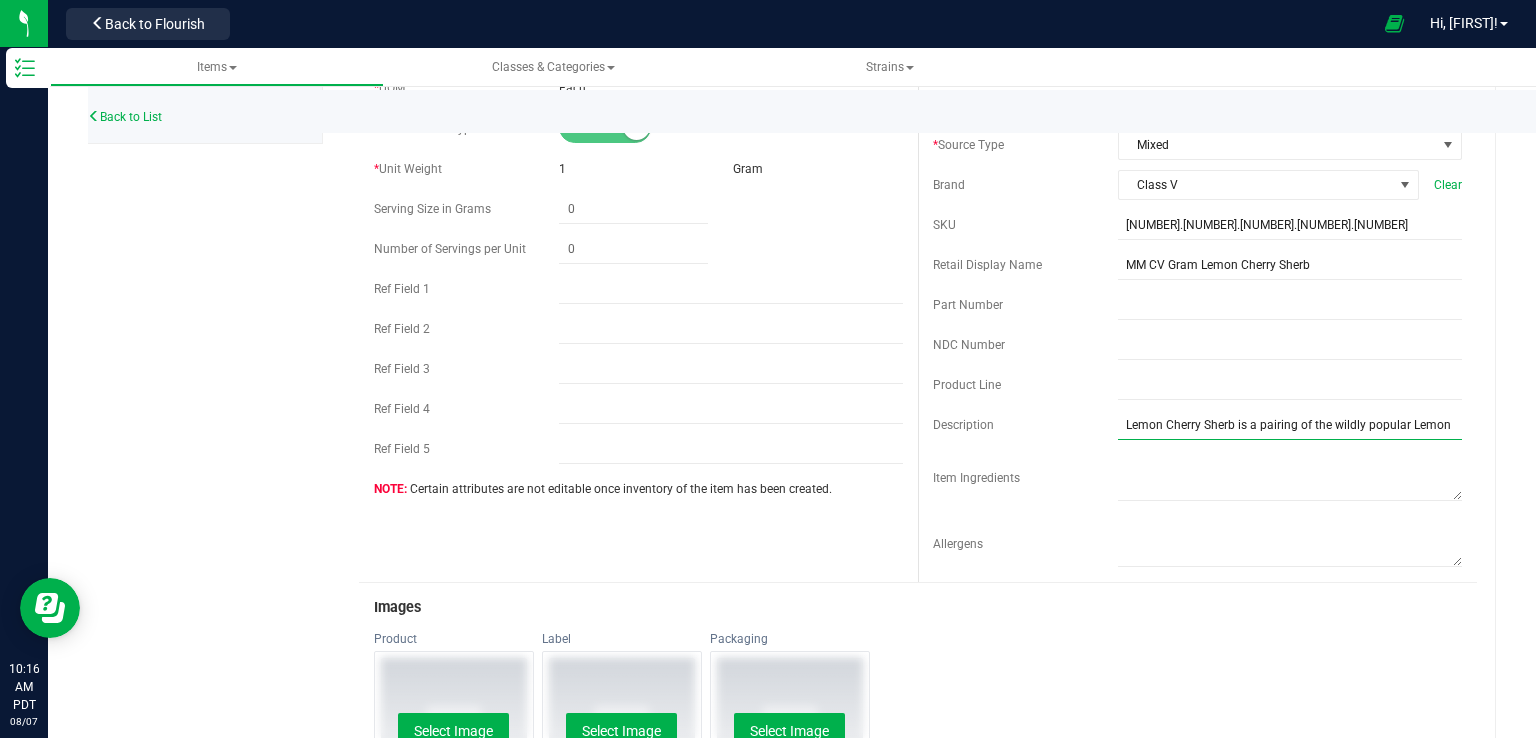 click on "Lemon Cherry Sherb is a pairing of the wildly popular Lemon Cherry Gelato and Sunset Sherbet. the effects of this strain include" at bounding box center (1290, 425) 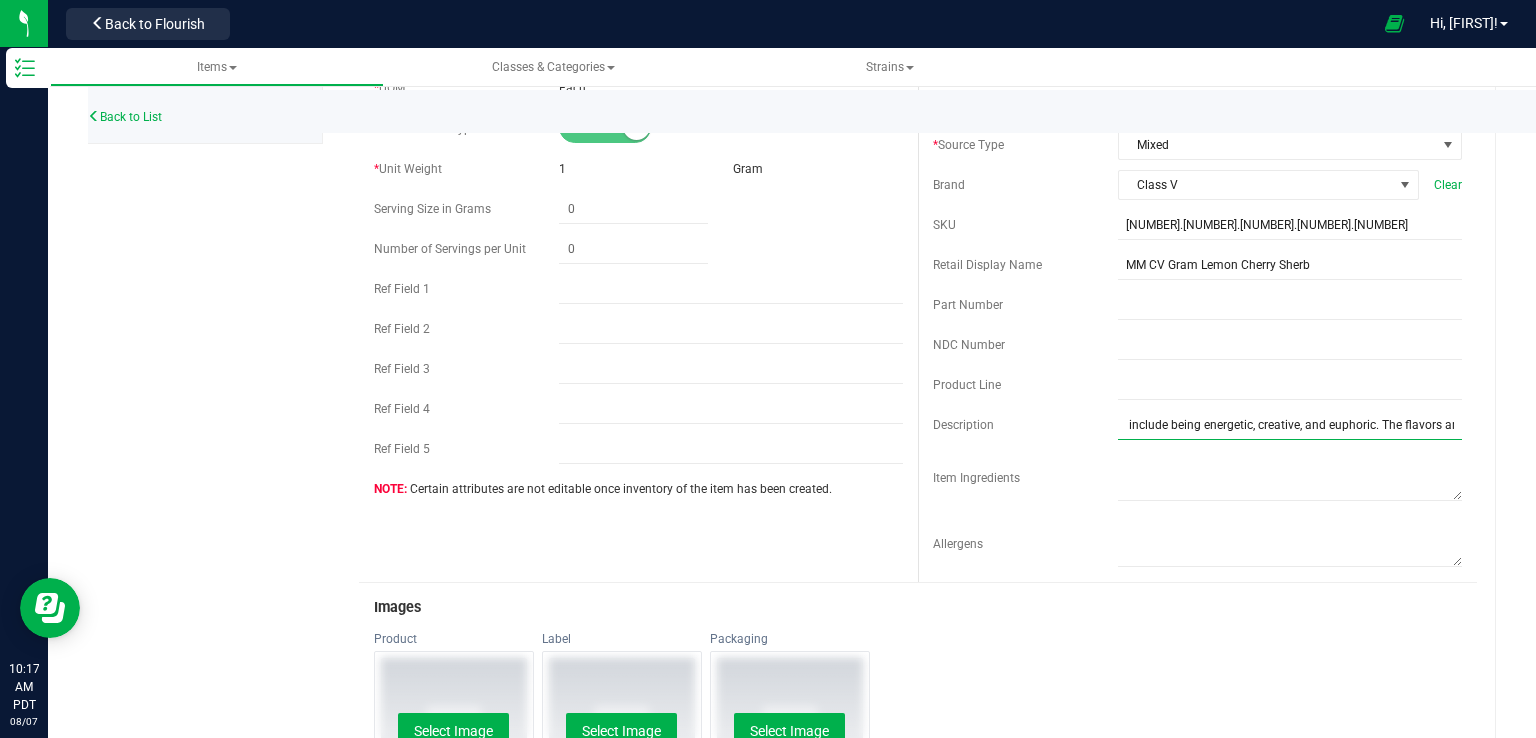 scroll, scrollTop: 0, scrollLeft: 648, axis: horizontal 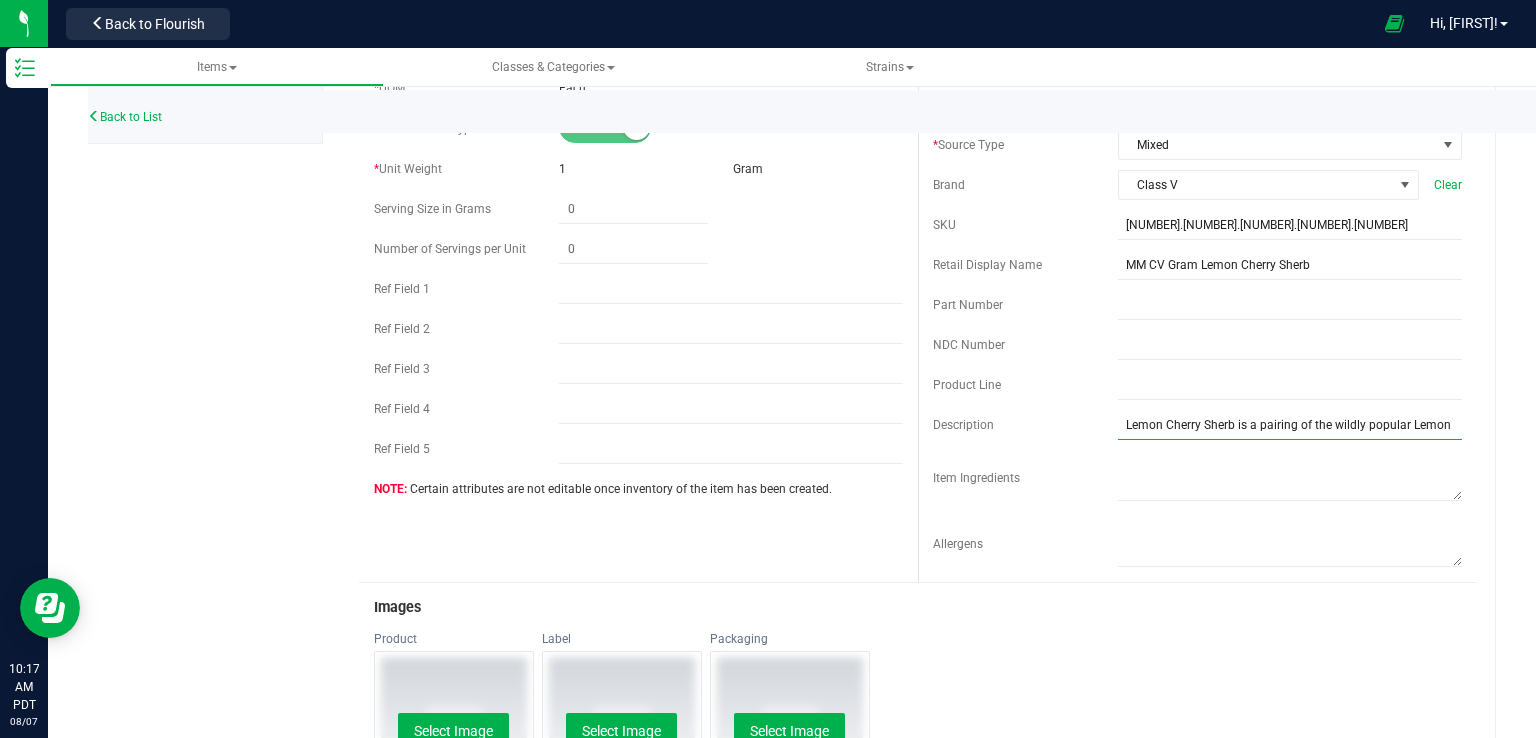 click on "Lemon Cherry Sherb is a pairing of the wildly popular Lemon Cherry Gelato and Sunset Sherbet. the effects of this strain include being energetic, creative, and euphoric. The flavors are" at bounding box center (1290, 425) 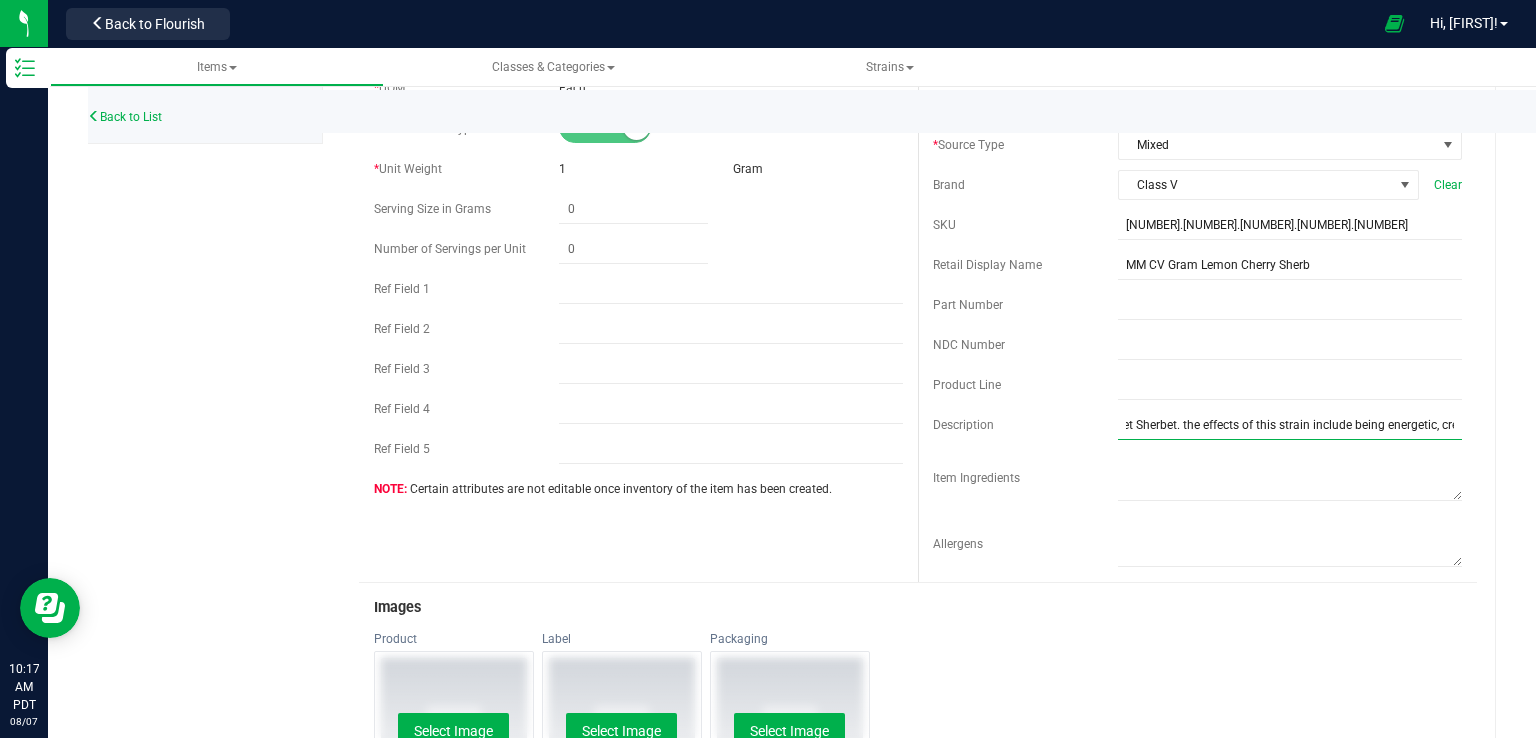 scroll, scrollTop: 0, scrollLeft: 448, axis: horizontal 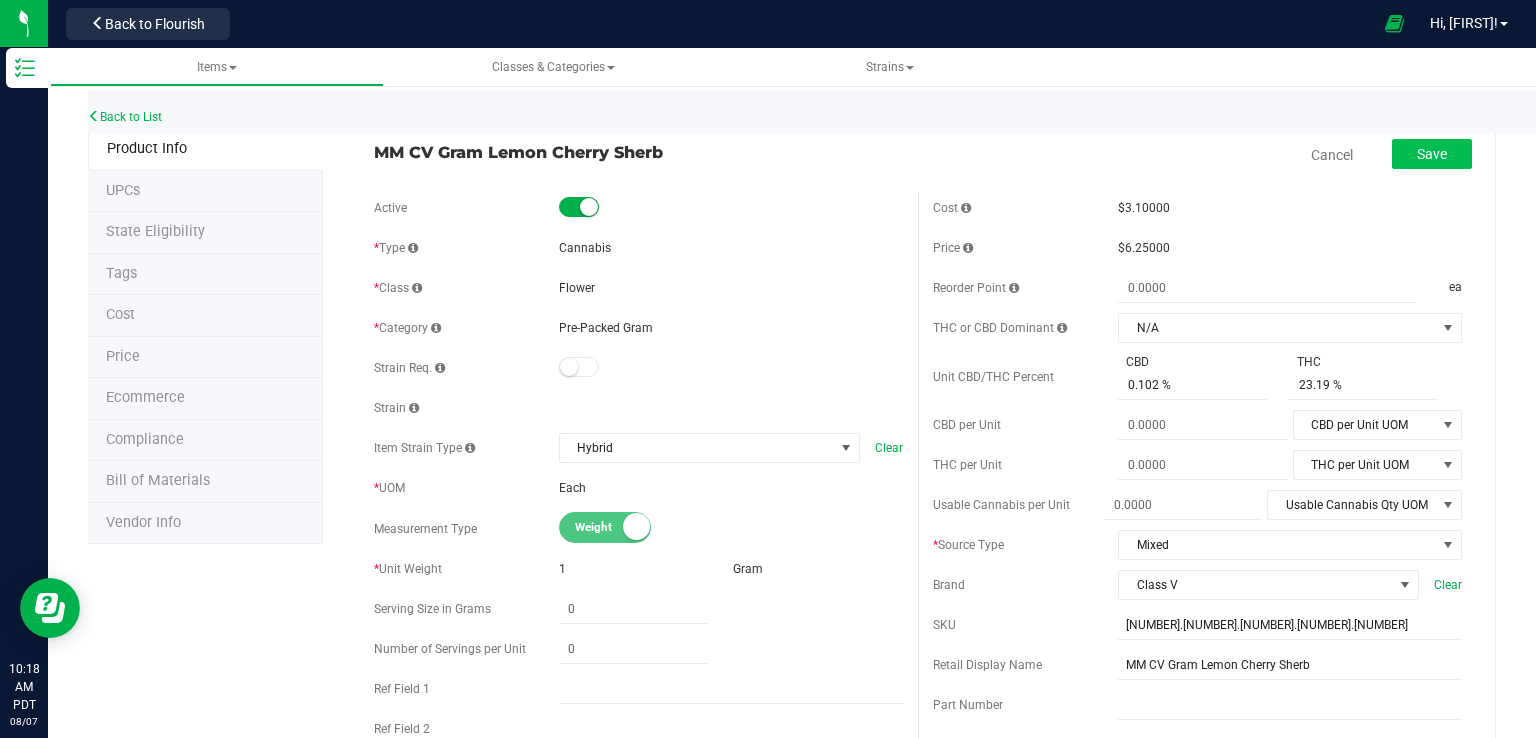 type on "Lemon Cherry Sherb is a pairing of the wildly popular Lemon Cherry Gelato and Sunset Sherbet. The effects of this strain include being energetic, creative, and euphoric. The flavors are pepper, woody, and piney." 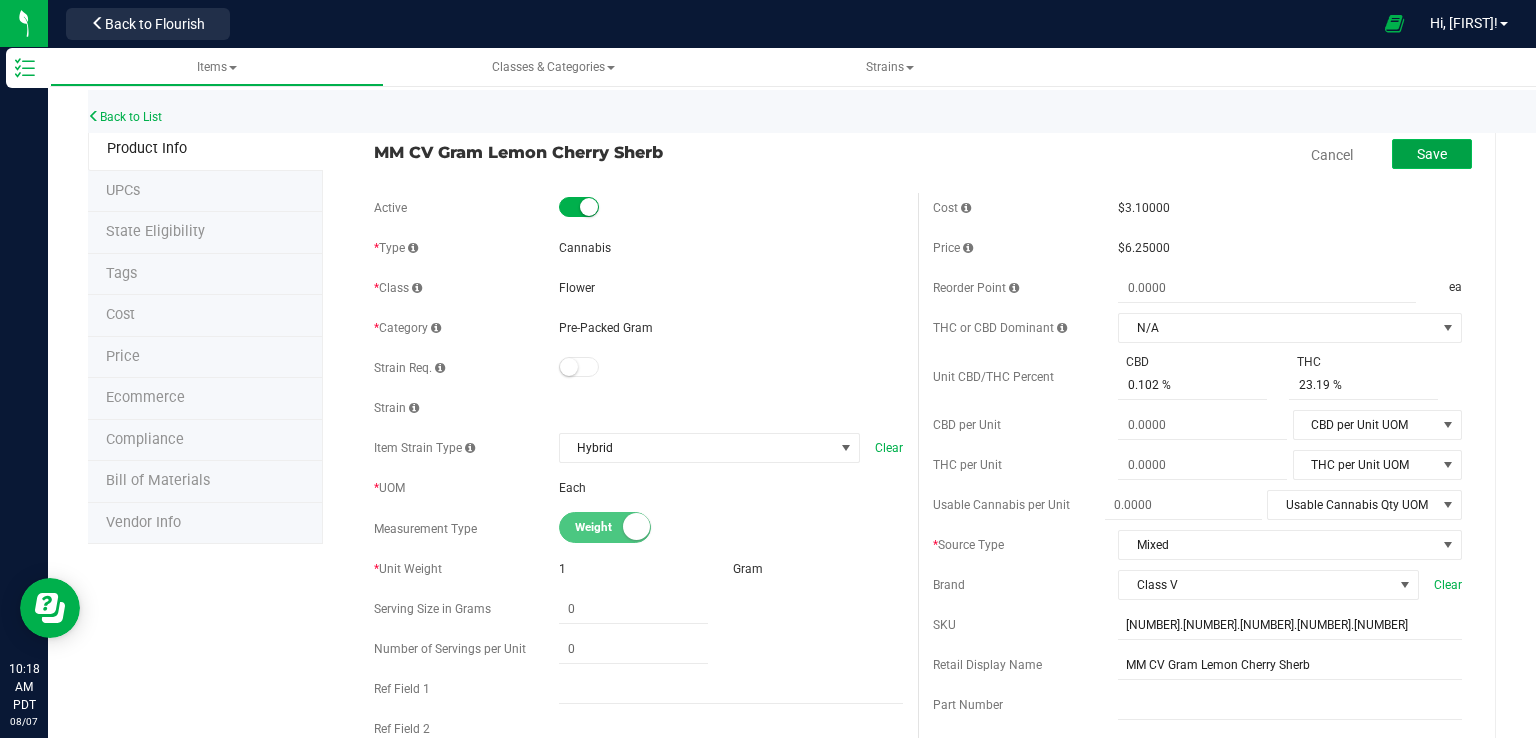 scroll, scrollTop: 0, scrollLeft: 0, axis: both 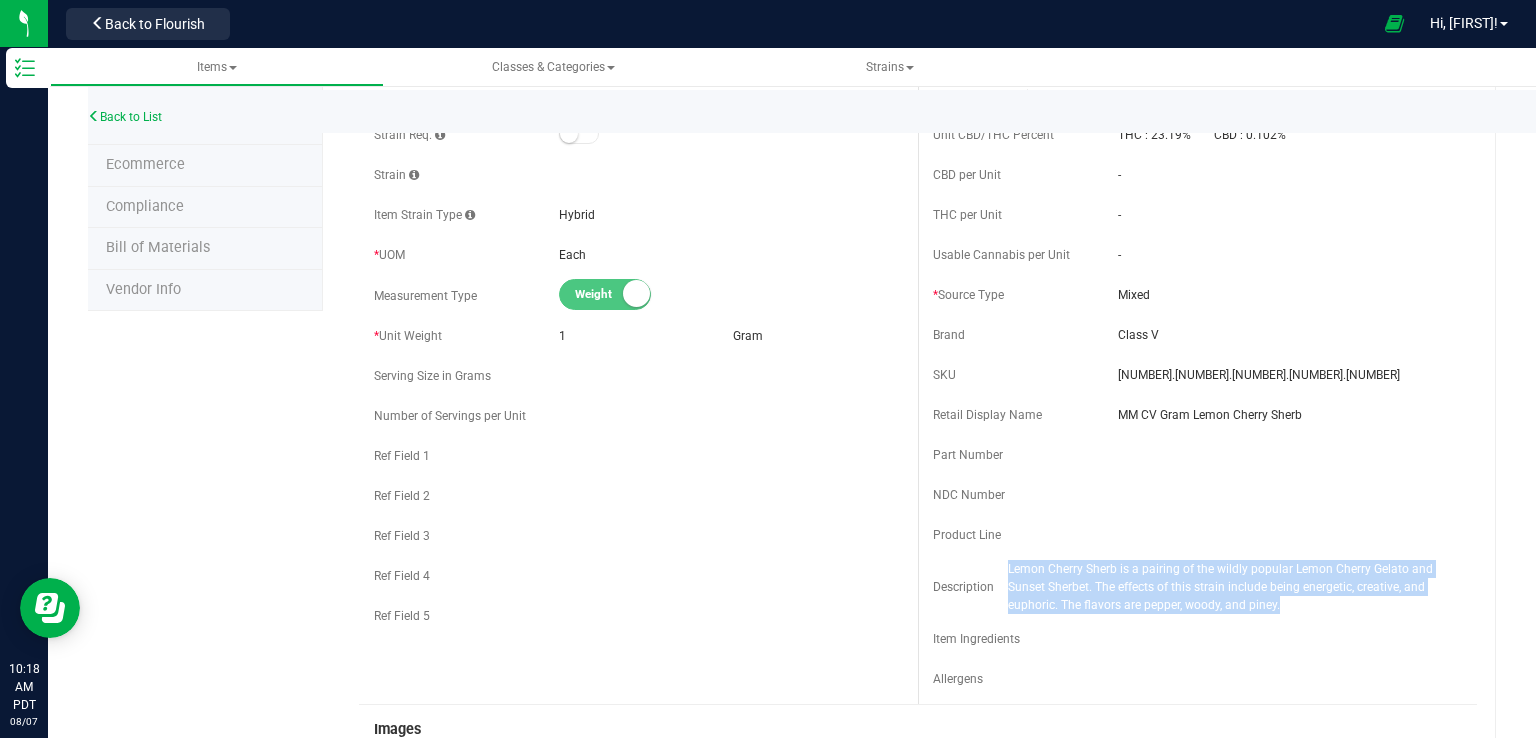 drag, startPoint x: 1270, startPoint y: 602, endPoint x: 998, endPoint y: 564, distance: 274.64157 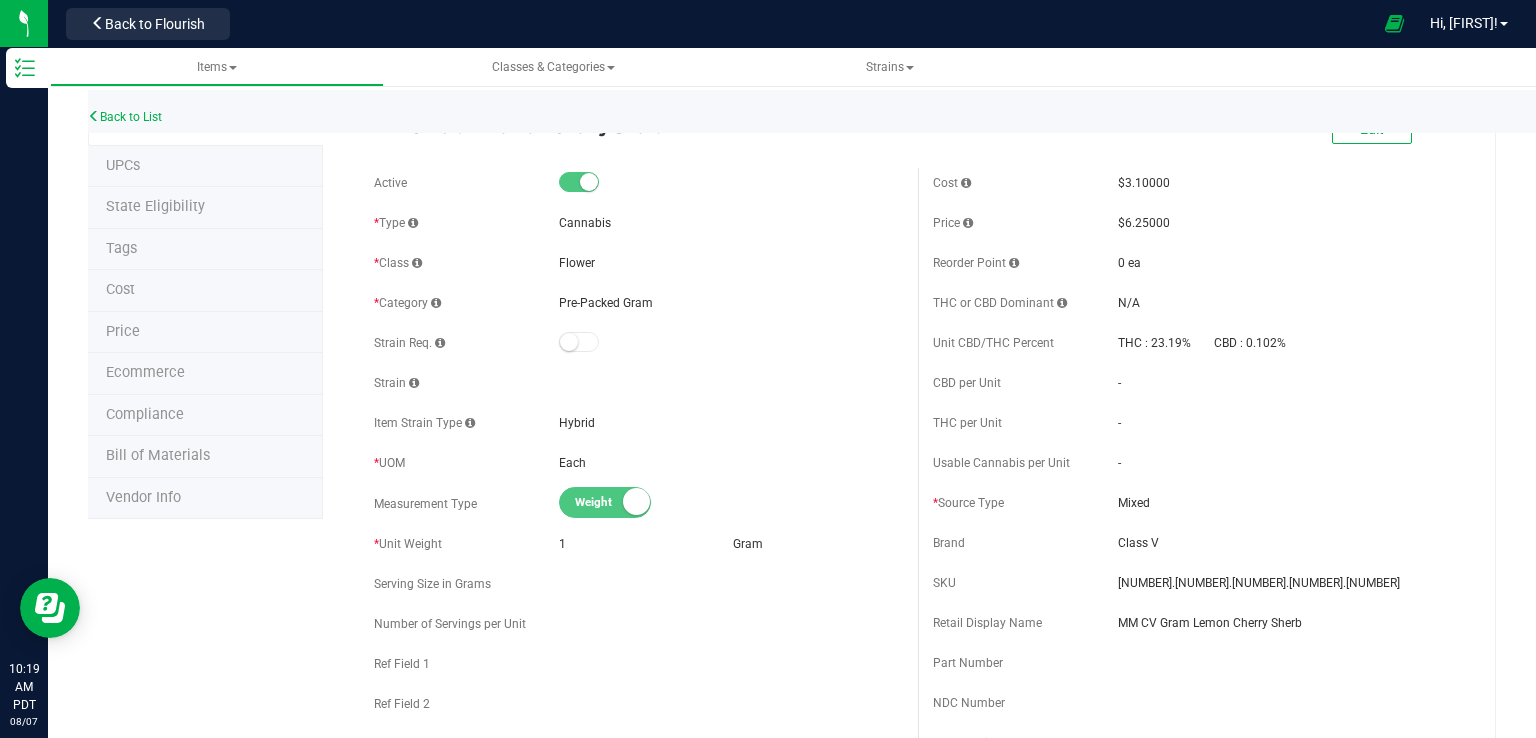 scroll, scrollTop: 0, scrollLeft: 0, axis: both 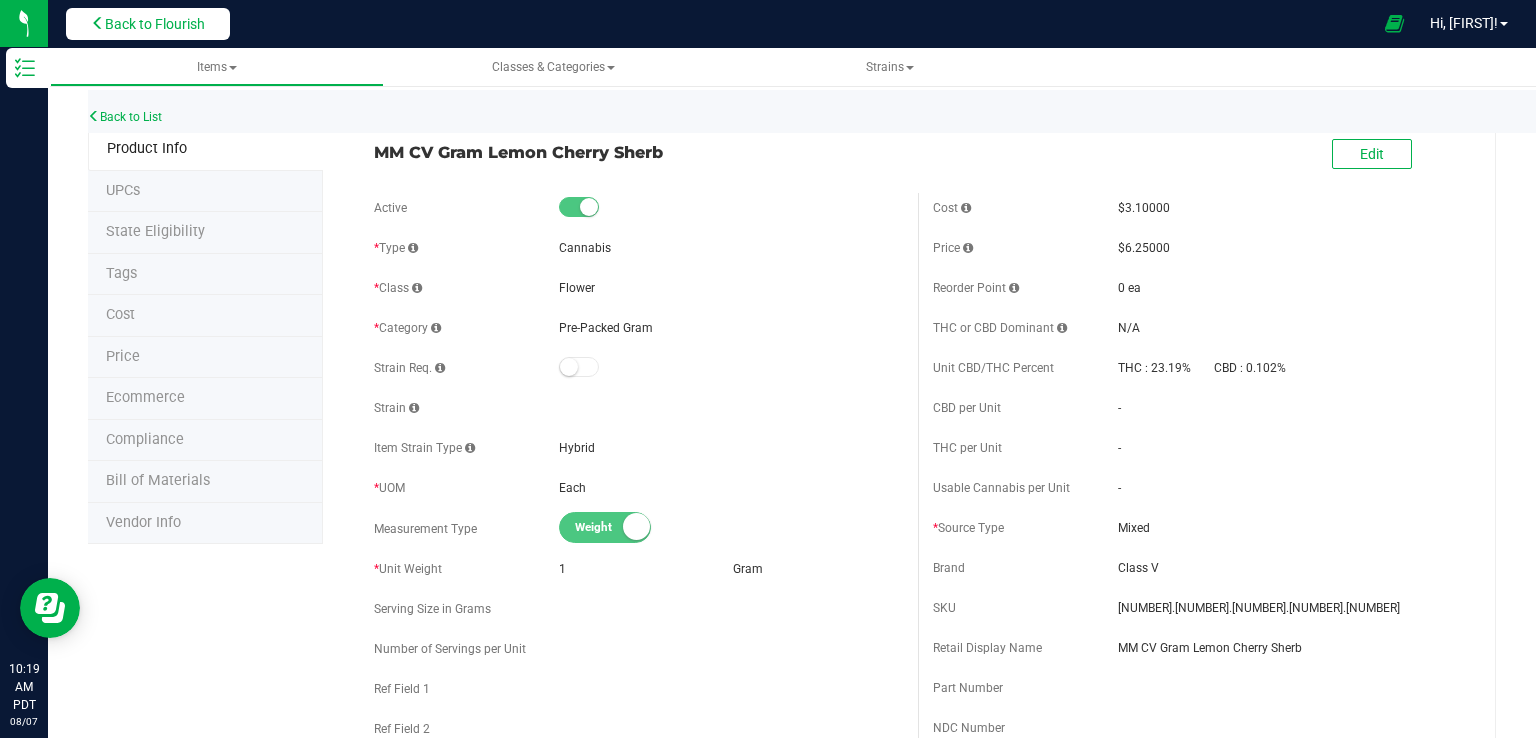 click on "Back to Flourish" at bounding box center (155, 24) 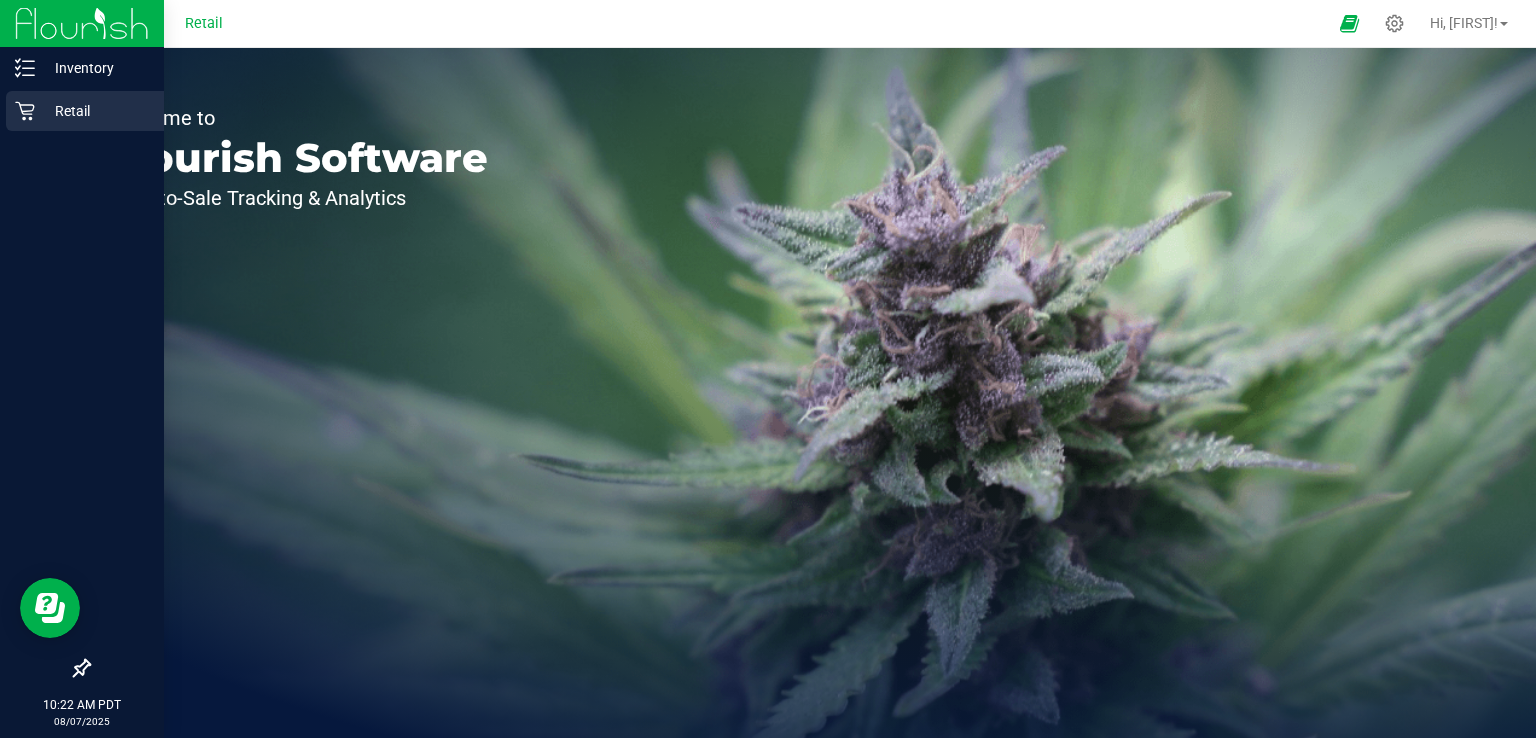 click on "Retail" at bounding box center [95, 111] 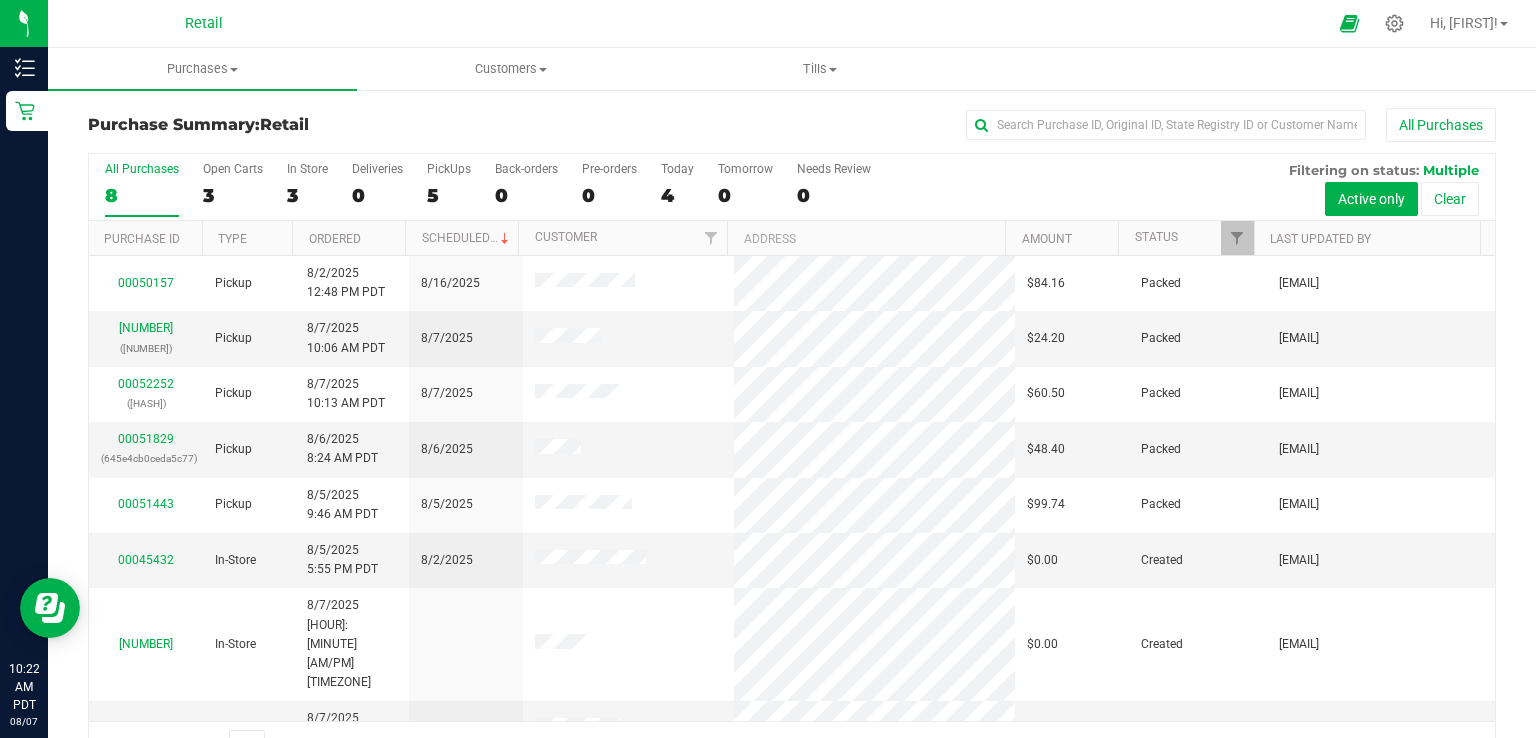 click at bounding box center (842, 23) 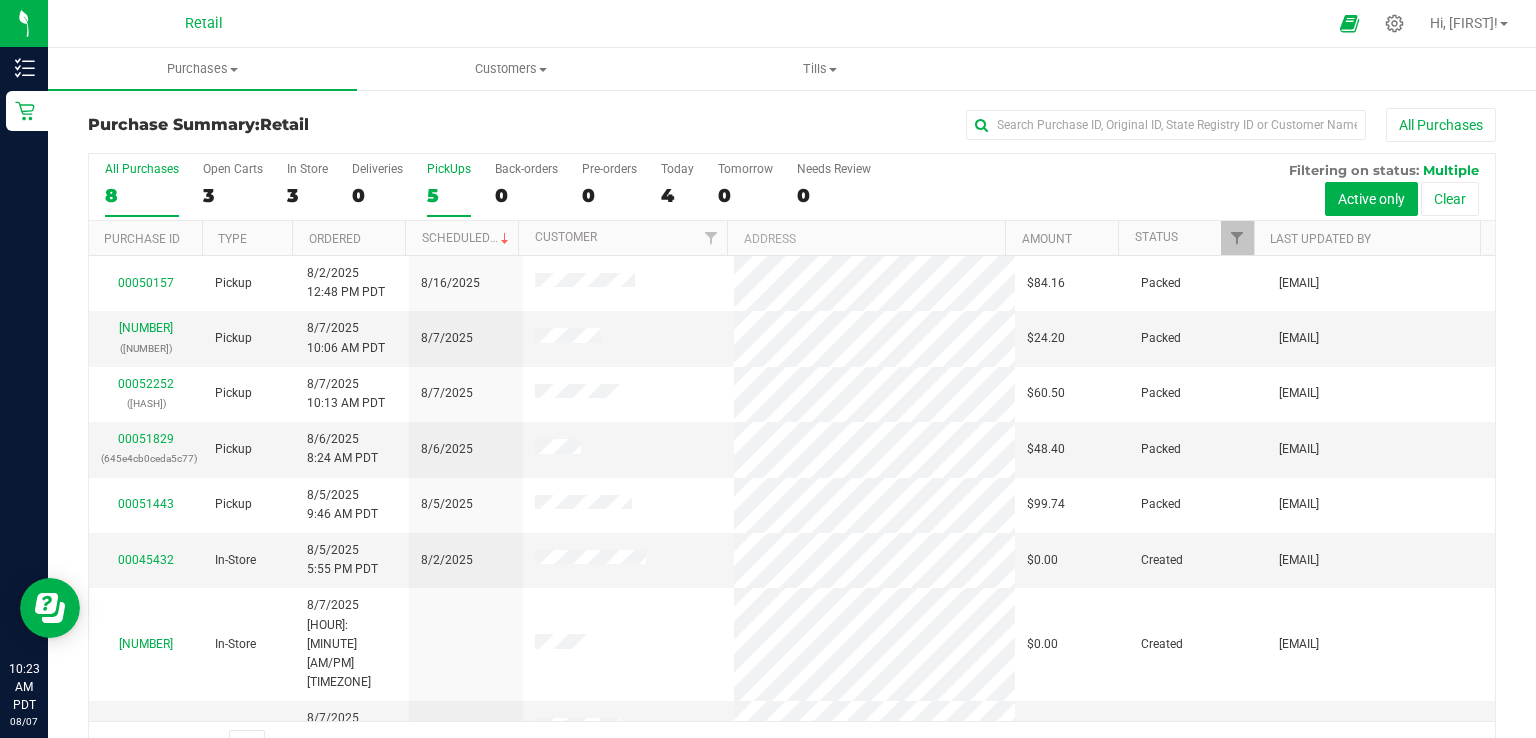 click on "5" at bounding box center [449, 195] 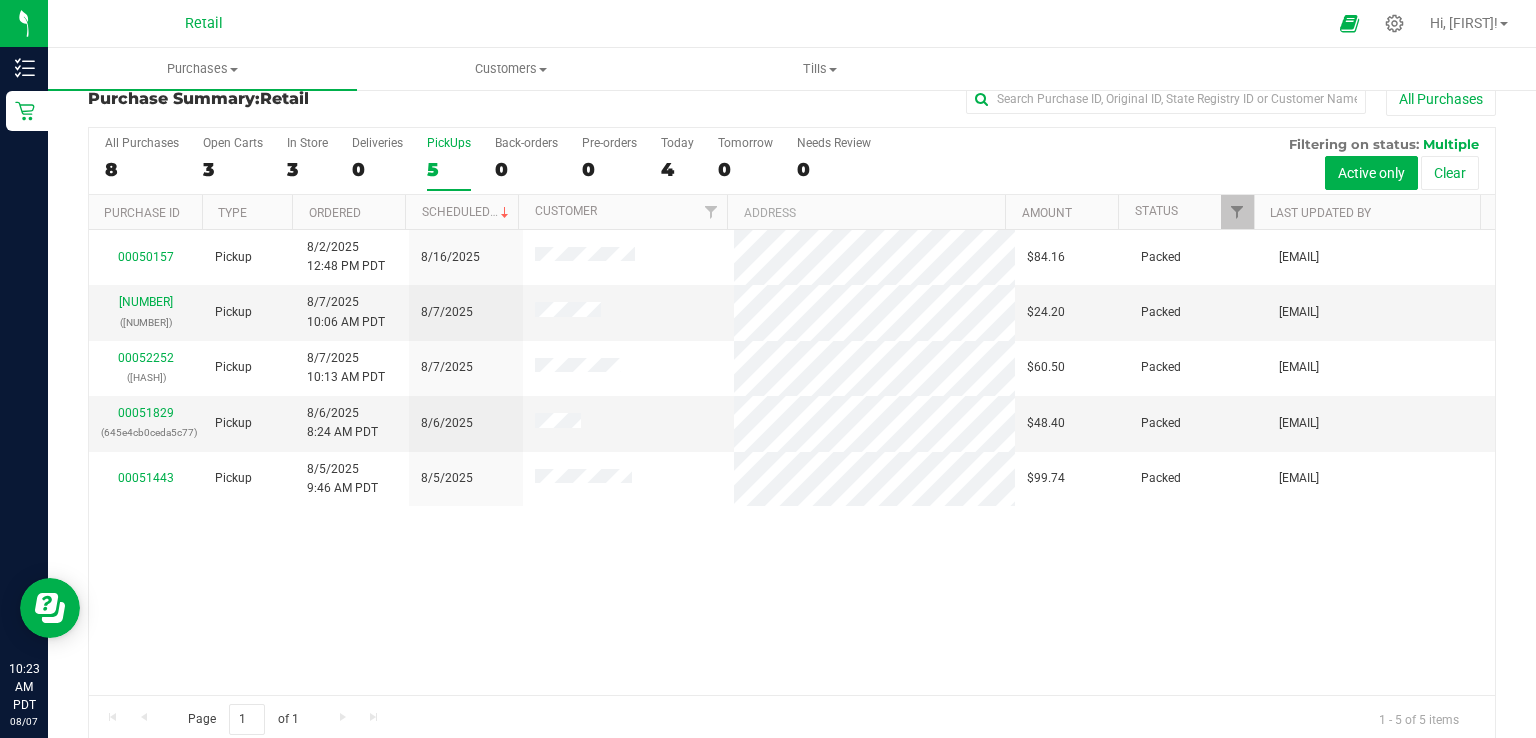 scroll, scrollTop: 0, scrollLeft: 0, axis: both 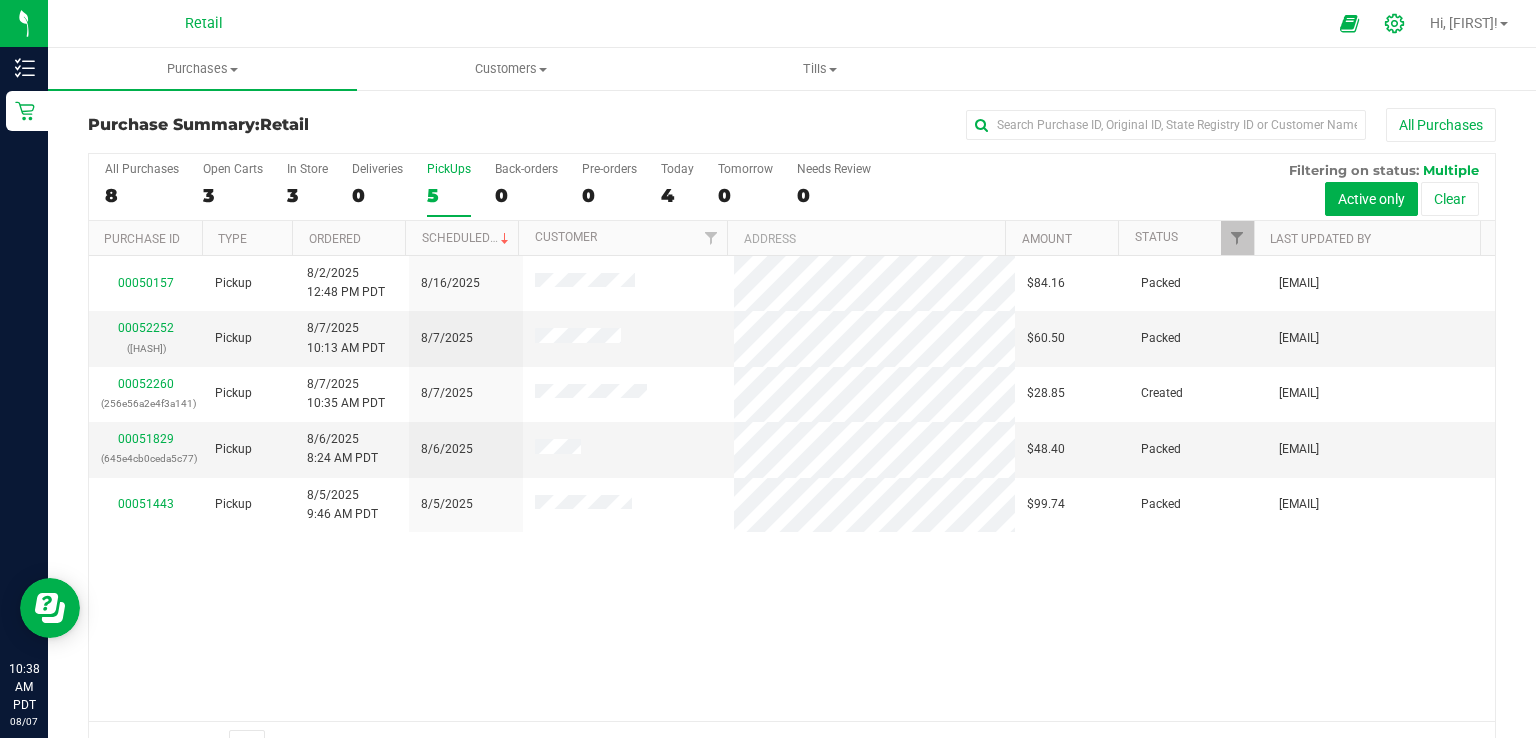 click at bounding box center (1395, 23) 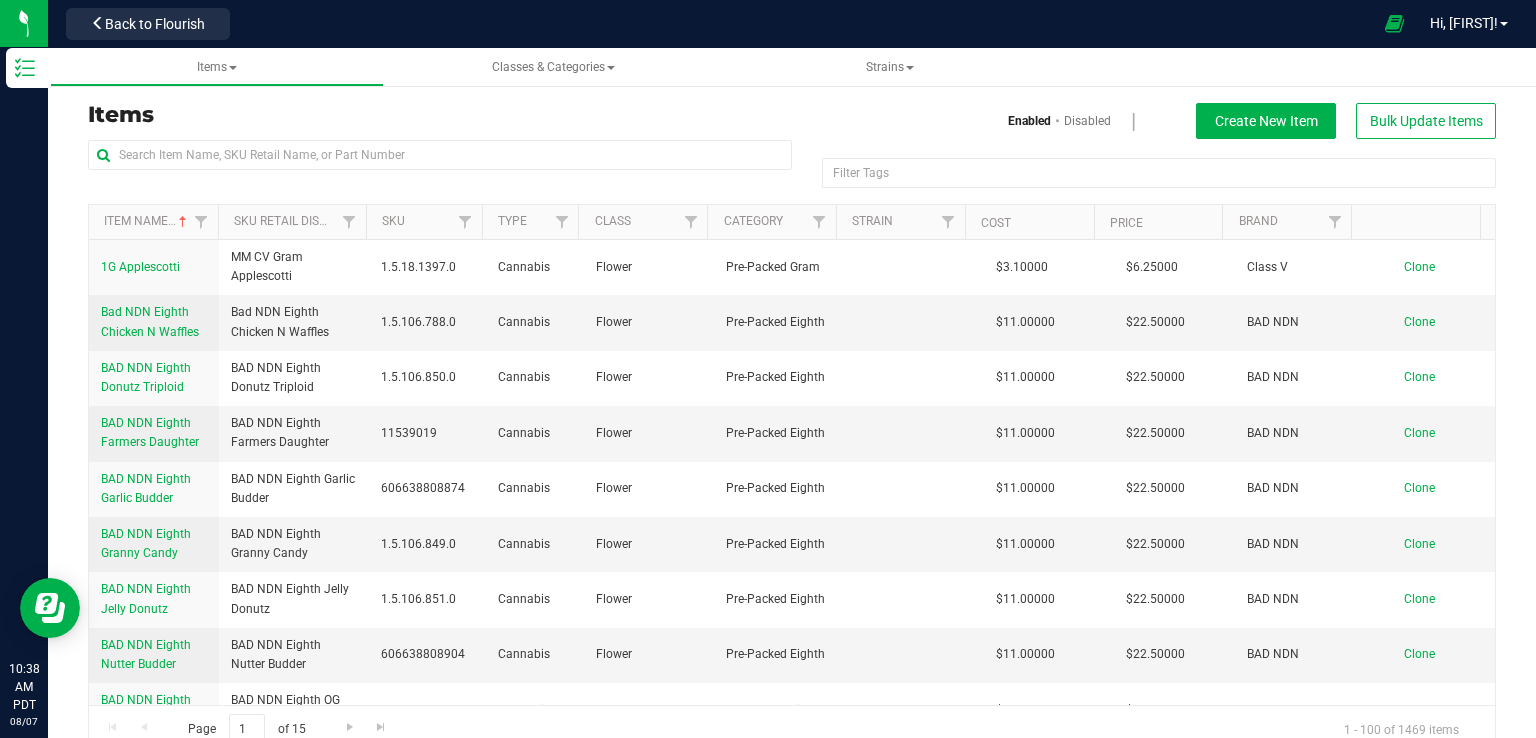 click at bounding box center (440, 163) 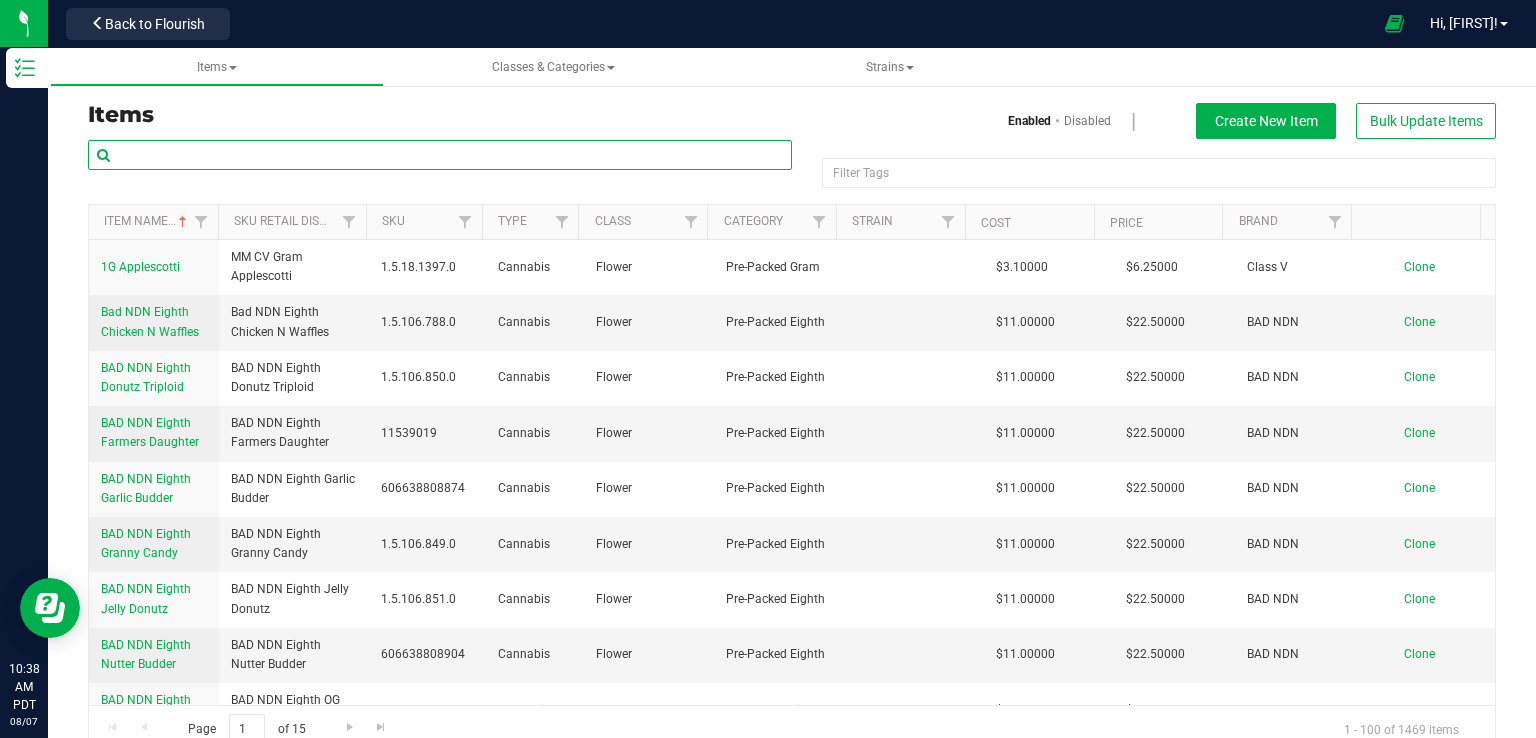 click at bounding box center (440, 155) 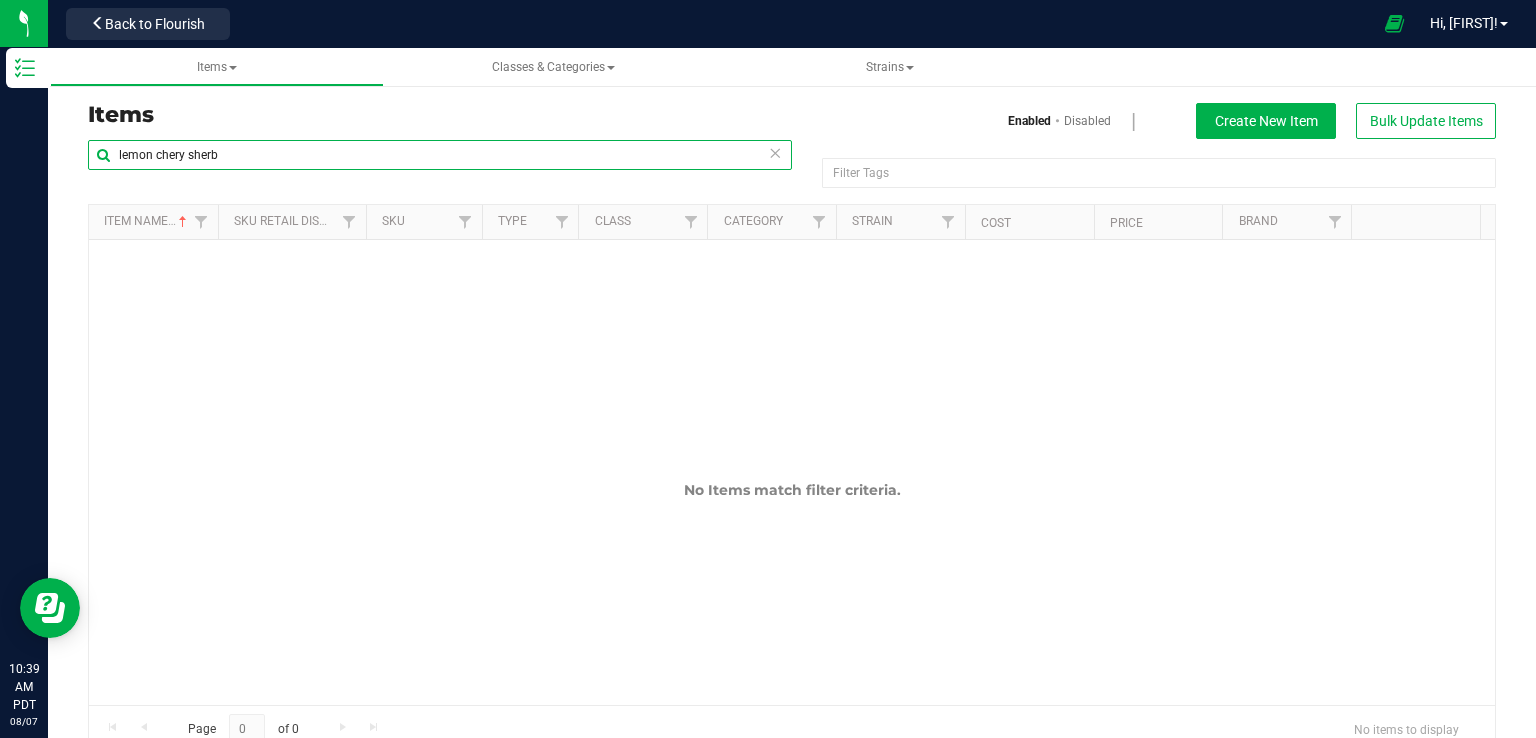 drag, startPoint x: 176, startPoint y: 161, endPoint x: 189, endPoint y: 167, distance: 14.3178215 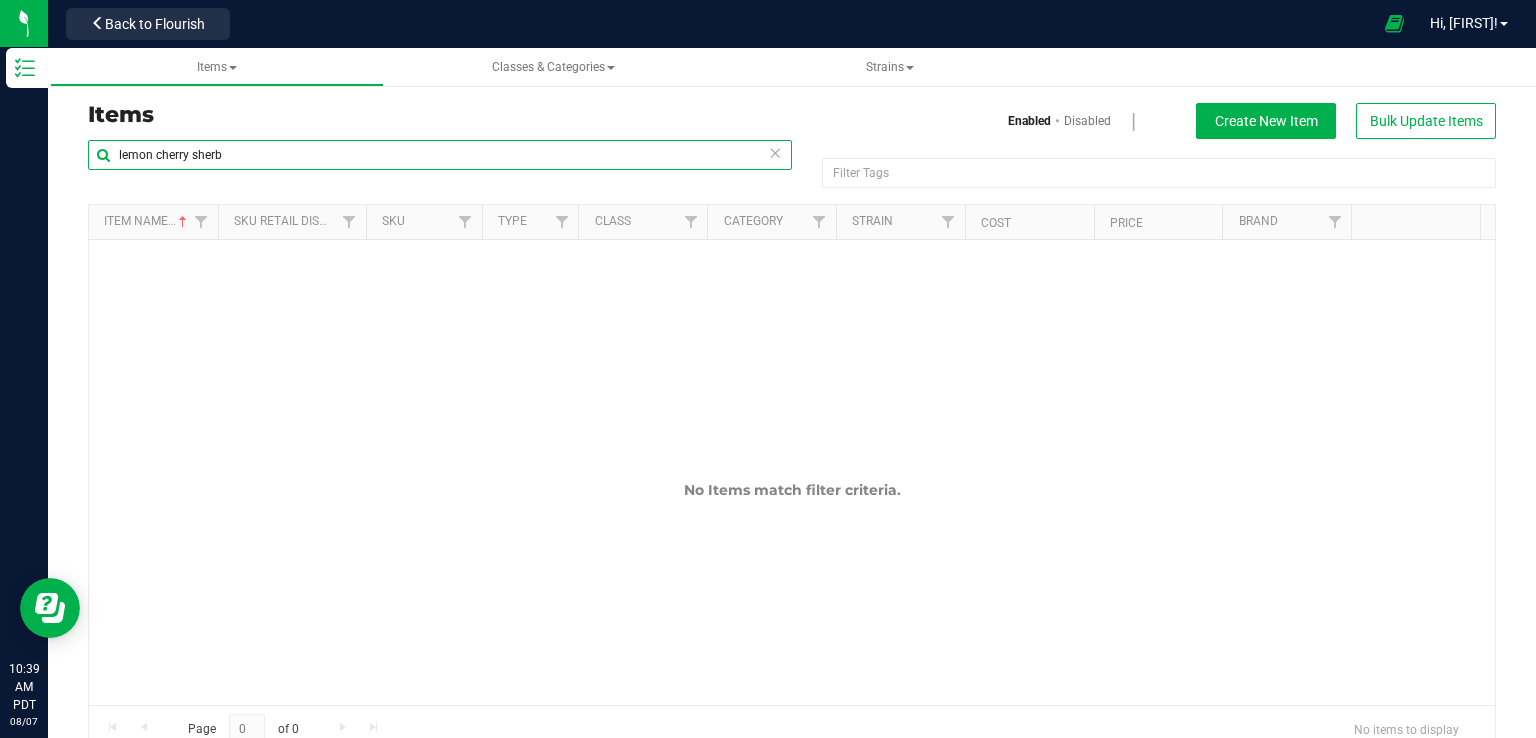 type on "lemon cherry sherb" 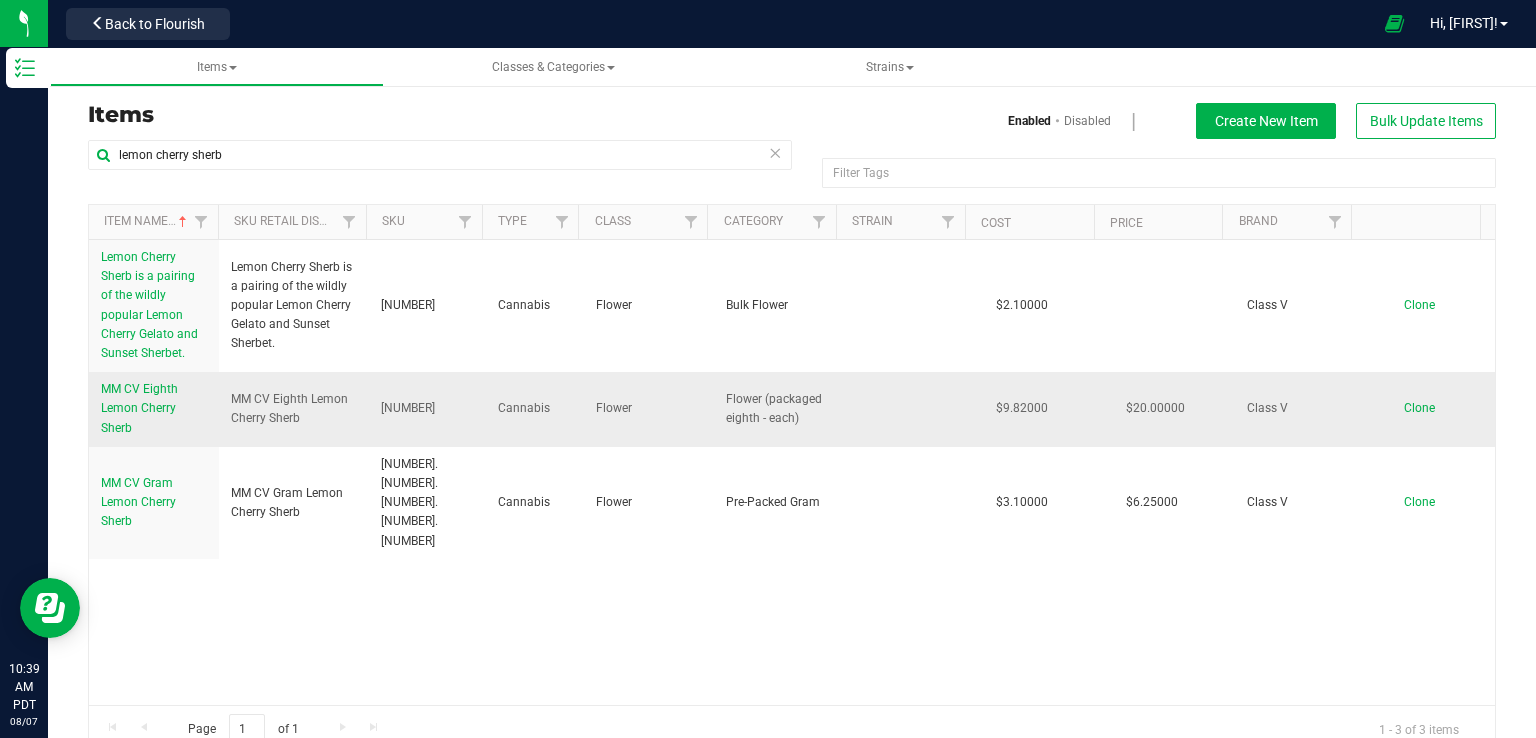 click on "MM CV Eighth Lemon Cherry Sherb" at bounding box center (154, 409) 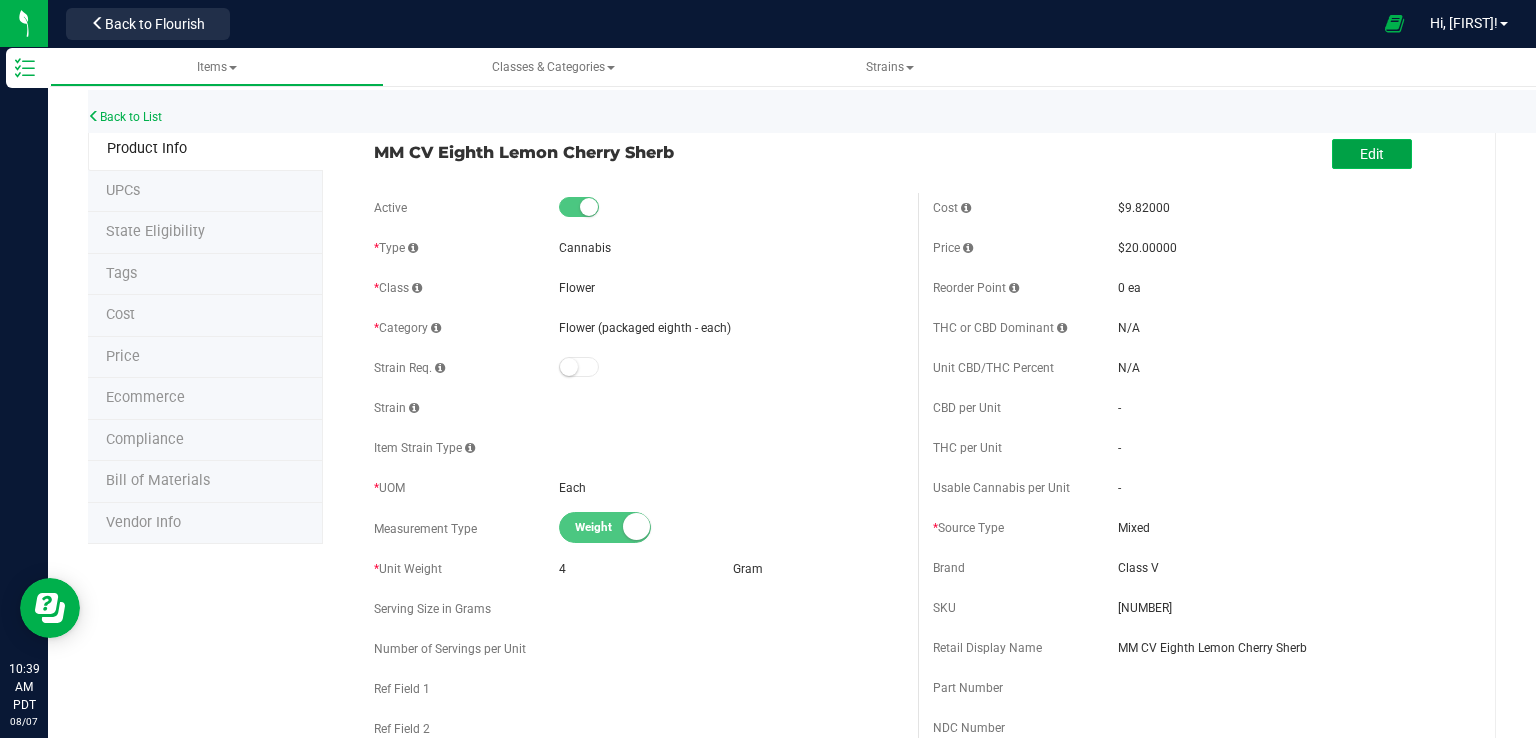 click on "Edit" at bounding box center (1372, 154) 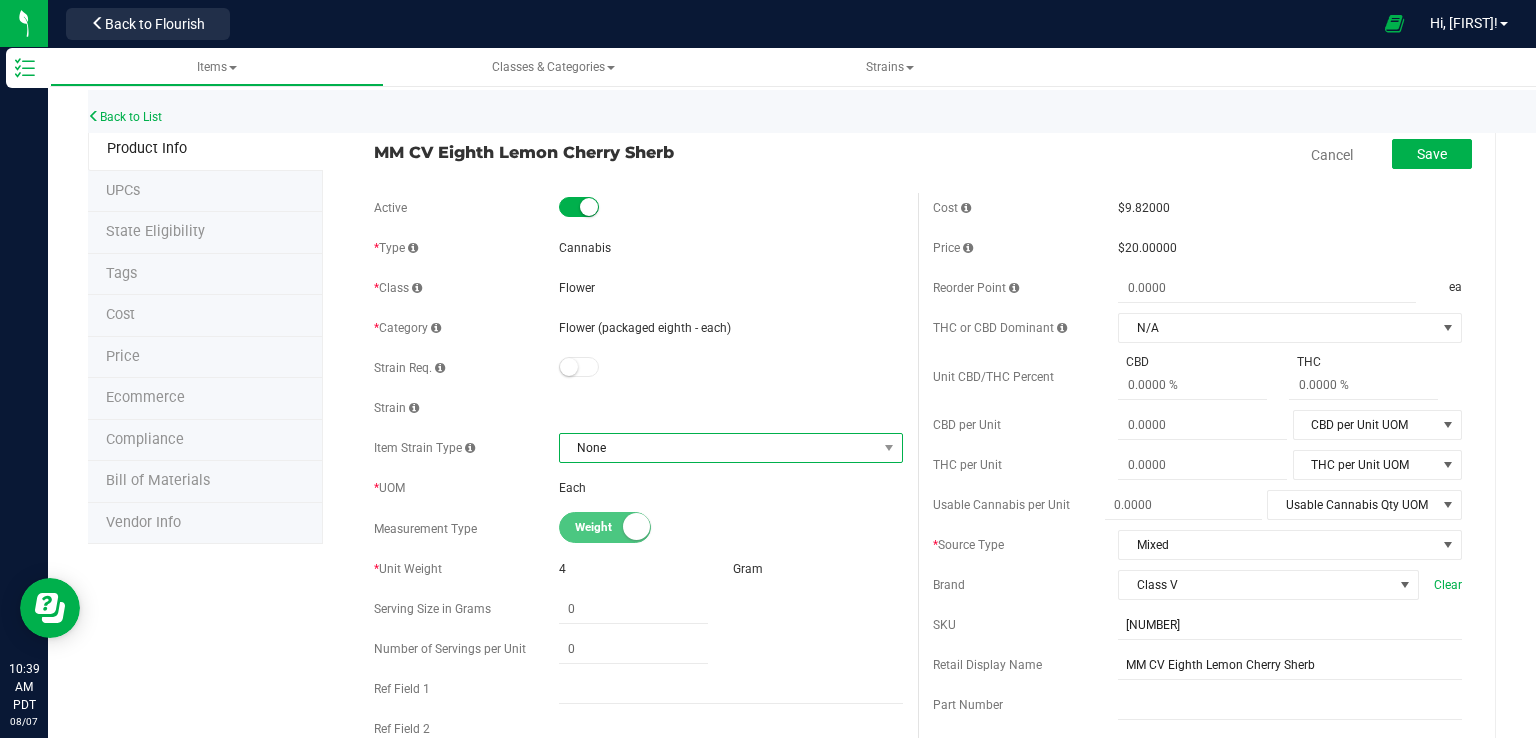 click on "None" at bounding box center (718, 448) 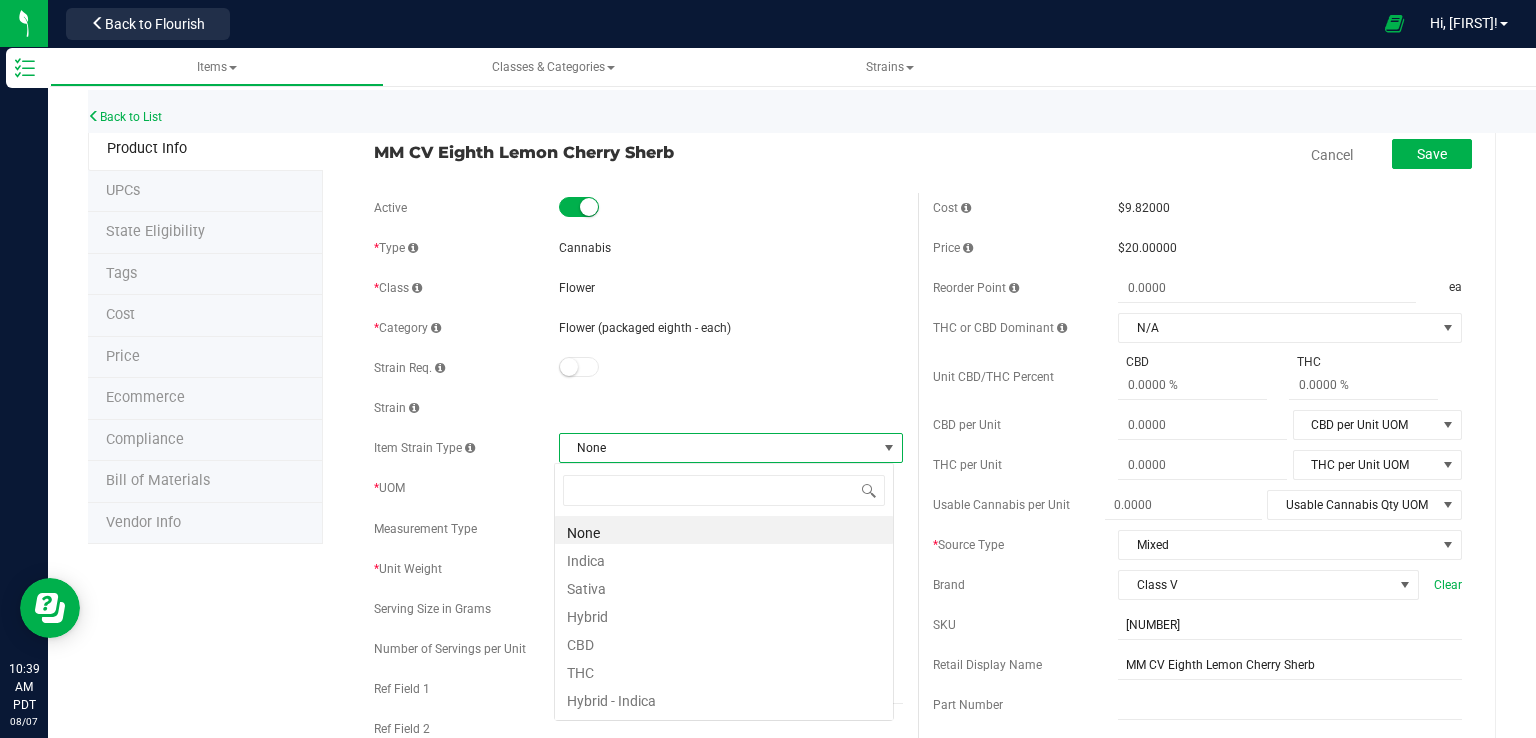 scroll, scrollTop: 99970, scrollLeft: 99660, axis: both 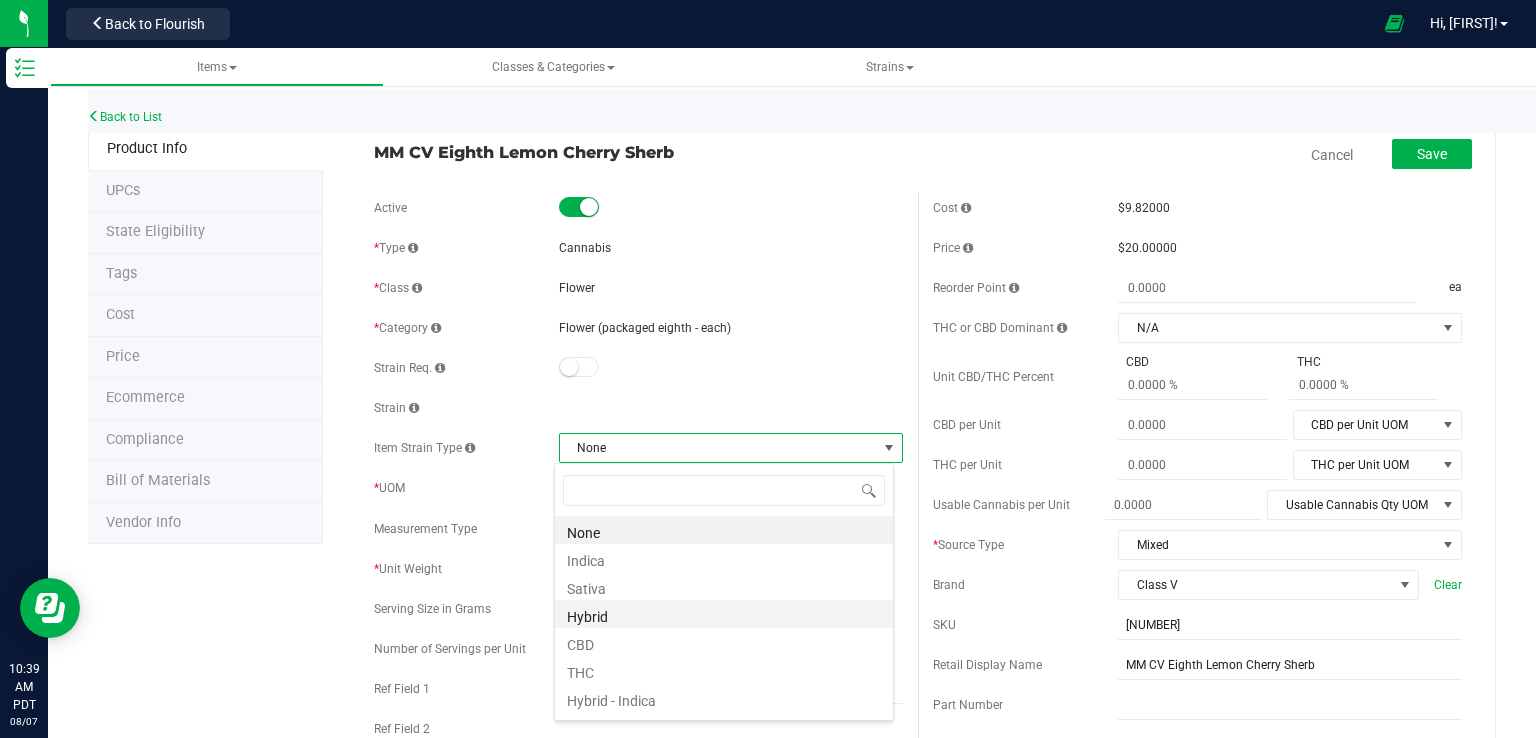 click on "Hybrid" at bounding box center [724, 614] 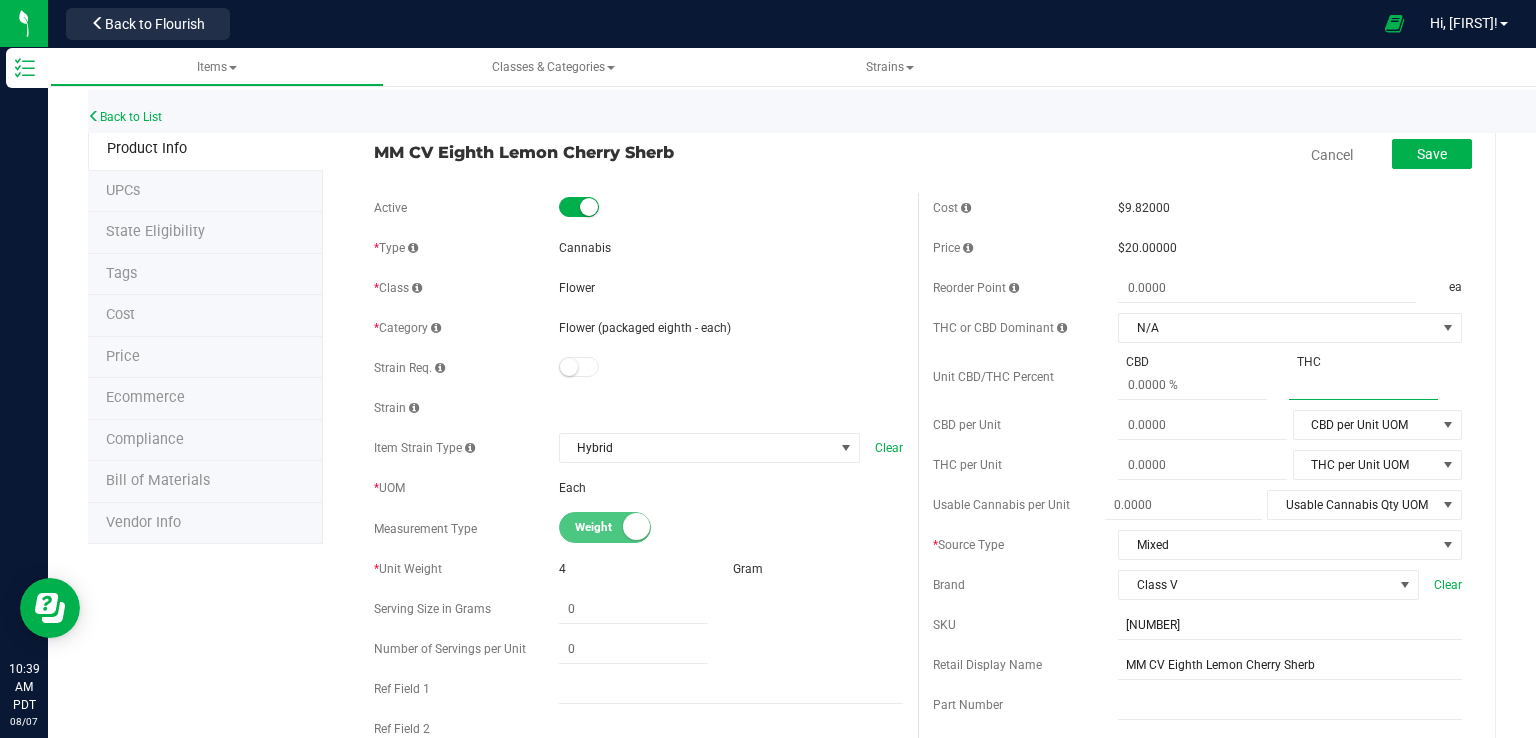 click at bounding box center (1363, 385) 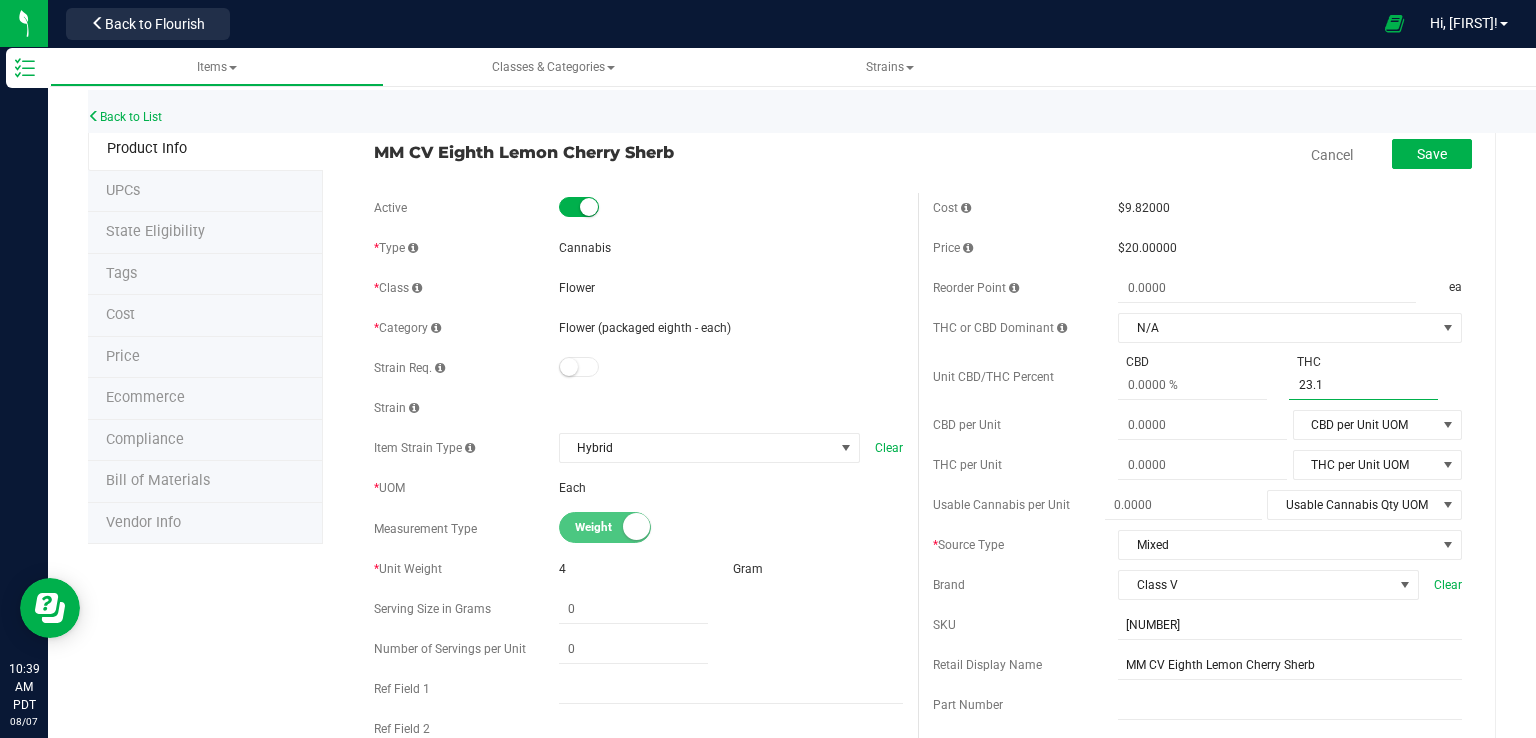 type on "23.19" 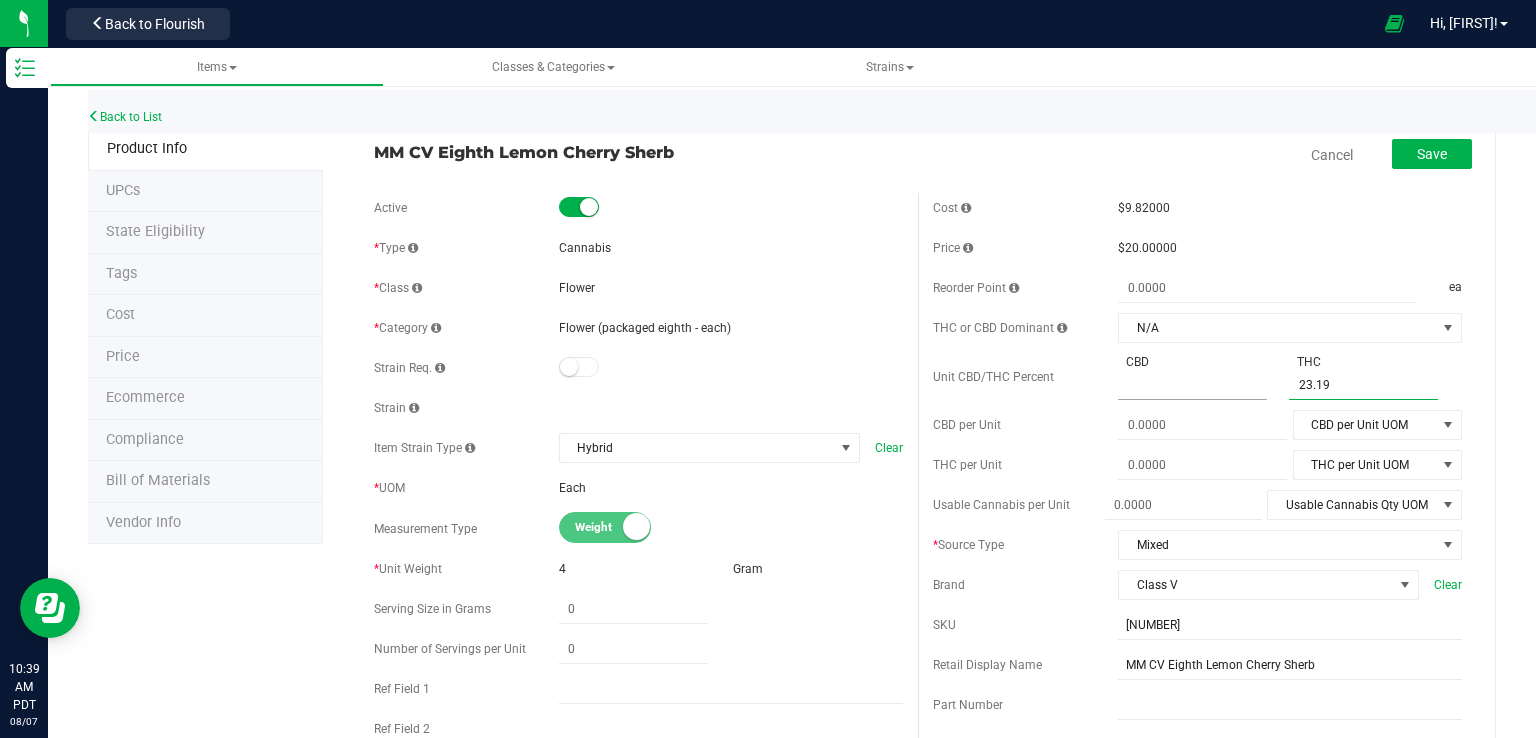type on "23.19 %" 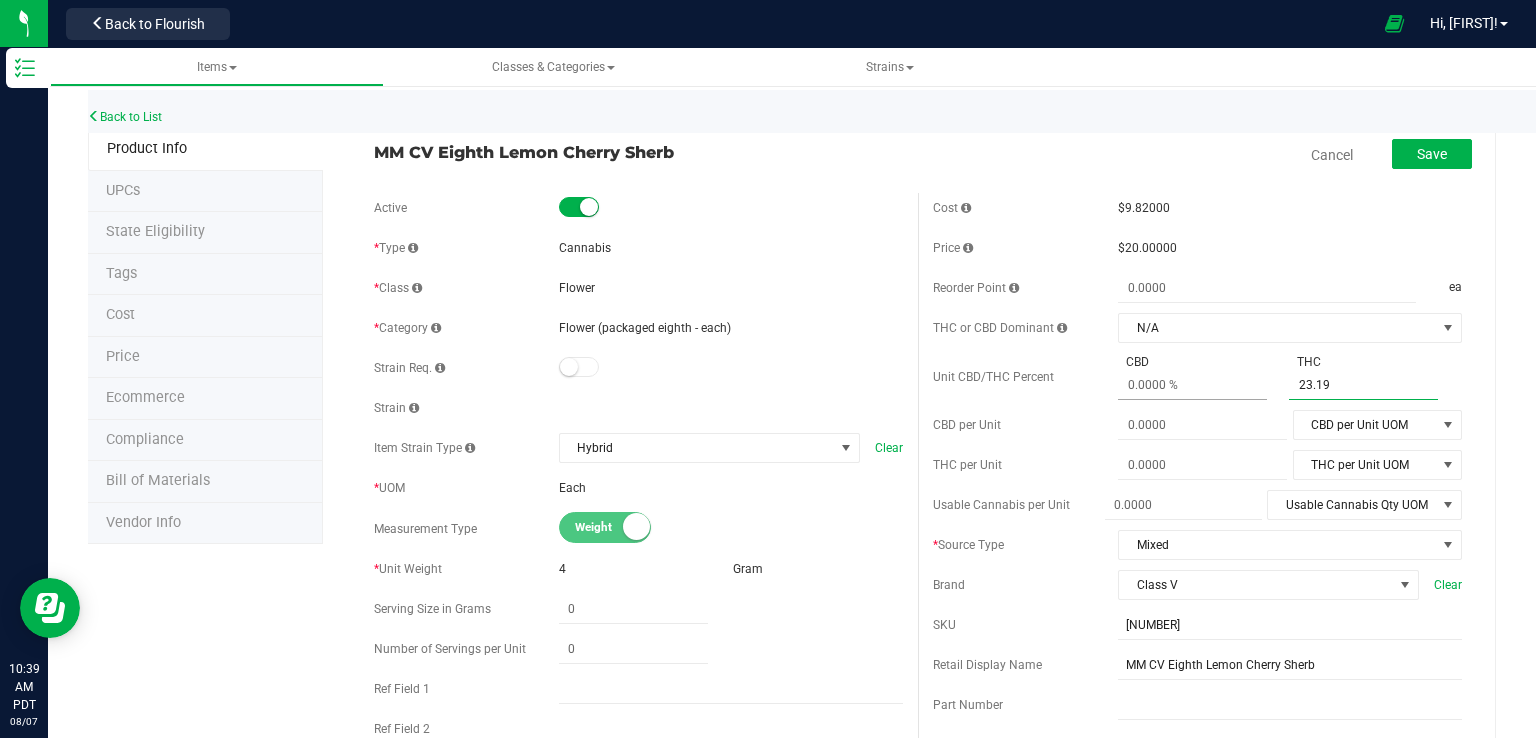 click at bounding box center [1192, 385] 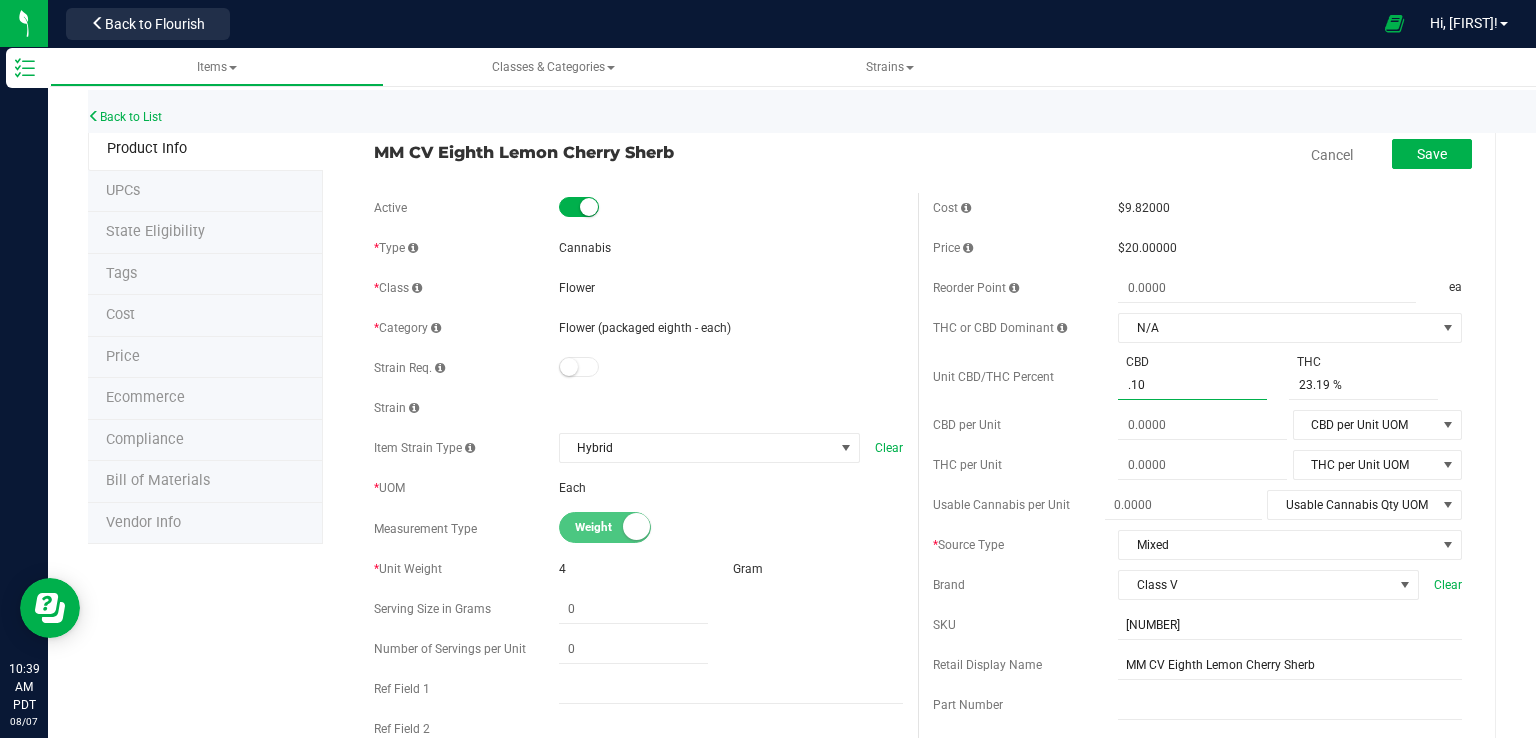 type on ". [NUMBER]" 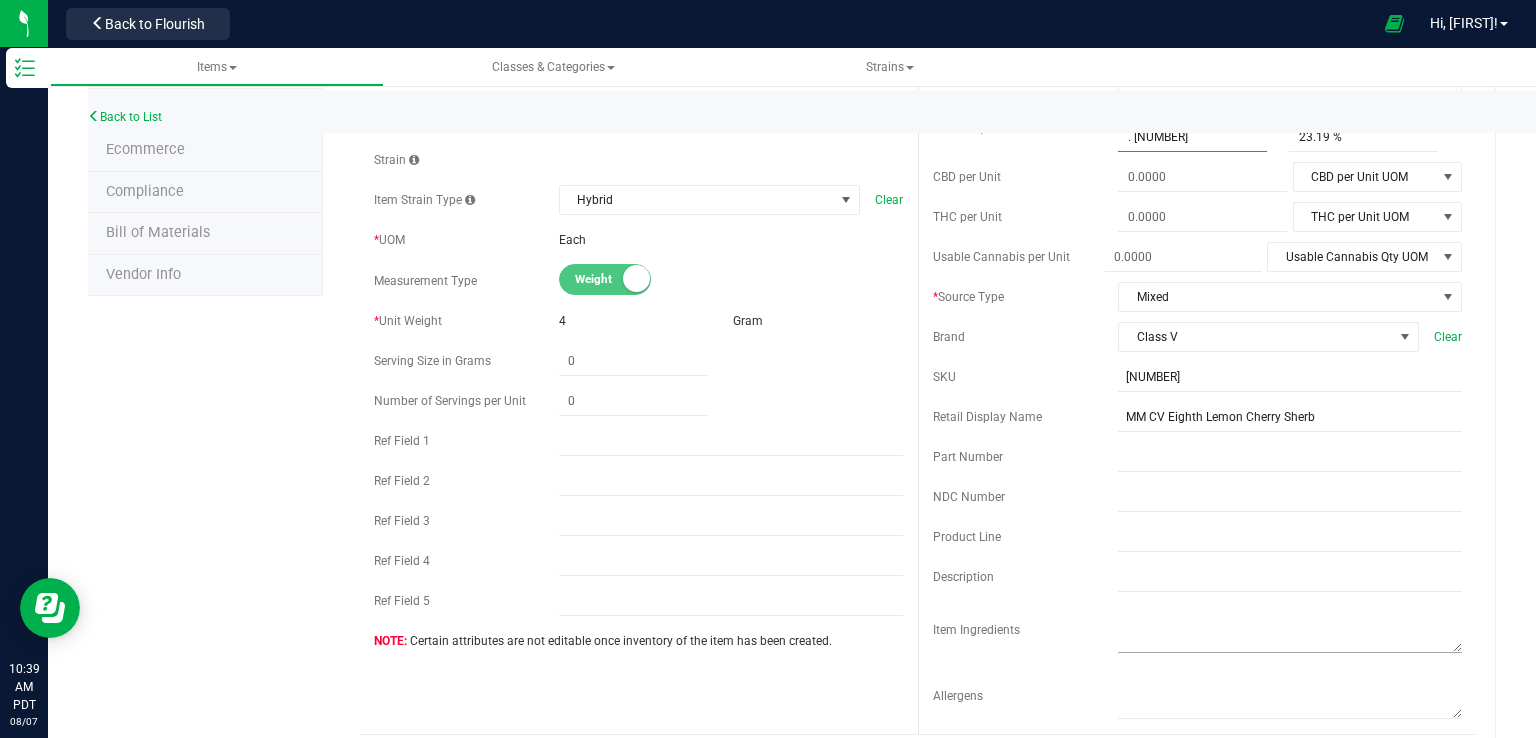 scroll, scrollTop: 333, scrollLeft: 0, axis: vertical 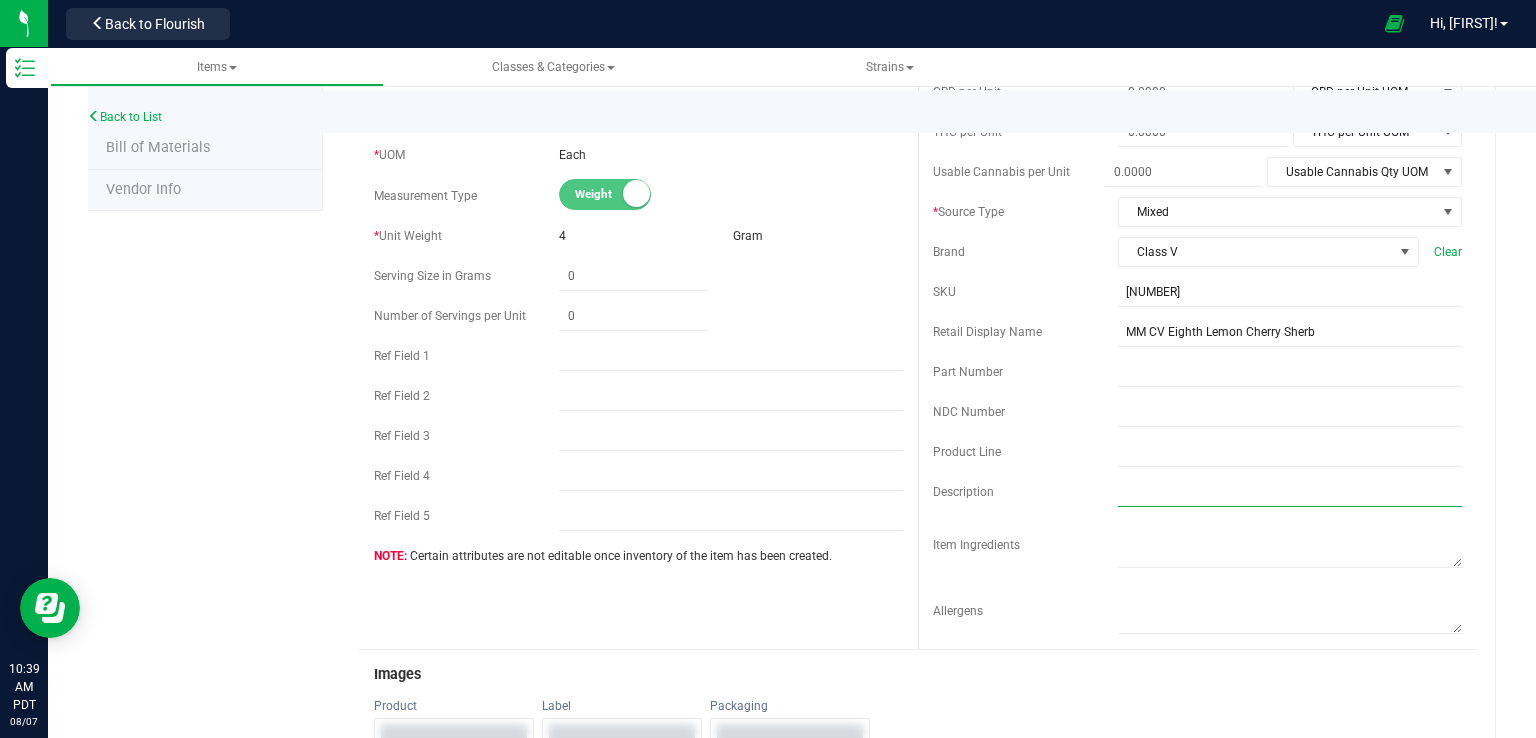 type on "0.102 %" 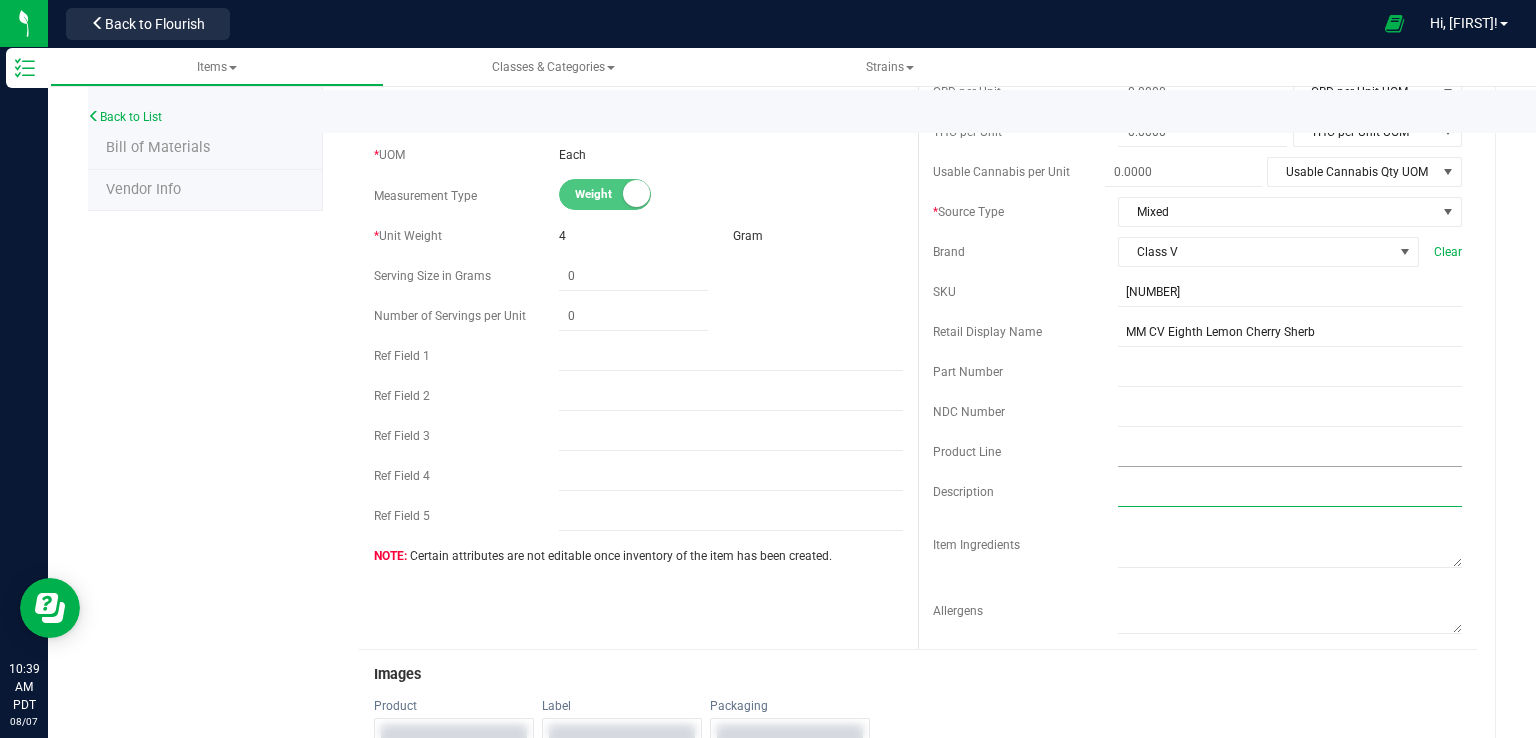 paste on "Lemon Cherry Sherb is a pairing of the wildly popular Lemon Cherry Gelato and Sunset Sherbet. The effects of this strain include being energetic, creative, and euphoric. The flavors are pepper, woody, and piney." 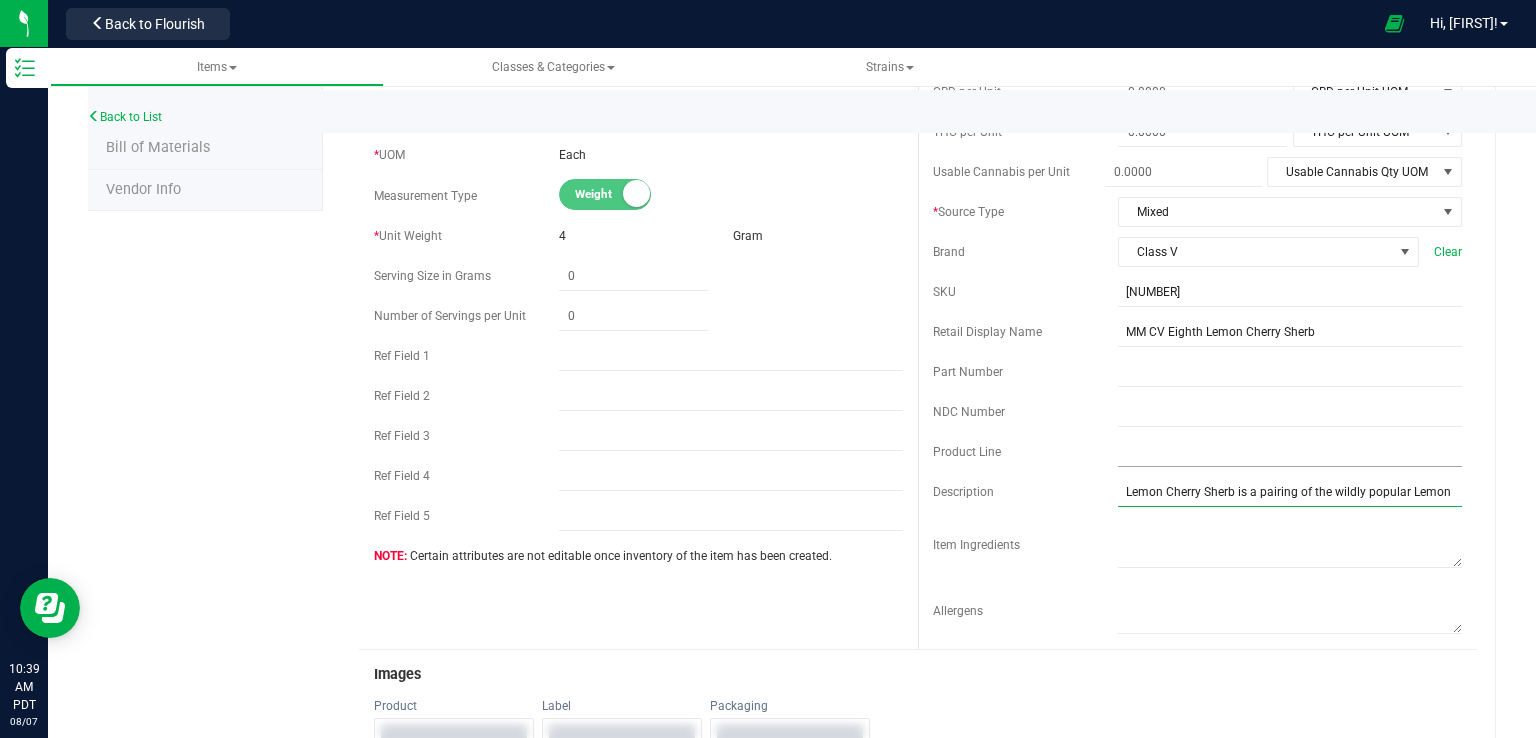 scroll, scrollTop: 0, scrollLeft: 788, axis: horizontal 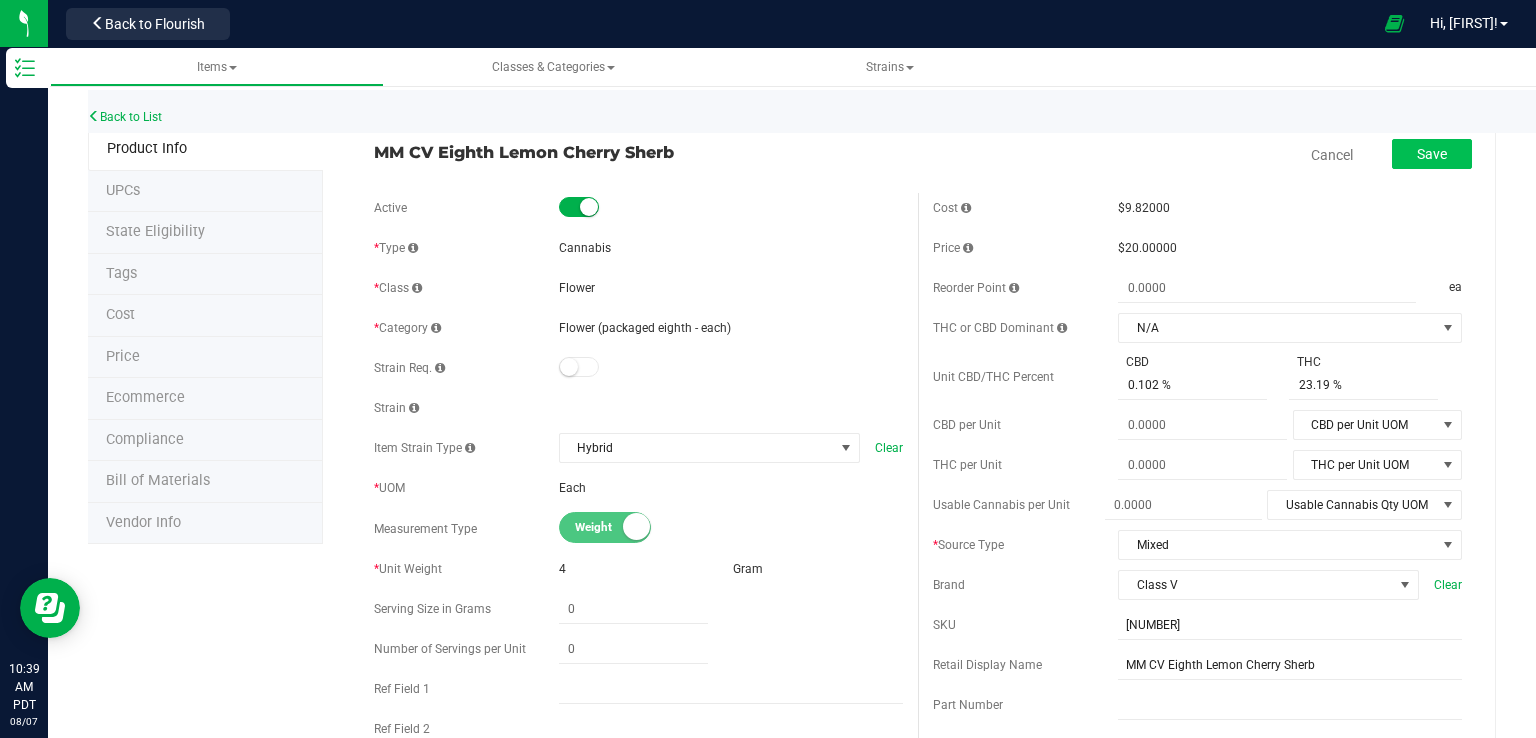 type on "Lemon Cherry Sherb is a pairing of the wildly popular Lemon Cherry Gelato and Sunset Sherbet. The effects of this strain include being energetic, creative, and euphoric. The flavors are pepper, woody, and piney." 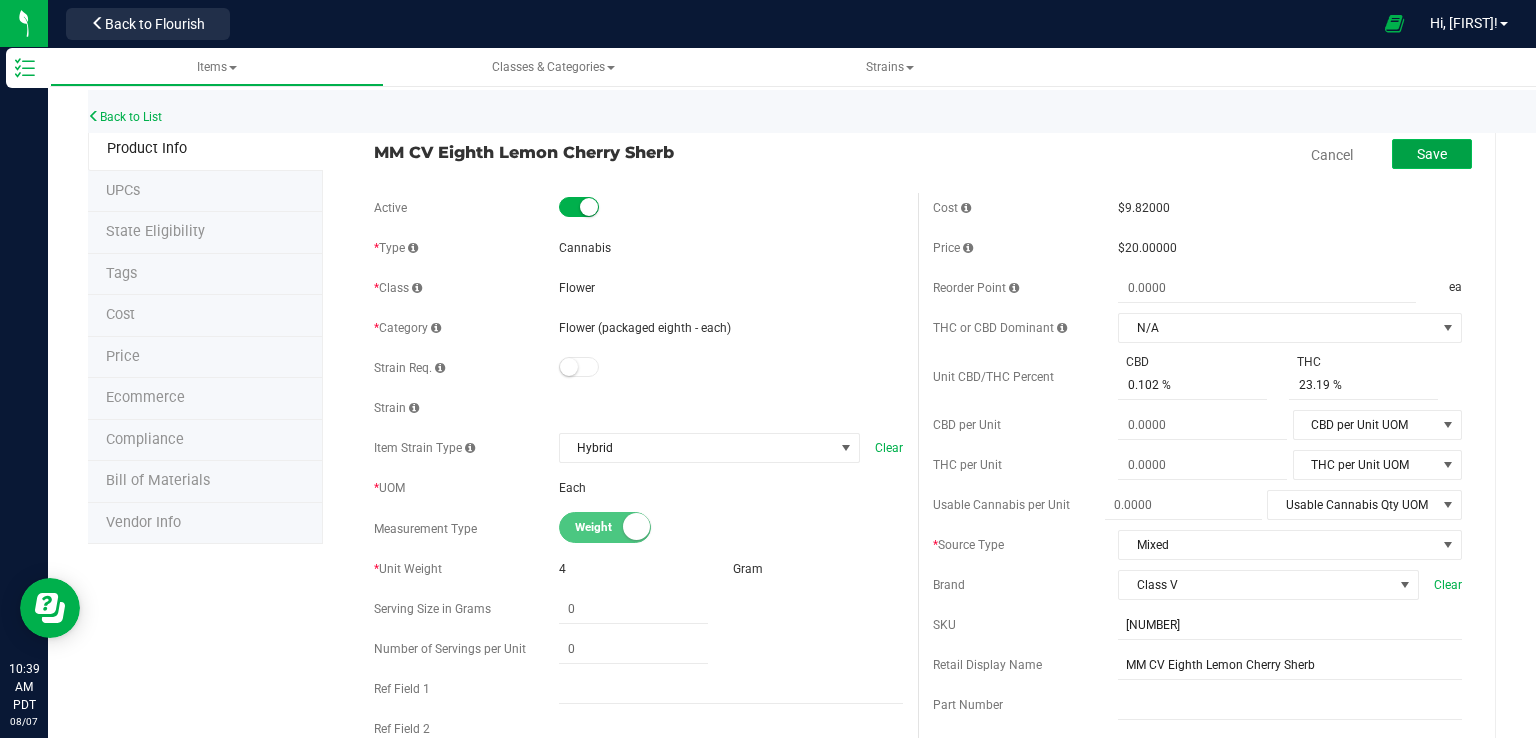 scroll, scrollTop: 0, scrollLeft: 0, axis: both 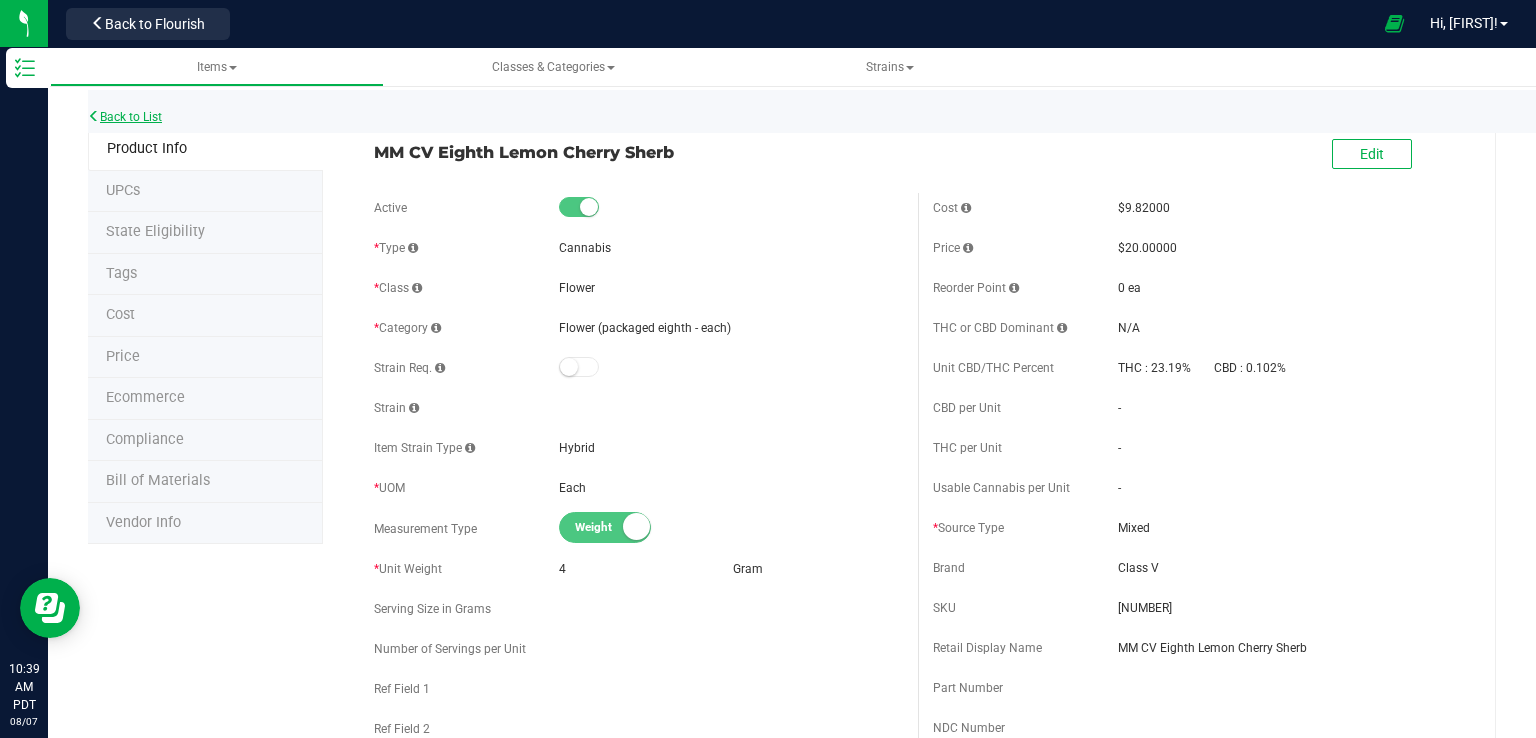 click on "Back to List" at bounding box center [125, 117] 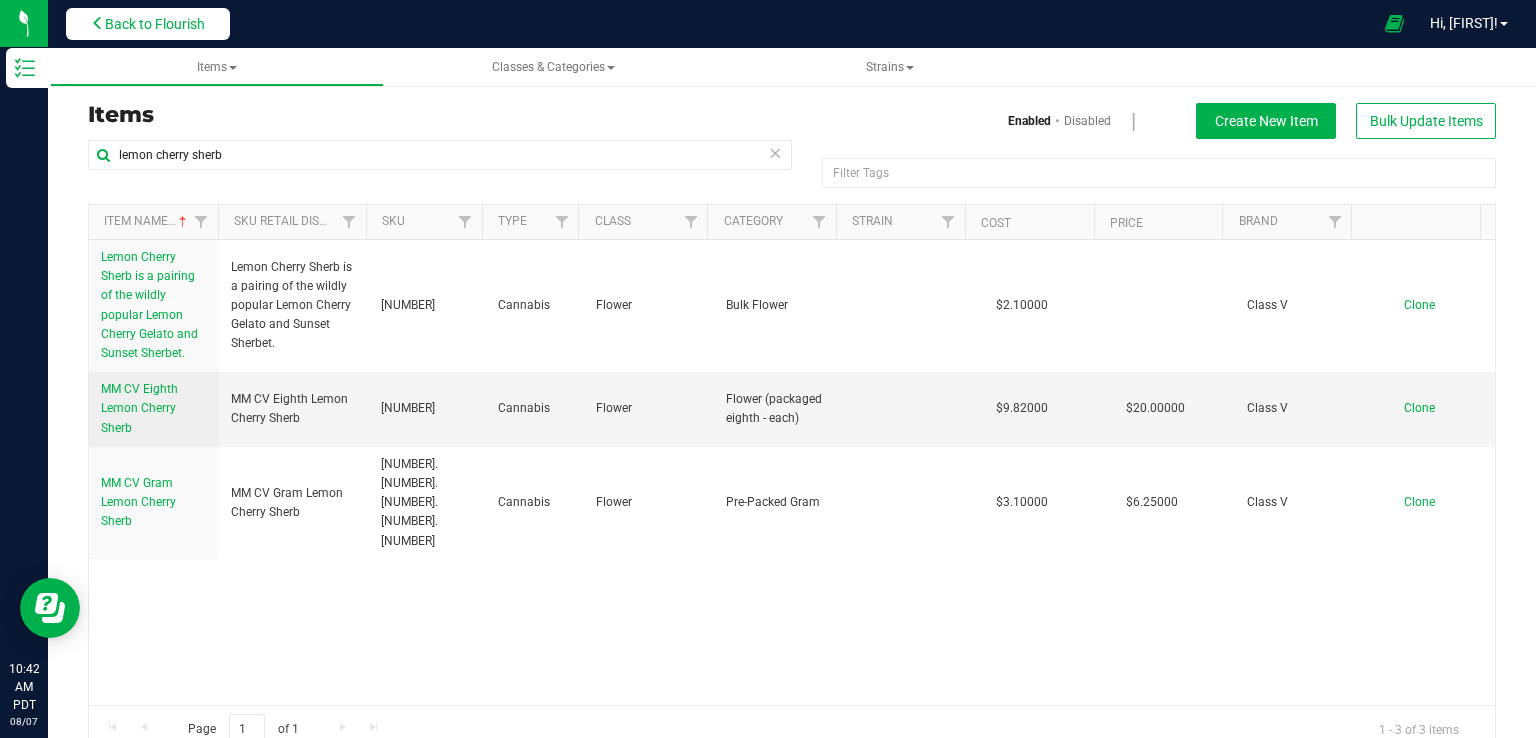 click on "Back to Flourish" at bounding box center (155, 24) 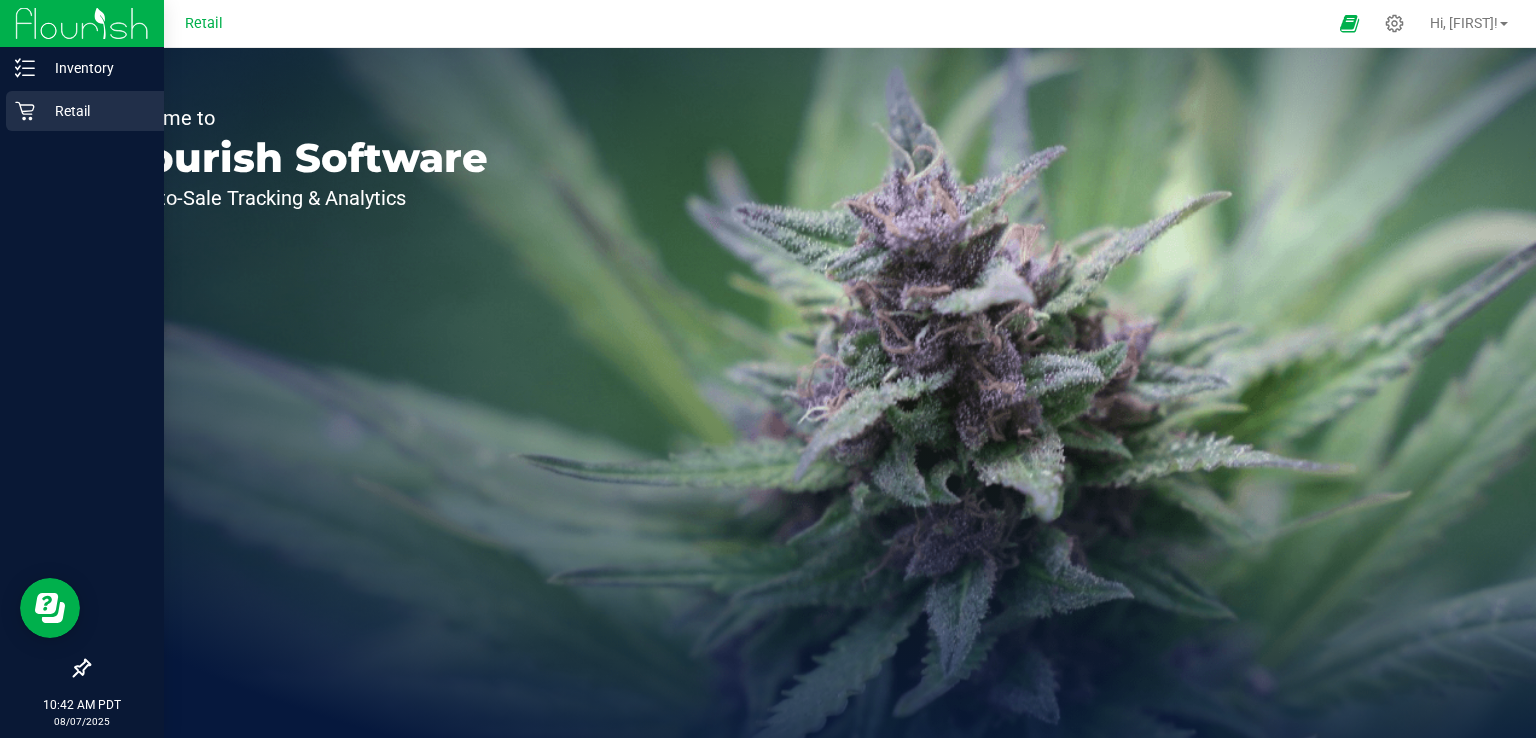 click 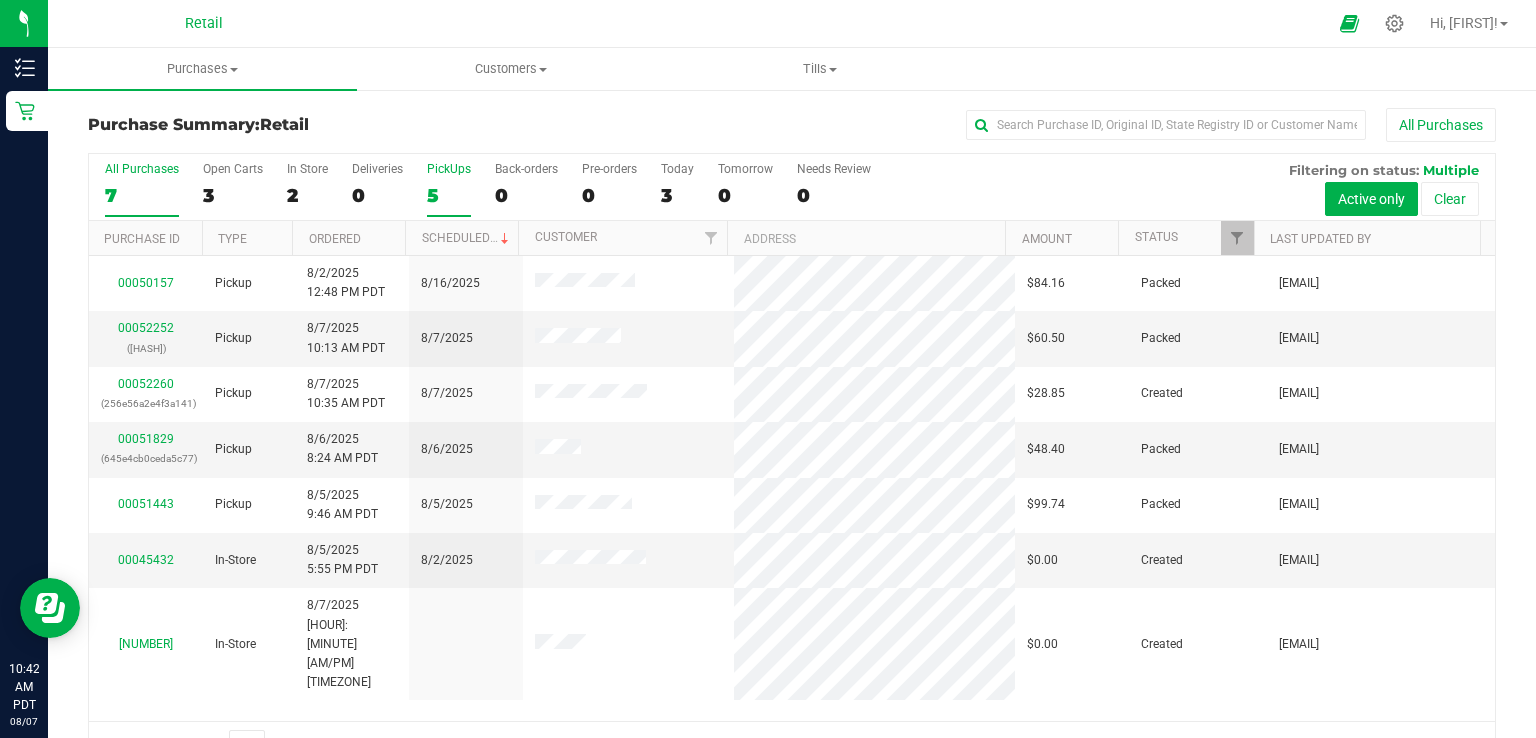click on "5" at bounding box center (449, 195) 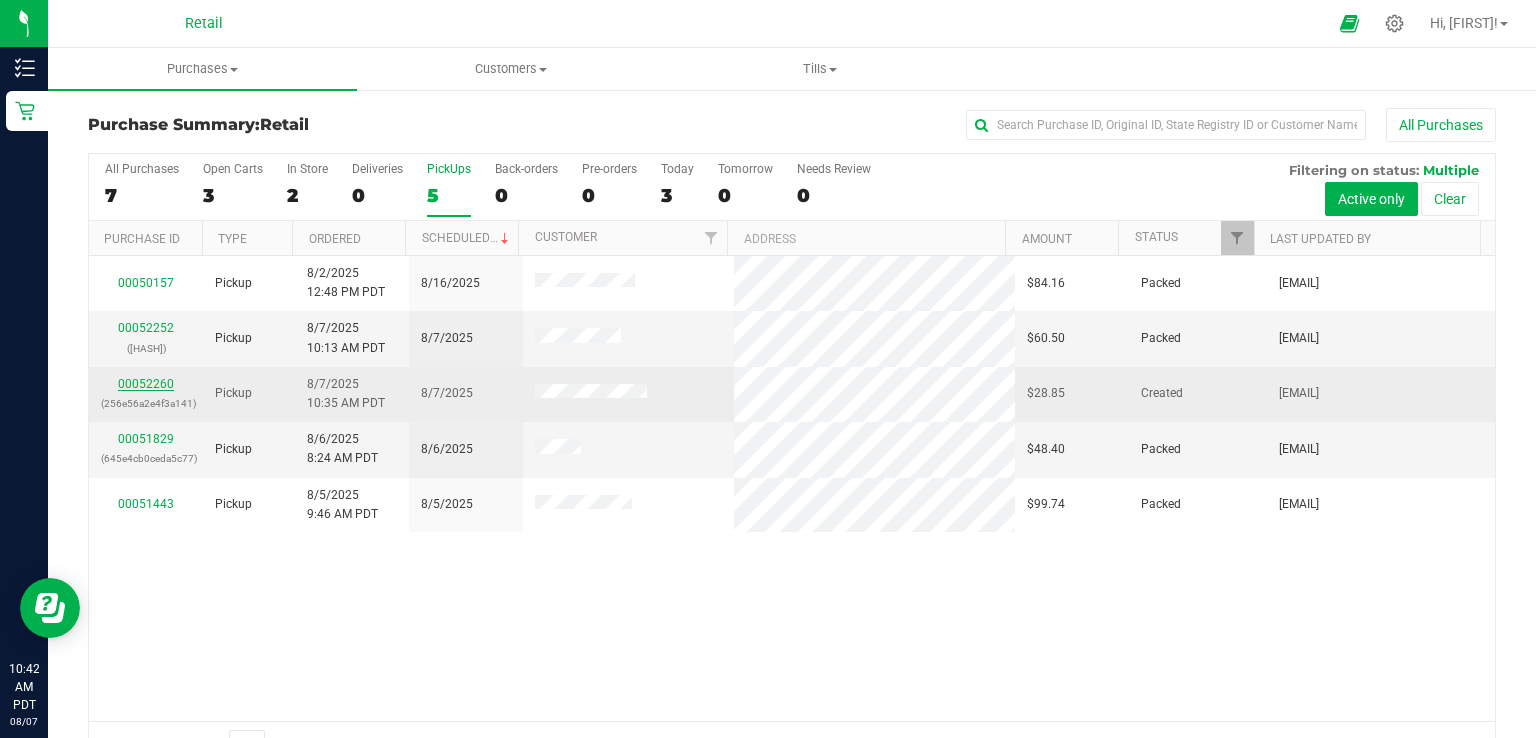 click on "00052260" at bounding box center (146, 384) 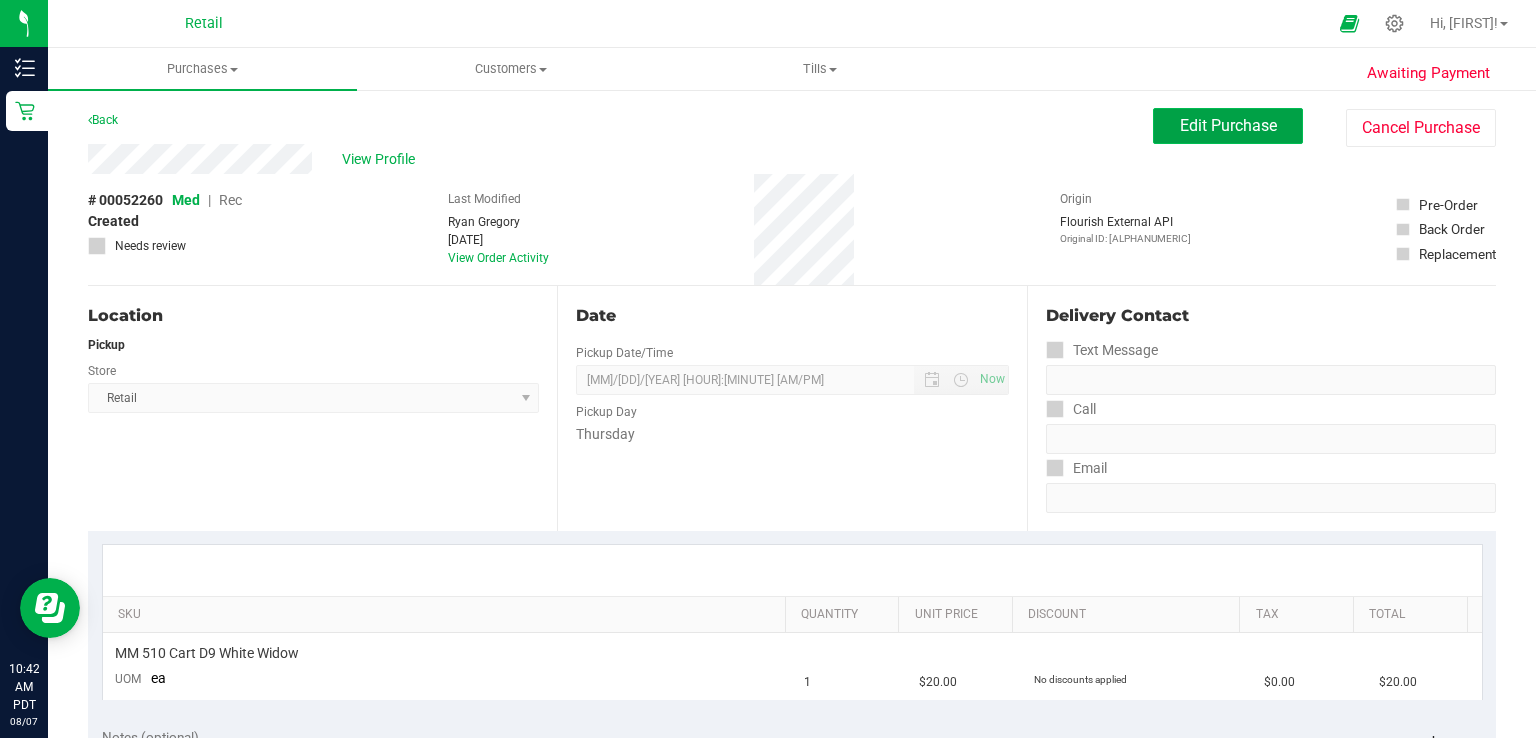 click on "Edit Purchase" at bounding box center [1228, 126] 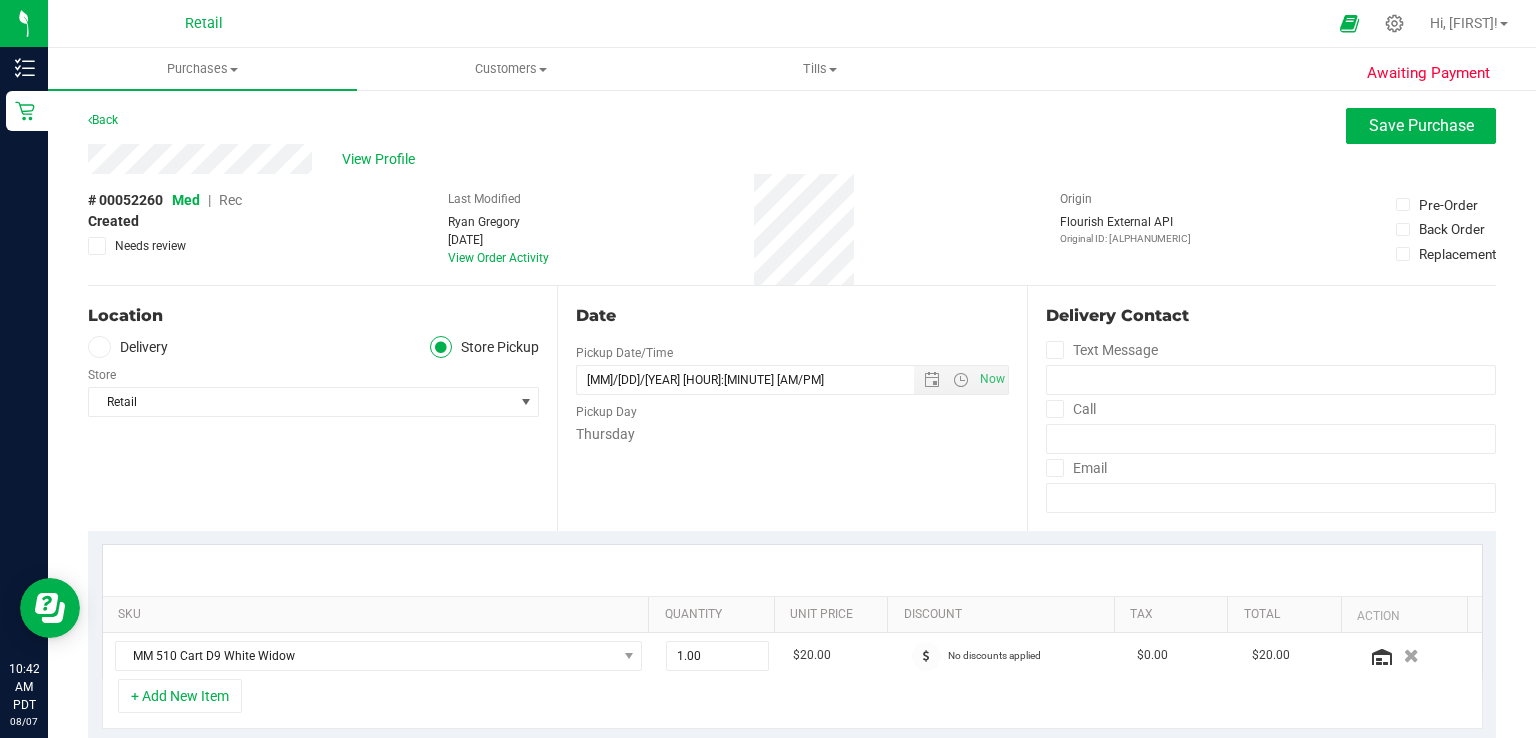 click on "Rec" at bounding box center (230, 200) 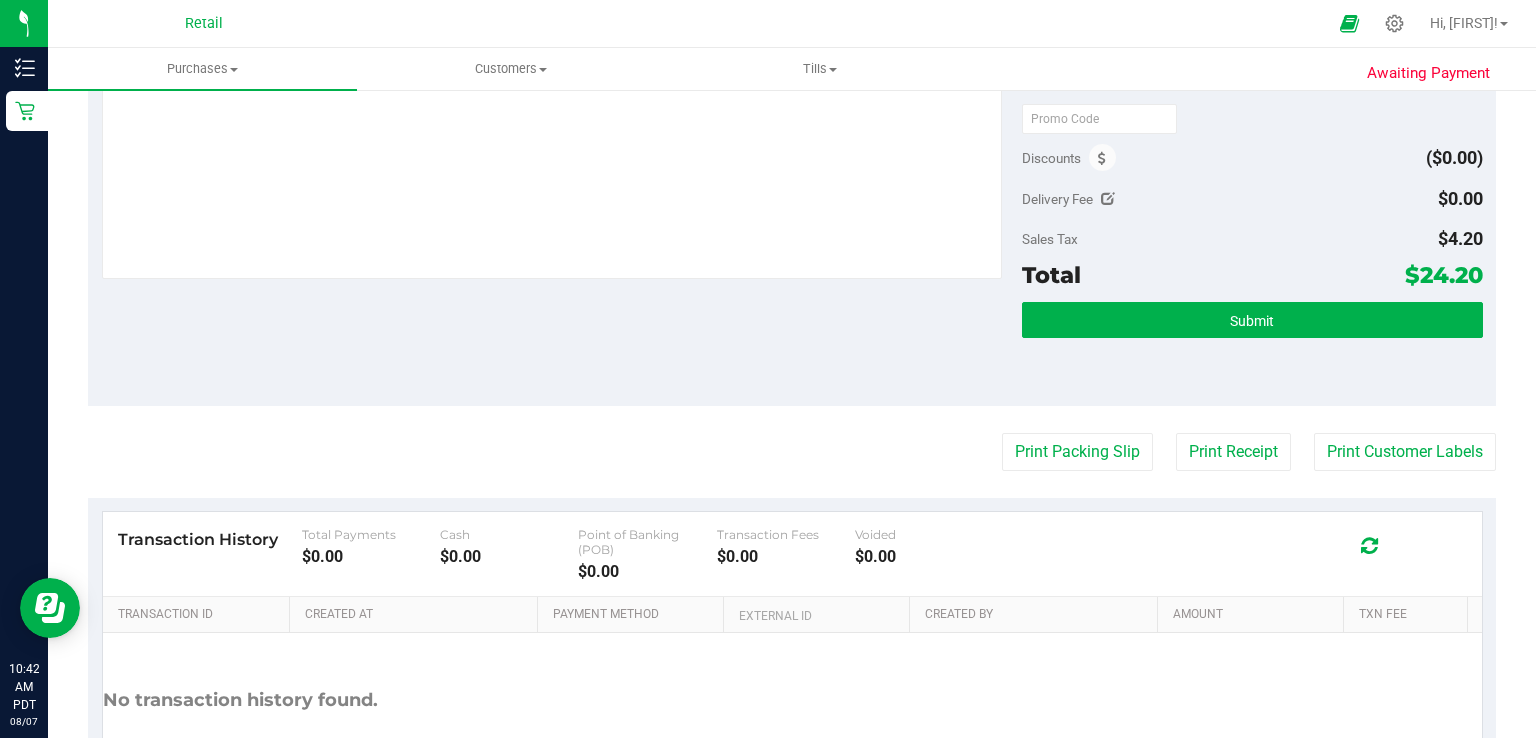 scroll, scrollTop: 700, scrollLeft: 0, axis: vertical 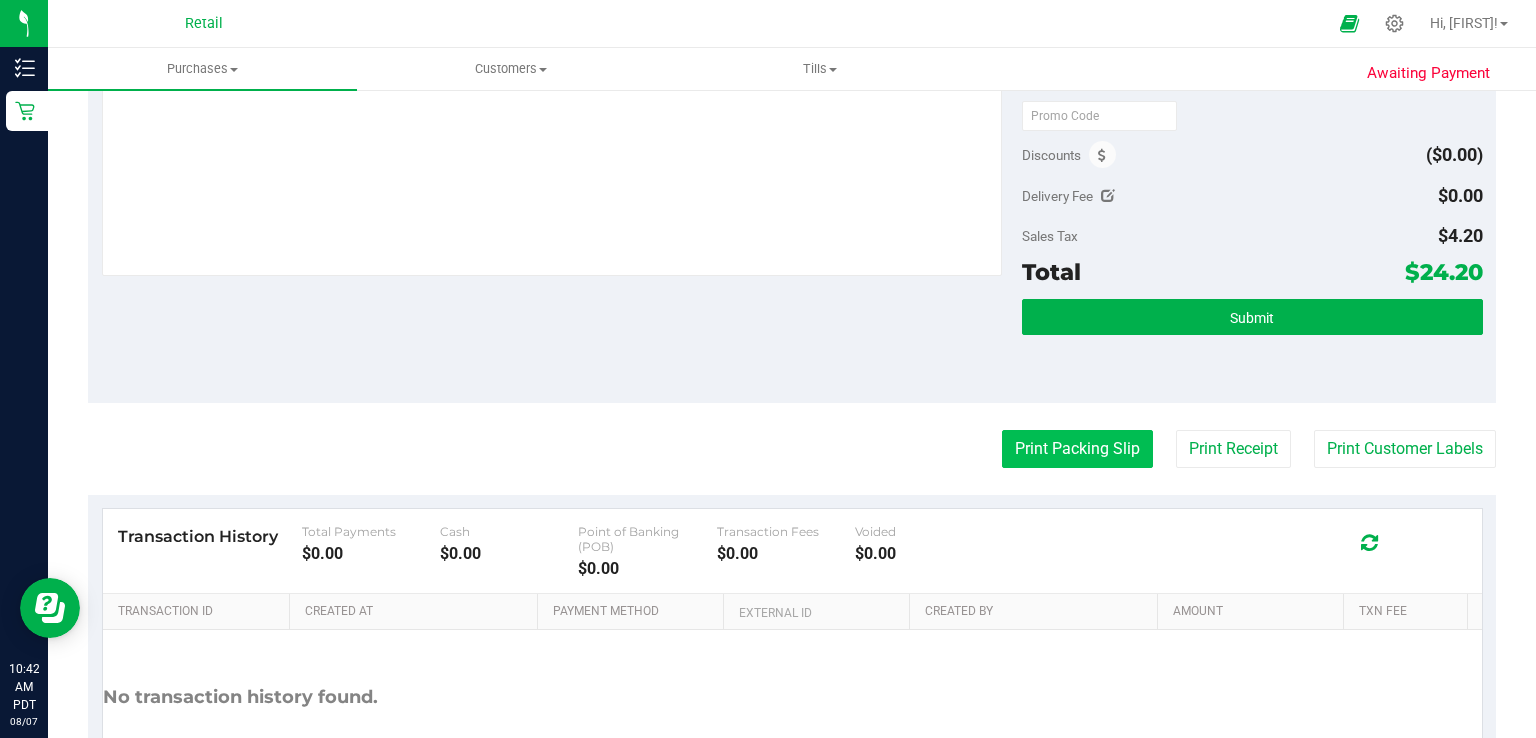 click on "Print Packing Slip" at bounding box center (1077, 449) 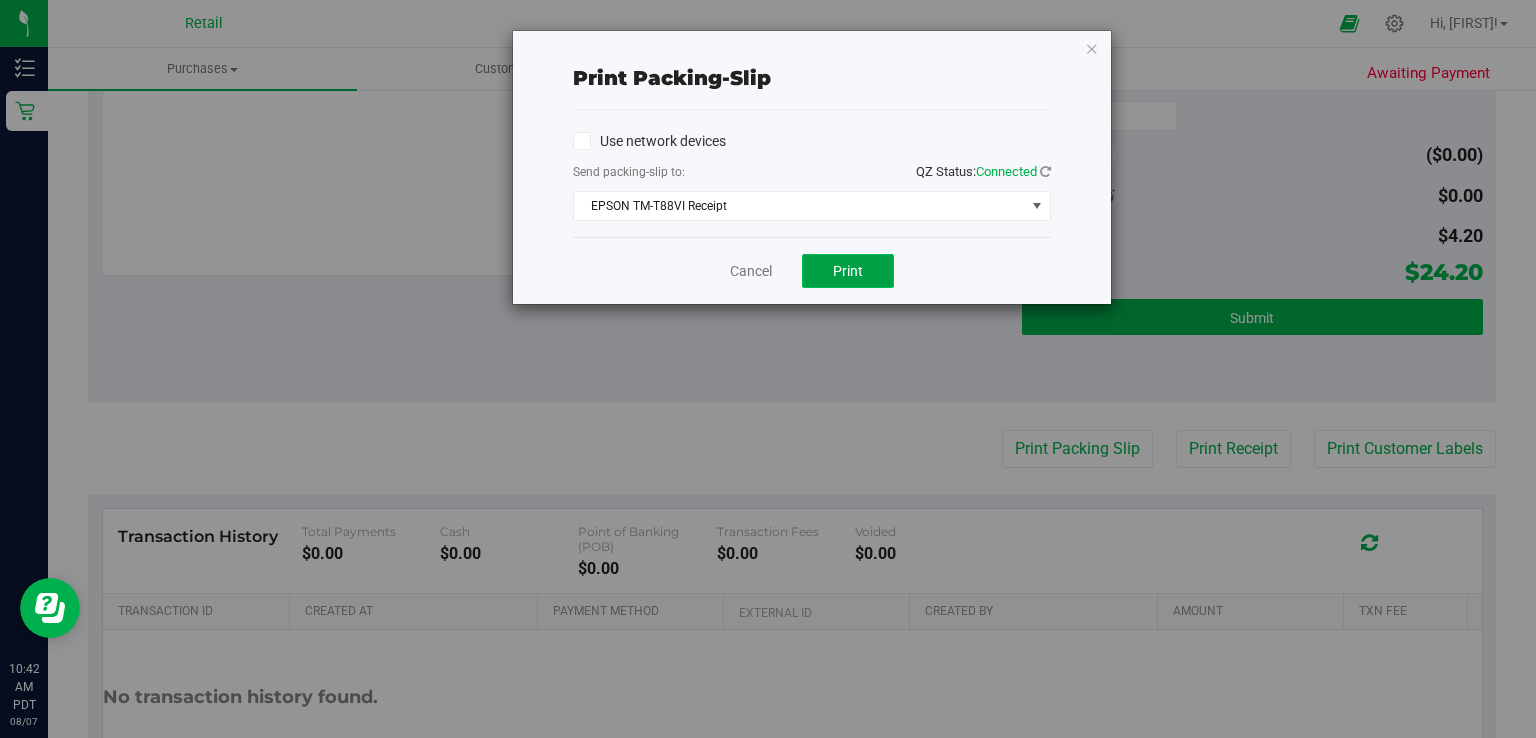 click on "Print" at bounding box center [848, 271] 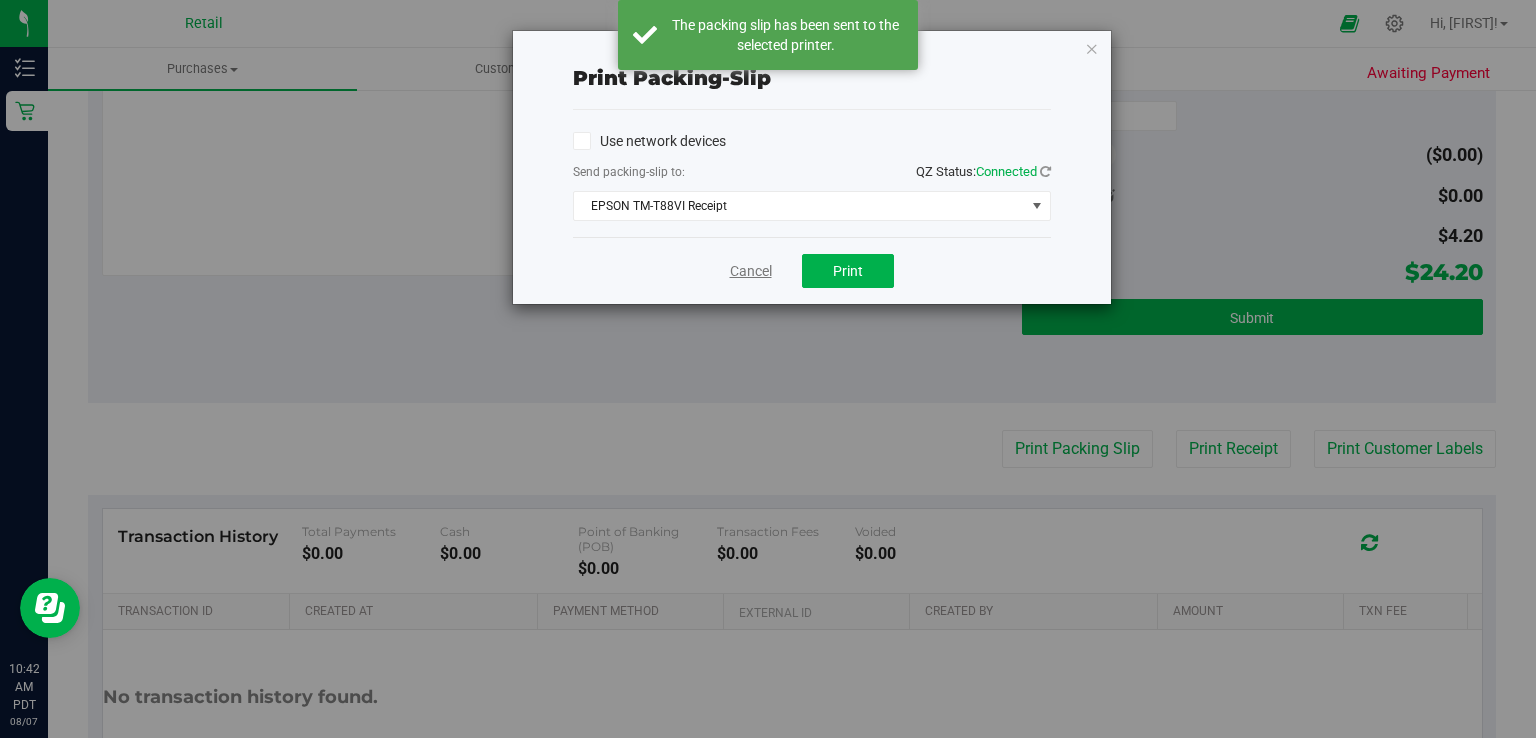 click on "Cancel" at bounding box center [751, 271] 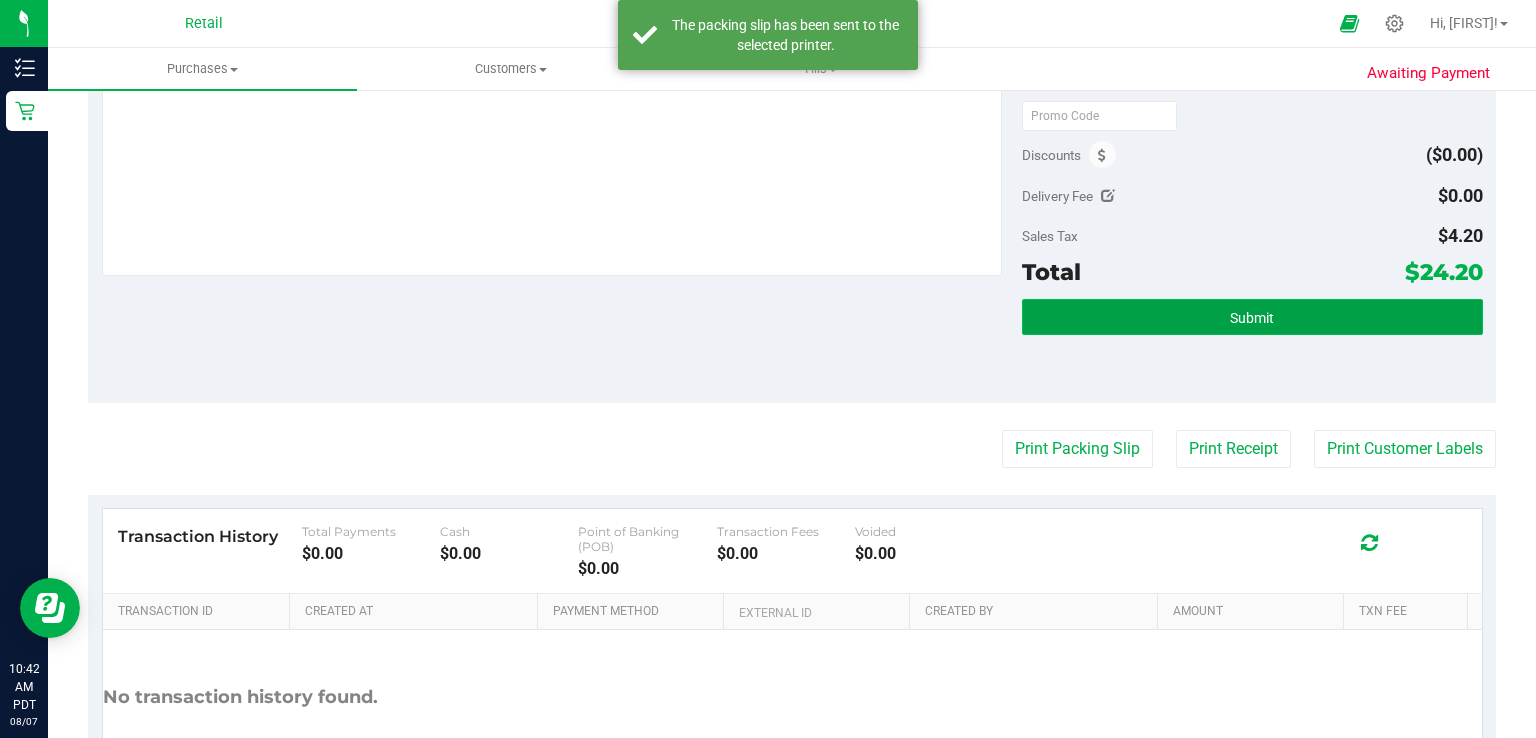 click on "Submit" at bounding box center [1252, 317] 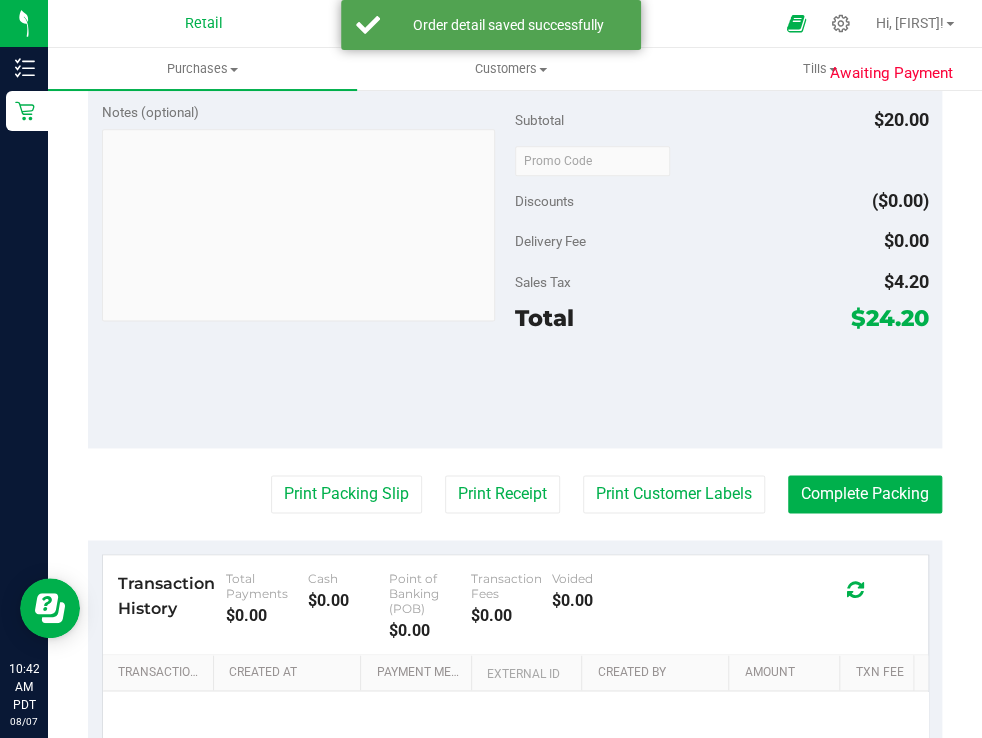 click at bounding box center [722, 390] 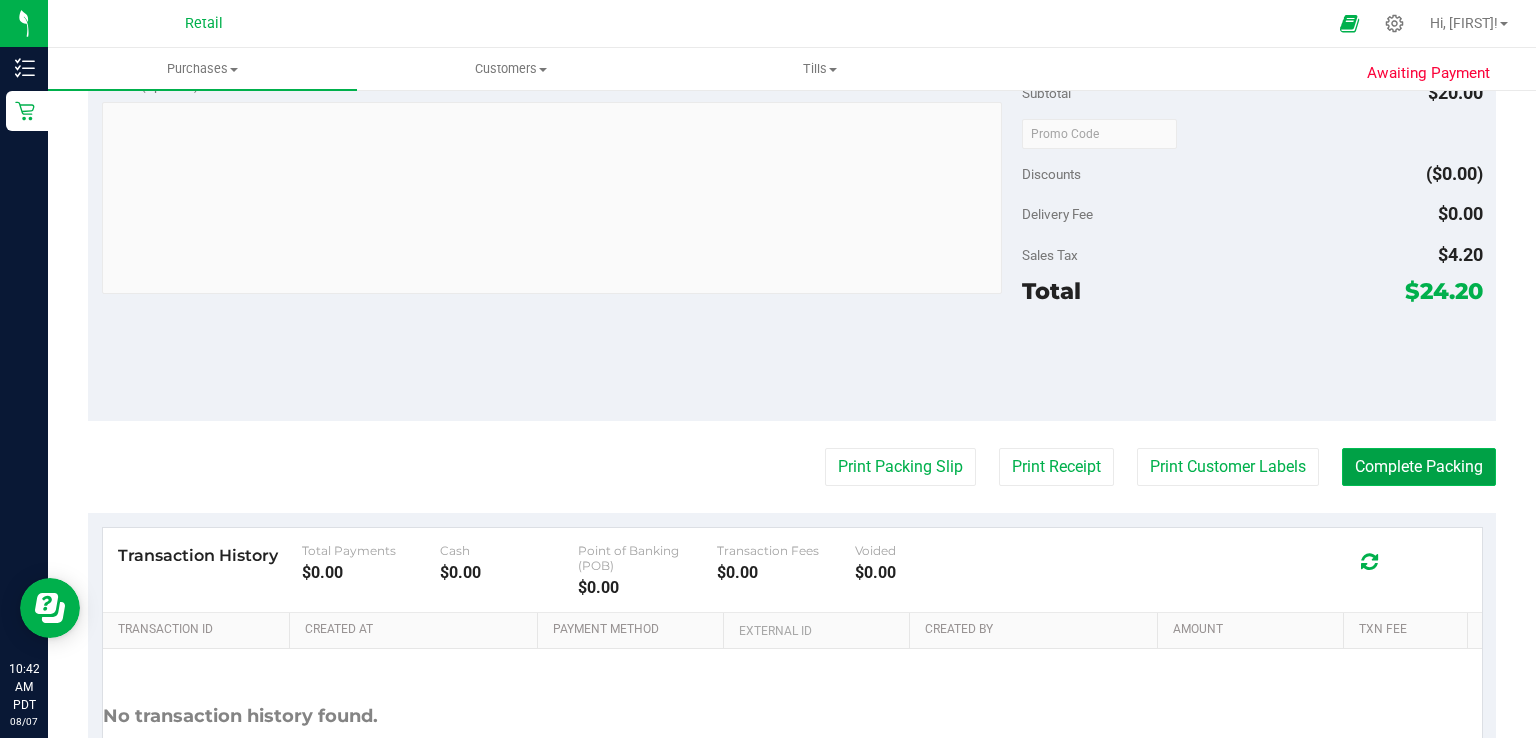 click on "Complete Packing" at bounding box center [1419, 467] 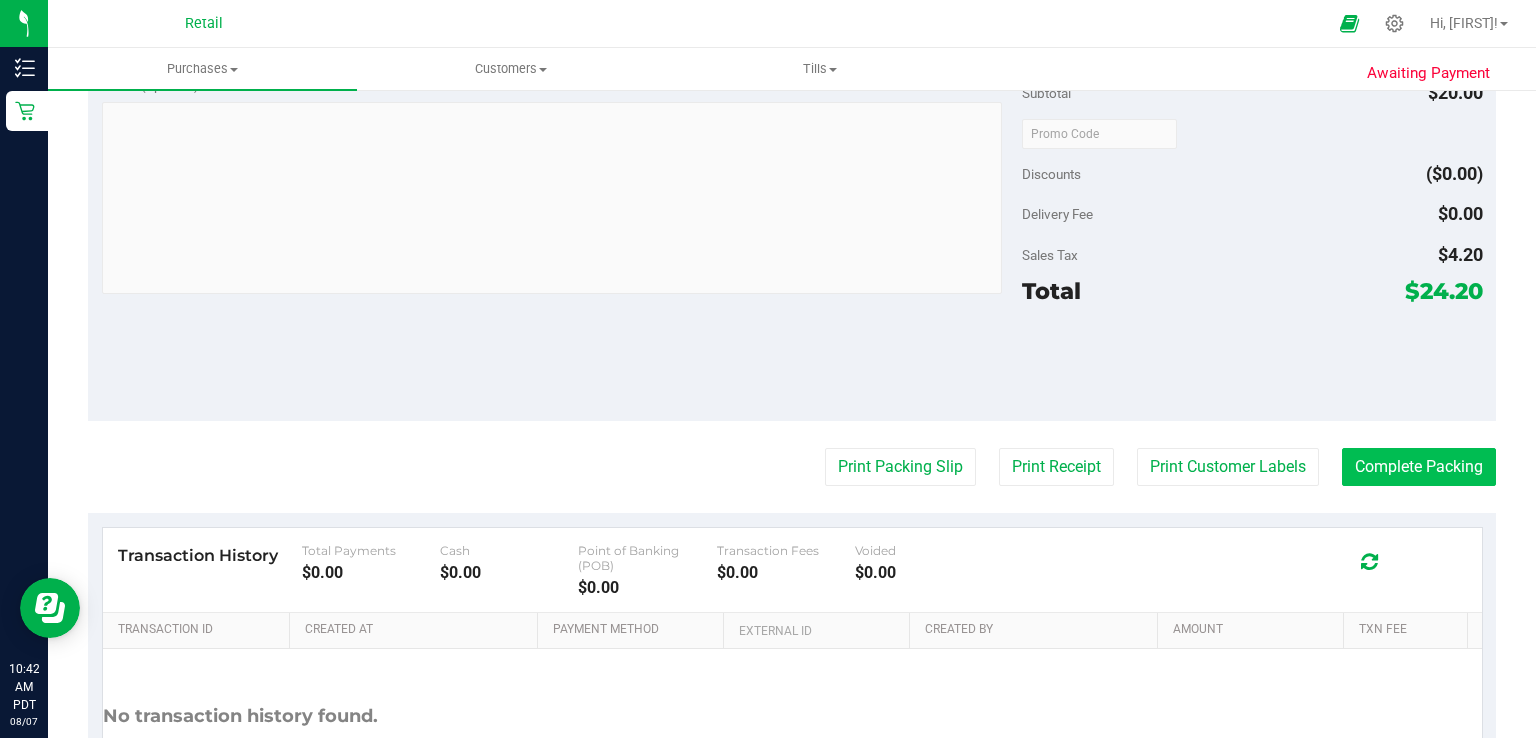 scroll, scrollTop: 0, scrollLeft: 0, axis: both 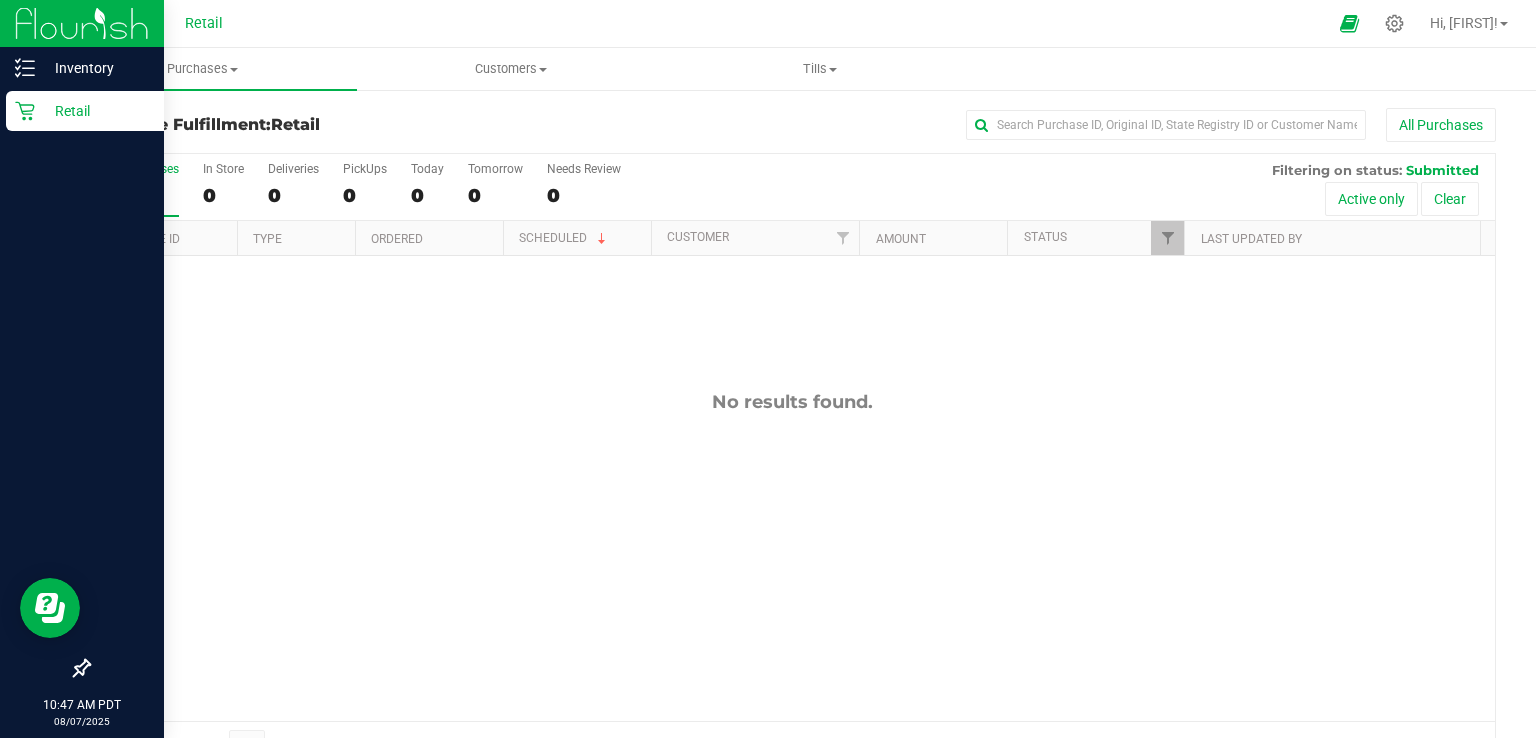 click on "Retail" at bounding box center (82, 112) 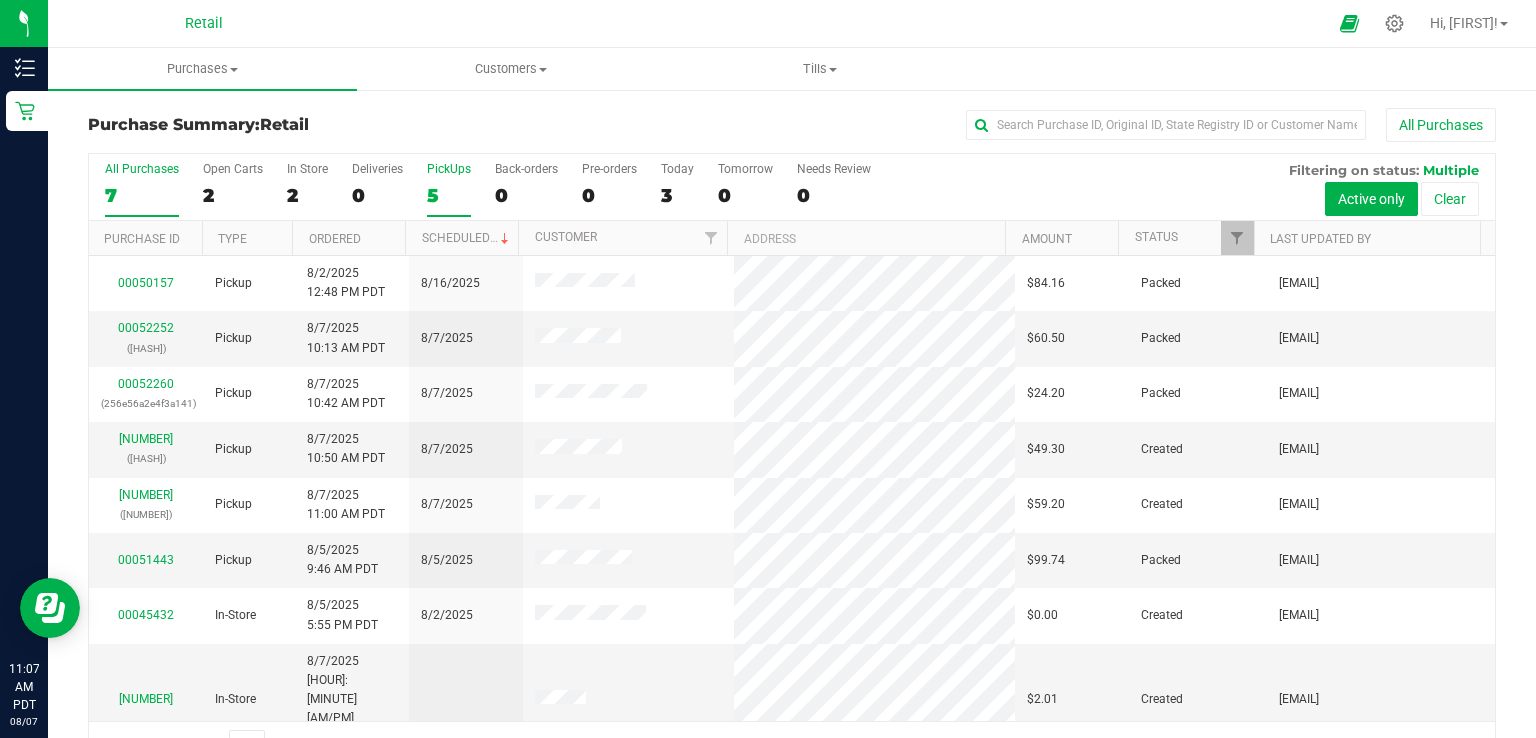 click on "5" at bounding box center [449, 195] 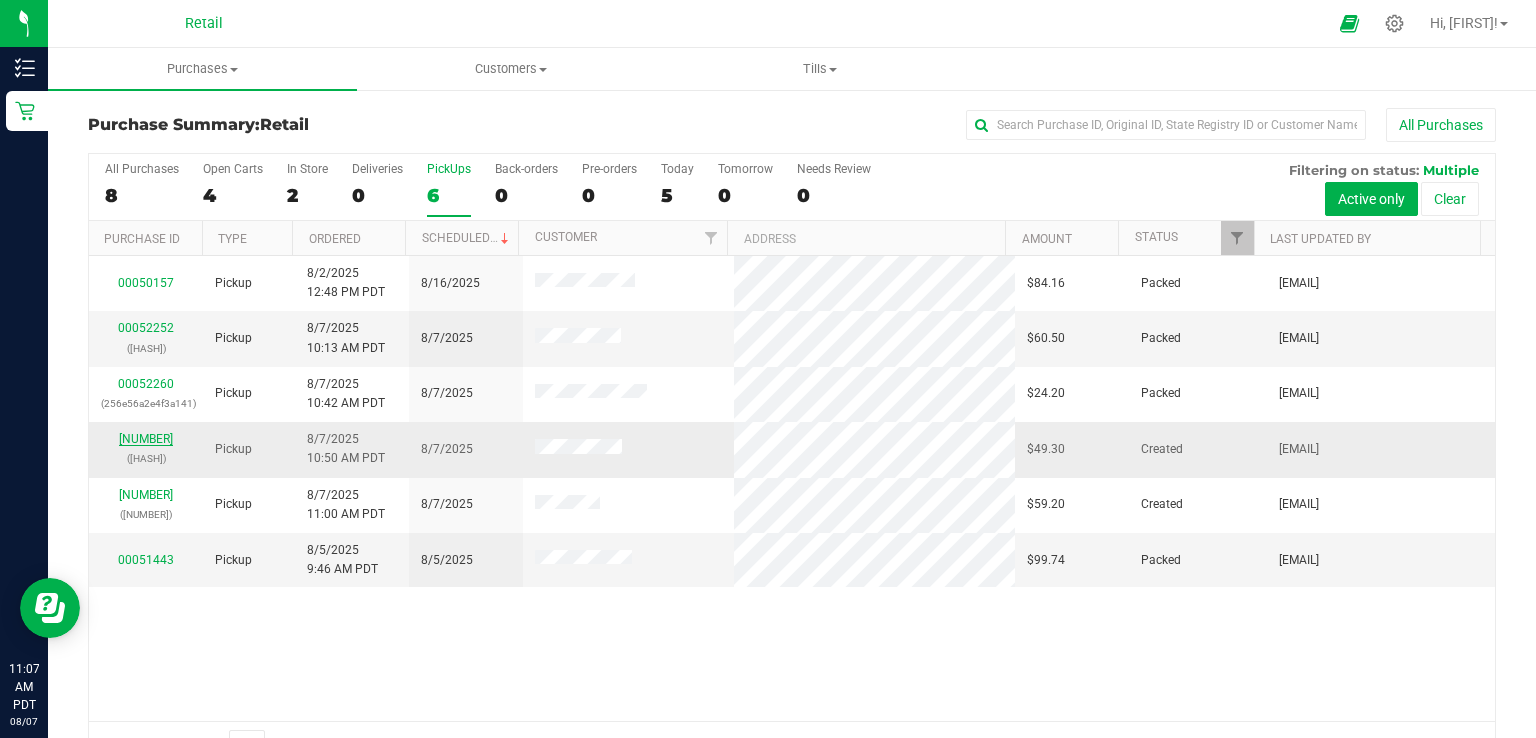click on "[NUMBER]" at bounding box center (146, 439) 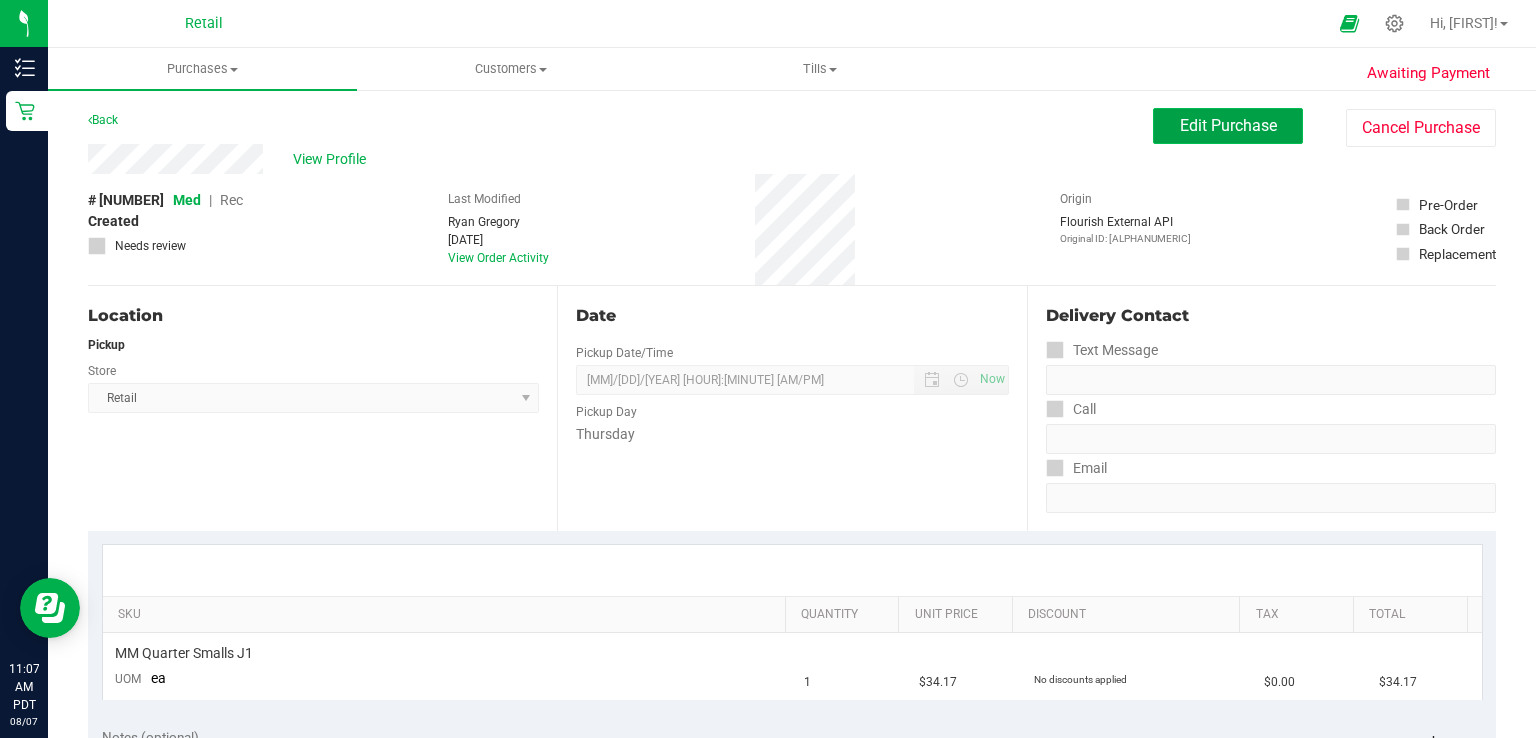 click on "Edit Purchase" at bounding box center [1228, 125] 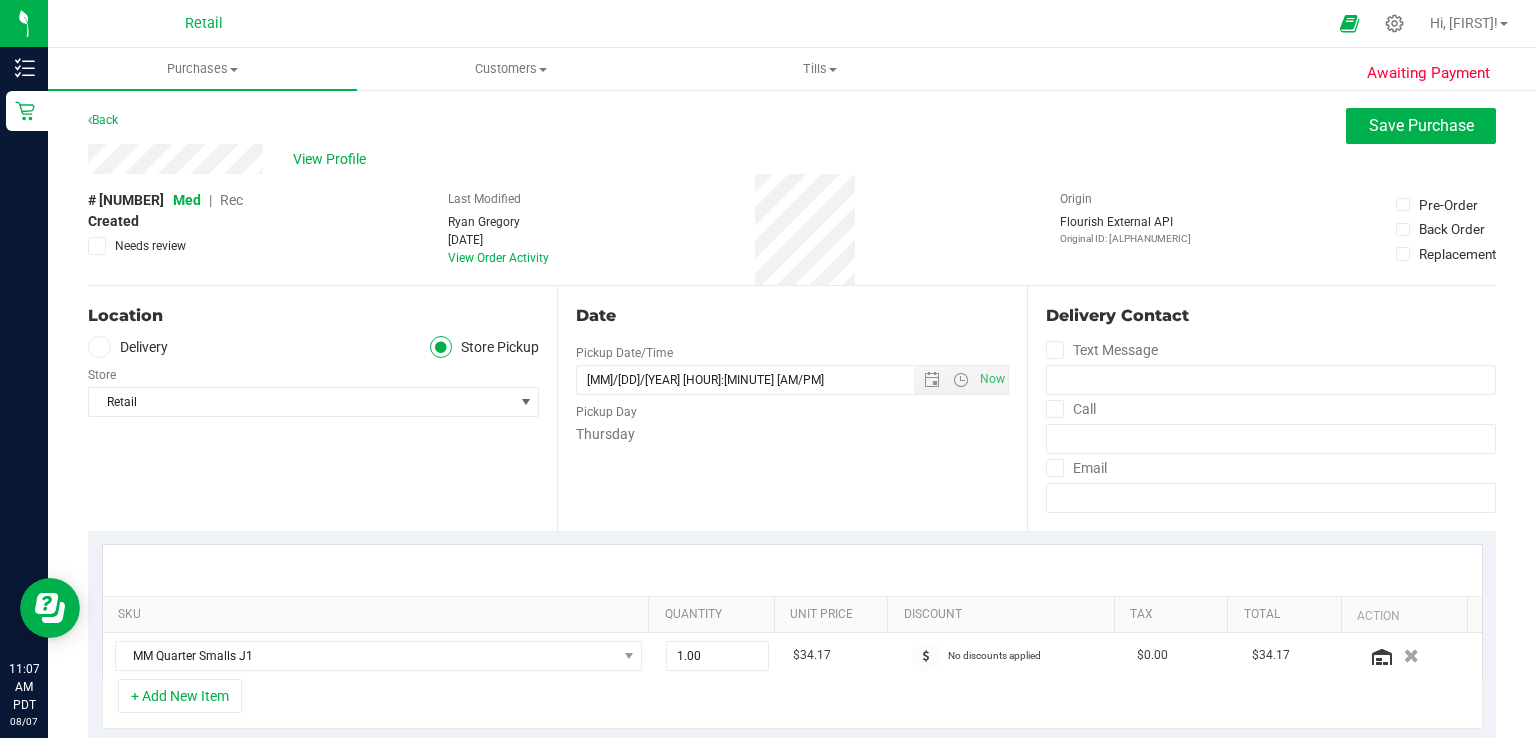 click on "Rec" at bounding box center [231, 200] 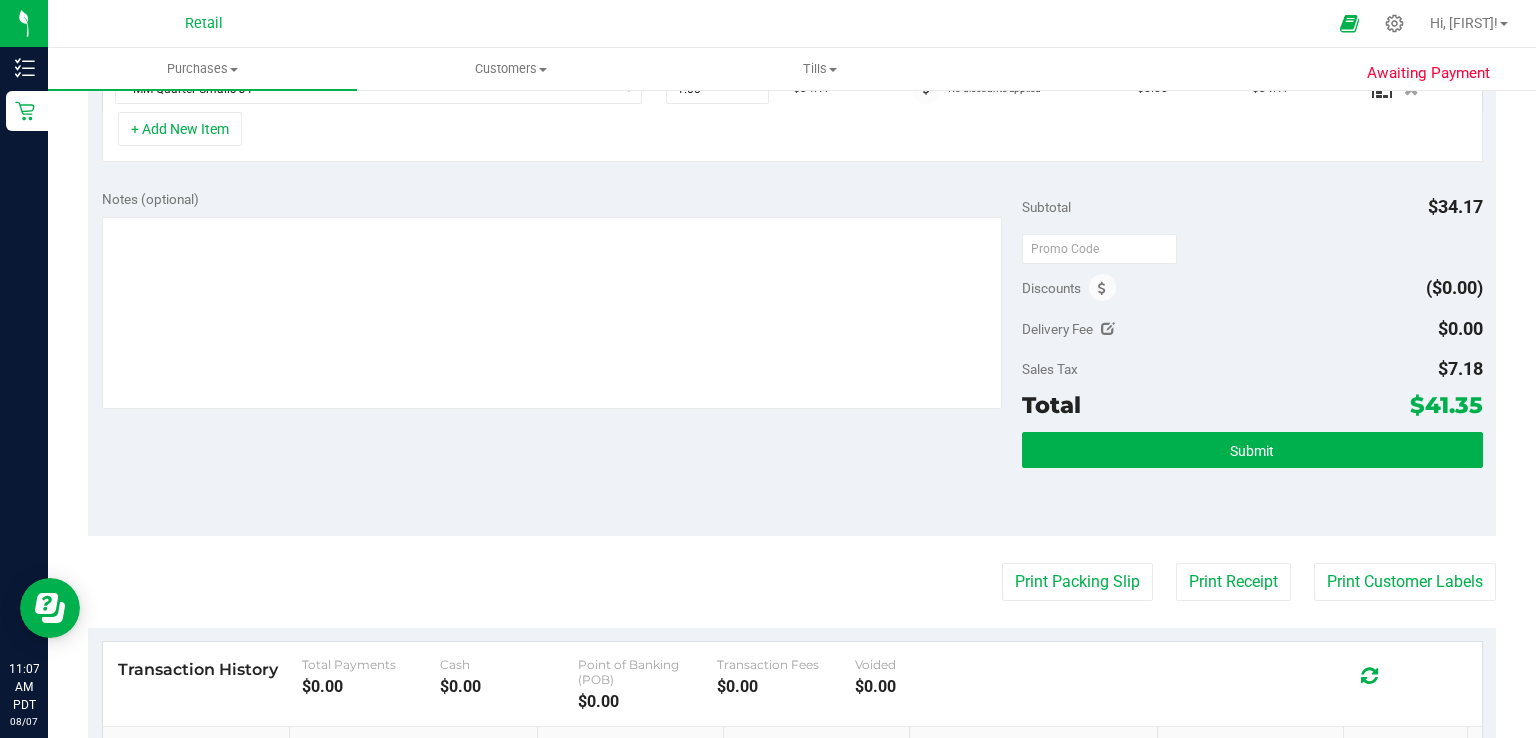 scroll, scrollTop: 597, scrollLeft: 0, axis: vertical 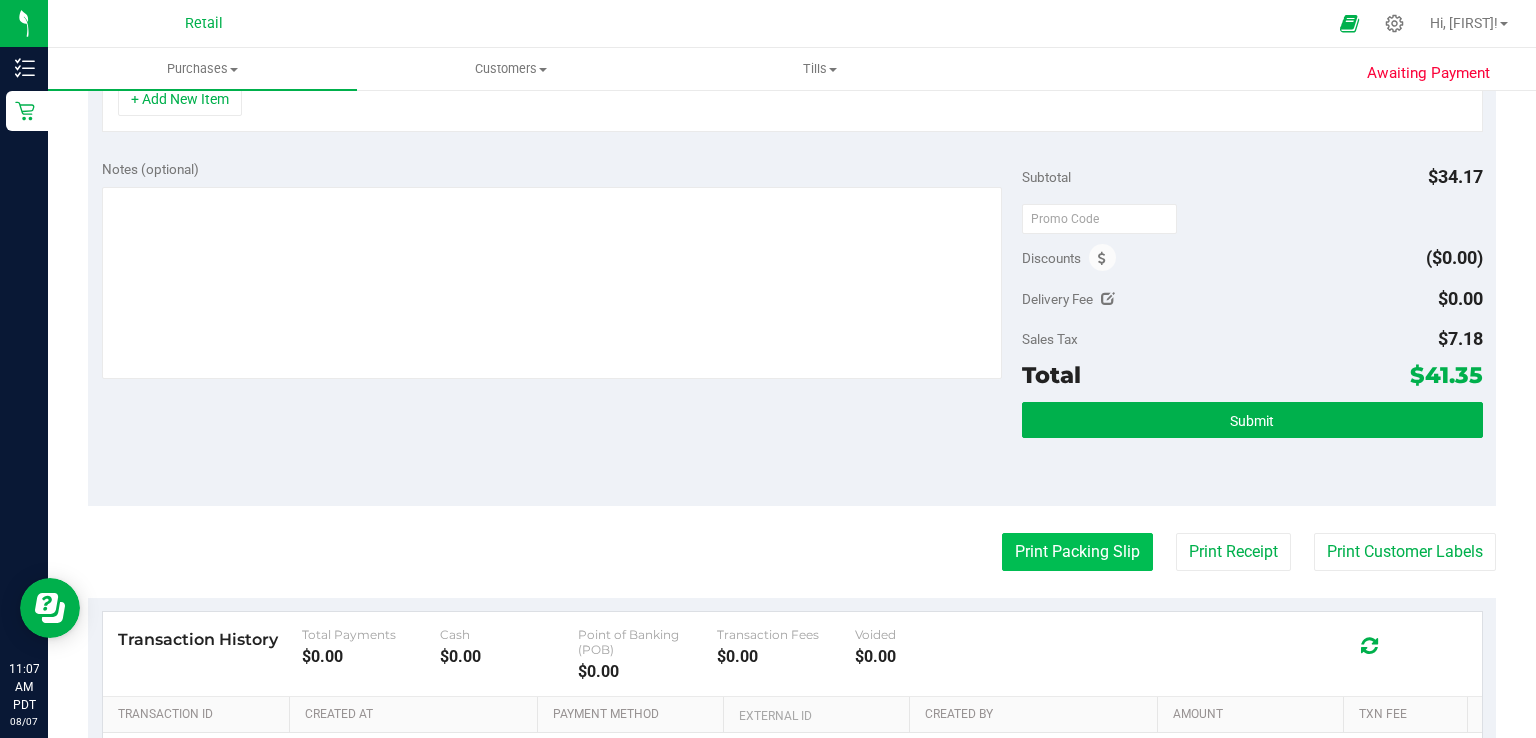 click on "Print Packing Slip" at bounding box center [1077, 552] 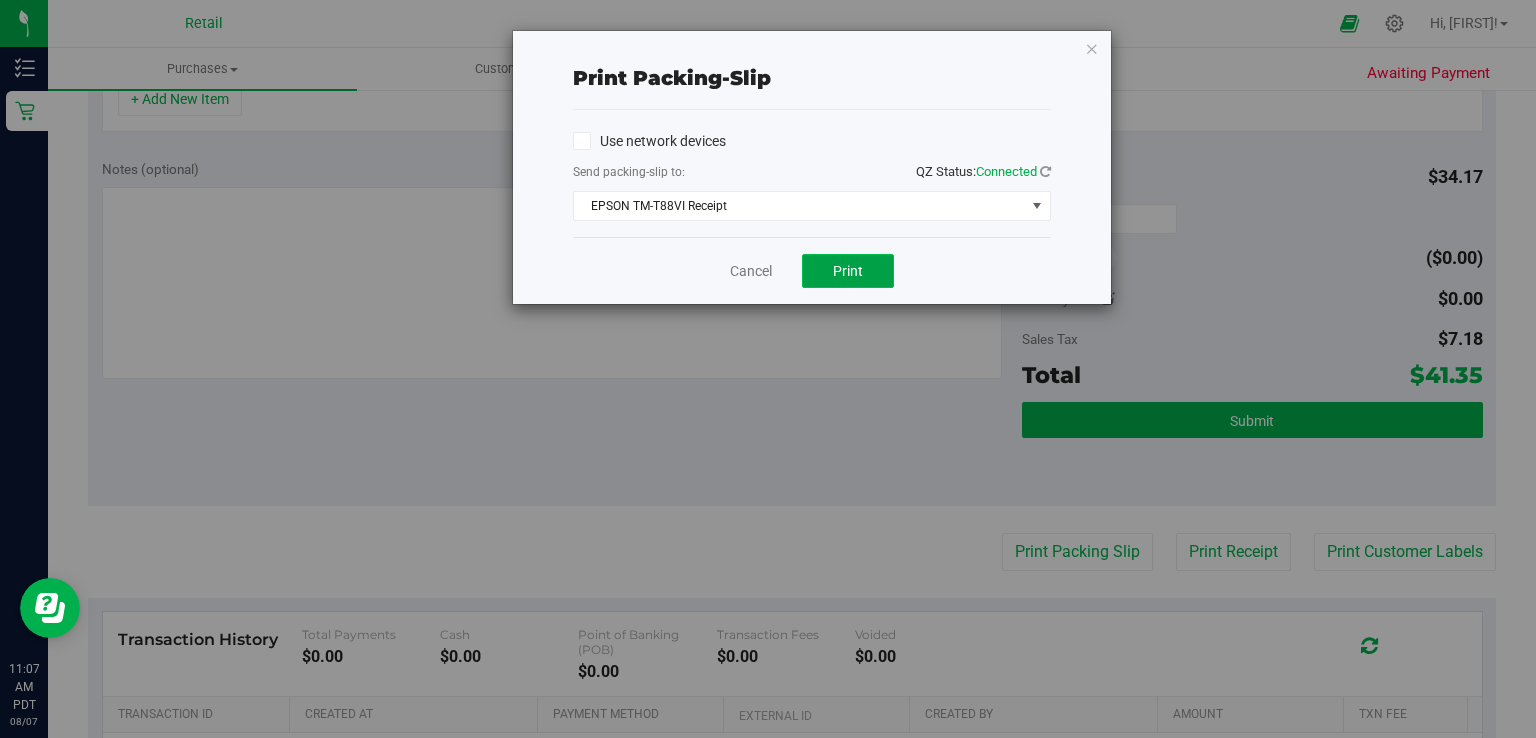 click on "Print" at bounding box center [848, 271] 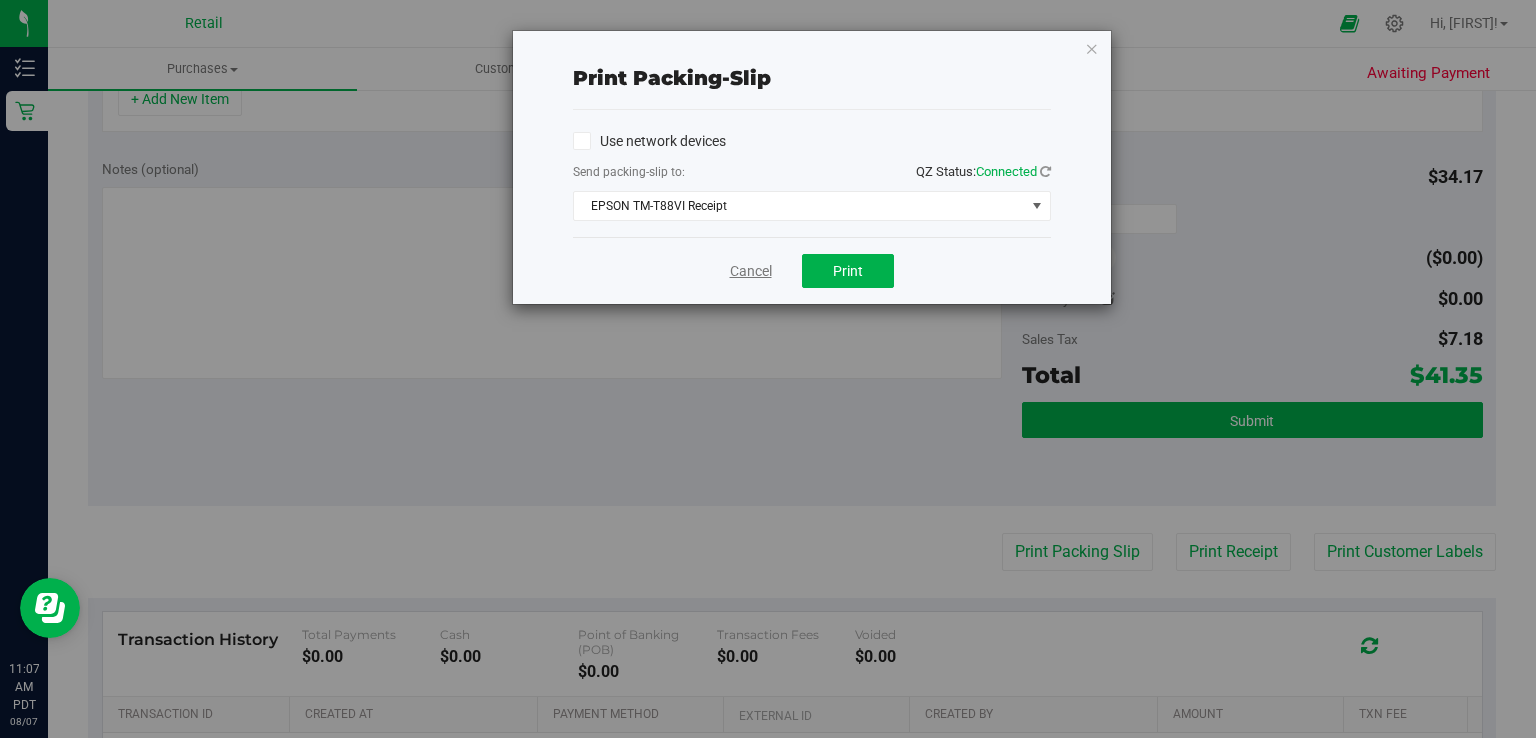 click on "Cancel" at bounding box center [751, 271] 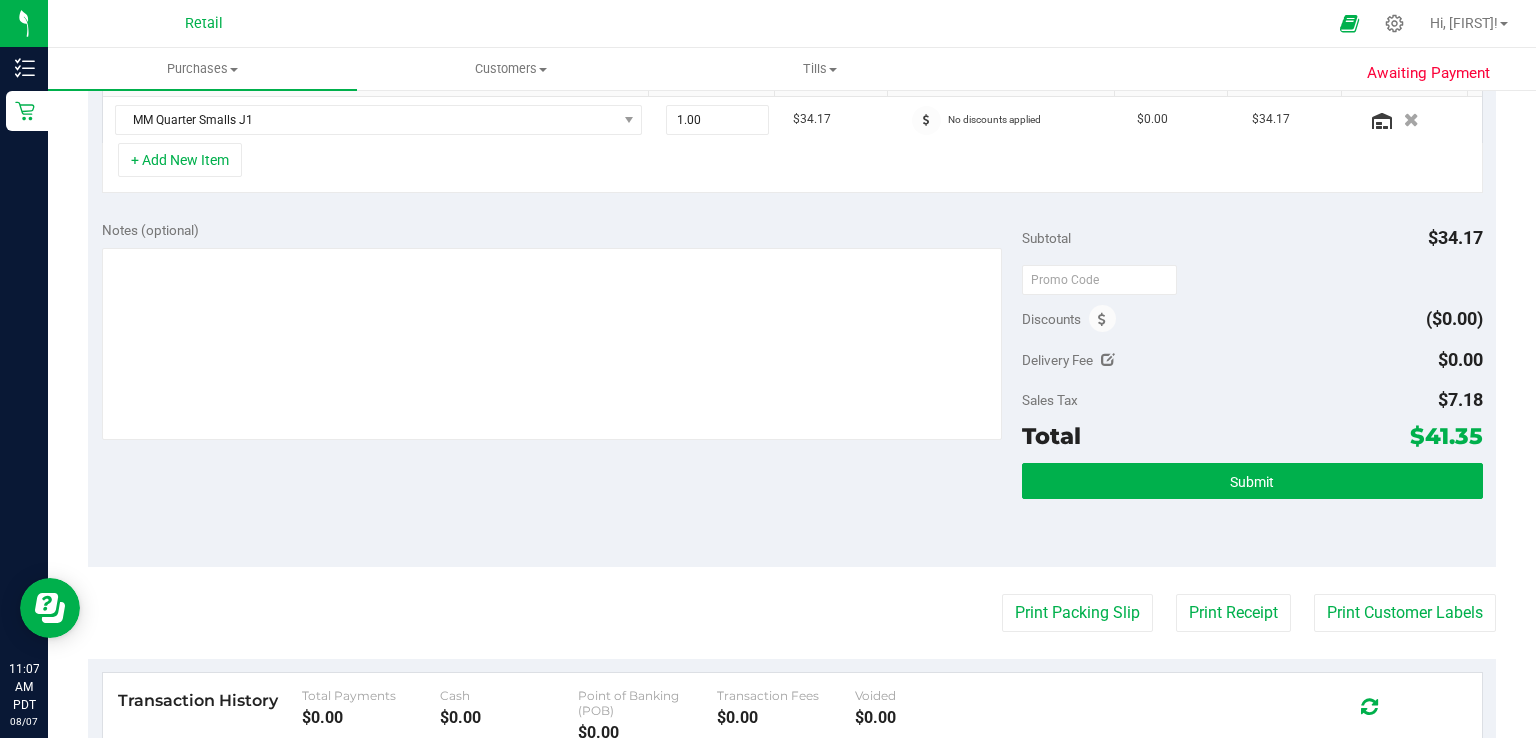 scroll, scrollTop: 579, scrollLeft: 0, axis: vertical 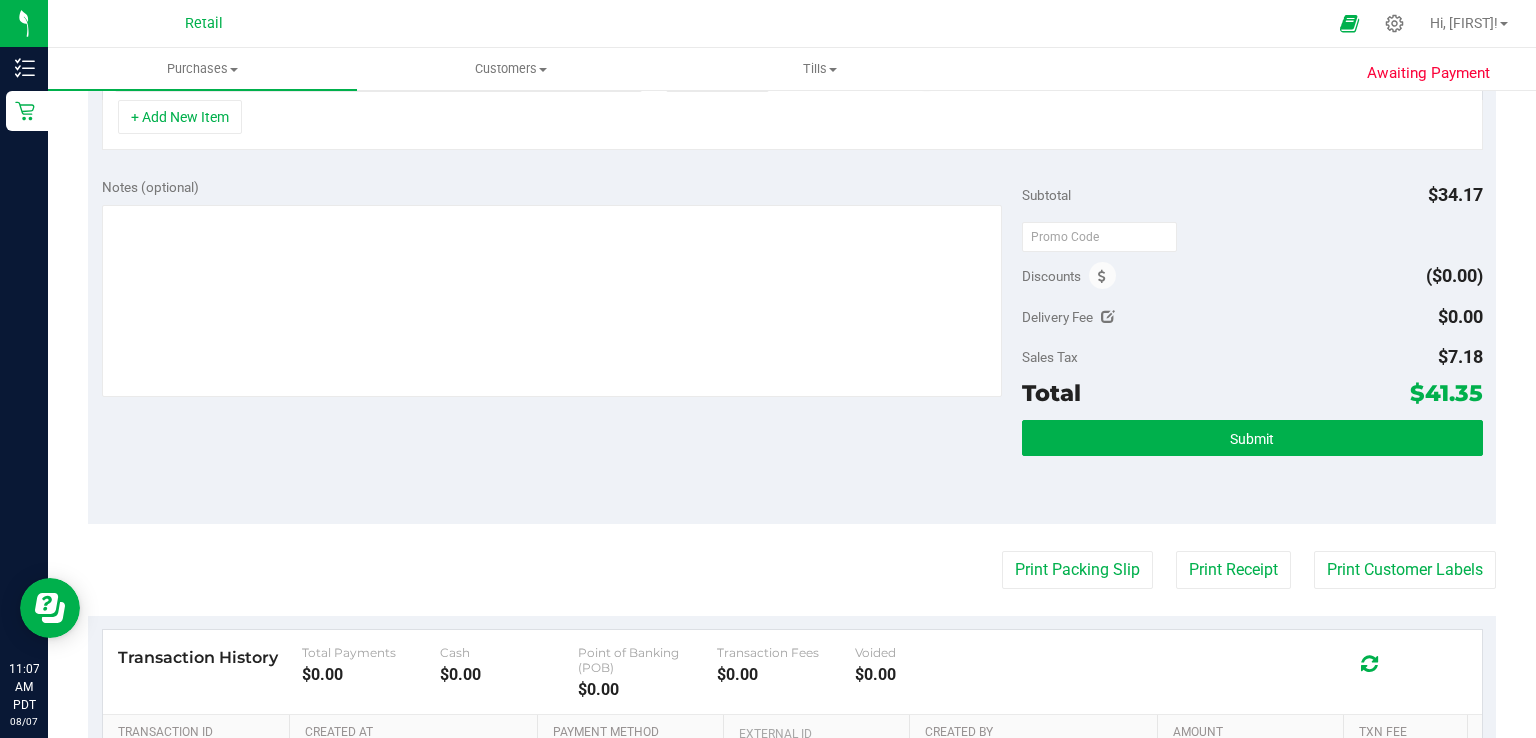 type 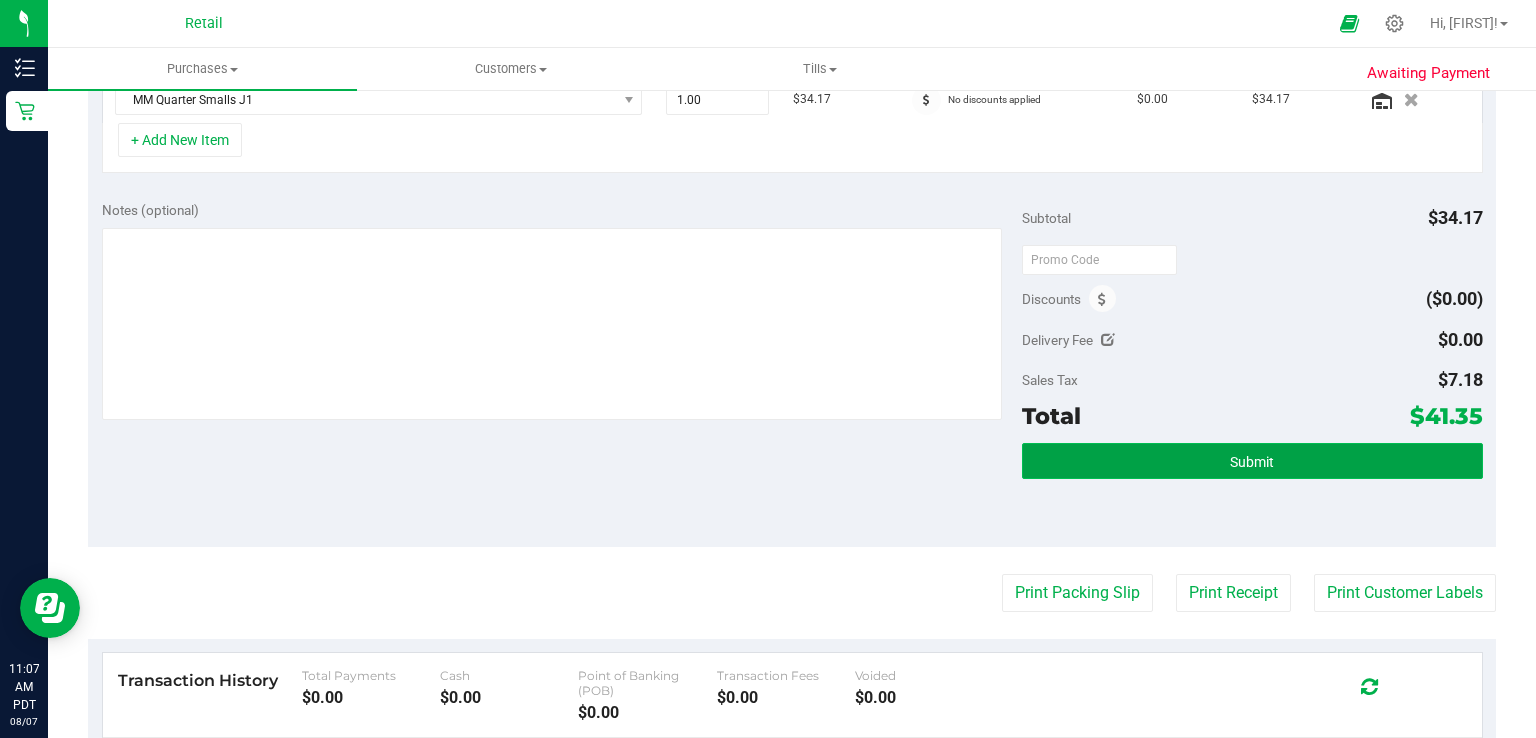 click on "Submit" at bounding box center (1252, 461) 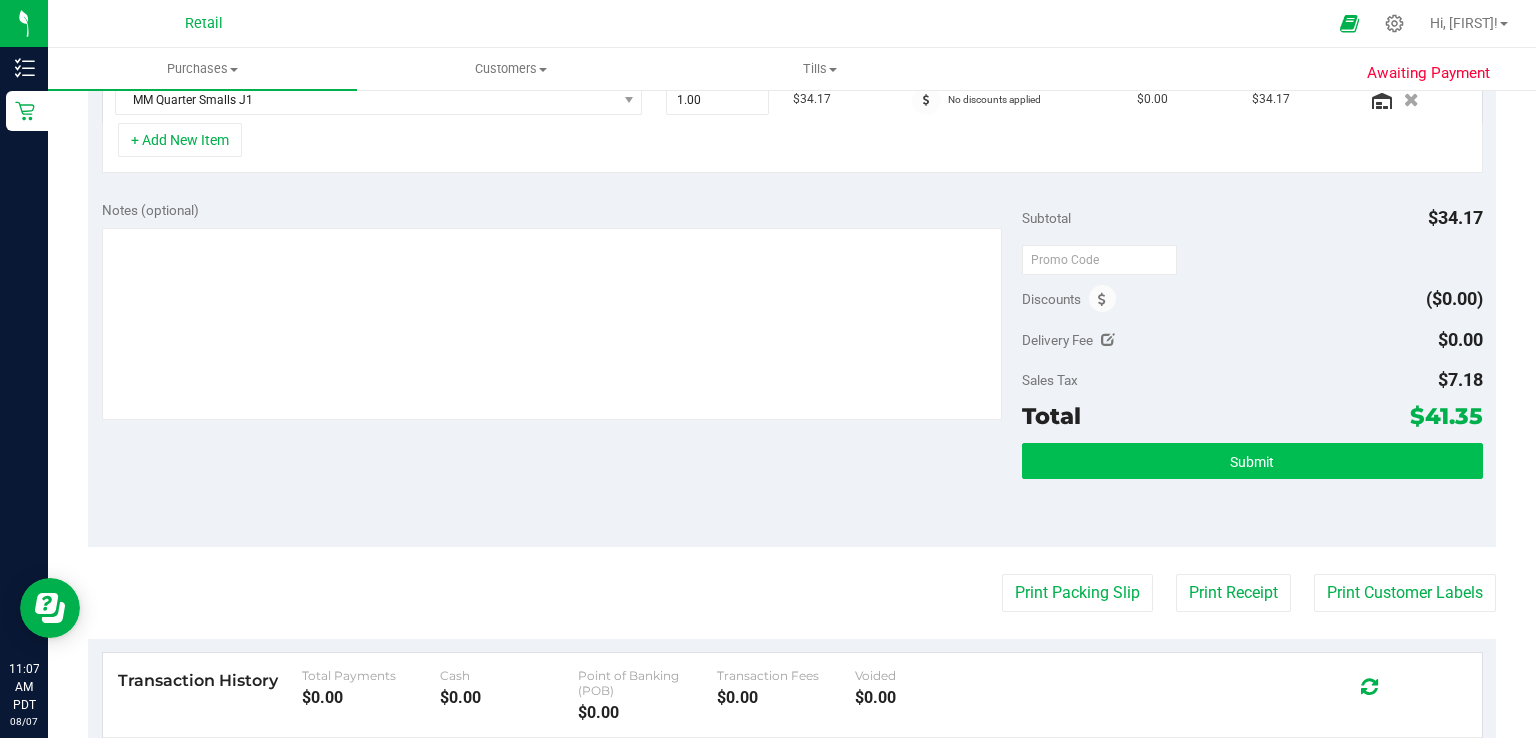scroll, scrollTop: 559, scrollLeft: 0, axis: vertical 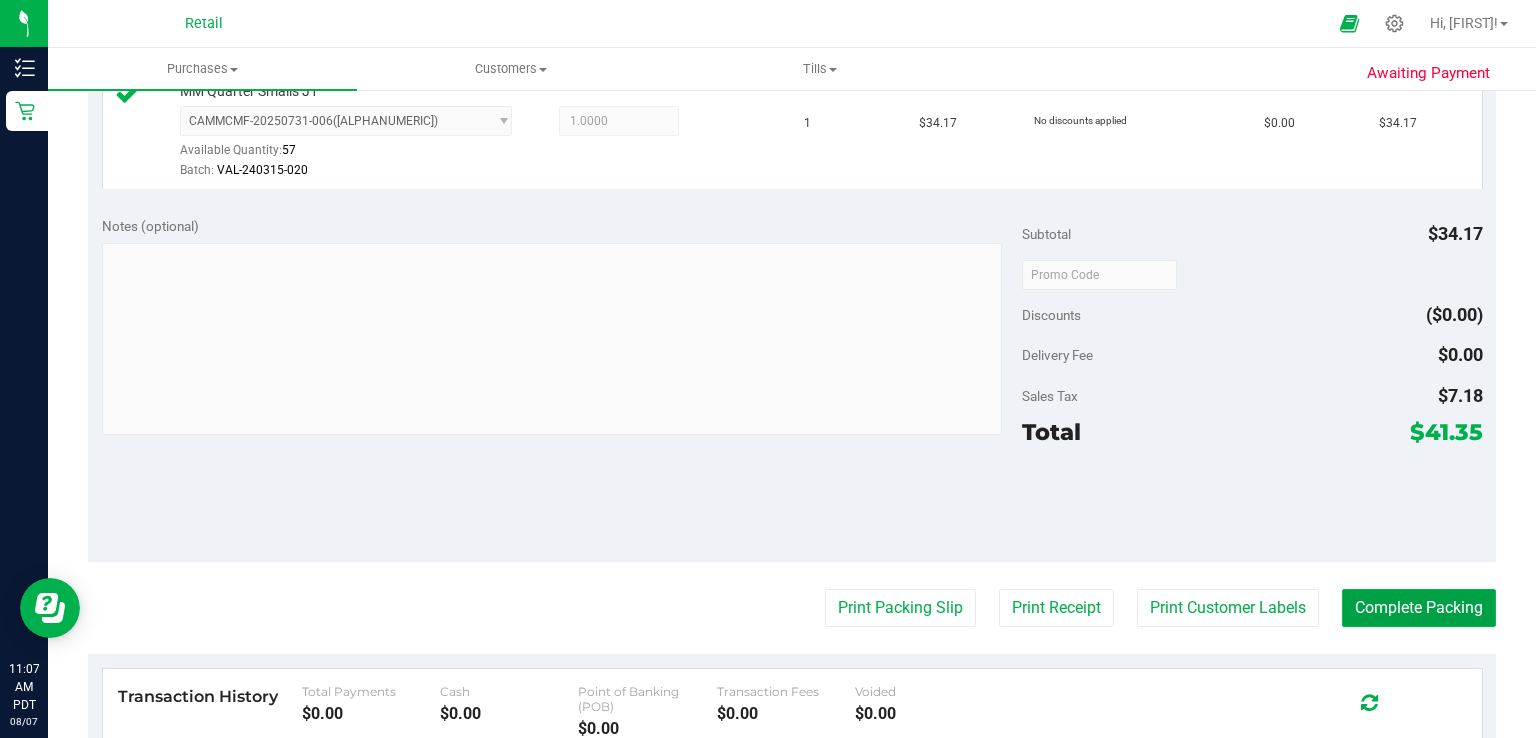 click on "Complete Packing" at bounding box center (1419, 608) 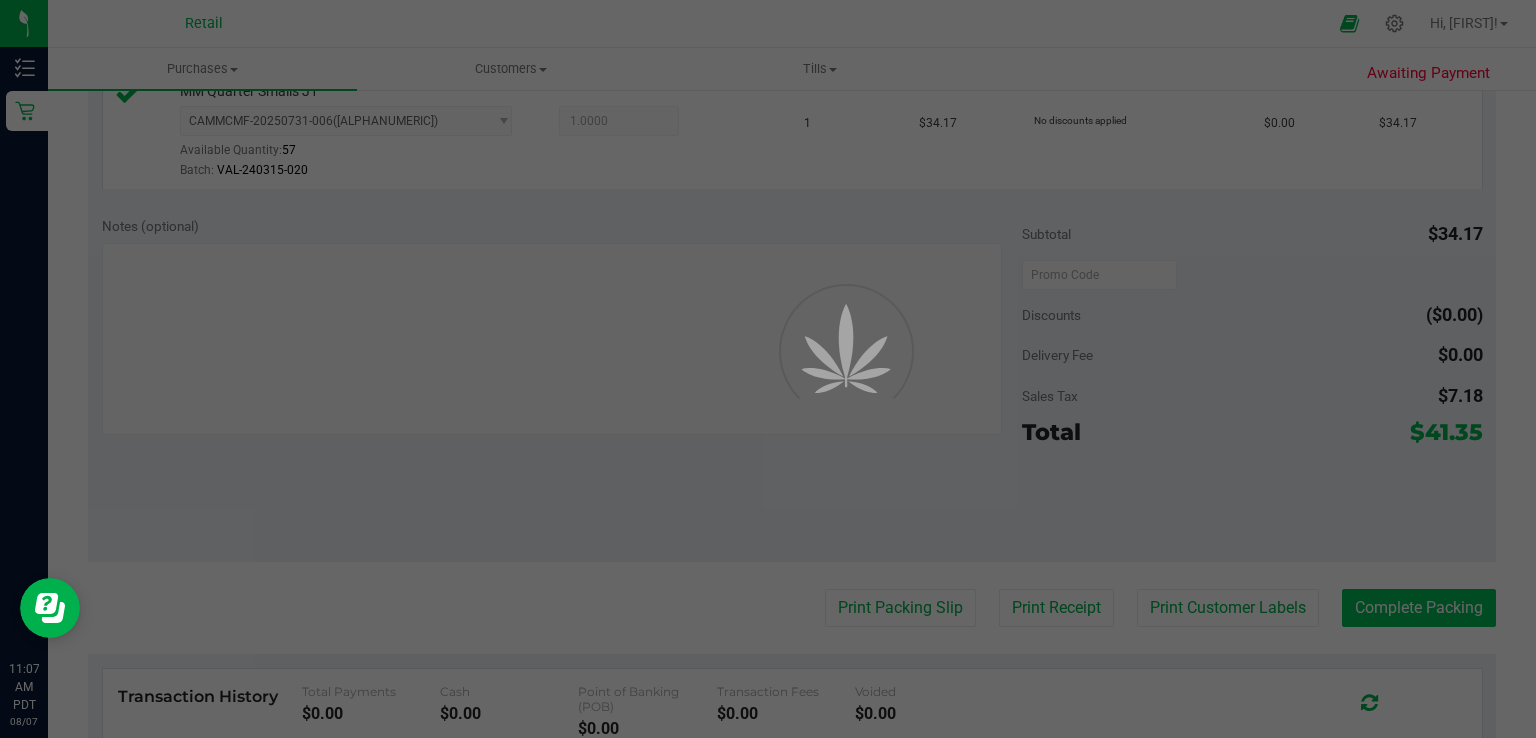 scroll, scrollTop: 0, scrollLeft: 0, axis: both 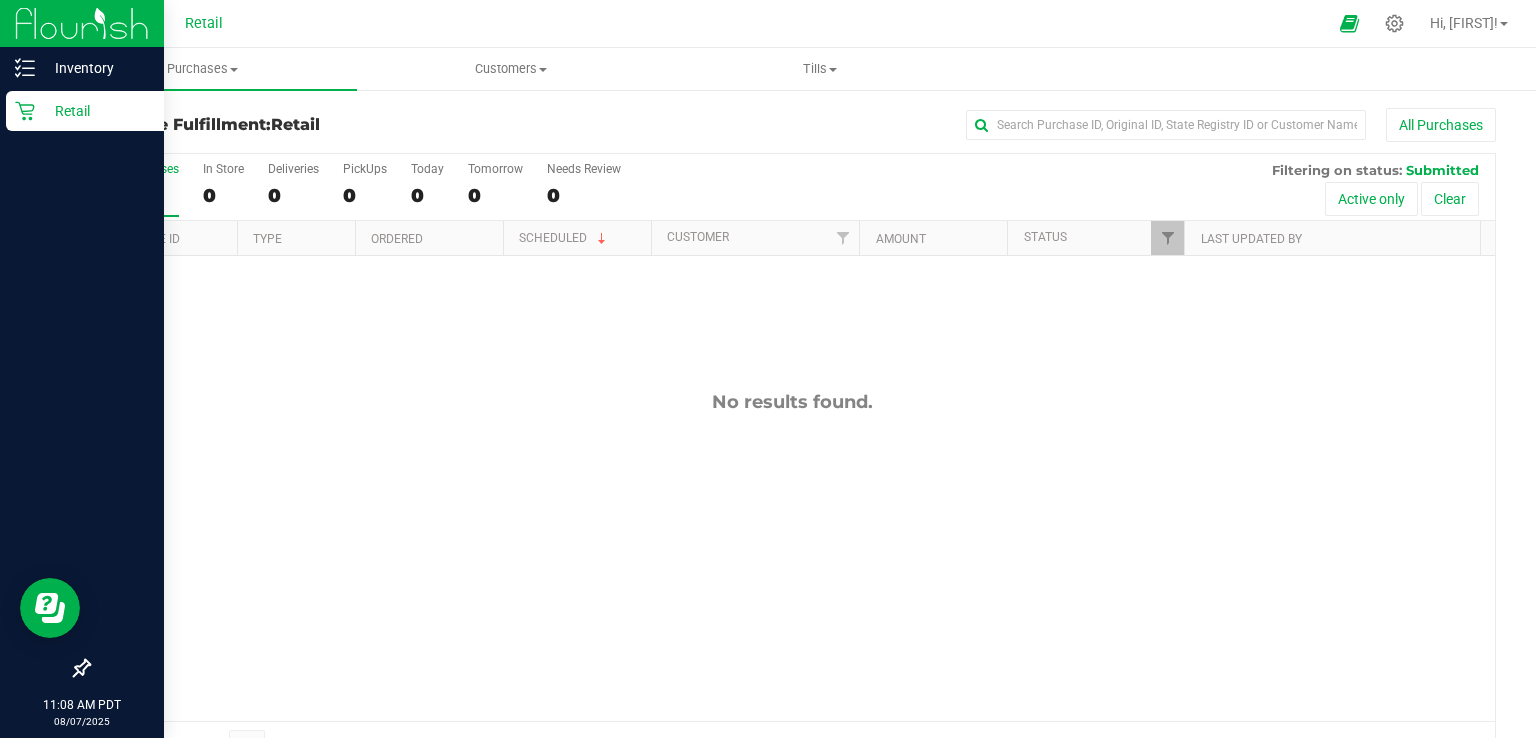 click on "Retail" at bounding box center (82, 112) 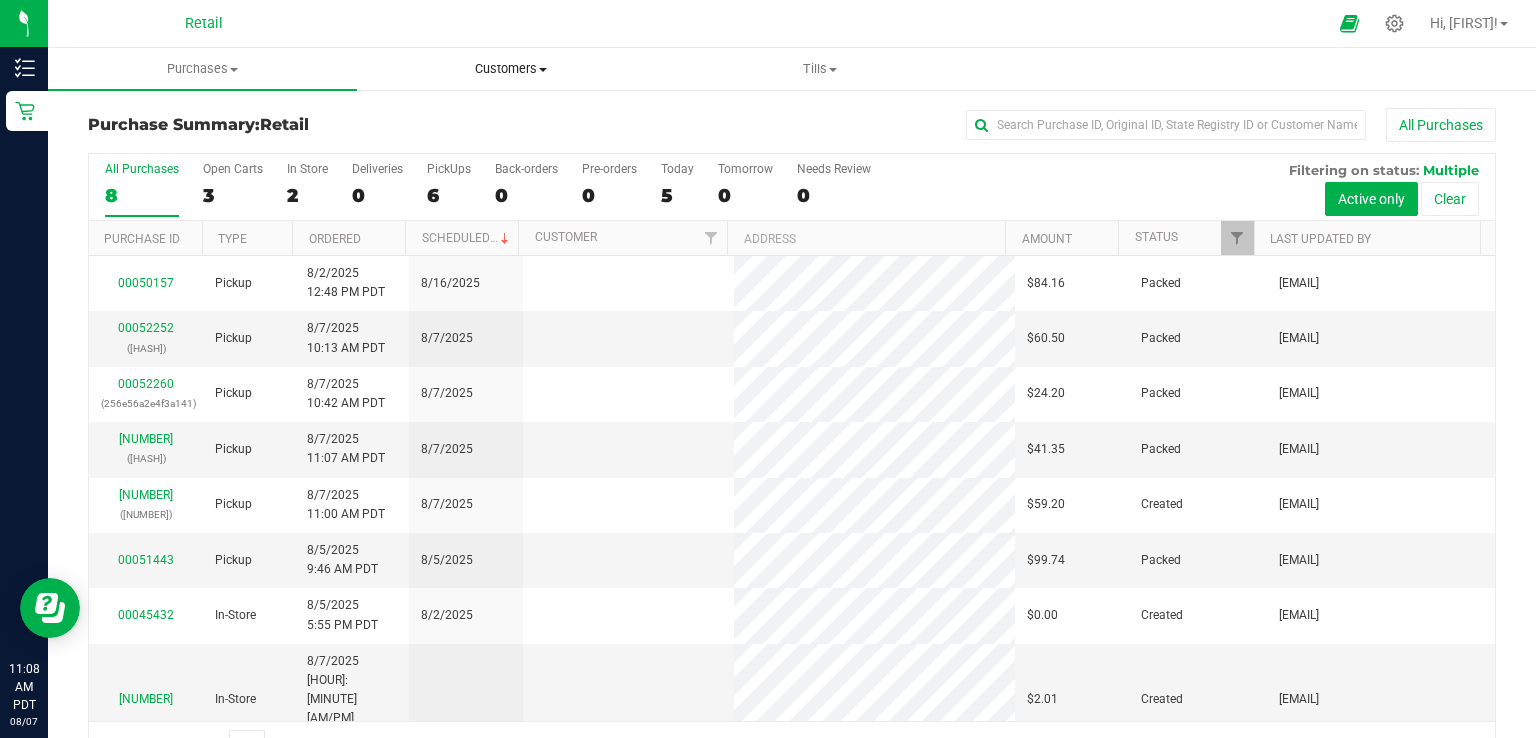 click on "Customers
All customers
Add a new customer" at bounding box center (511, 69) 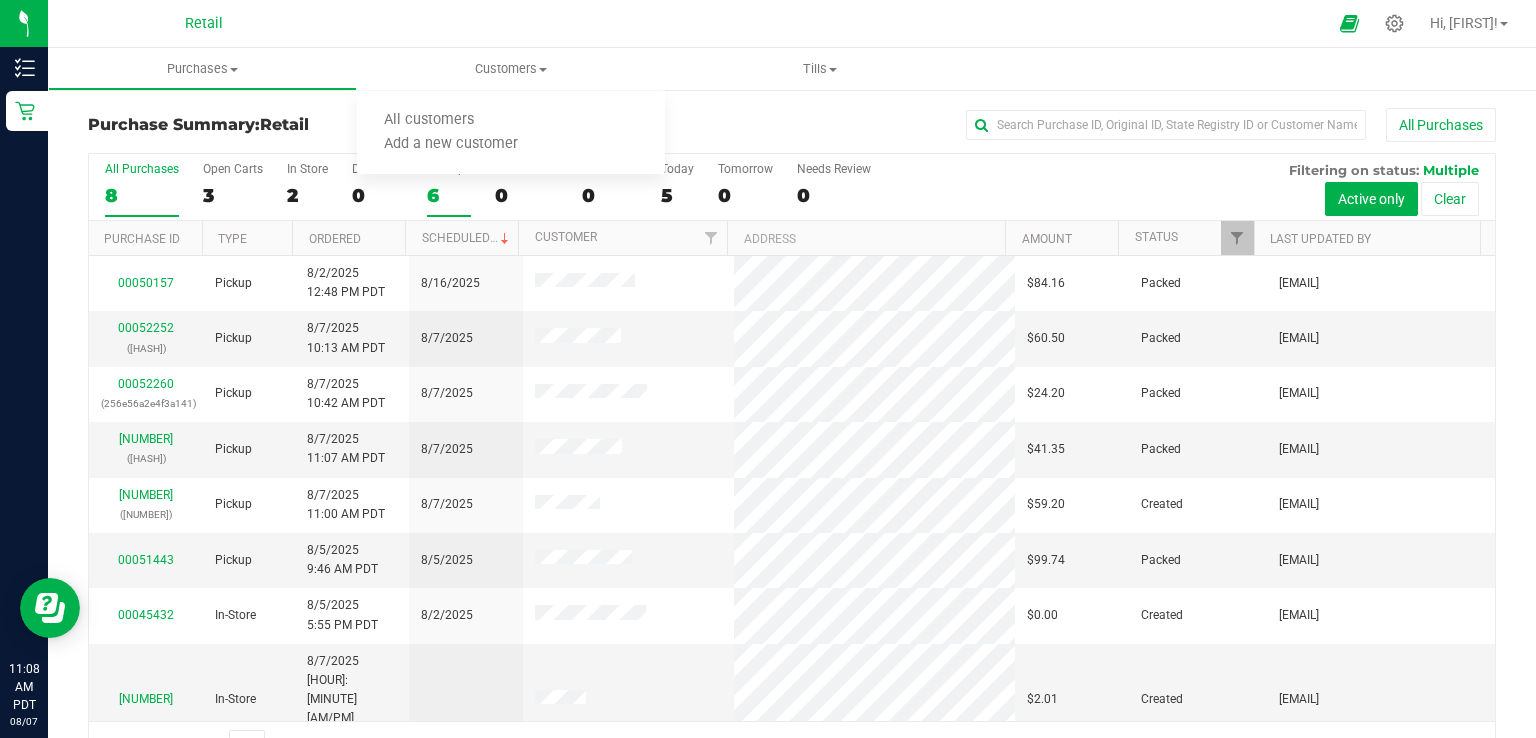 click on "6" at bounding box center [449, 195] 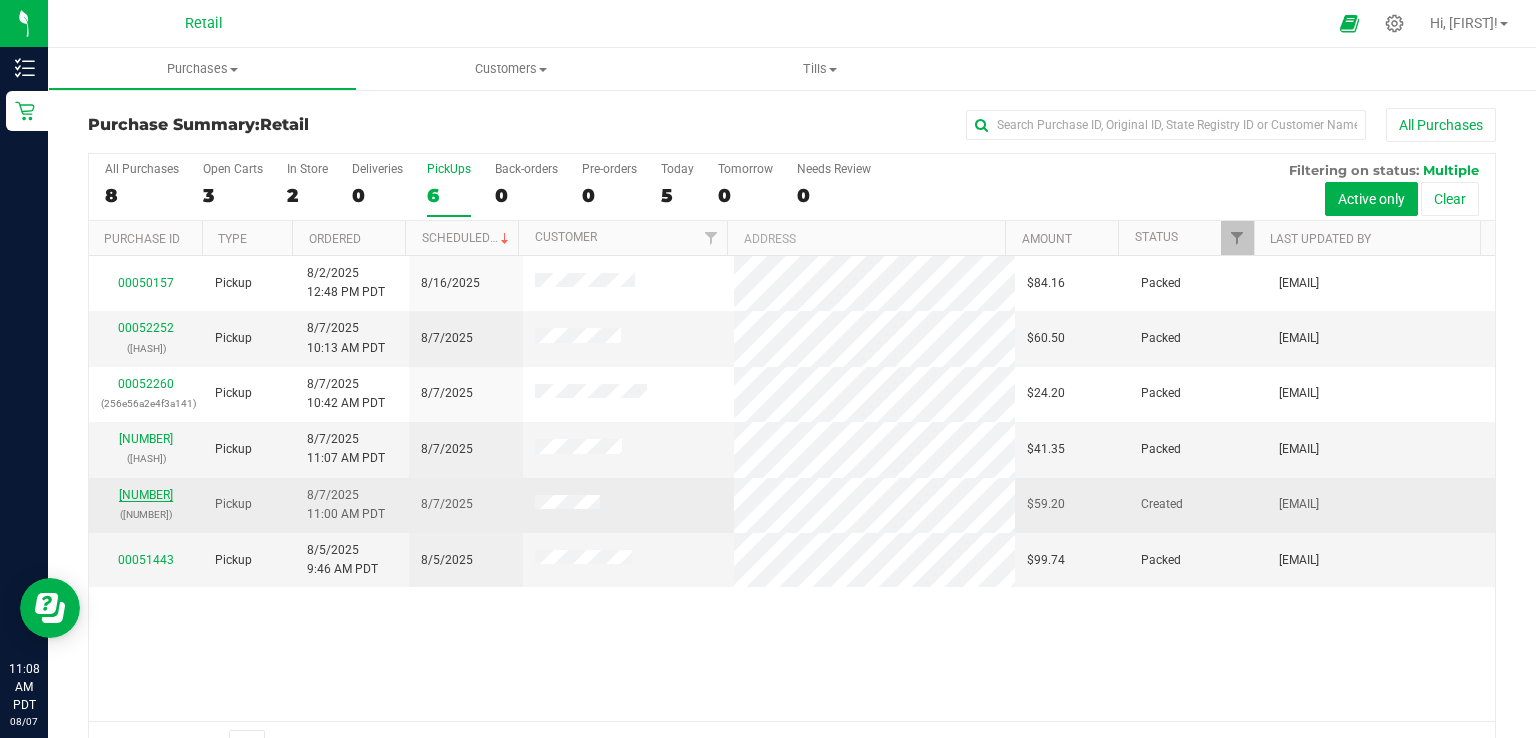 click on "[NUMBER]" at bounding box center [146, 495] 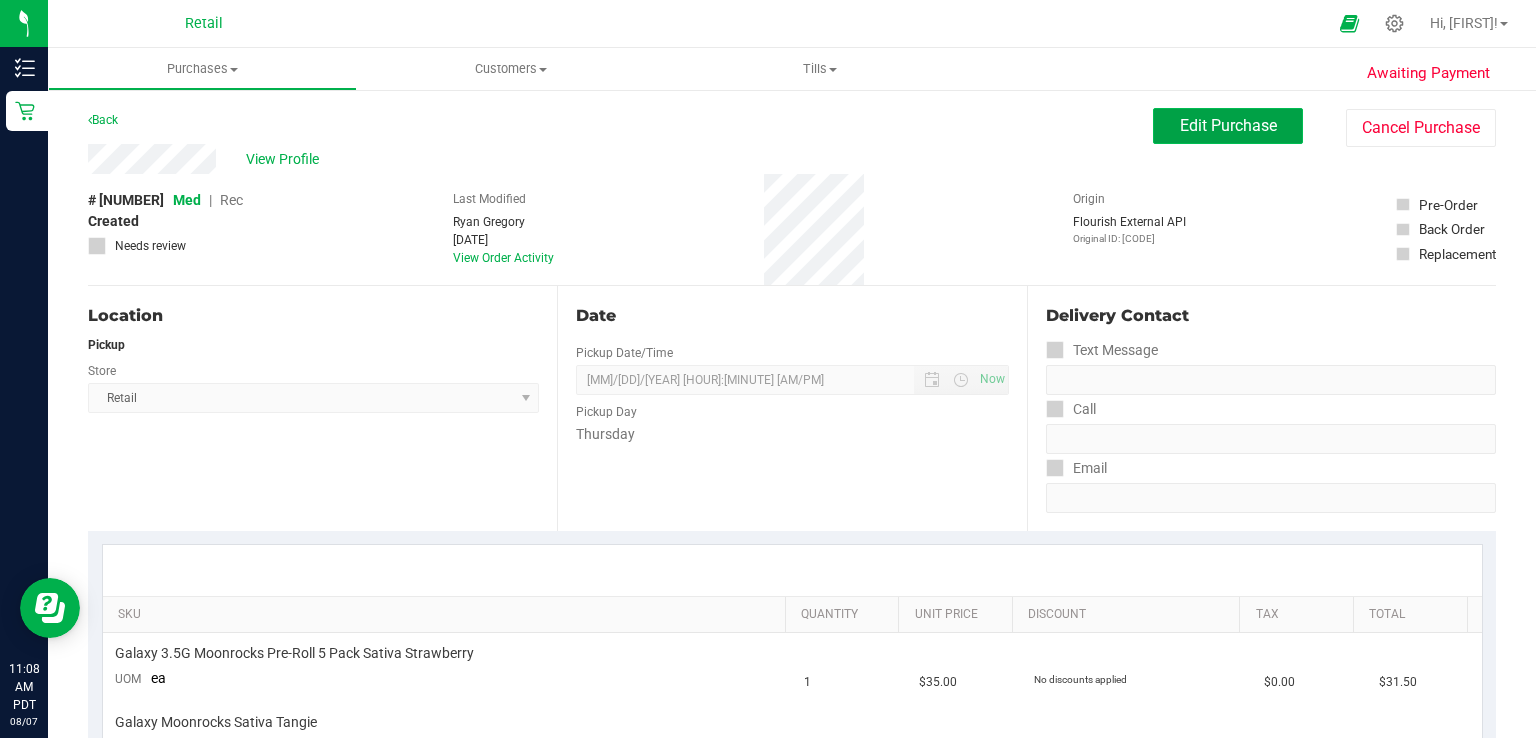 click on "Edit Purchase" at bounding box center [1228, 126] 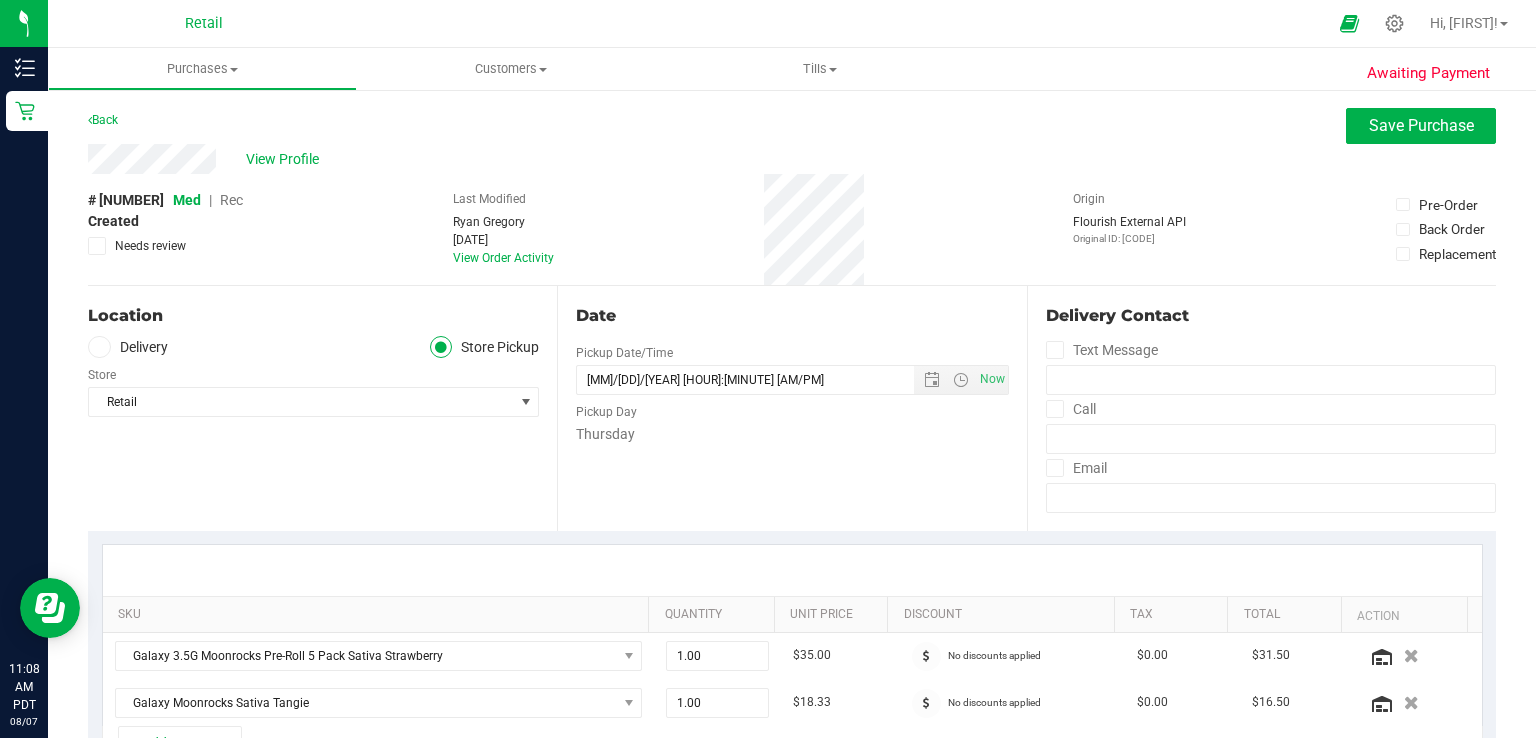 click on "Rec" at bounding box center (231, 200) 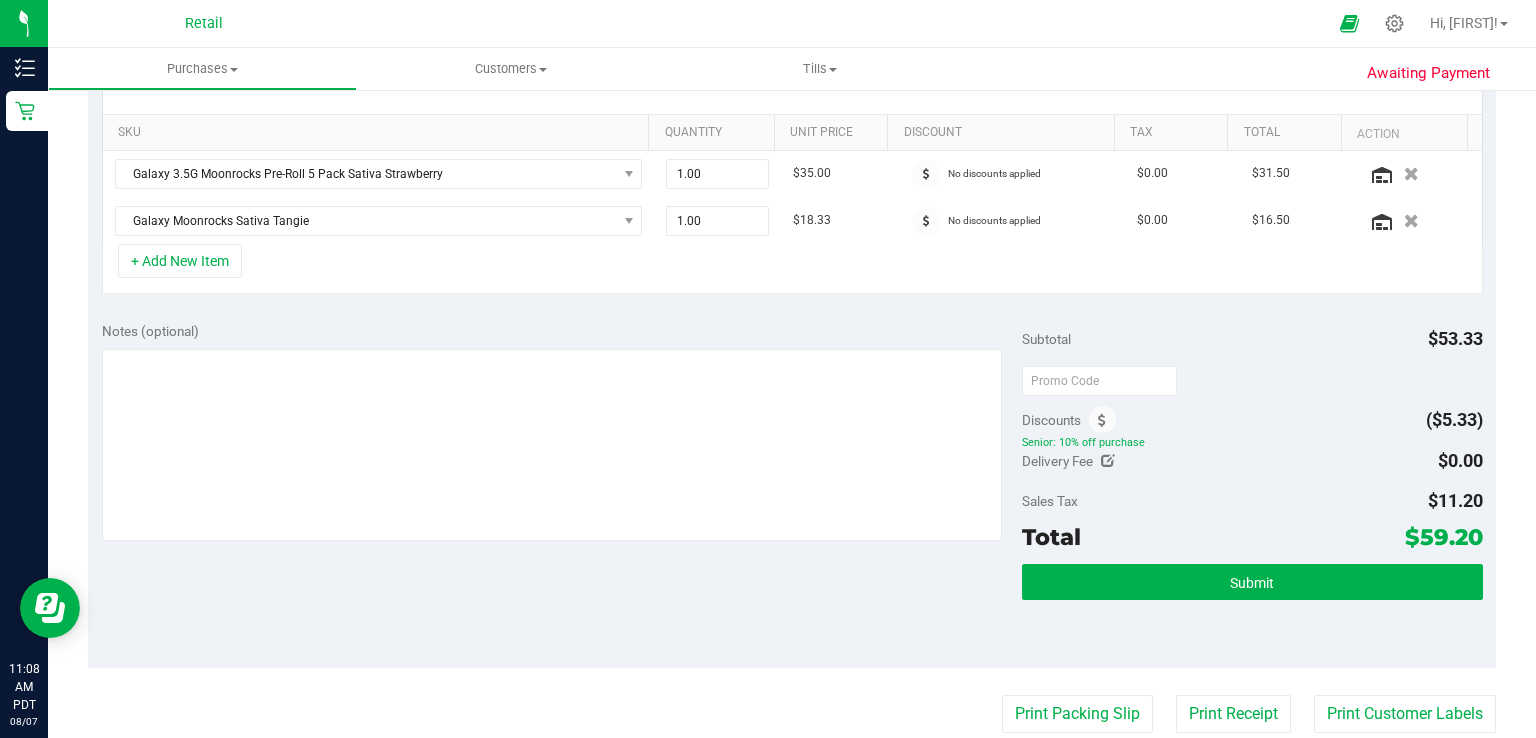 scroll, scrollTop: 580, scrollLeft: 0, axis: vertical 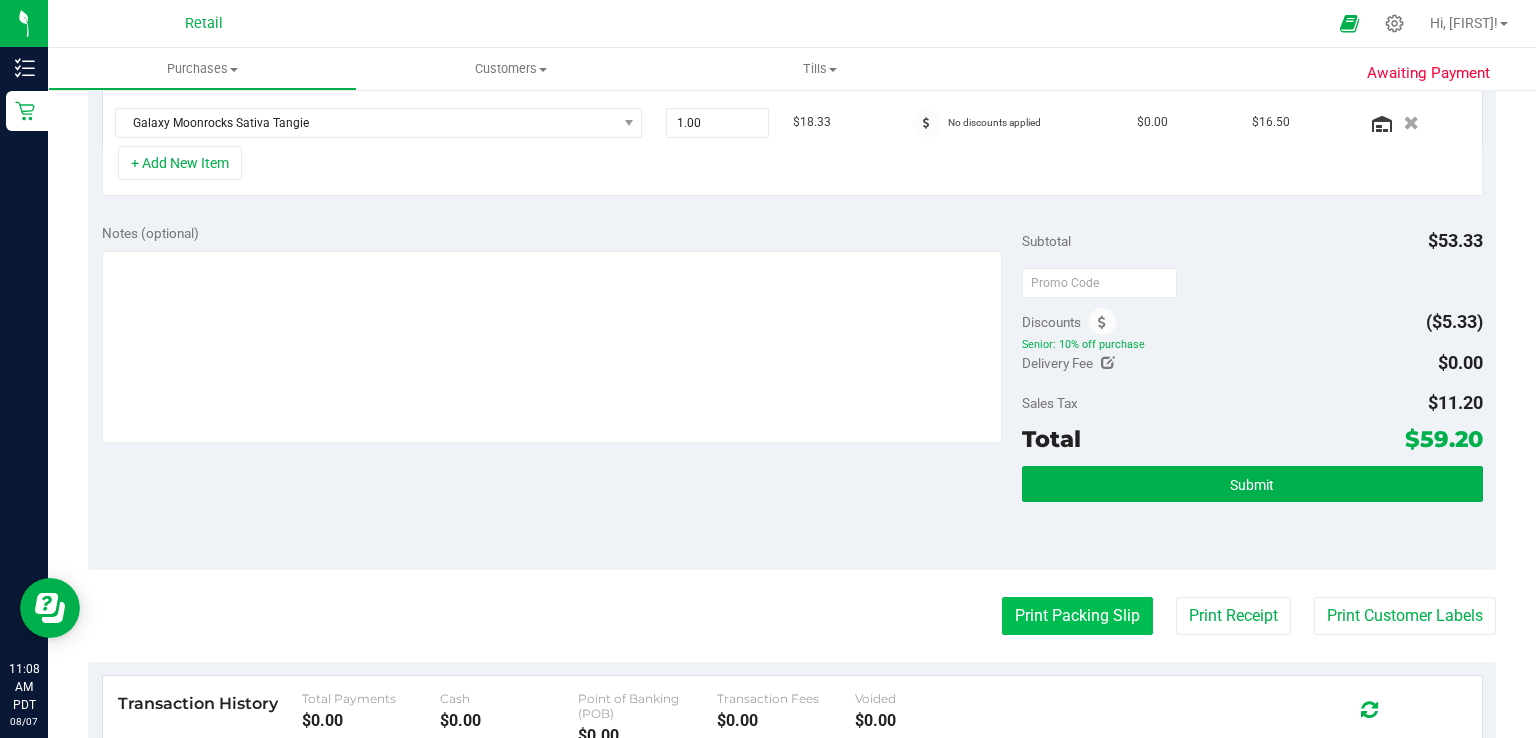 click on "Print Packing Slip" at bounding box center (1077, 616) 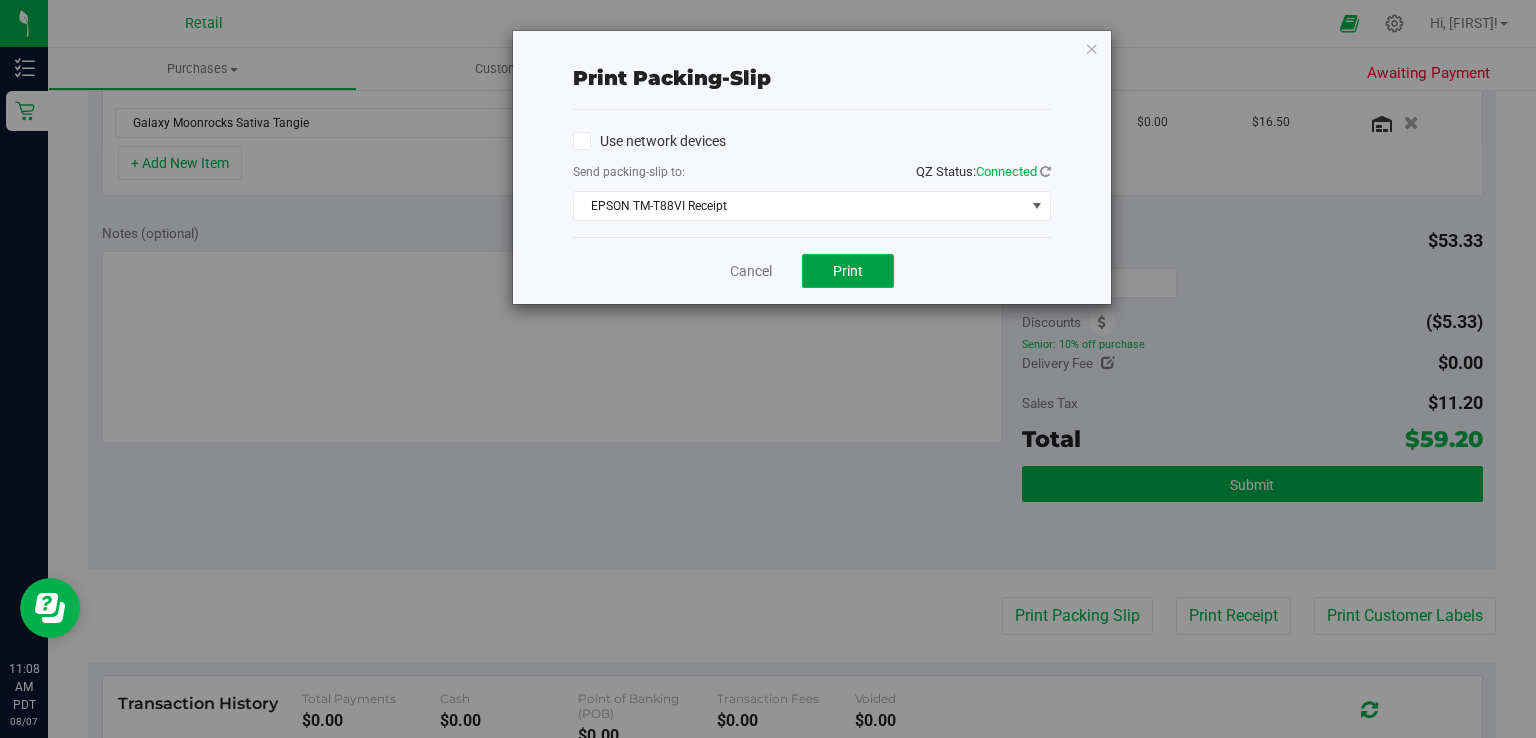 click on "Print" at bounding box center [848, 271] 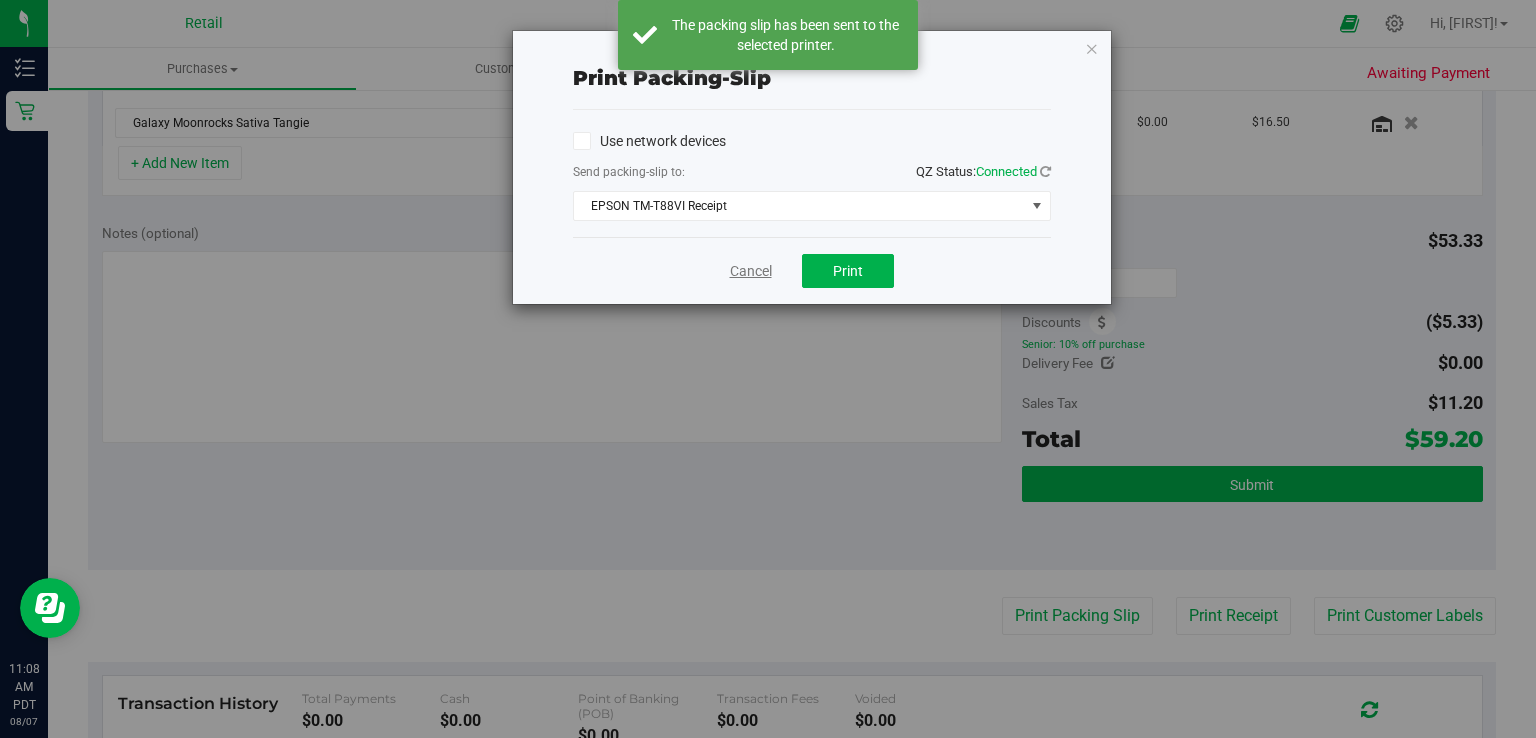 click on "Cancel" at bounding box center (751, 271) 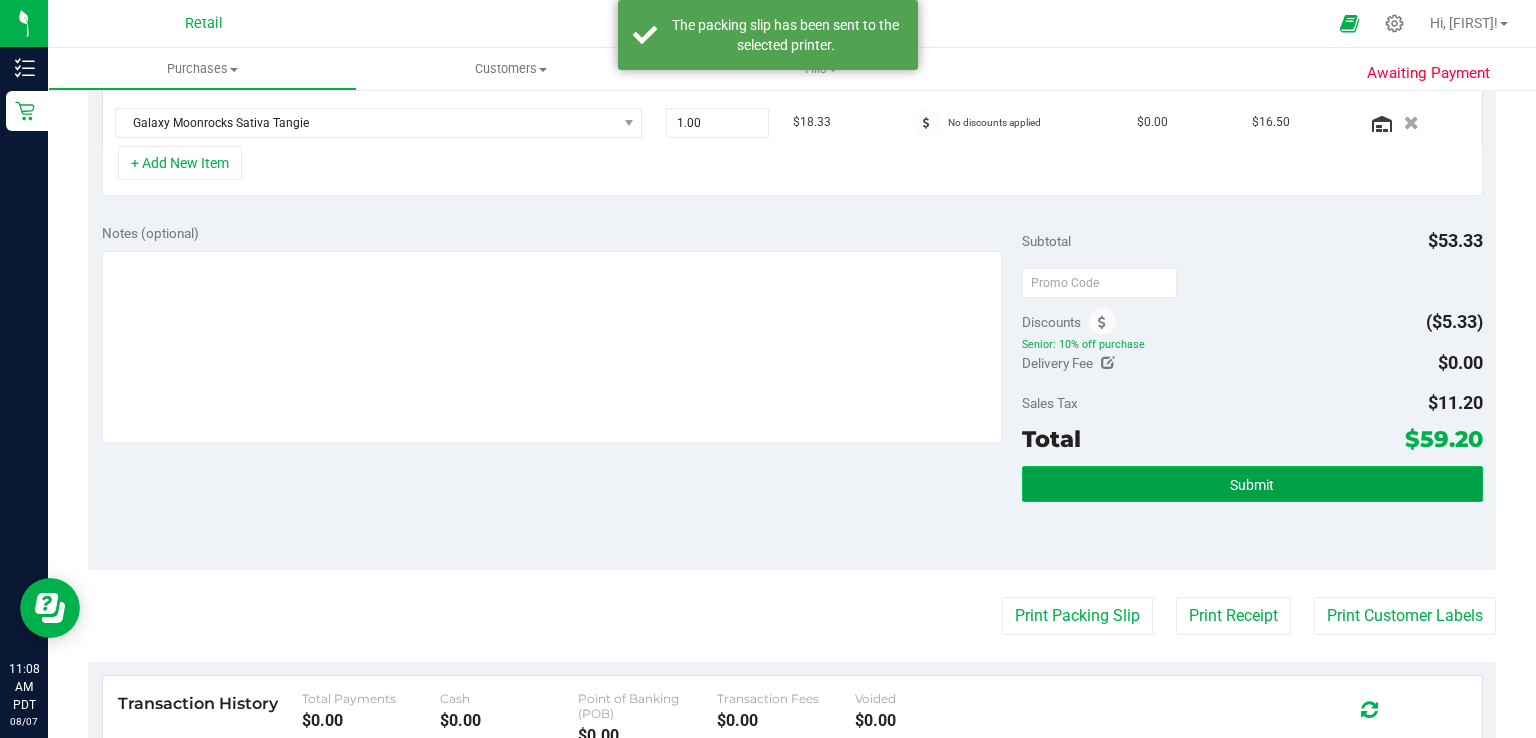 click on "Submit" at bounding box center (1252, 484) 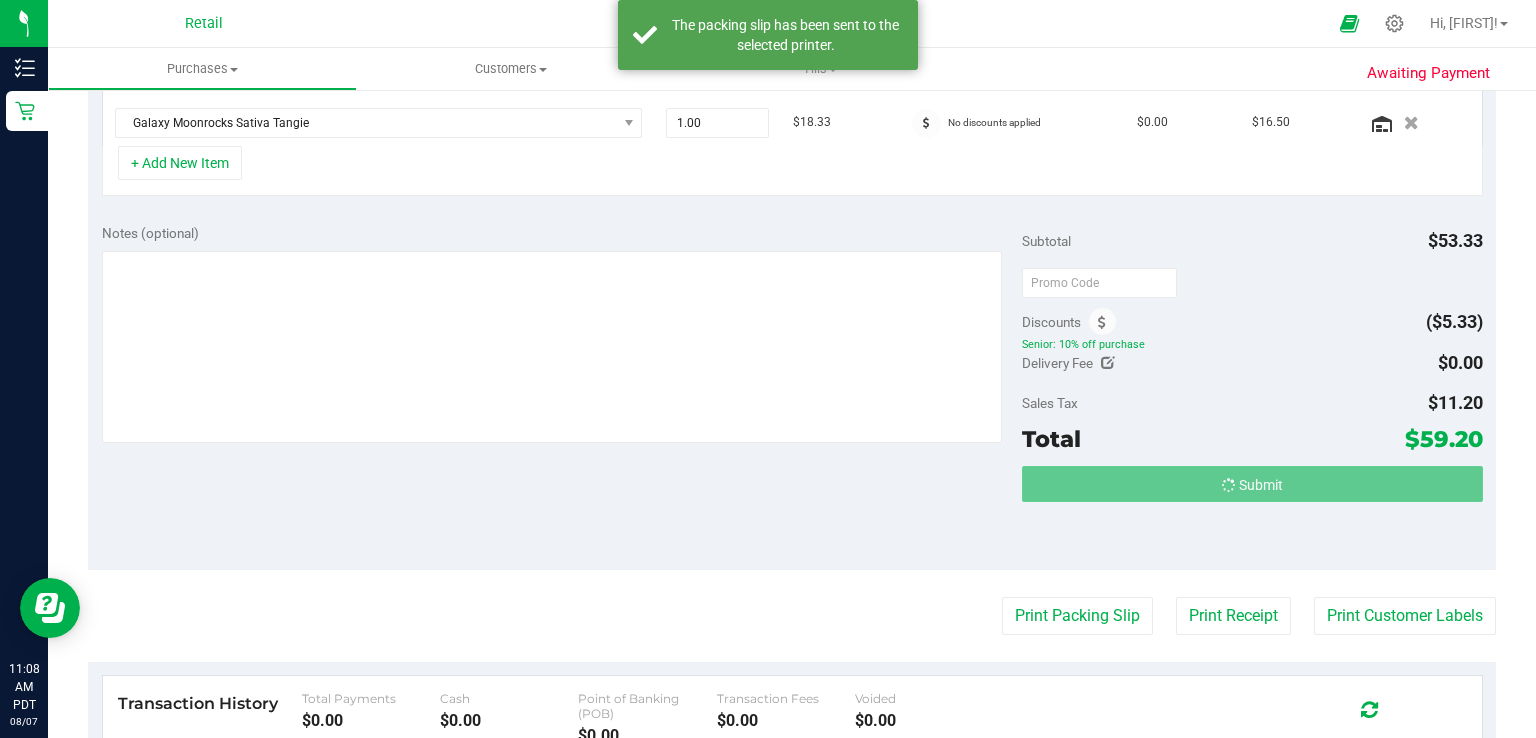 scroll, scrollTop: 583, scrollLeft: 0, axis: vertical 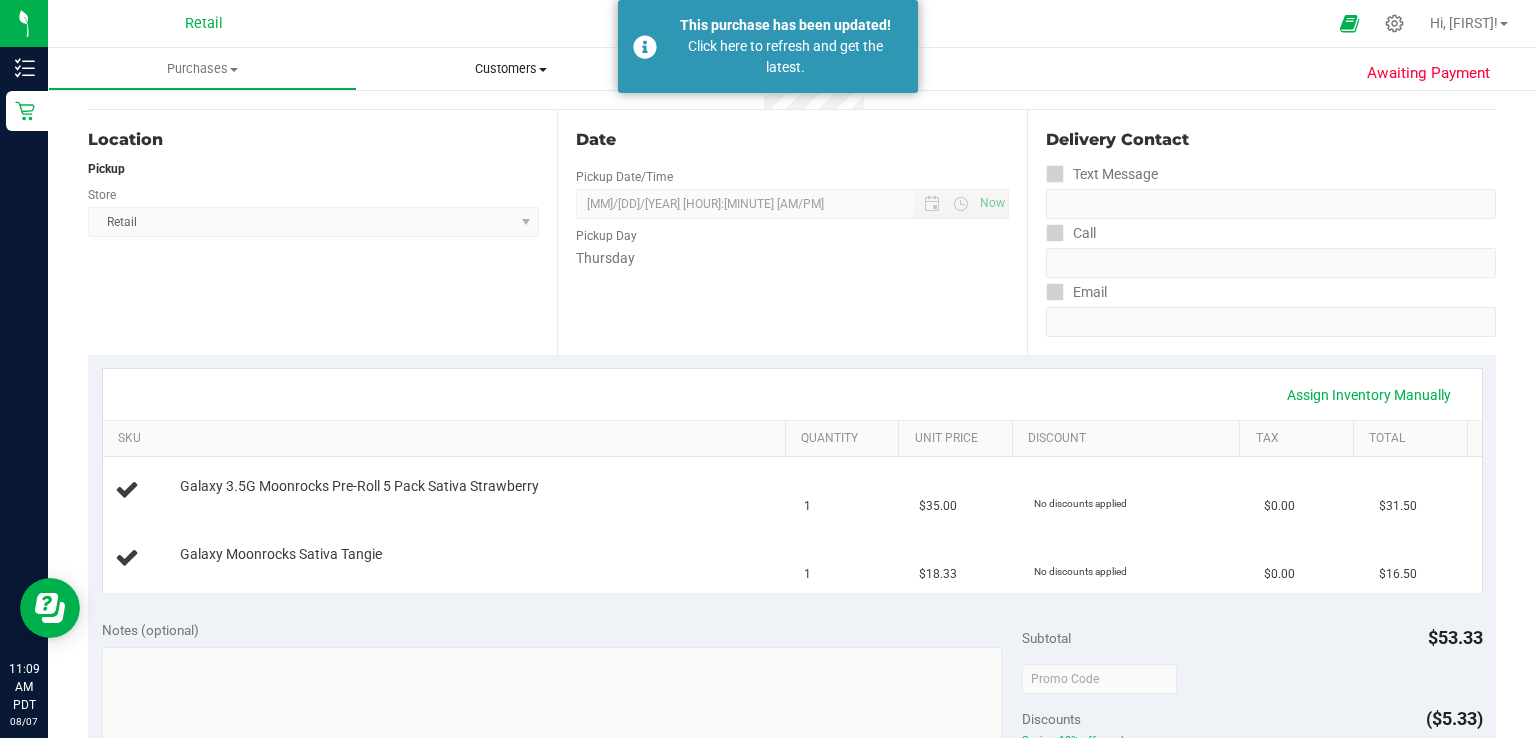 click on "Customers
All customers
Add a new customer" at bounding box center (511, 69) 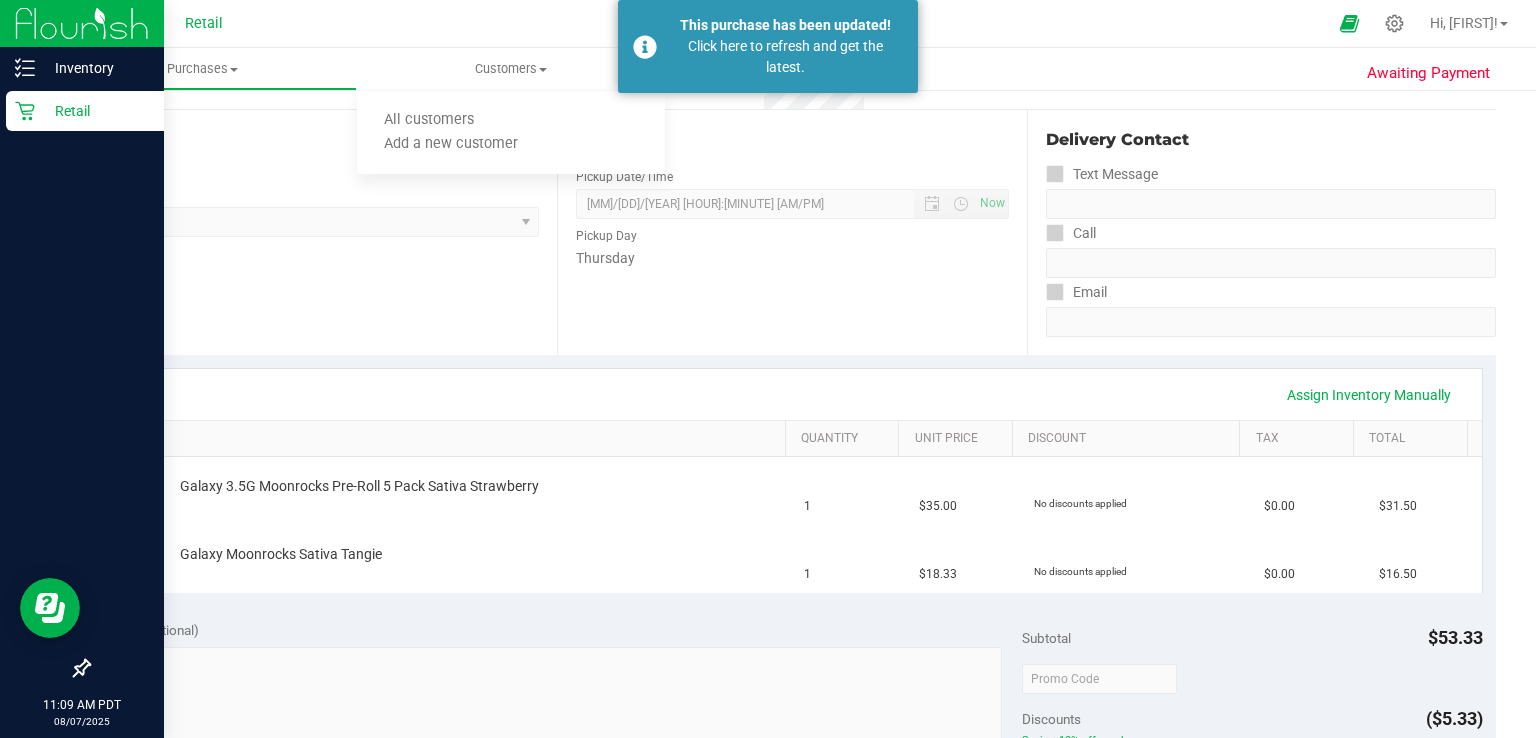 click 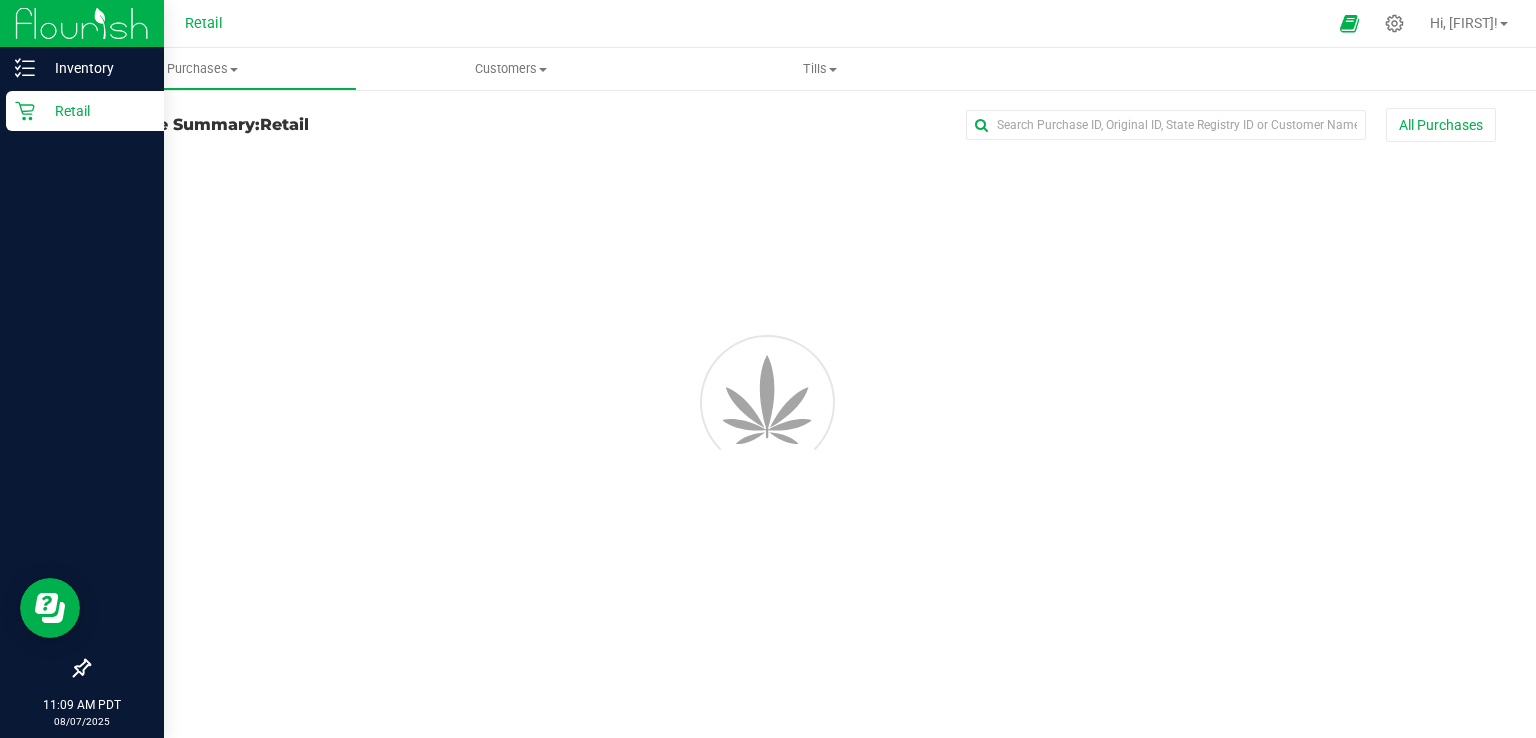scroll, scrollTop: 0, scrollLeft: 0, axis: both 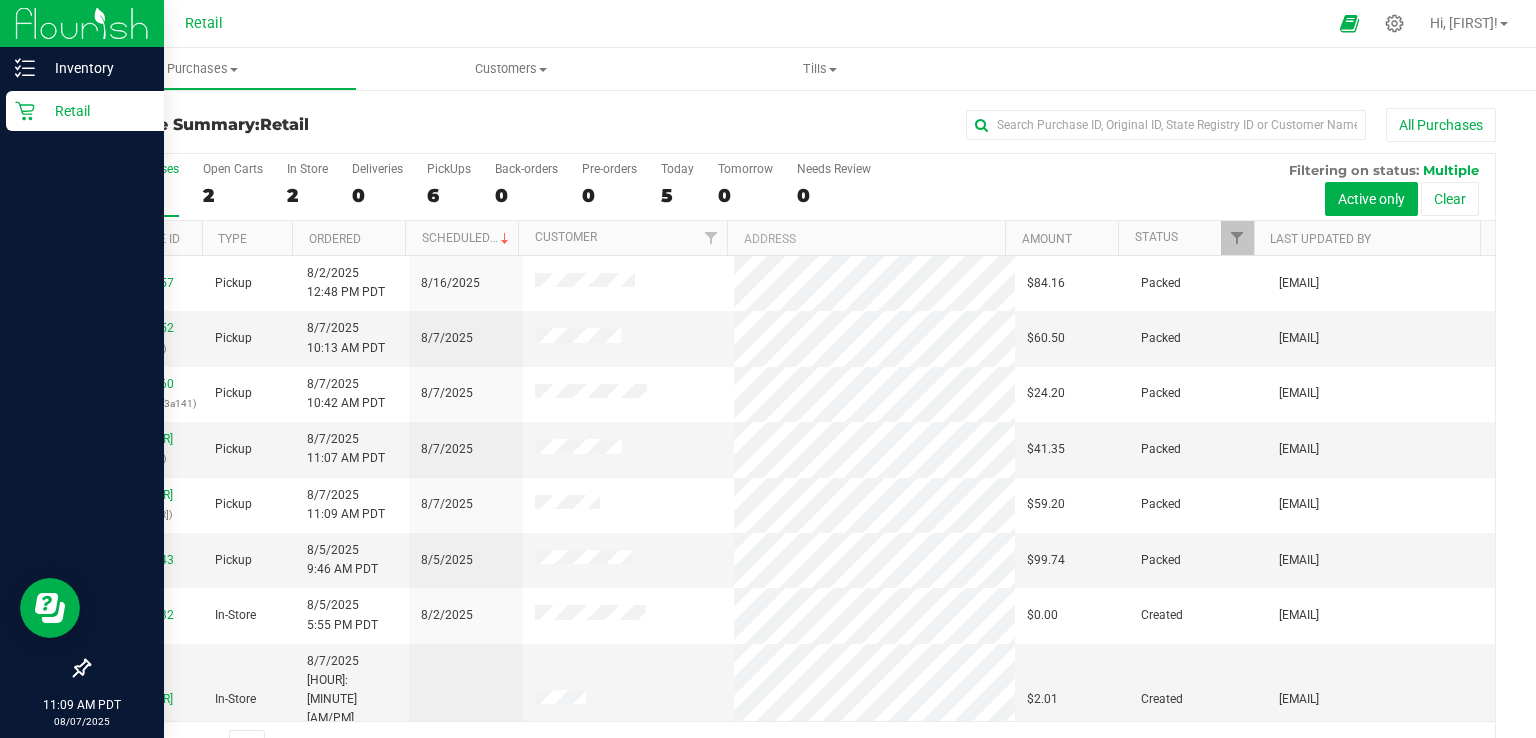 click on "Retail" at bounding box center [85, 111] 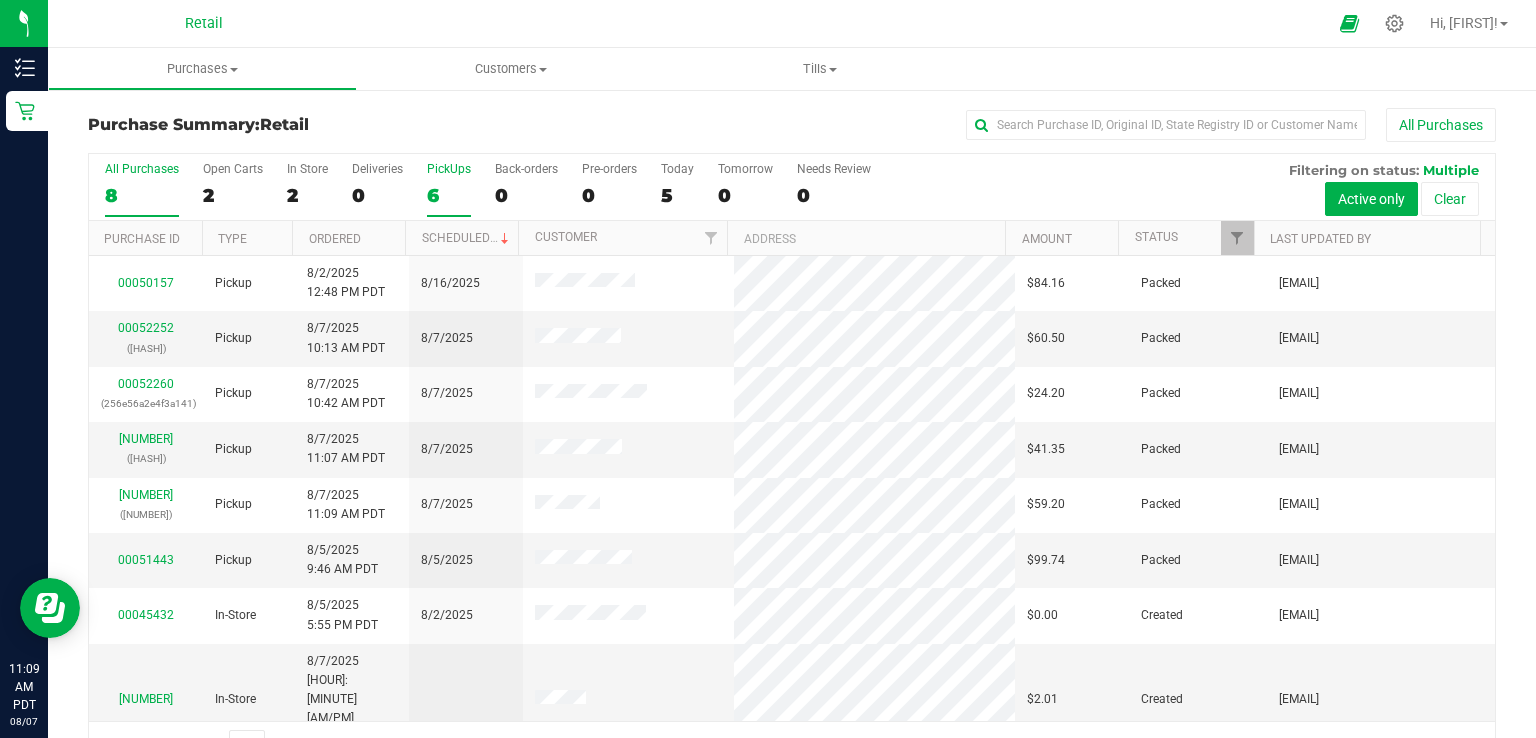 click on "PickUps
6" at bounding box center [449, 189] 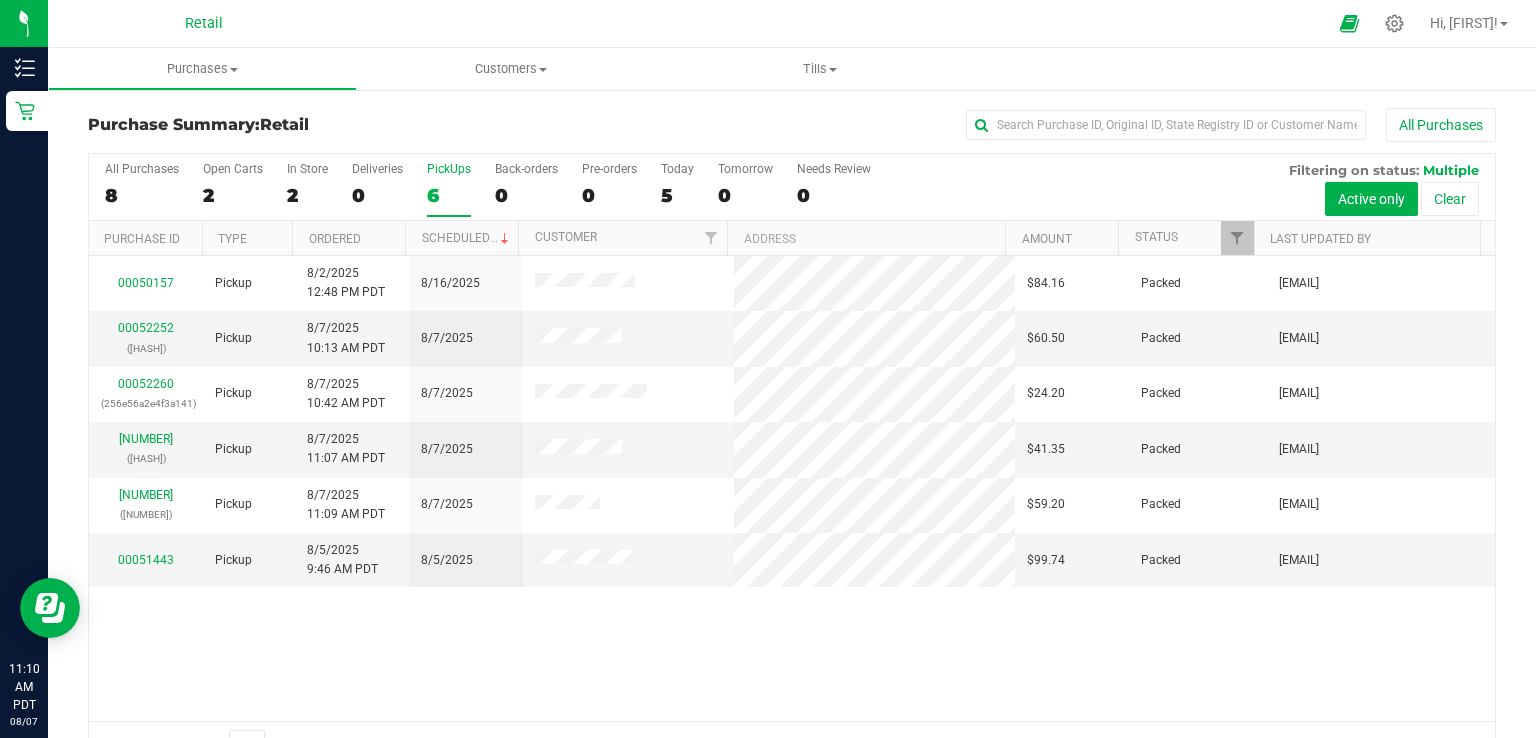 click on "PickUps" at bounding box center [449, 169] 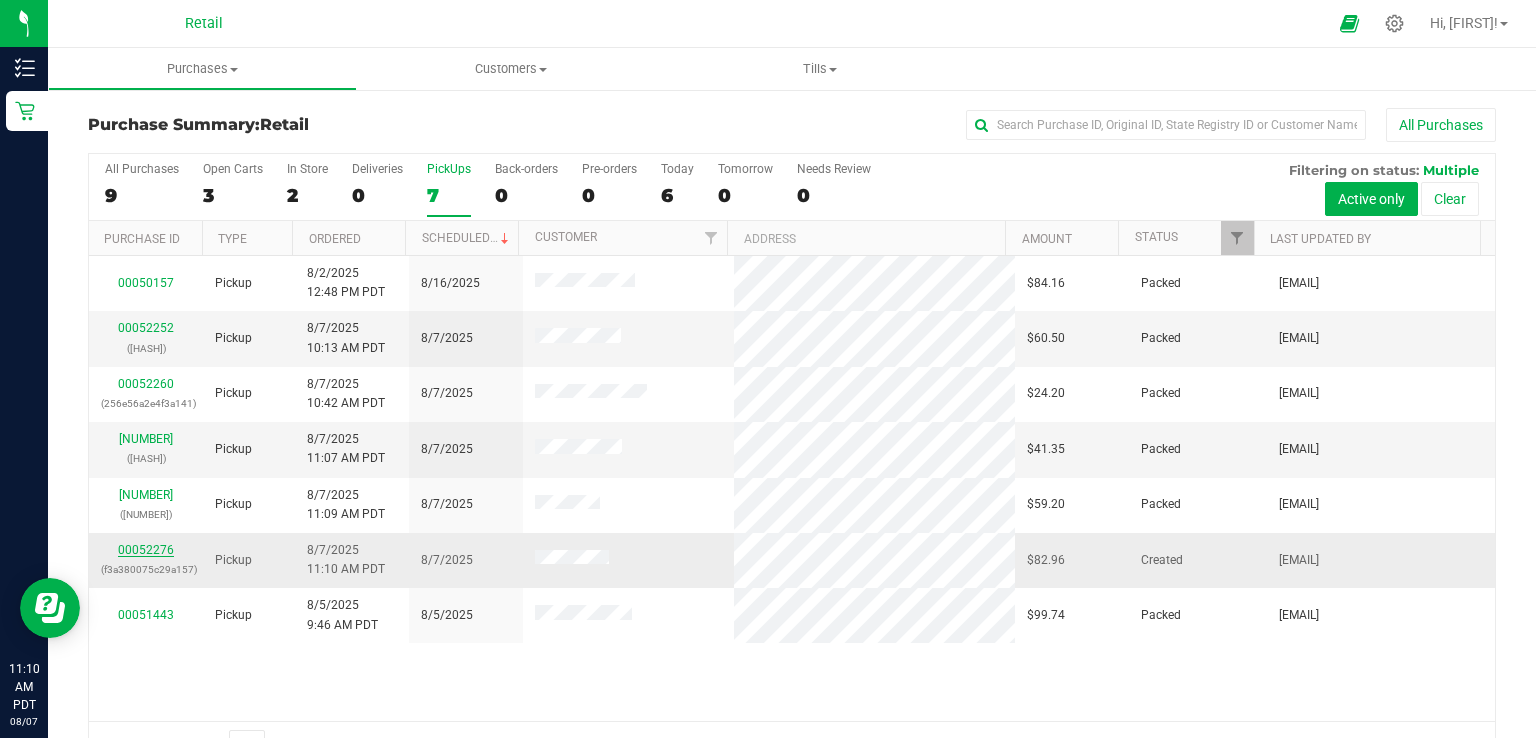 click on "00052276" at bounding box center (146, 550) 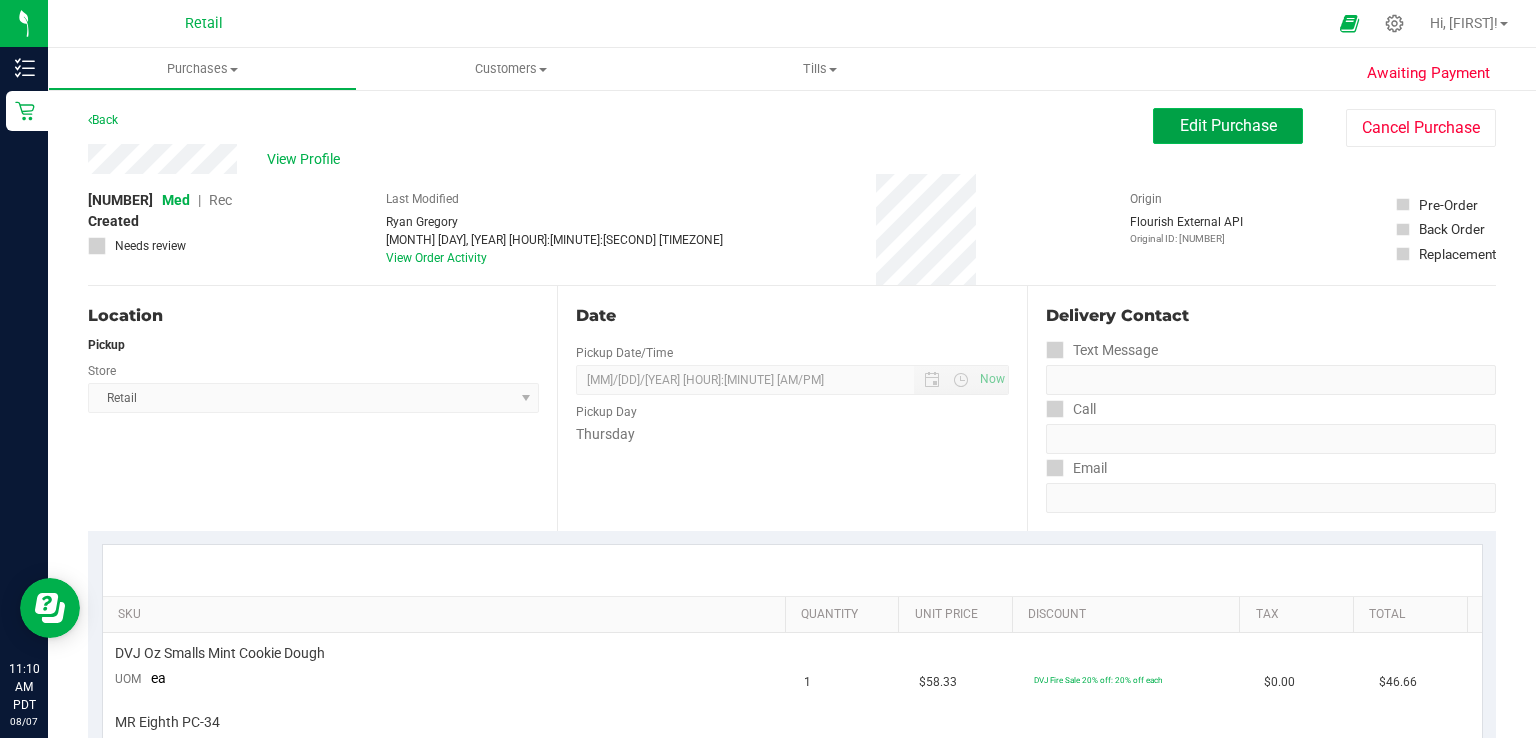 click on "Edit Purchase" at bounding box center (1228, 126) 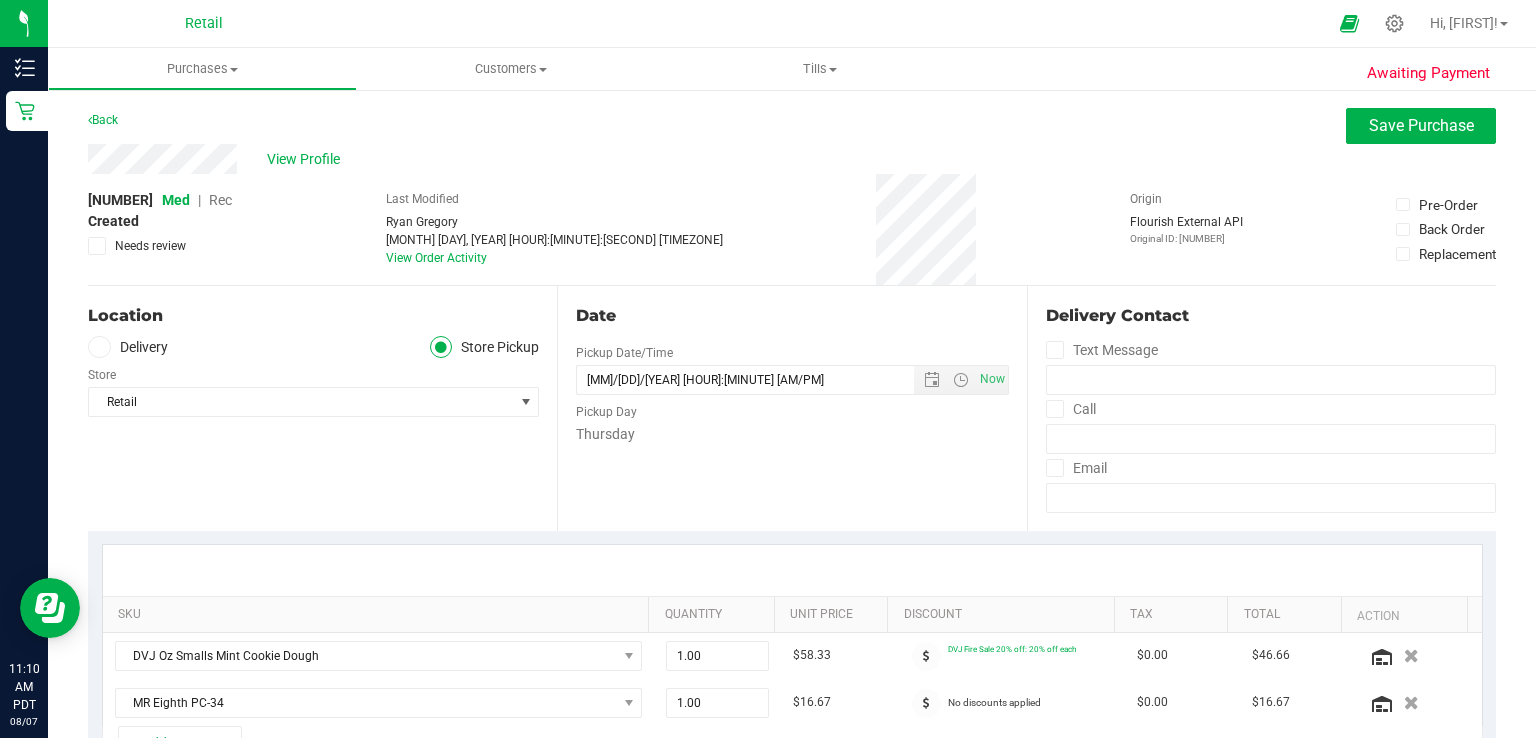 click on "Rec" at bounding box center (220, 200) 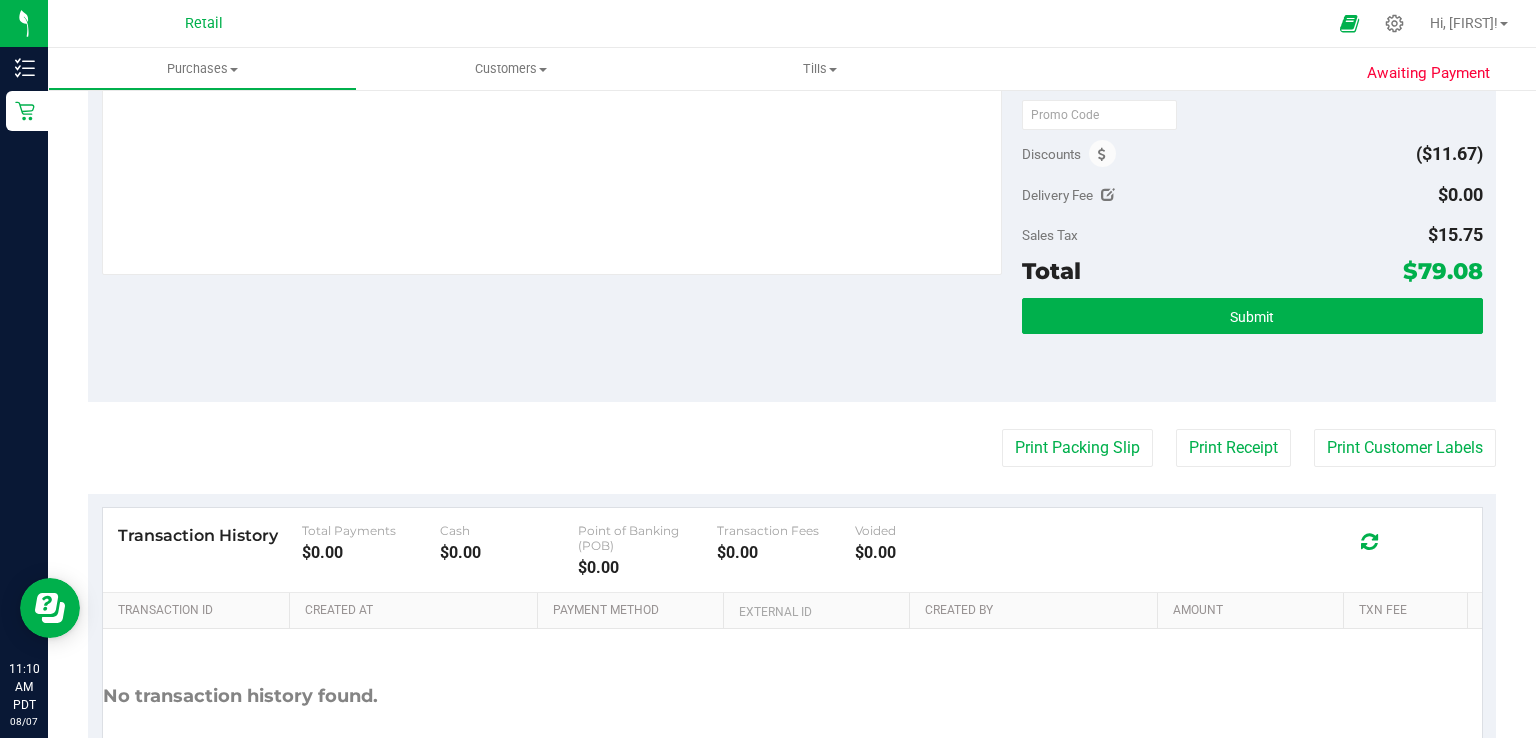scroll, scrollTop: 771, scrollLeft: 0, axis: vertical 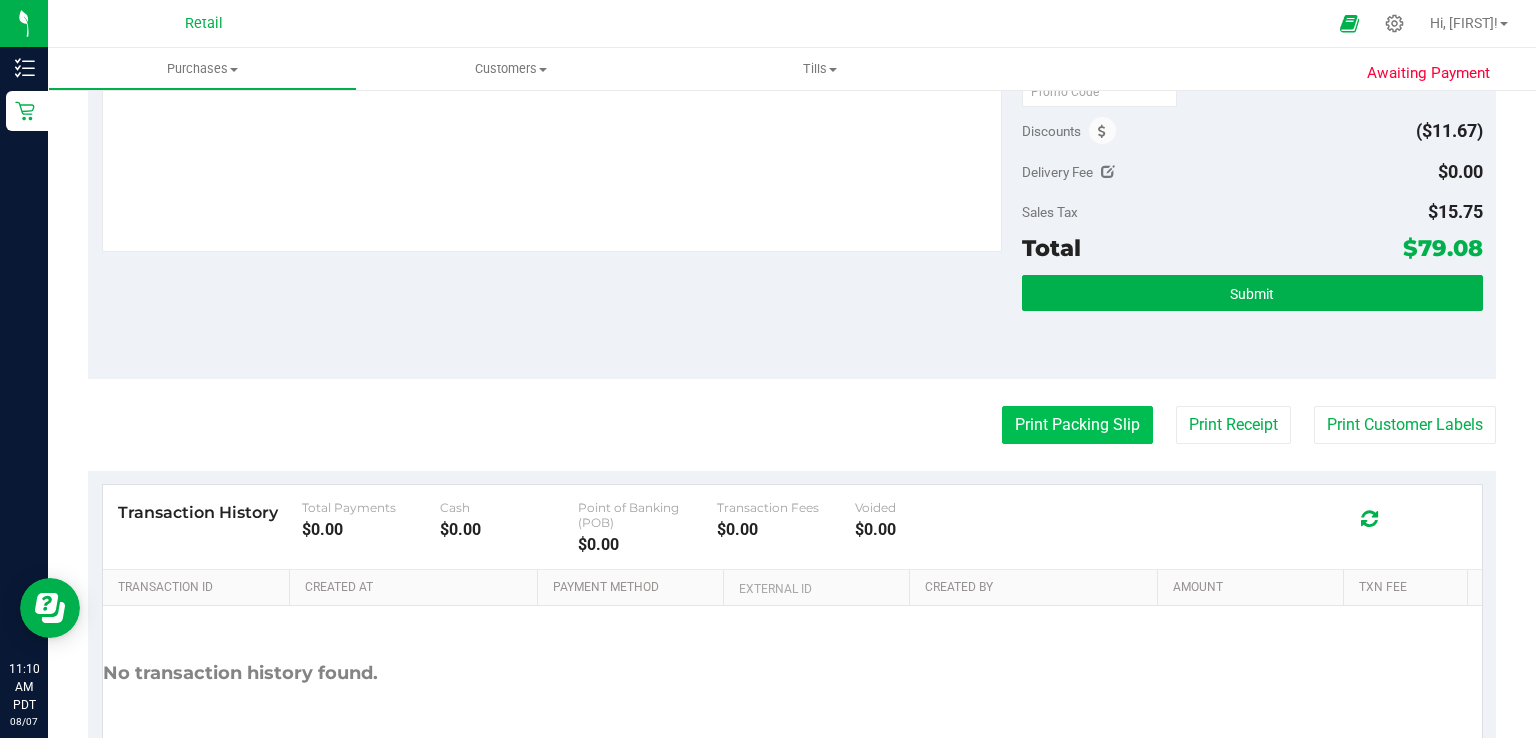 click on "Print Packing Slip" at bounding box center [1077, 425] 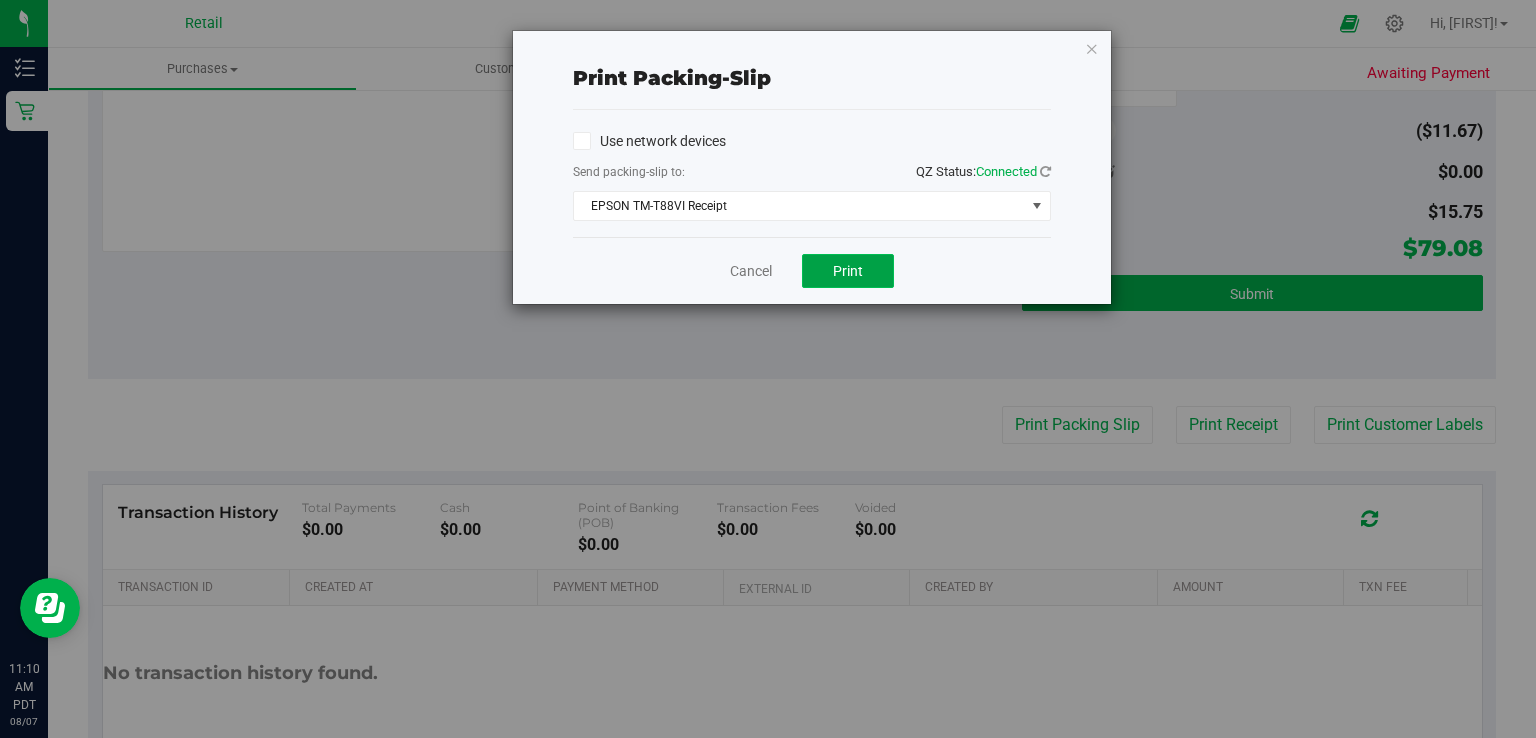 click on "Print" at bounding box center (848, 271) 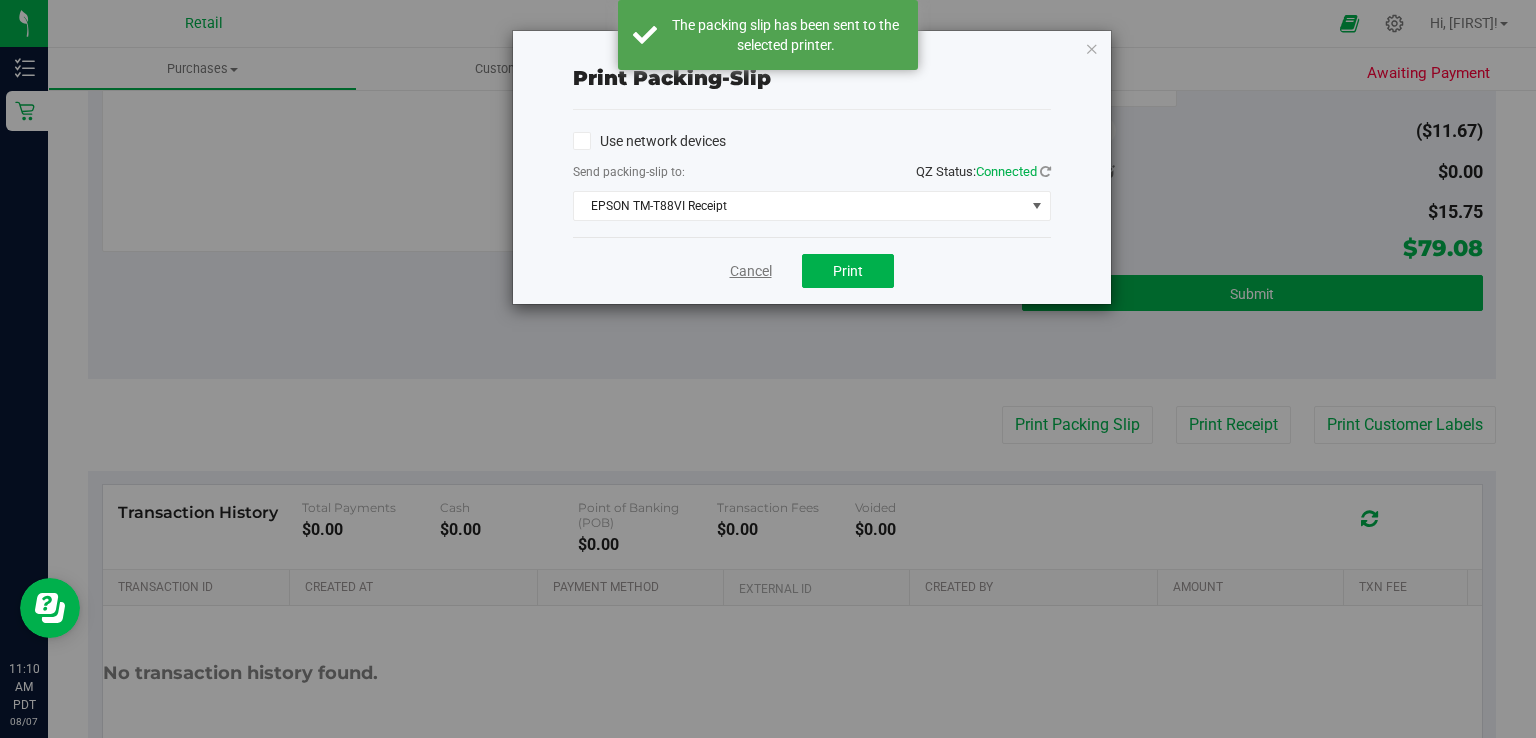 click on "Cancel" at bounding box center [751, 271] 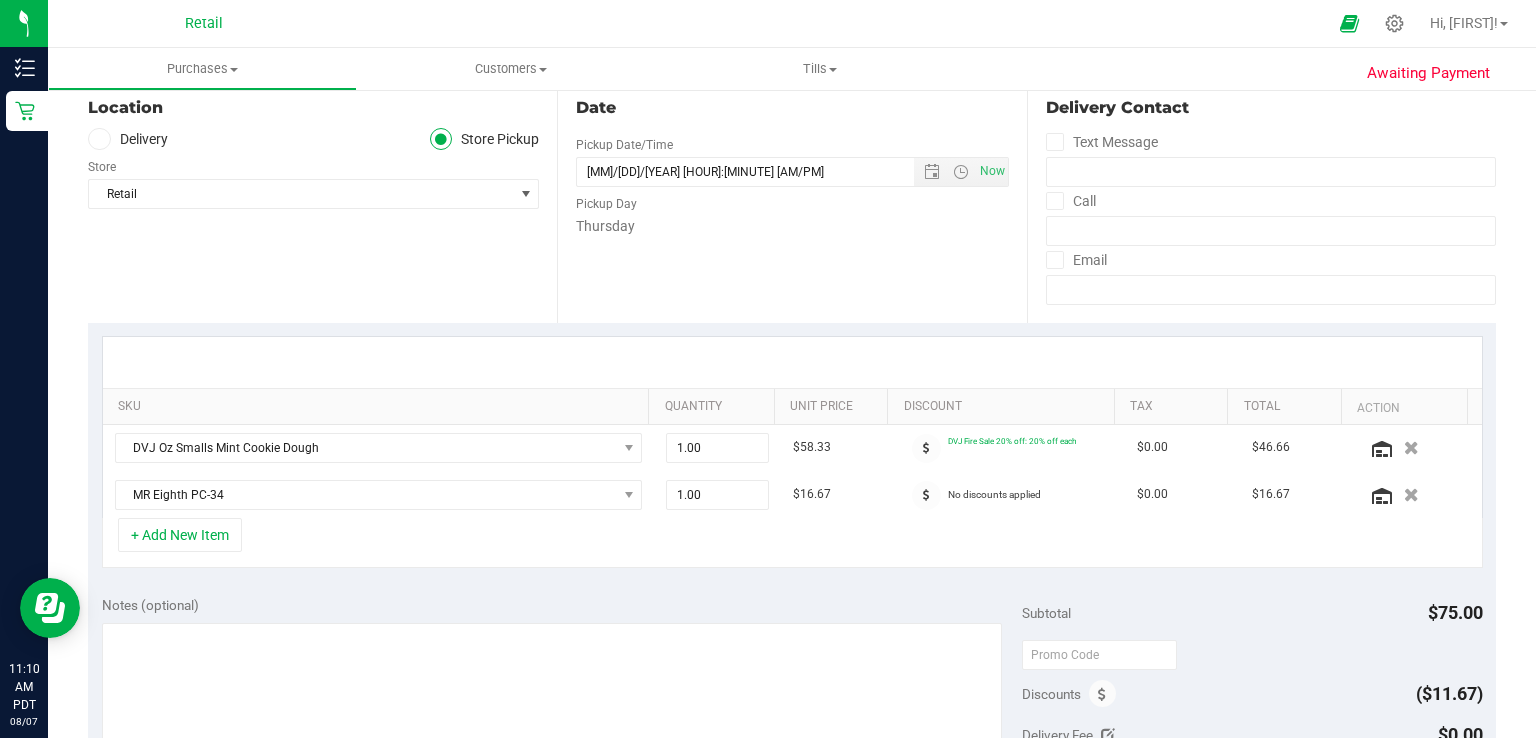 scroll, scrollTop: 207, scrollLeft: 0, axis: vertical 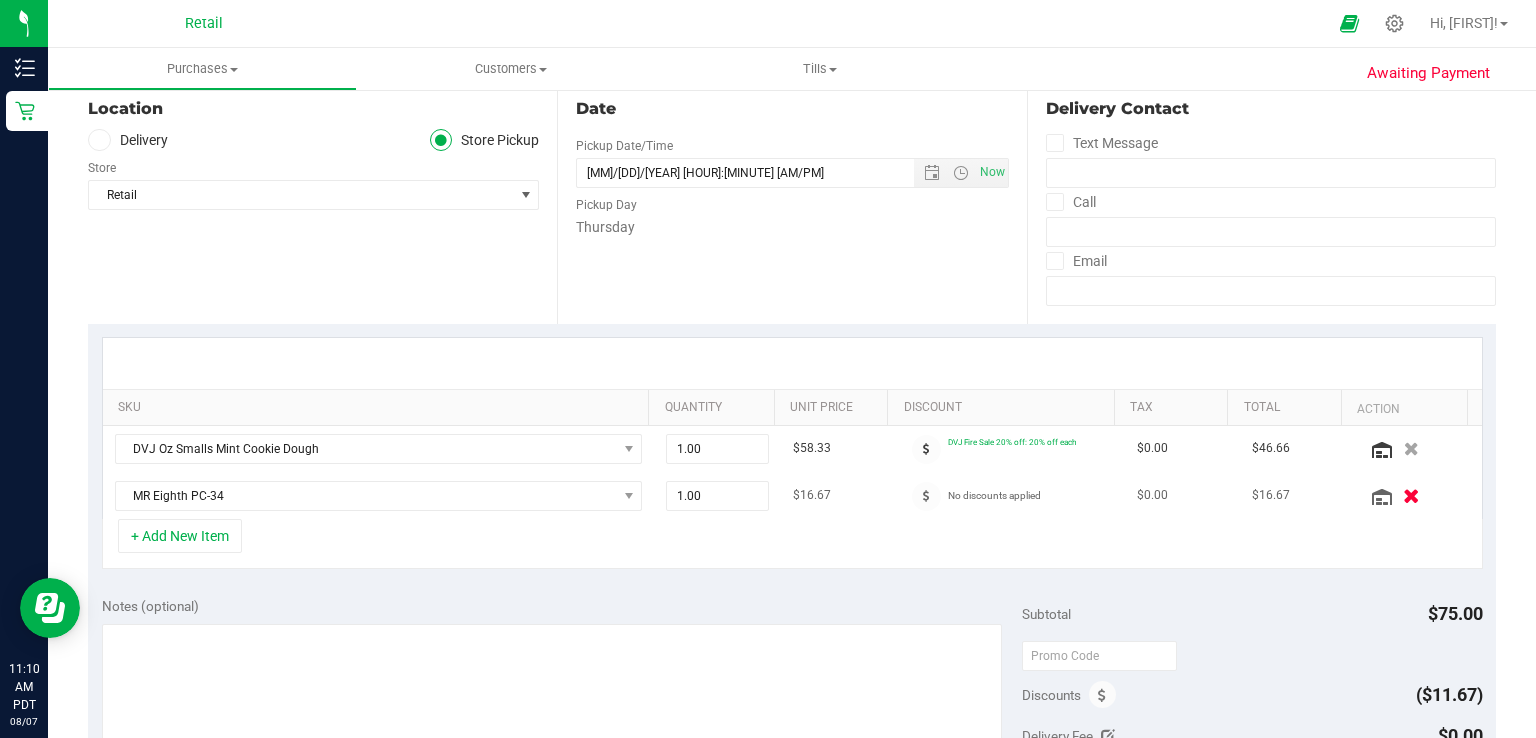 click at bounding box center [1411, 495] 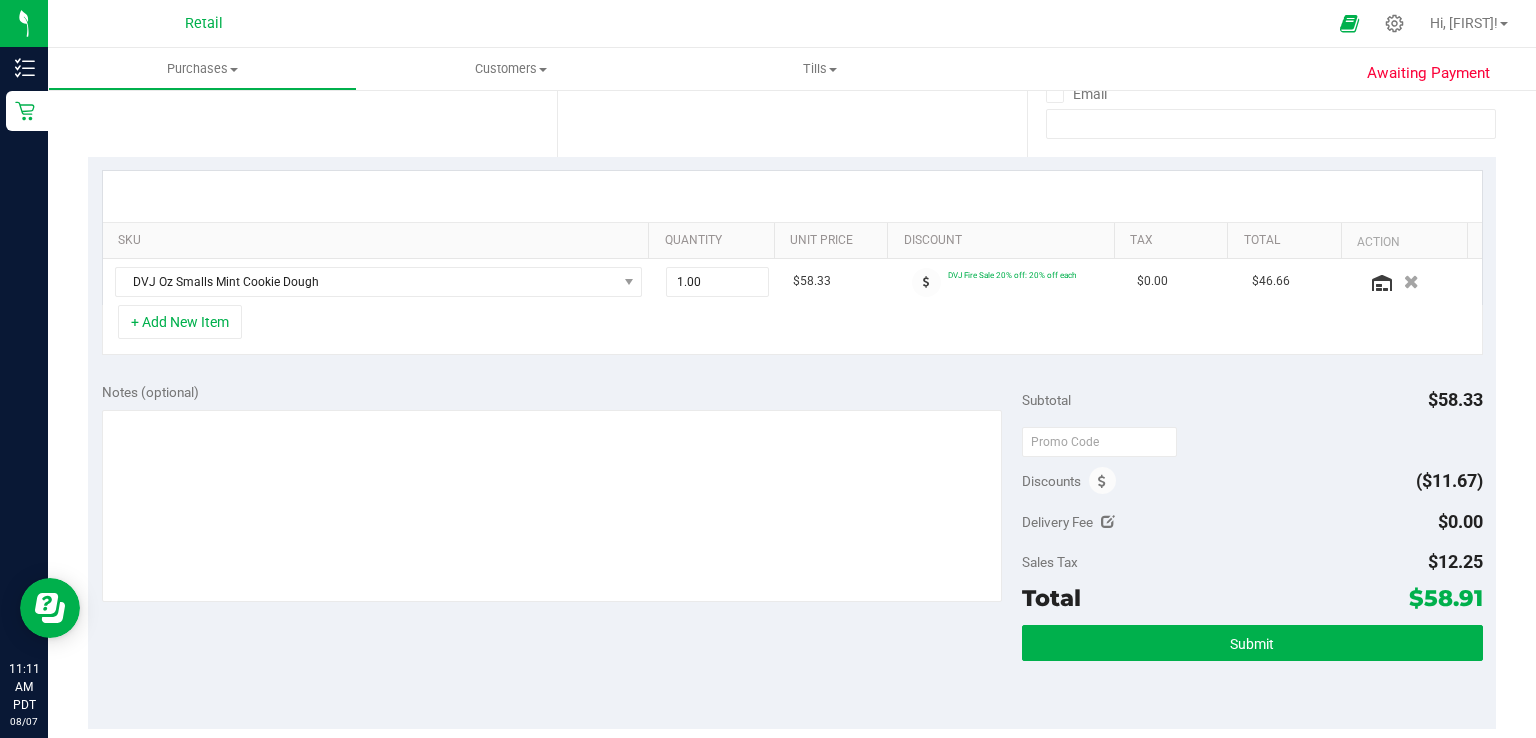 scroll, scrollTop: 428, scrollLeft: 0, axis: vertical 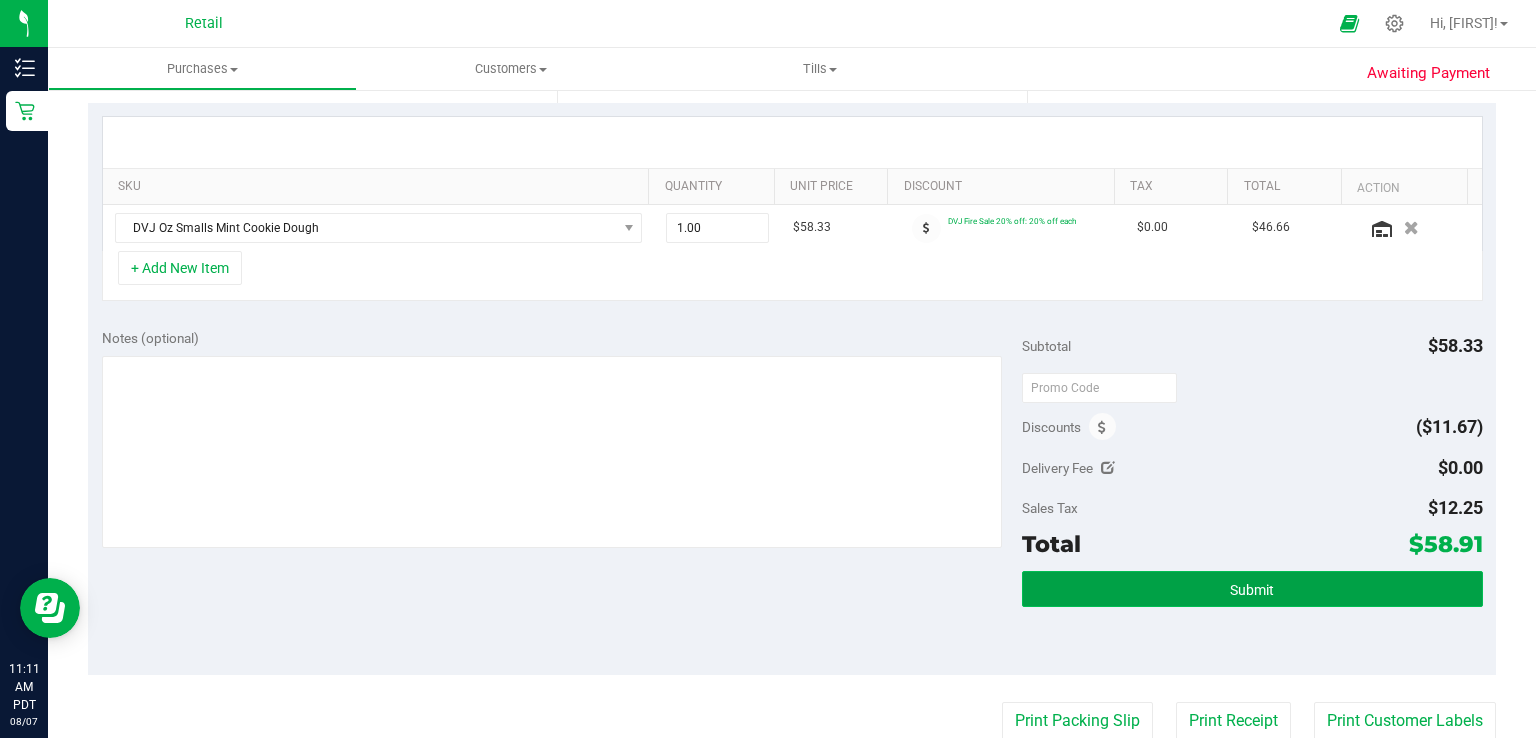 click on "Submit" at bounding box center (1252, 589) 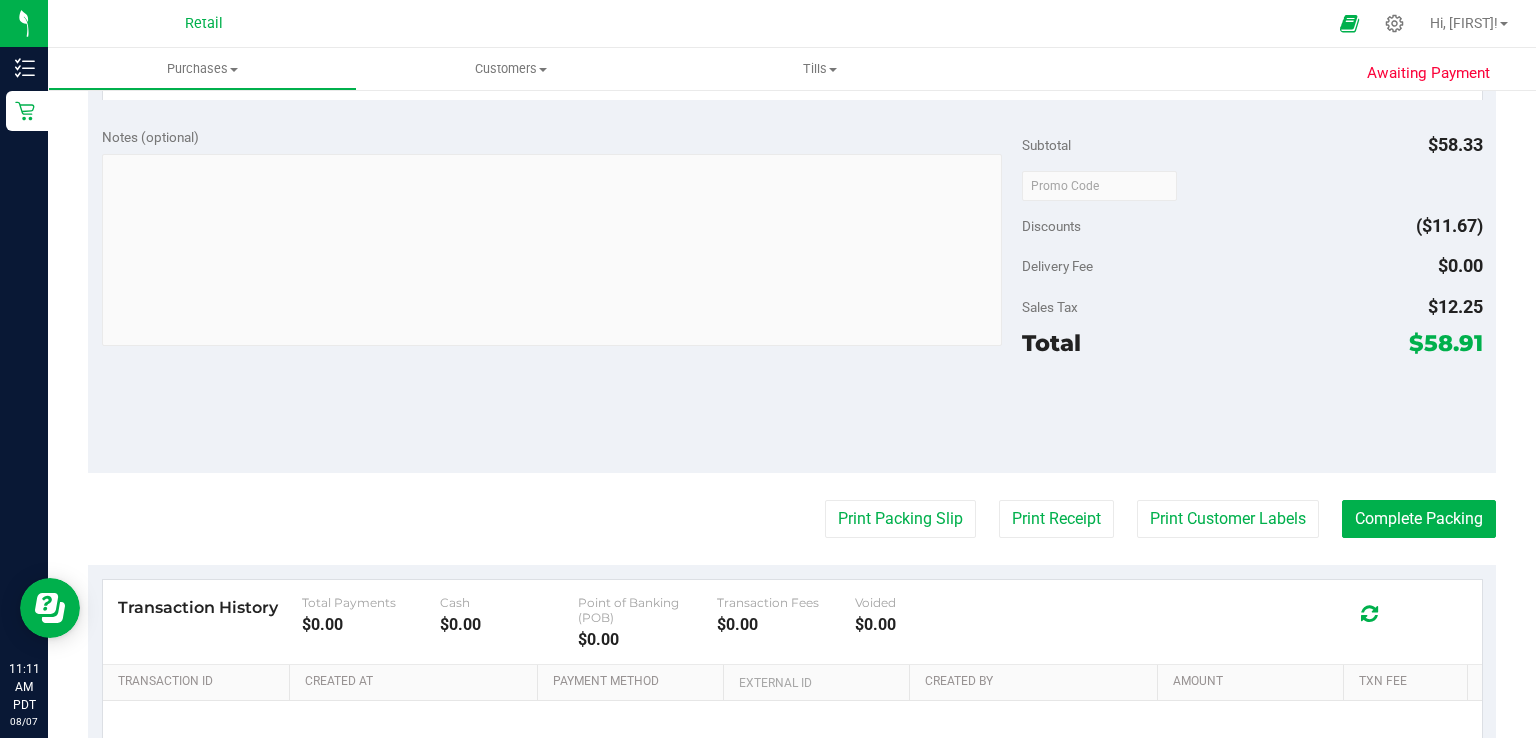 scroll, scrollTop: 674, scrollLeft: 0, axis: vertical 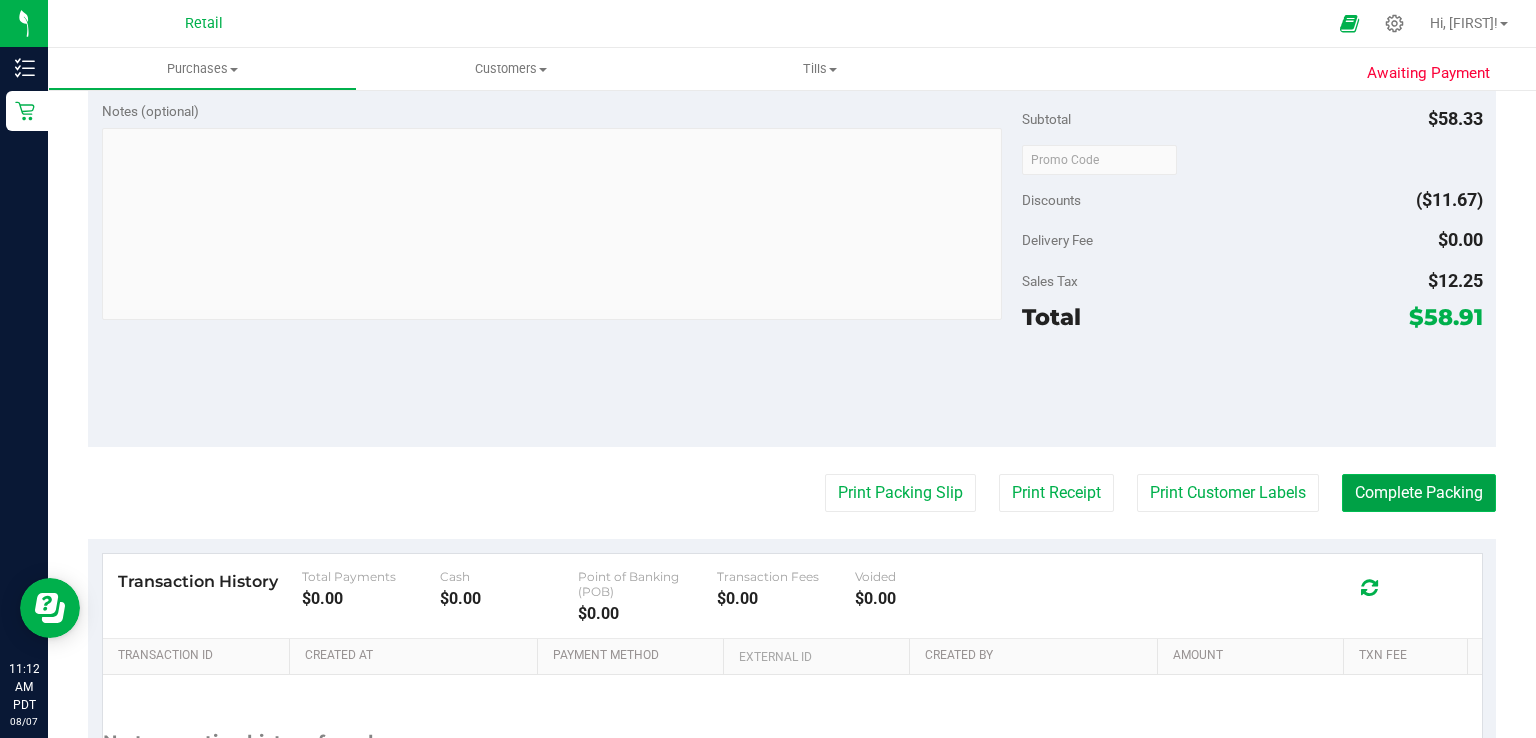 click on "Complete Packing" at bounding box center [1419, 493] 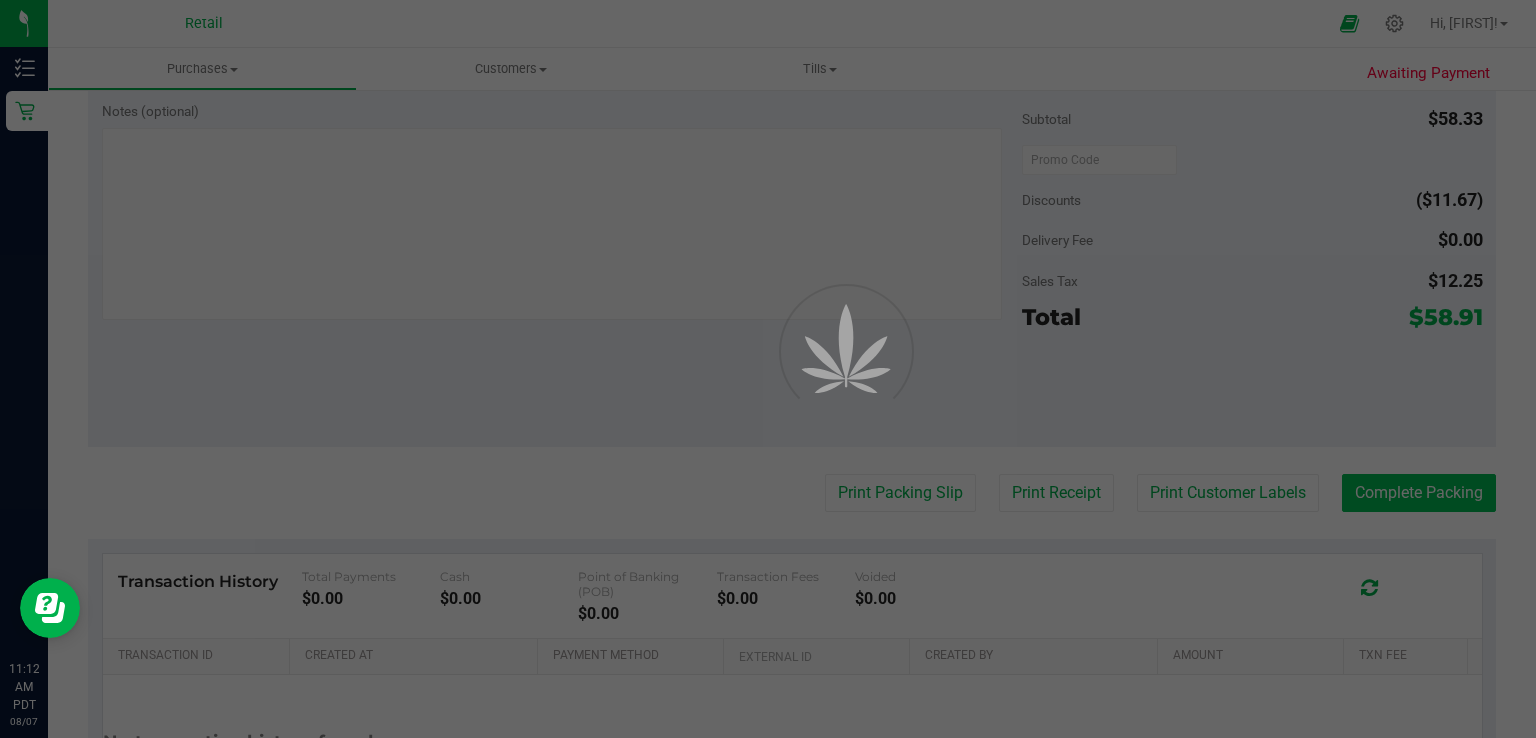 scroll, scrollTop: 0, scrollLeft: 0, axis: both 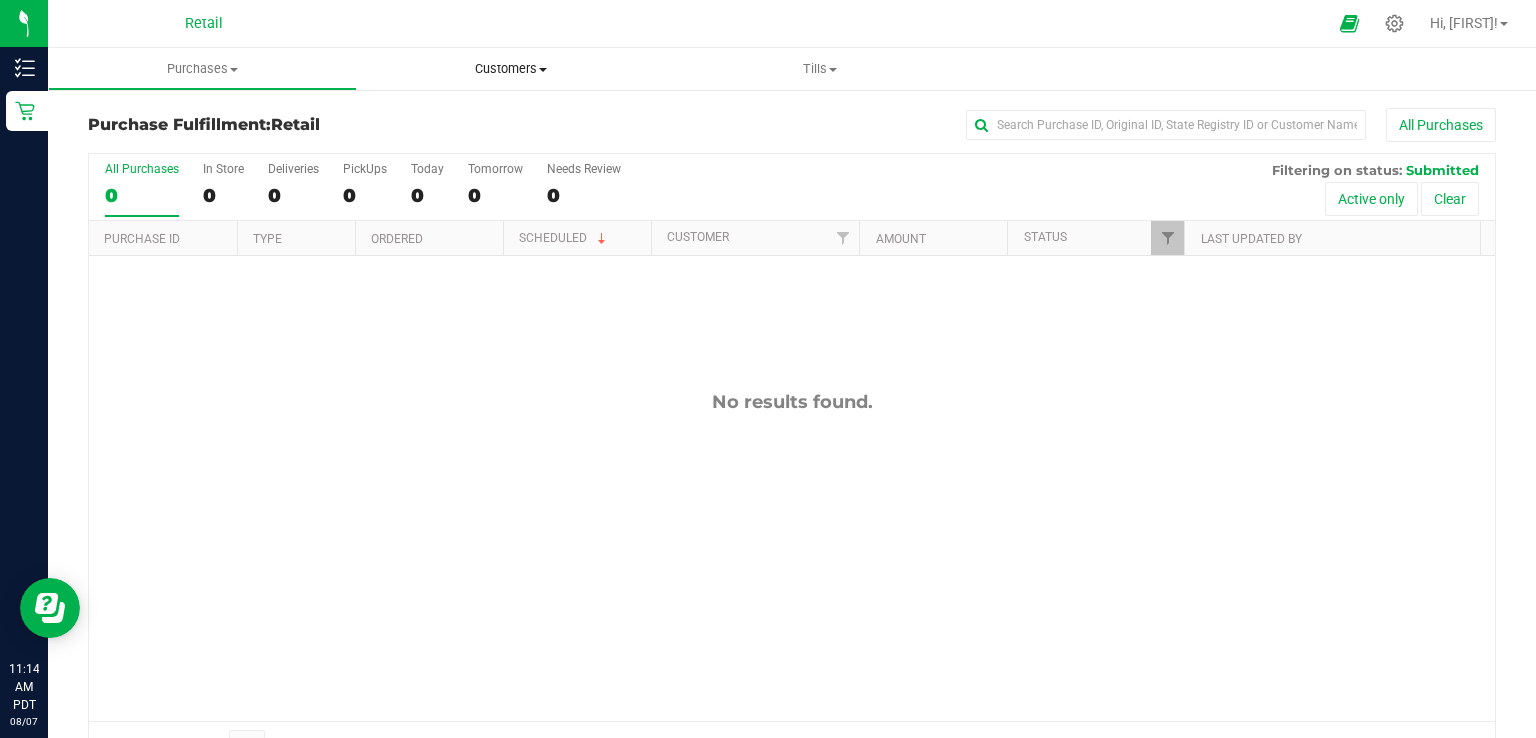 click on "Customers" at bounding box center (511, 69) 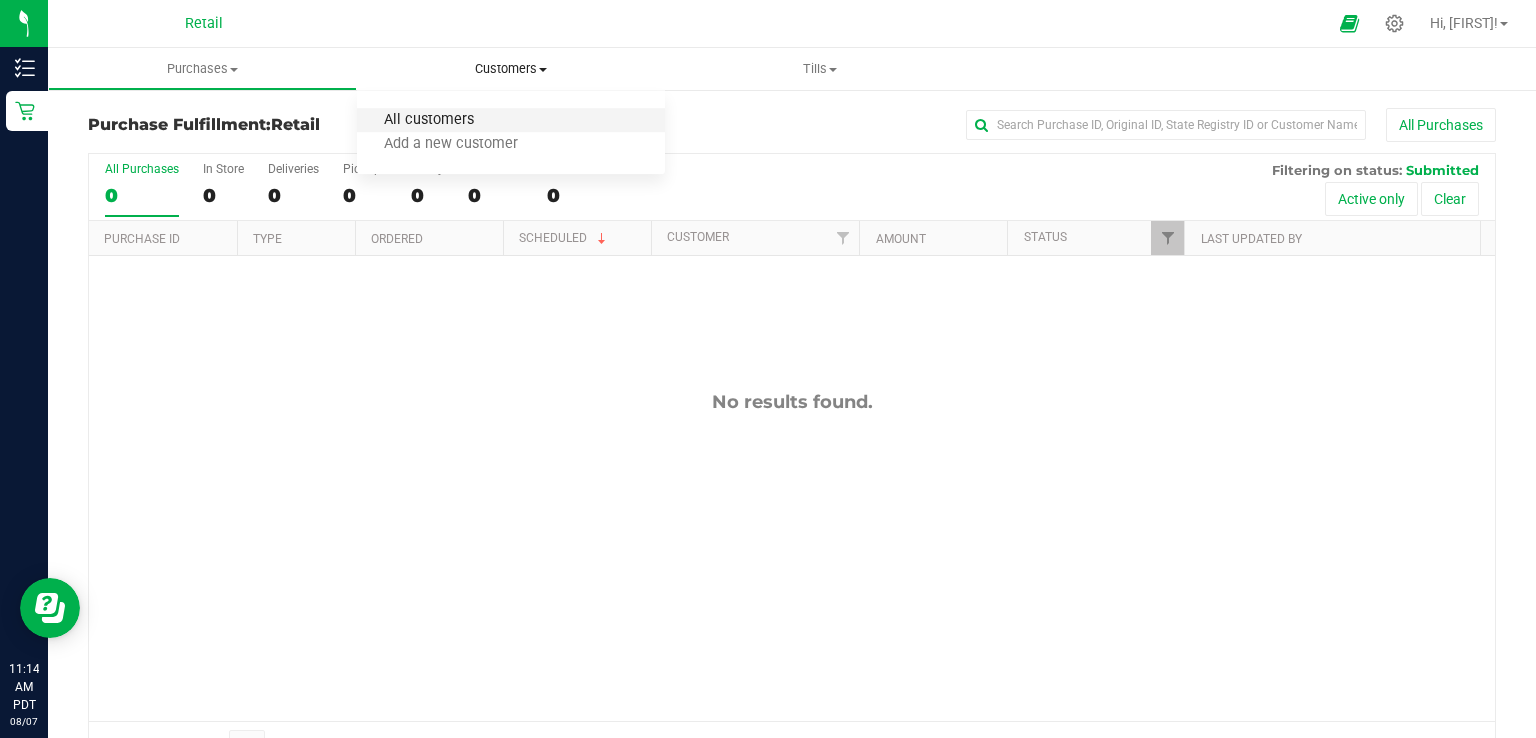 click on "All customers" at bounding box center [429, 120] 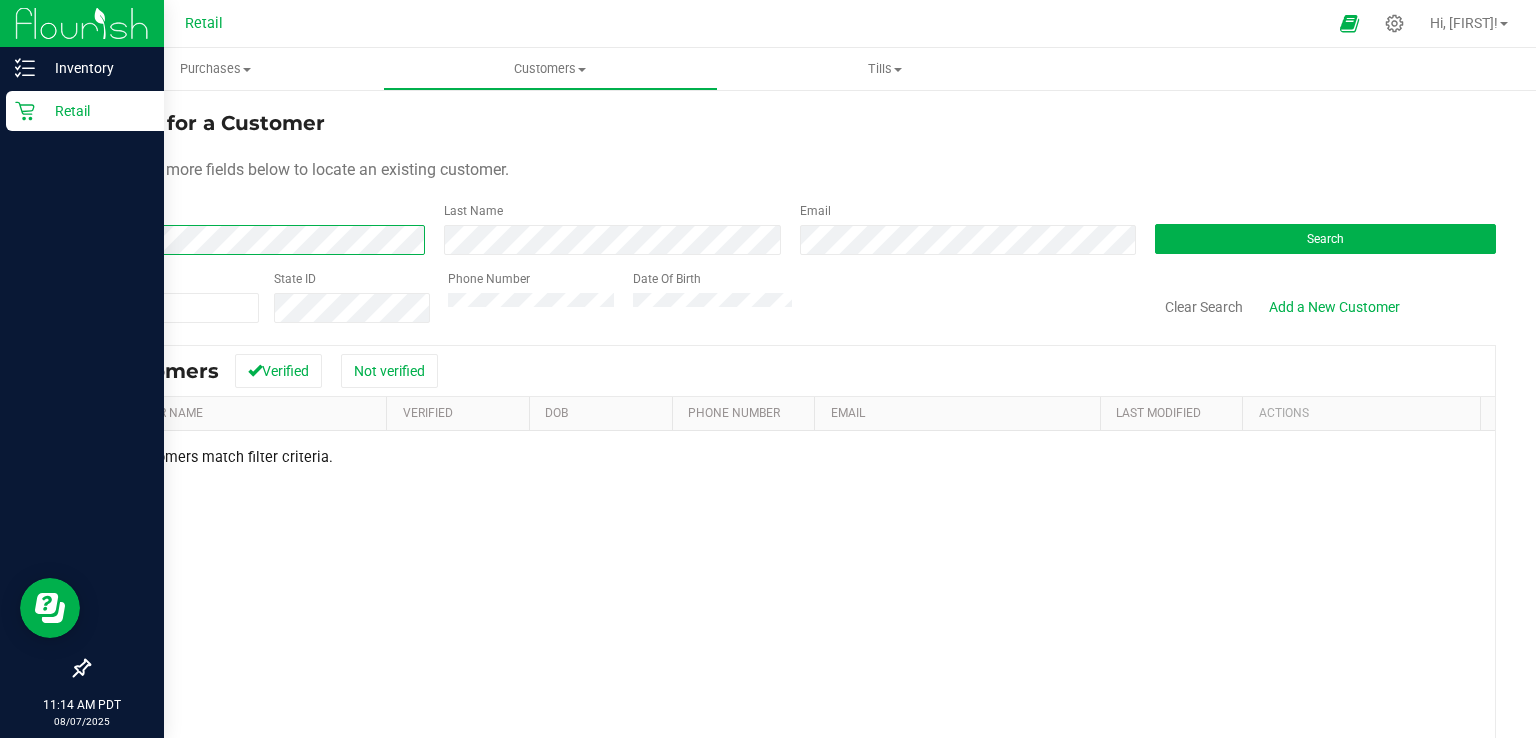 click on "Inventory Retail 11:14 AM PDT 08/07/2025  08/07   Retail   Hi, [FIRST]!
Purchases
Summary of purchases
Fulfillment
All purchases
Customers
All customers
Add a new customer" at bounding box center [768, 369] 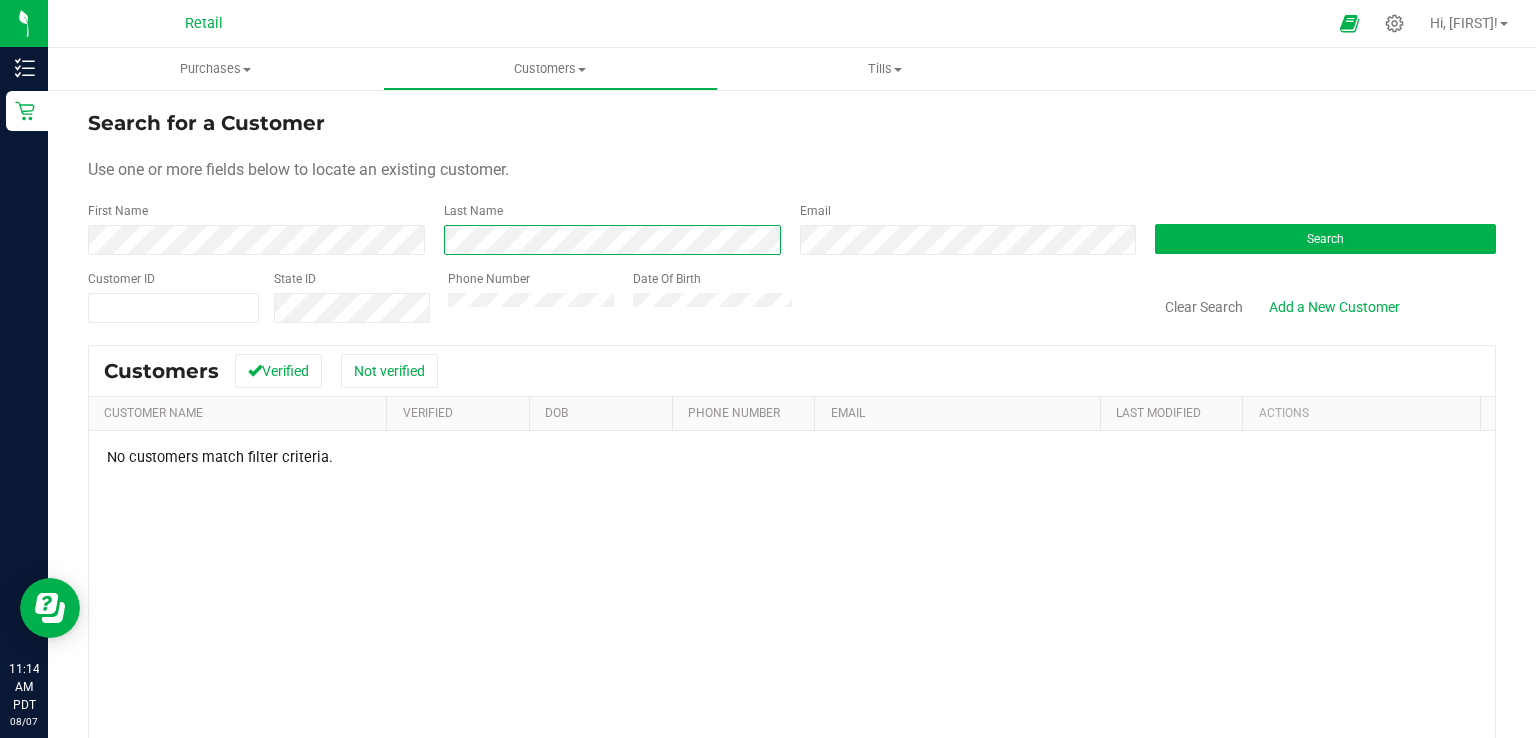 click on "First Name
Last Name
Email
Search" at bounding box center (792, 228) 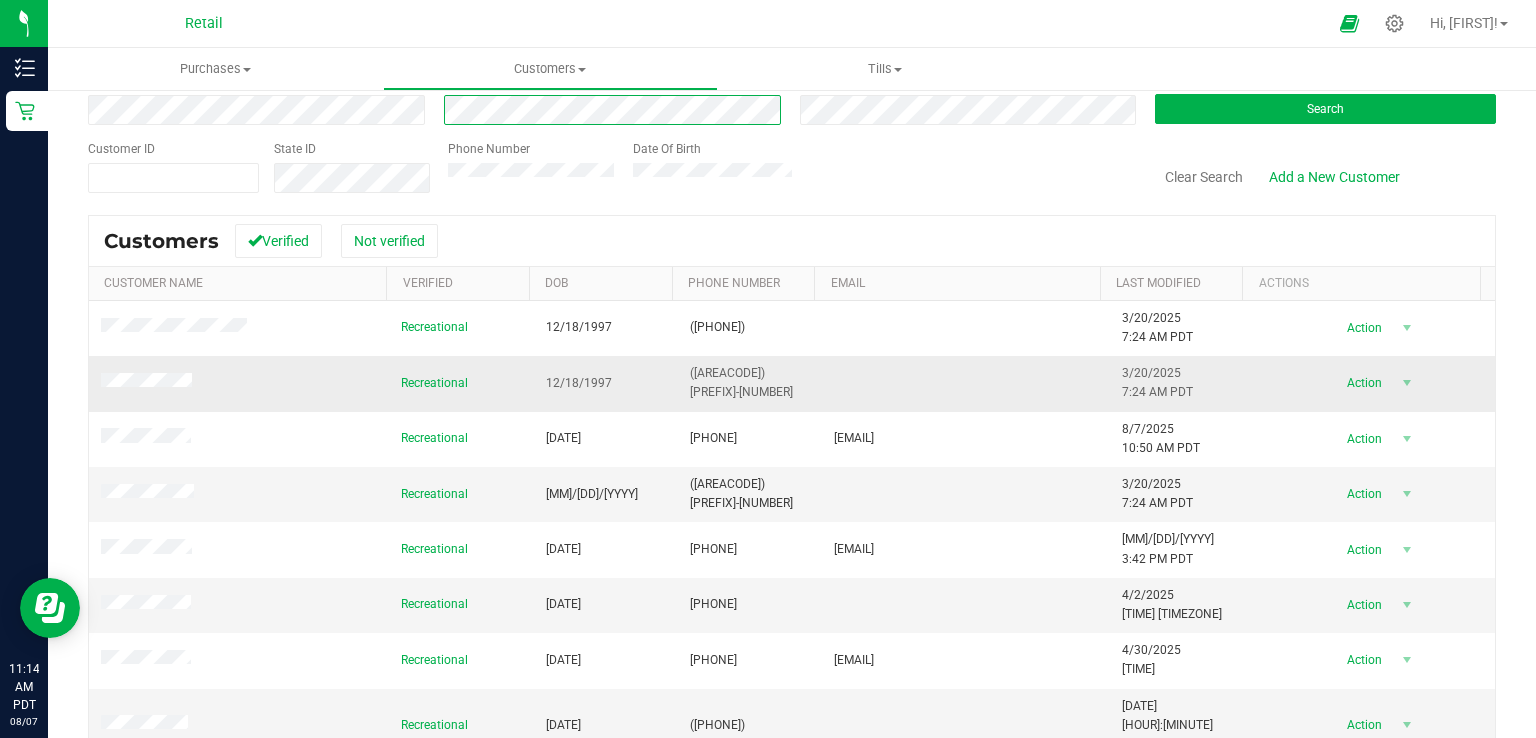 scroll, scrollTop: 133, scrollLeft: 0, axis: vertical 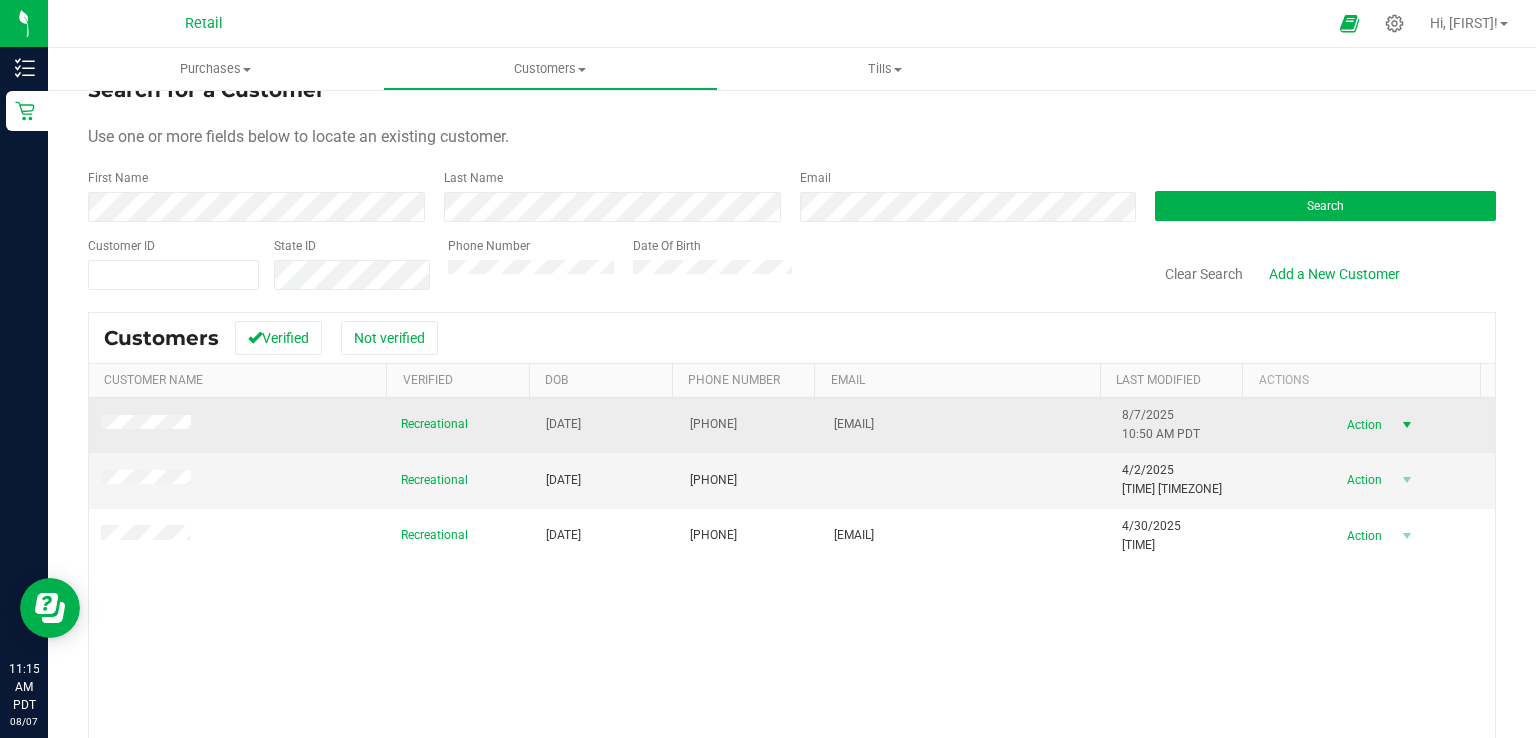 click on "Action" at bounding box center (1362, 425) 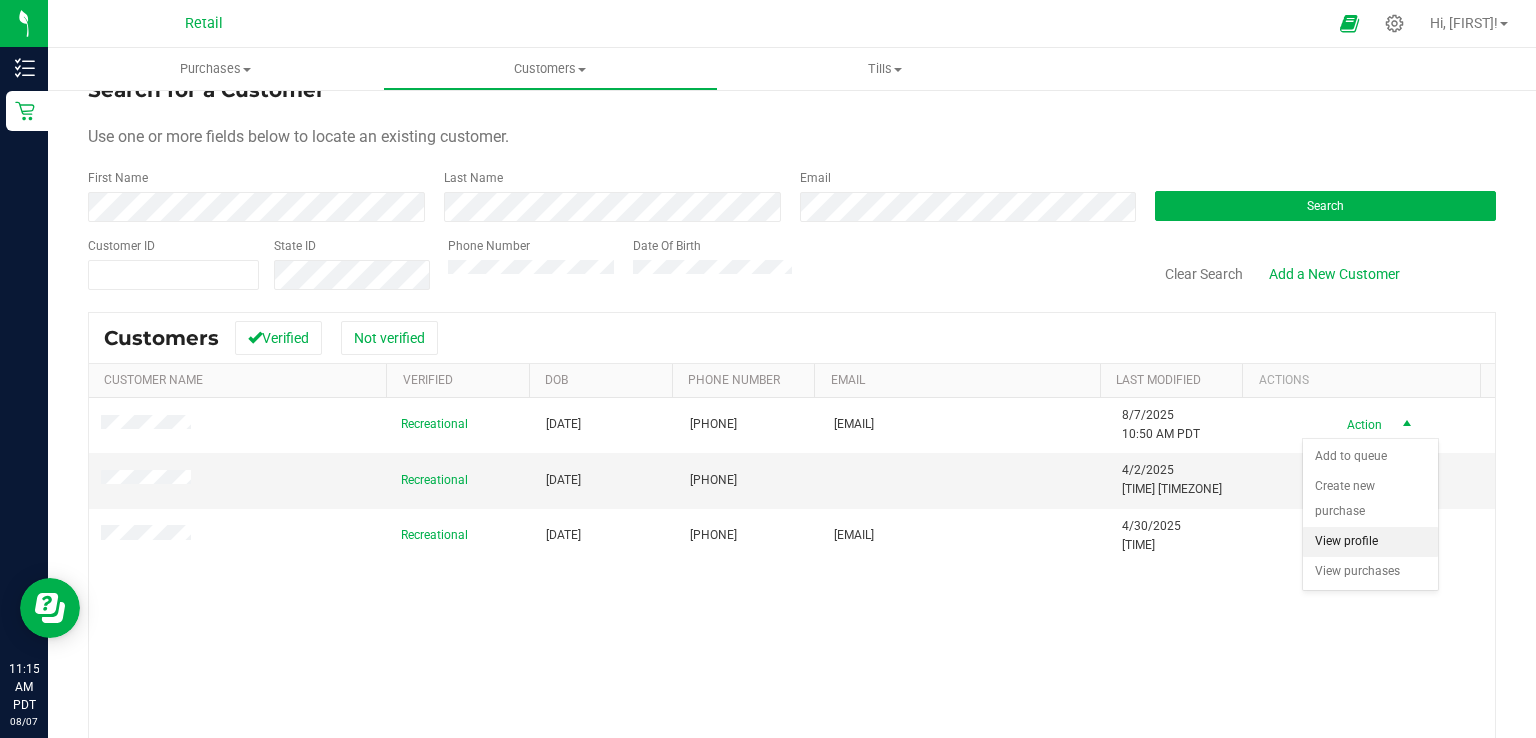 click on "View profile" at bounding box center [1370, 542] 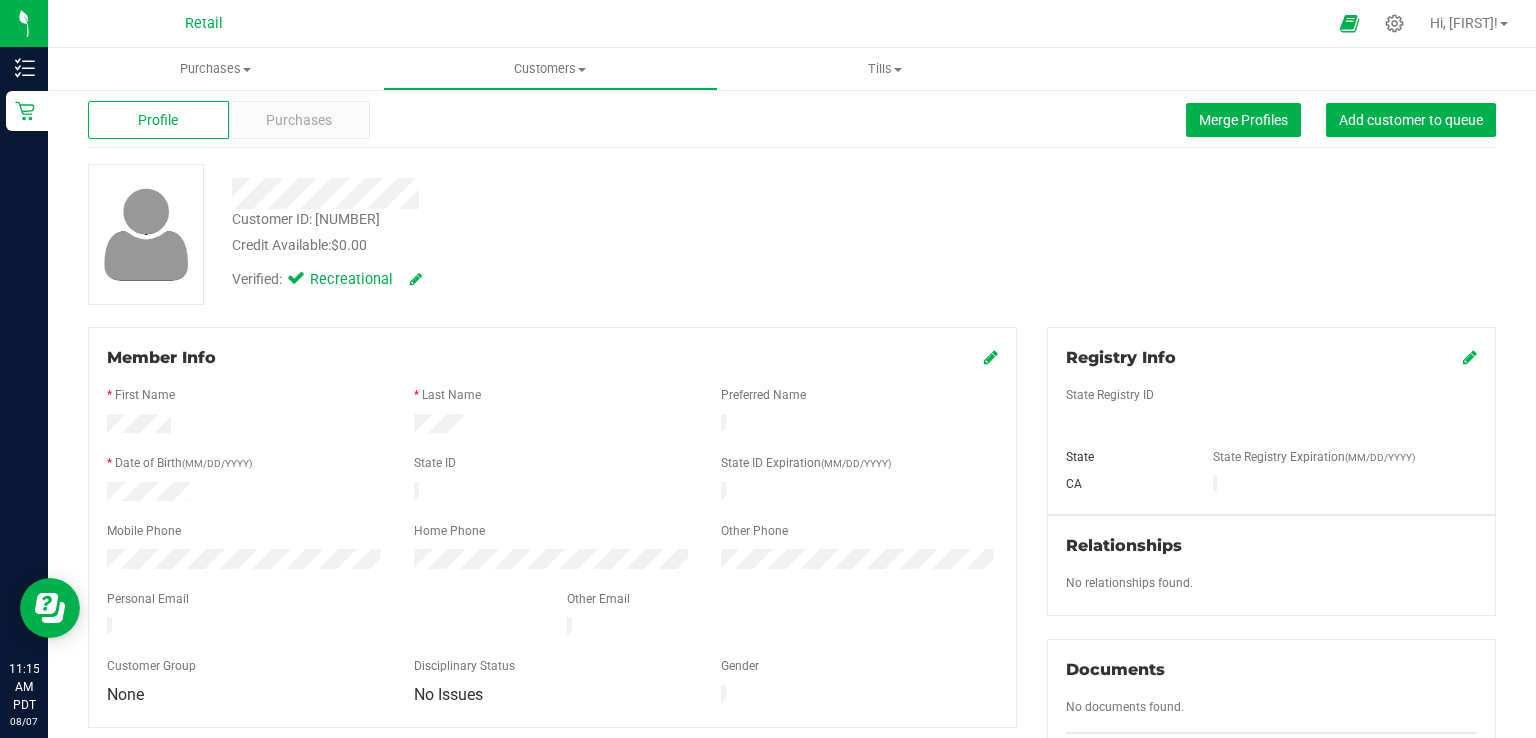 scroll, scrollTop: 0, scrollLeft: 0, axis: both 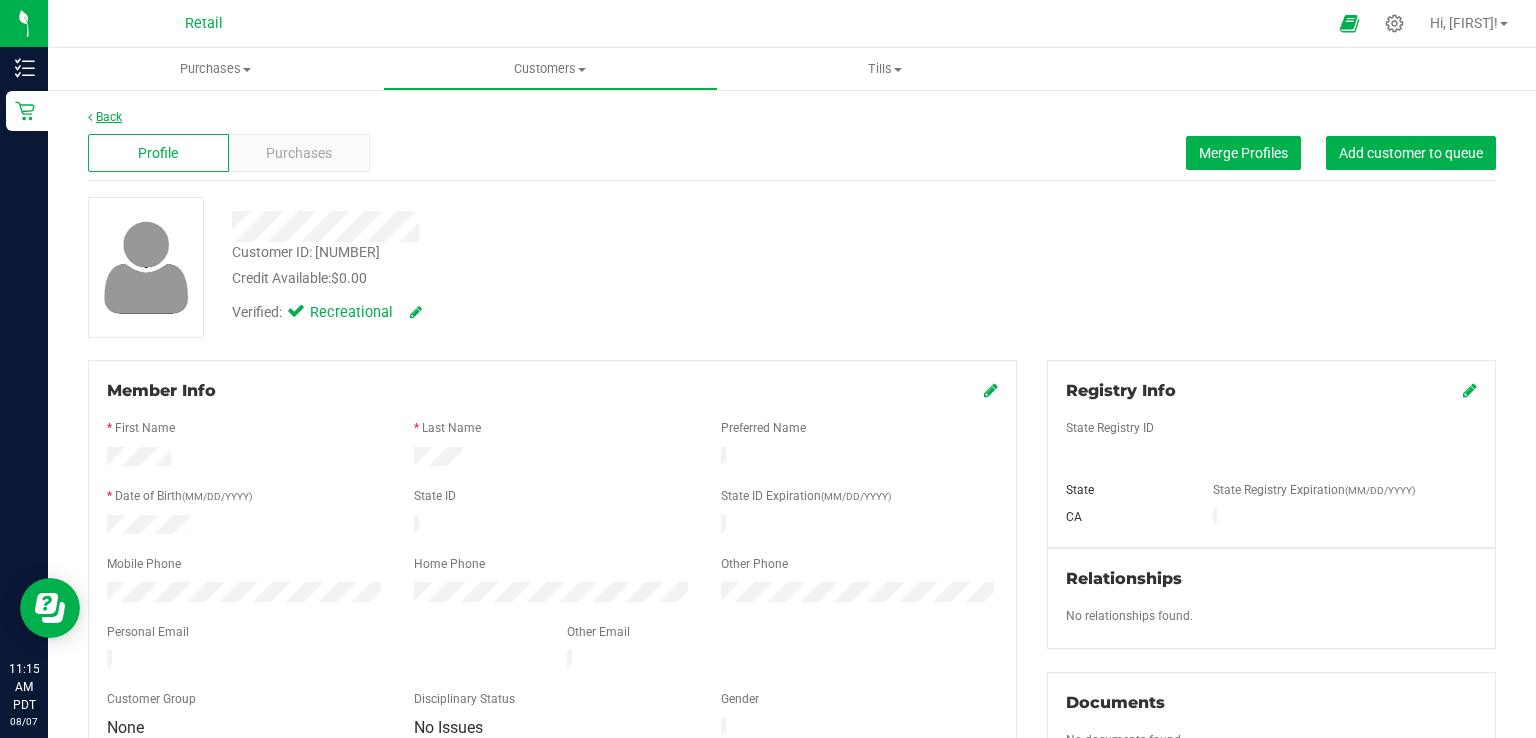 click on "Back" at bounding box center (105, 117) 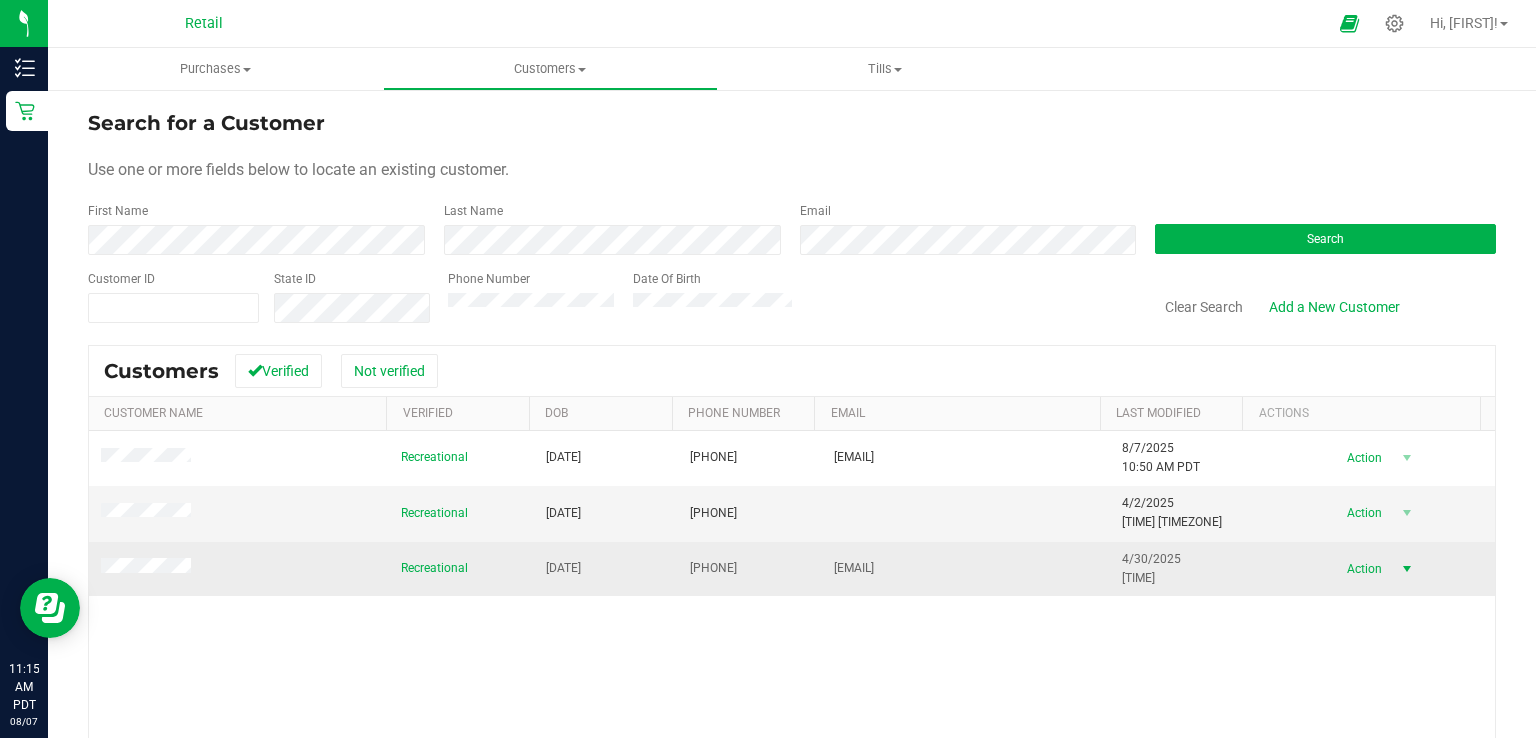 click on "Action" at bounding box center (1362, 569) 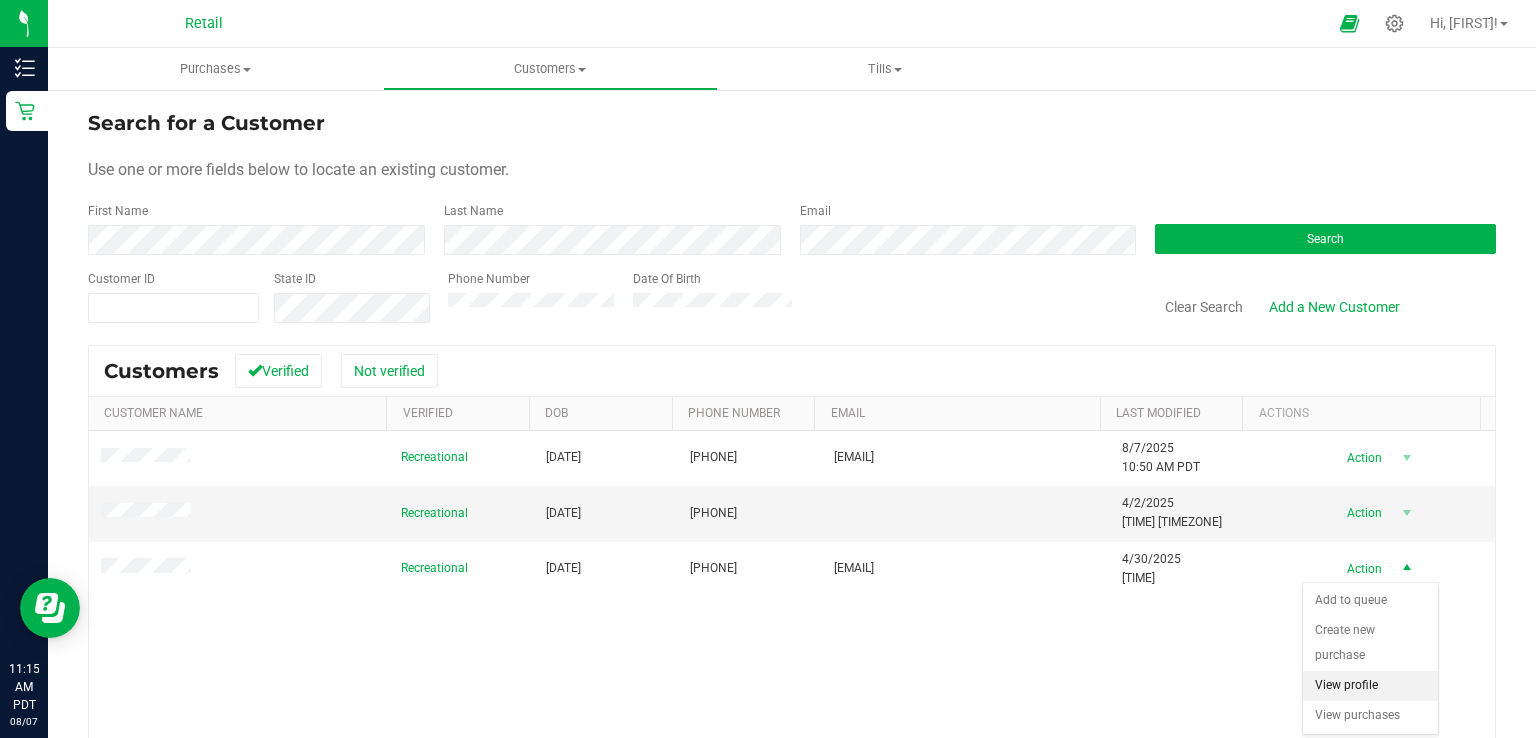click on "View profile" at bounding box center [1370, 686] 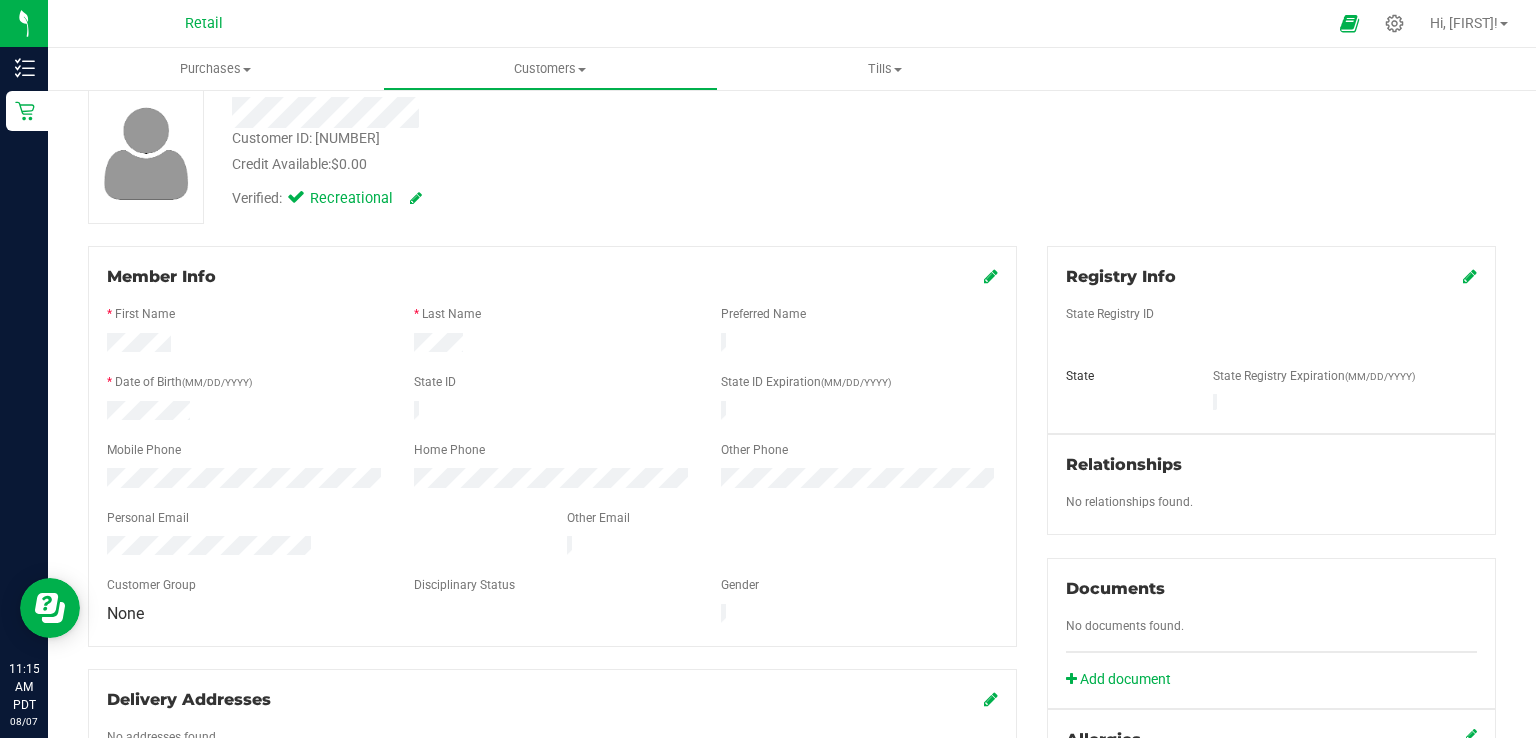 scroll, scrollTop: 0, scrollLeft: 0, axis: both 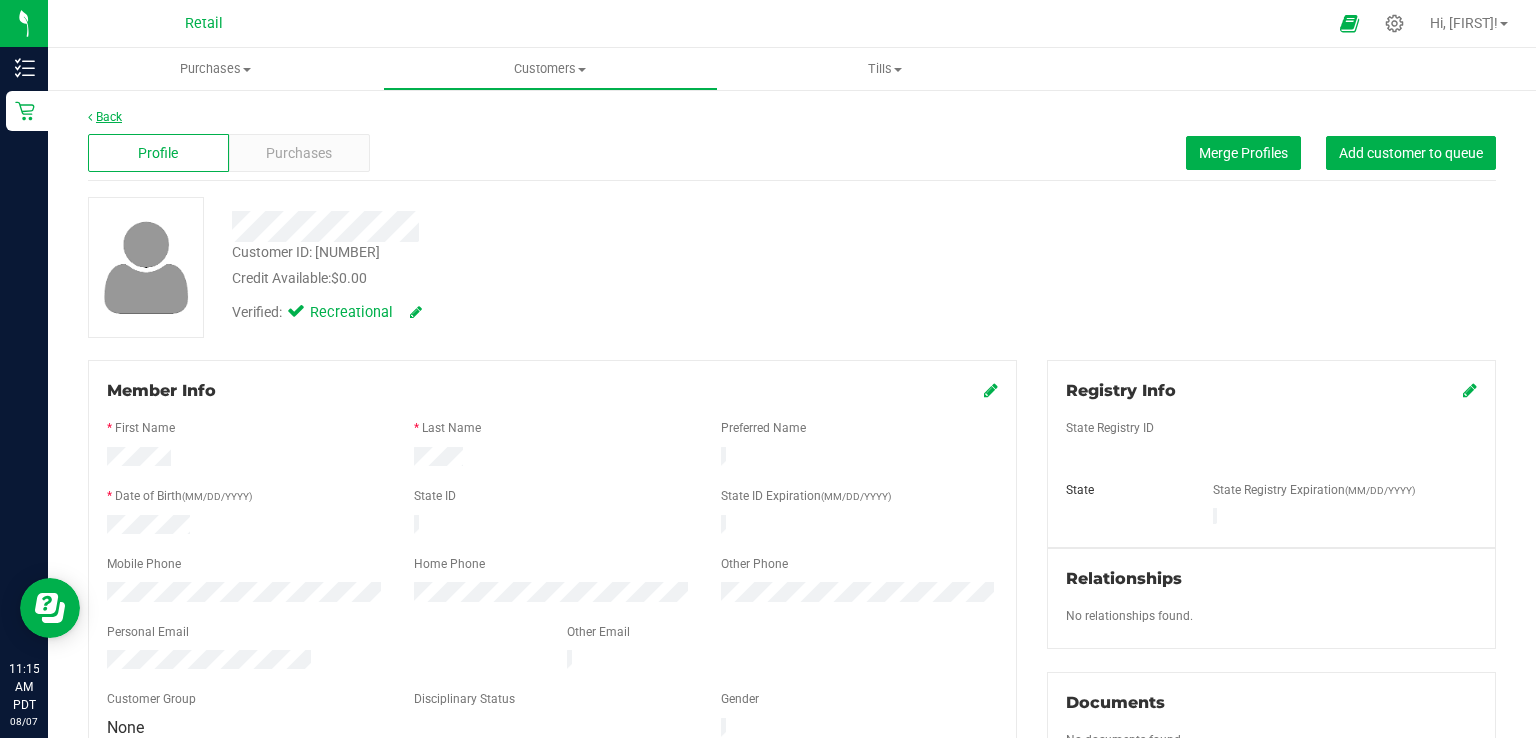 click at bounding box center [90, 117] 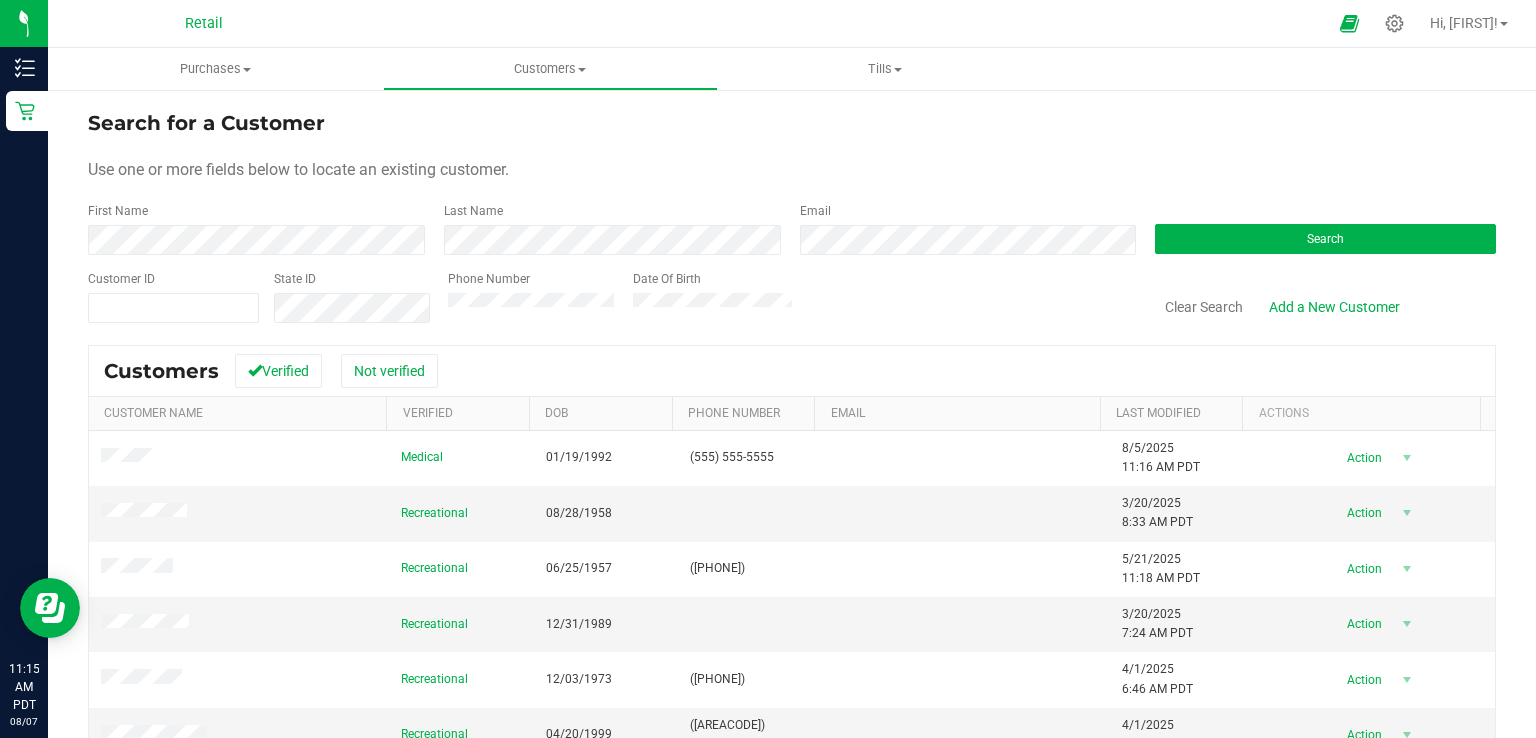 click on "Search for a Customer
Use one or more fields below to locate an existing customer.
First Name
Last Name
Email
Search
Customer ID
State ID
Phone Number
Date Of Birth
Clear Search" at bounding box center (792, 216) 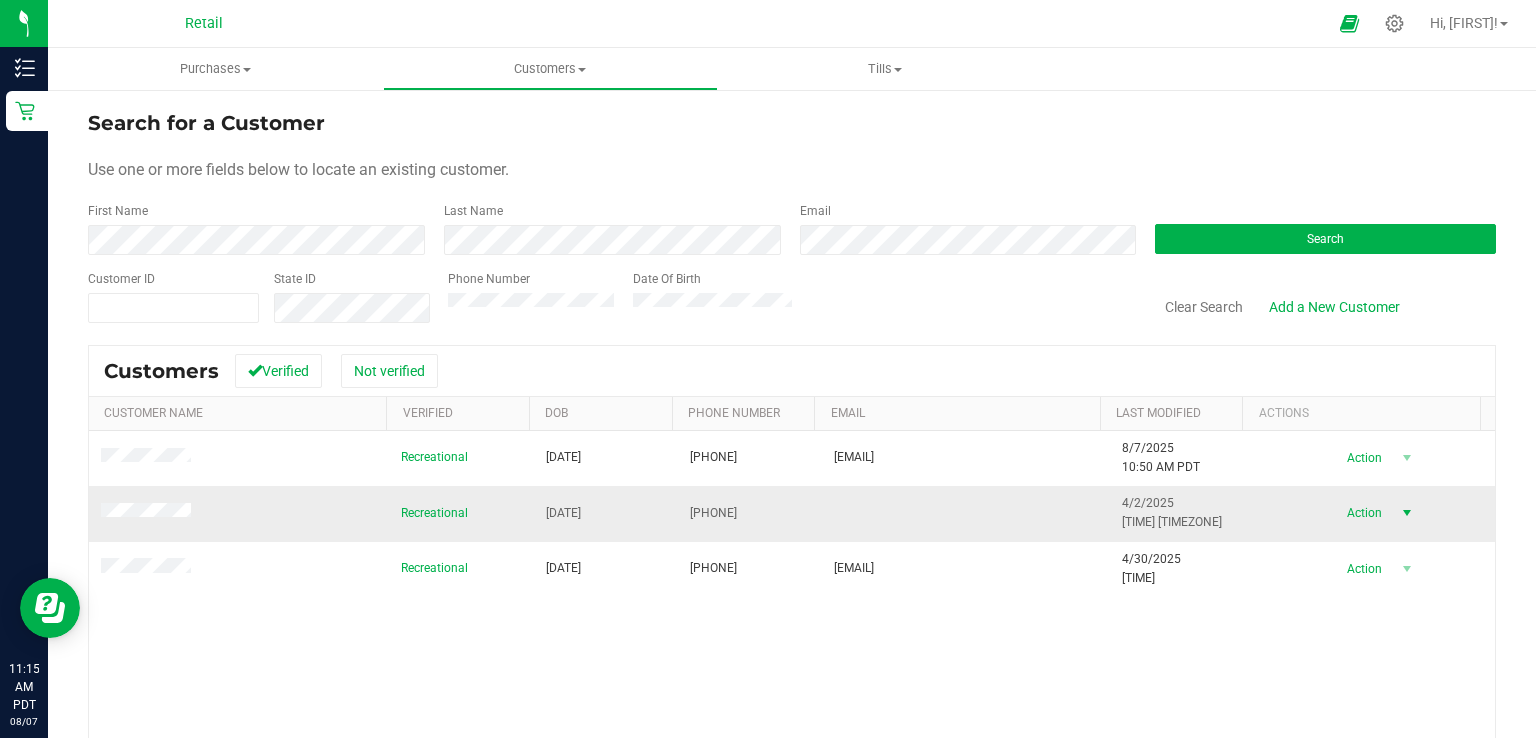 click on "Action" at bounding box center [1362, 513] 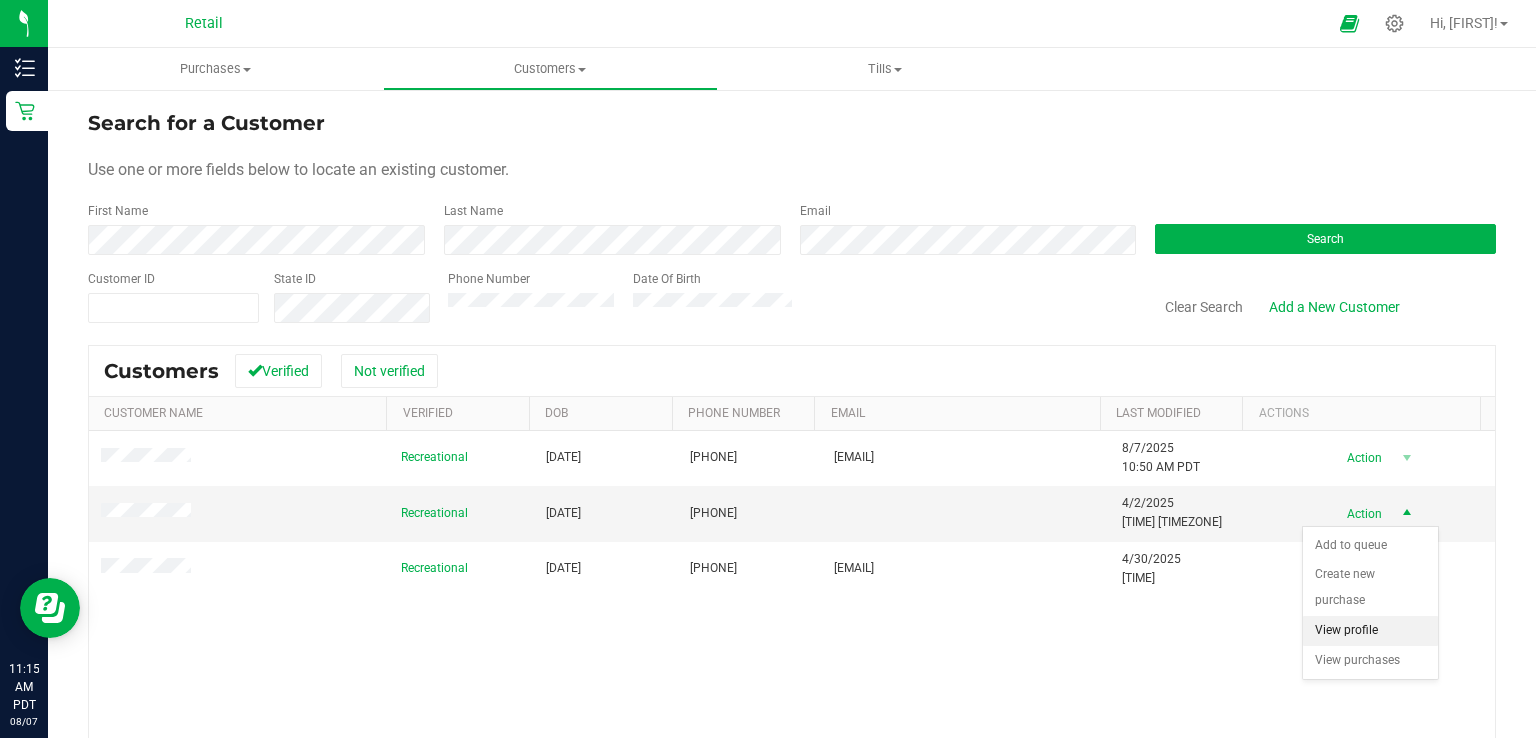 click on "View profile" at bounding box center (1370, 631) 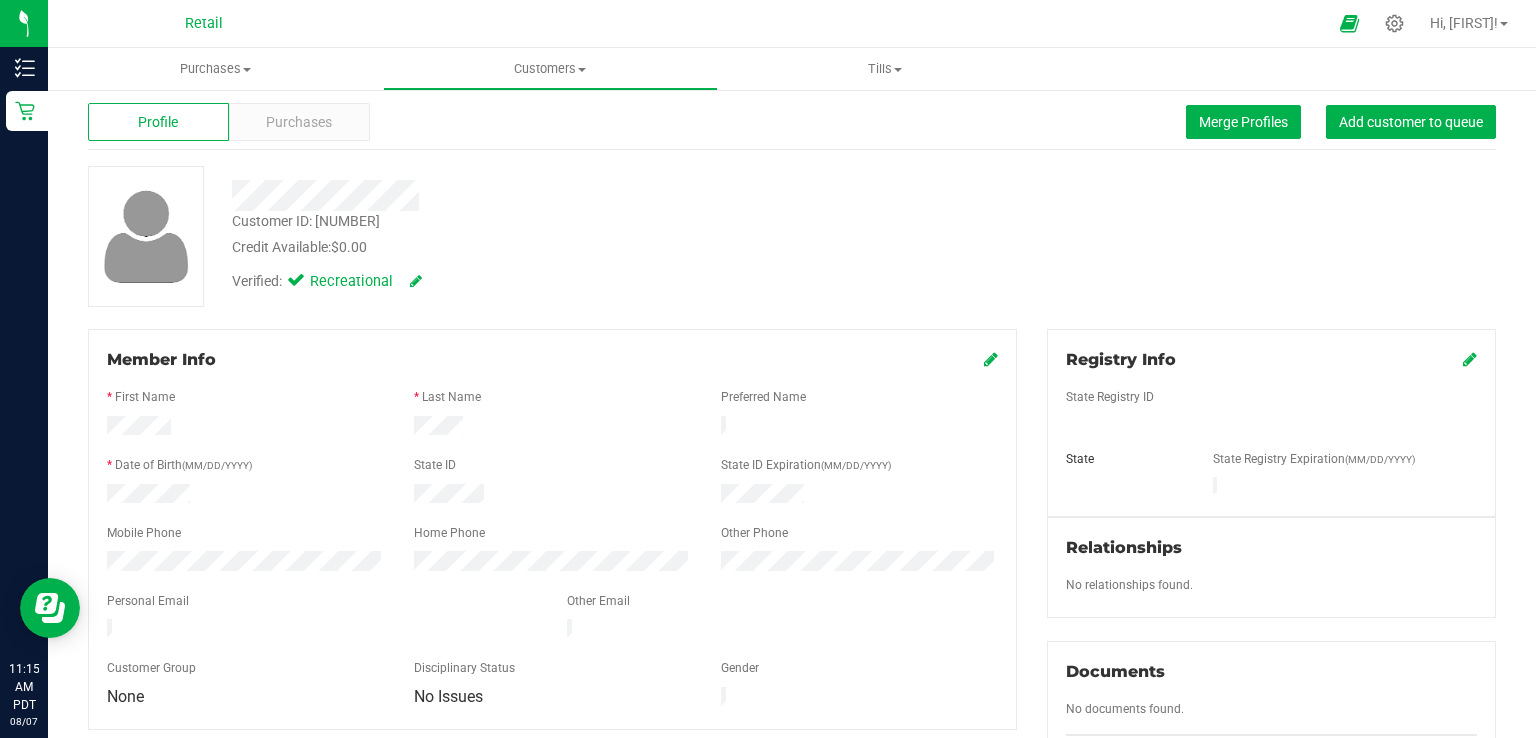 scroll, scrollTop: 0, scrollLeft: 0, axis: both 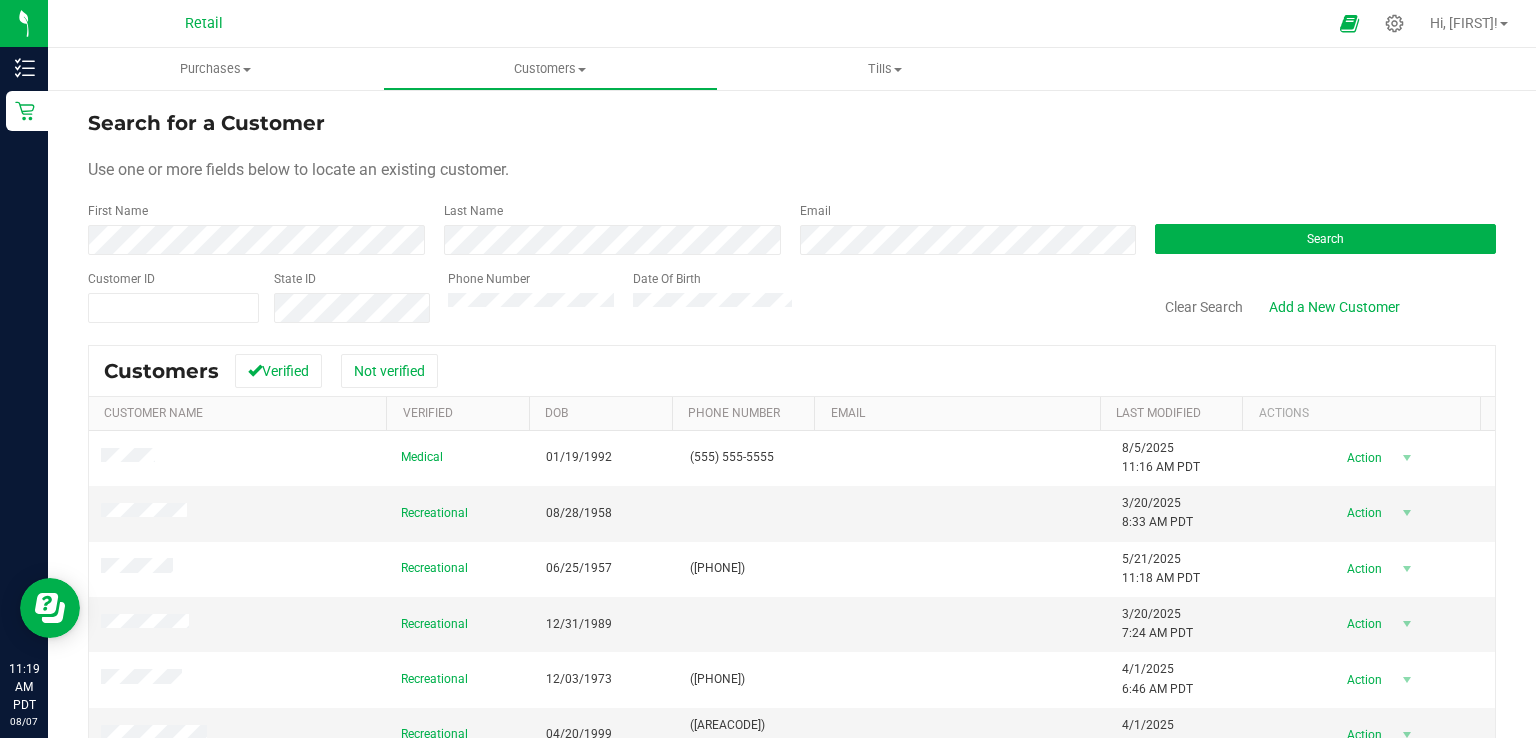 click on "Search for a Customer
Use one or more fields below to locate an existing customer.
First Name
Last Name
Email
Search
Customer ID
State ID
Phone Number
Date Of Birth
Clear Search" at bounding box center [792, 216] 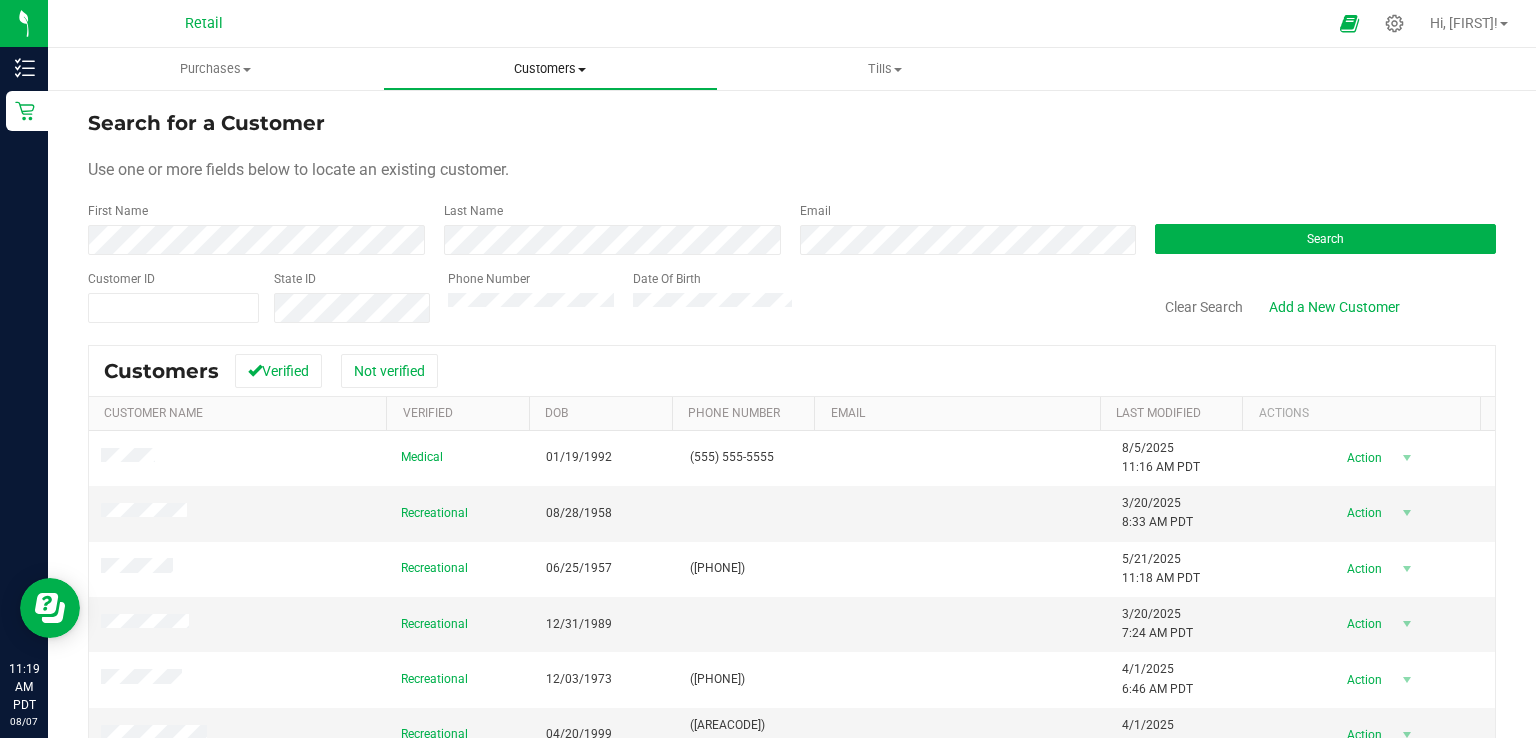 click on "Customers" at bounding box center (550, 69) 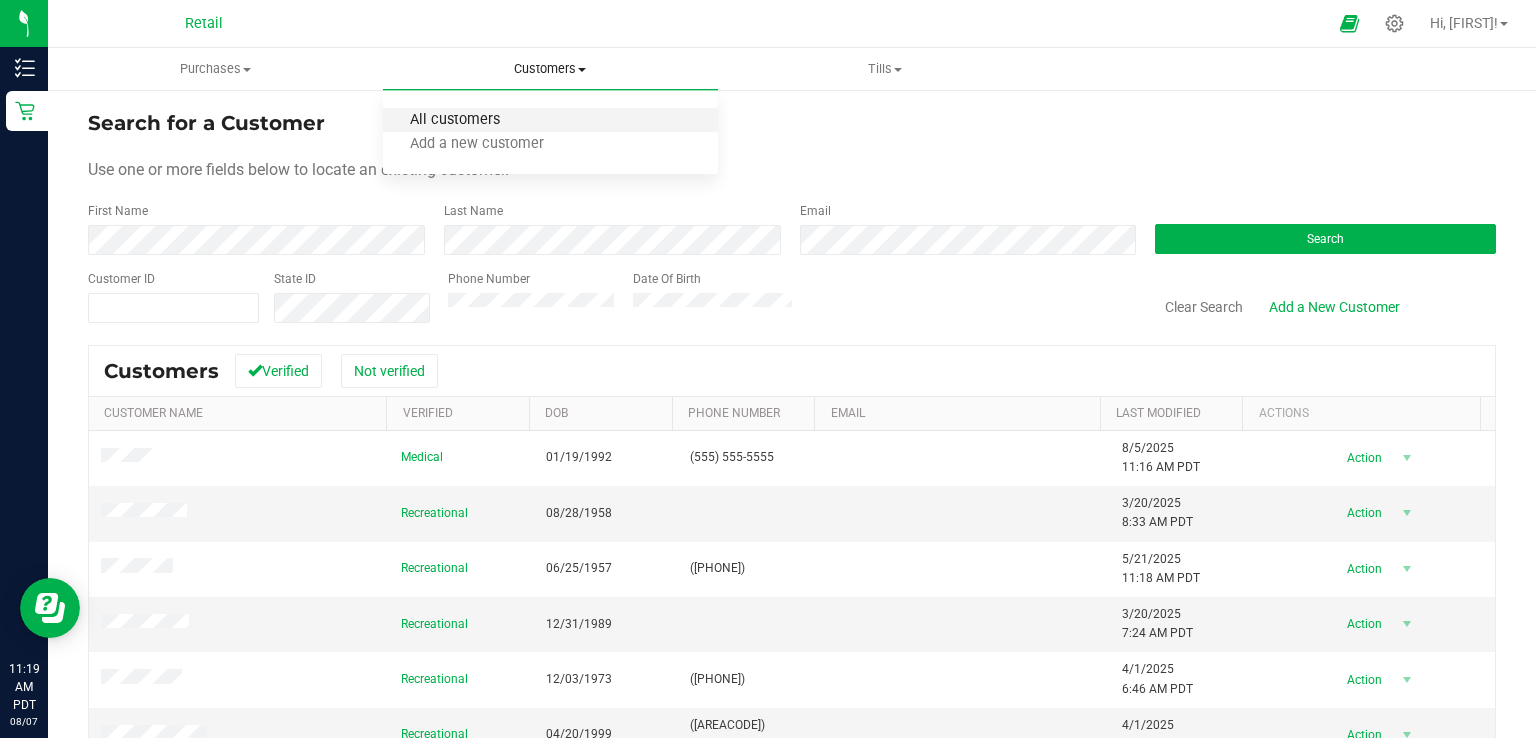 click on "All customers" at bounding box center (455, 120) 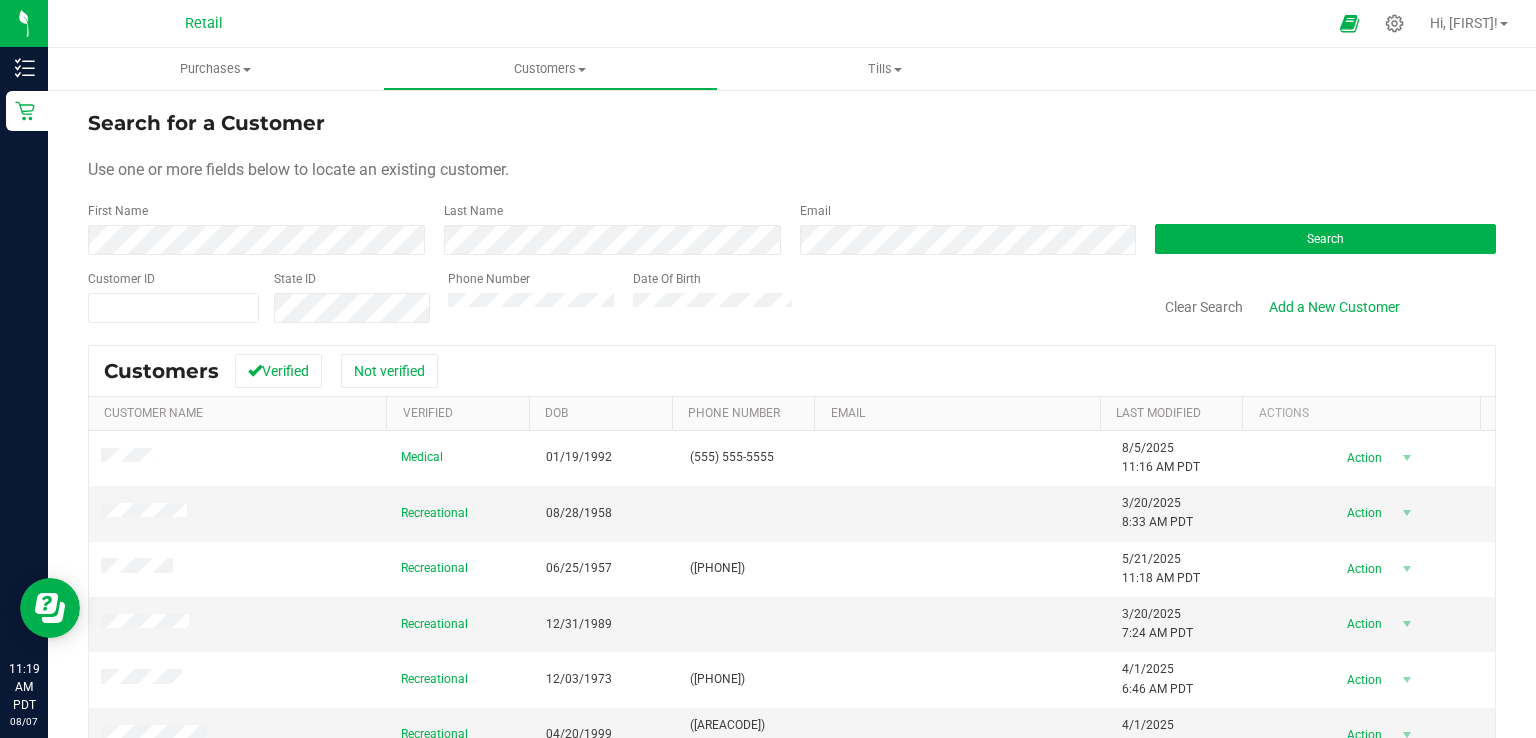 click on "Search for a Customer
Use one or more fields below to locate an existing customer.
First Name
Last Name
Email
Search
Customer ID
State ID
Phone Number
Date Of Birth
Clear Search" at bounding box center [792, 216] 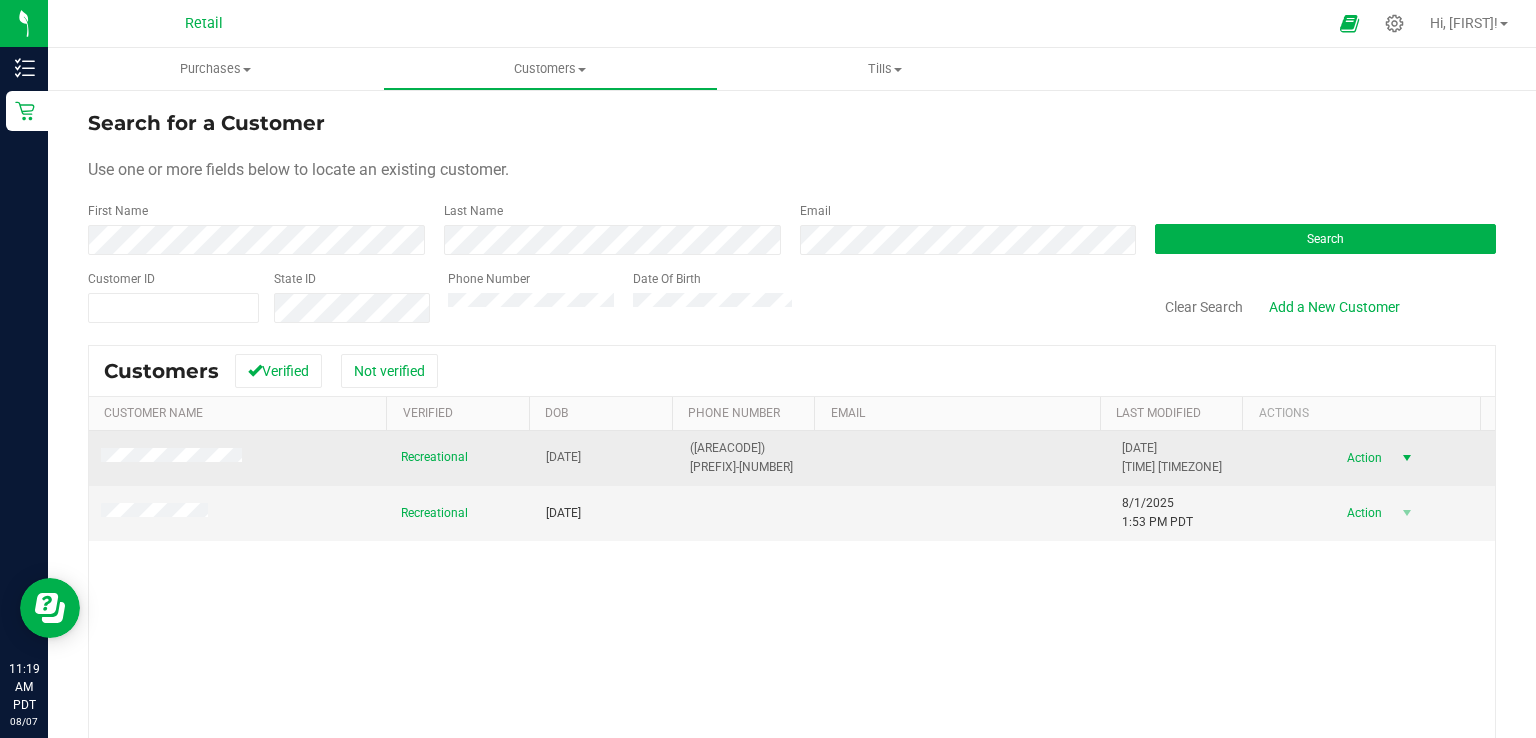 click on "Action" at bounding box center (1362, 458) 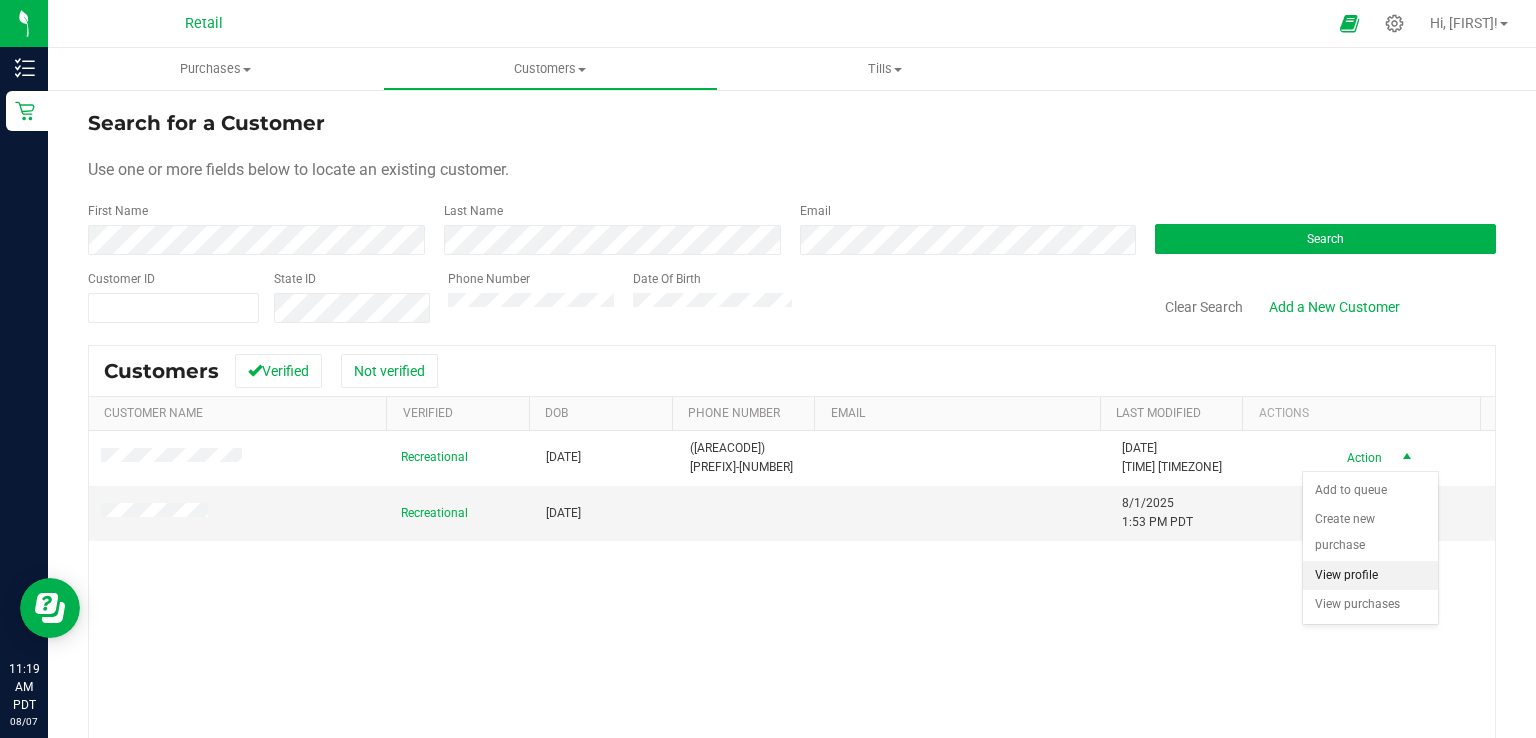 click on "View profile" at bounding box center [1370, 576] 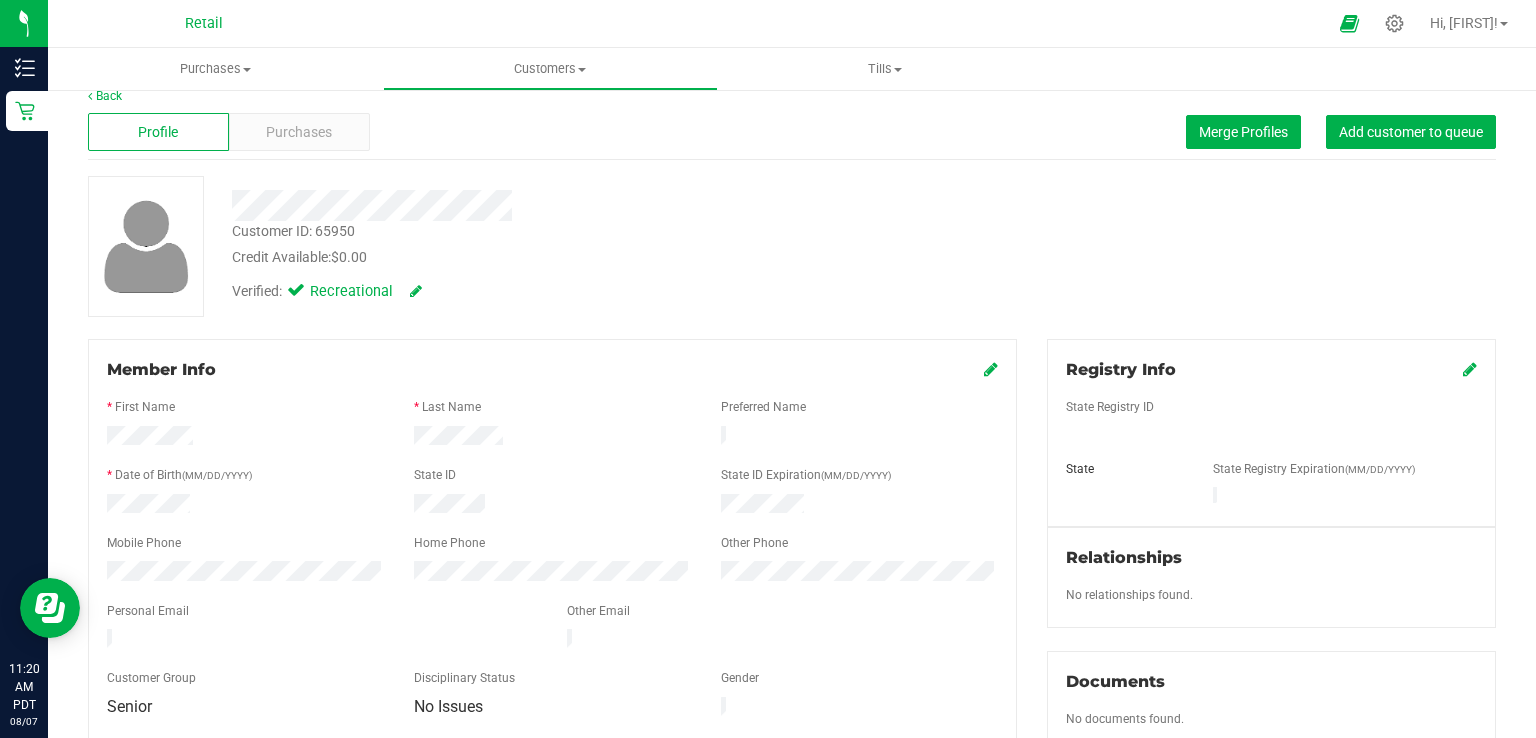 scroll, scrollTop: 0, scrollLeft: 0, axis: both 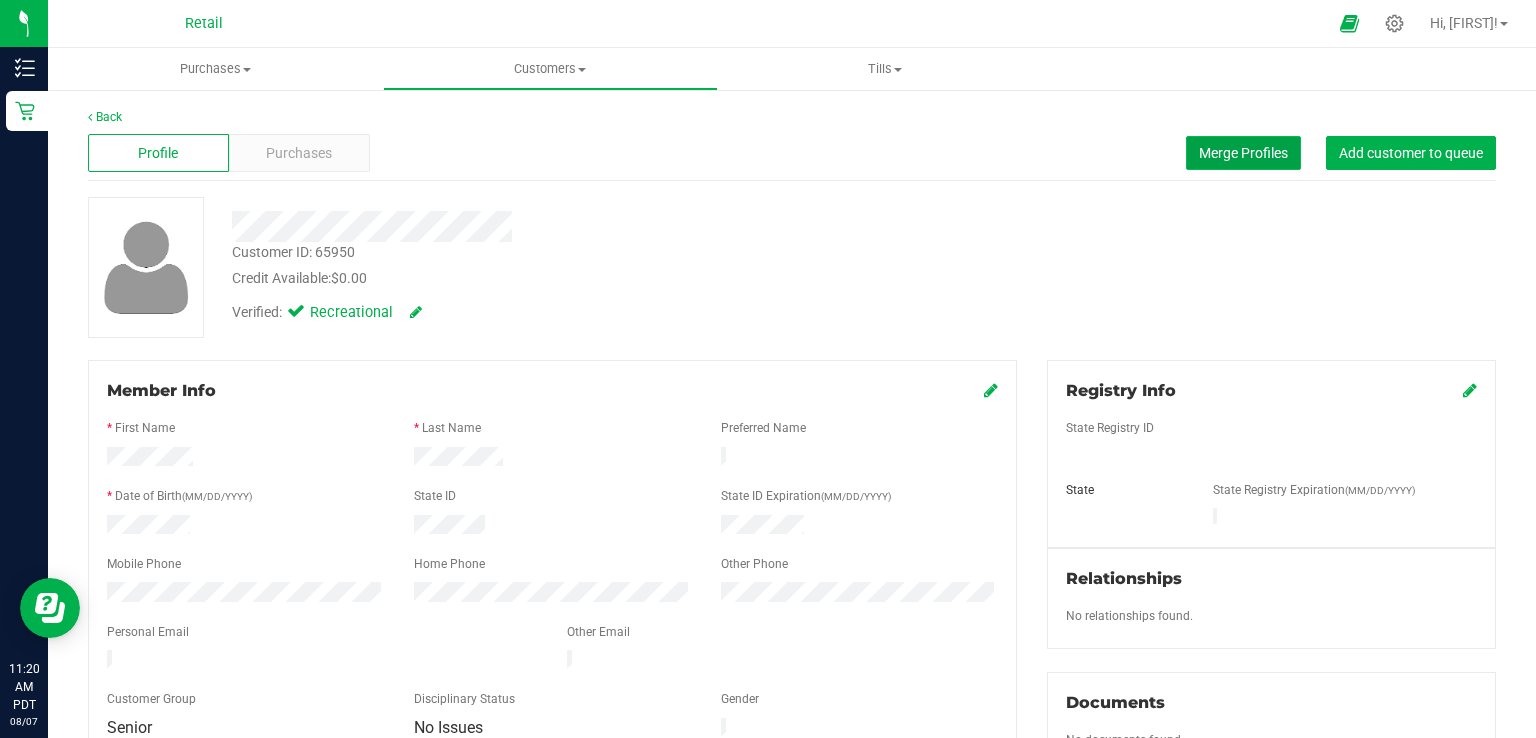 click on "Merge Profiles" at bounding box center [1243, 153] 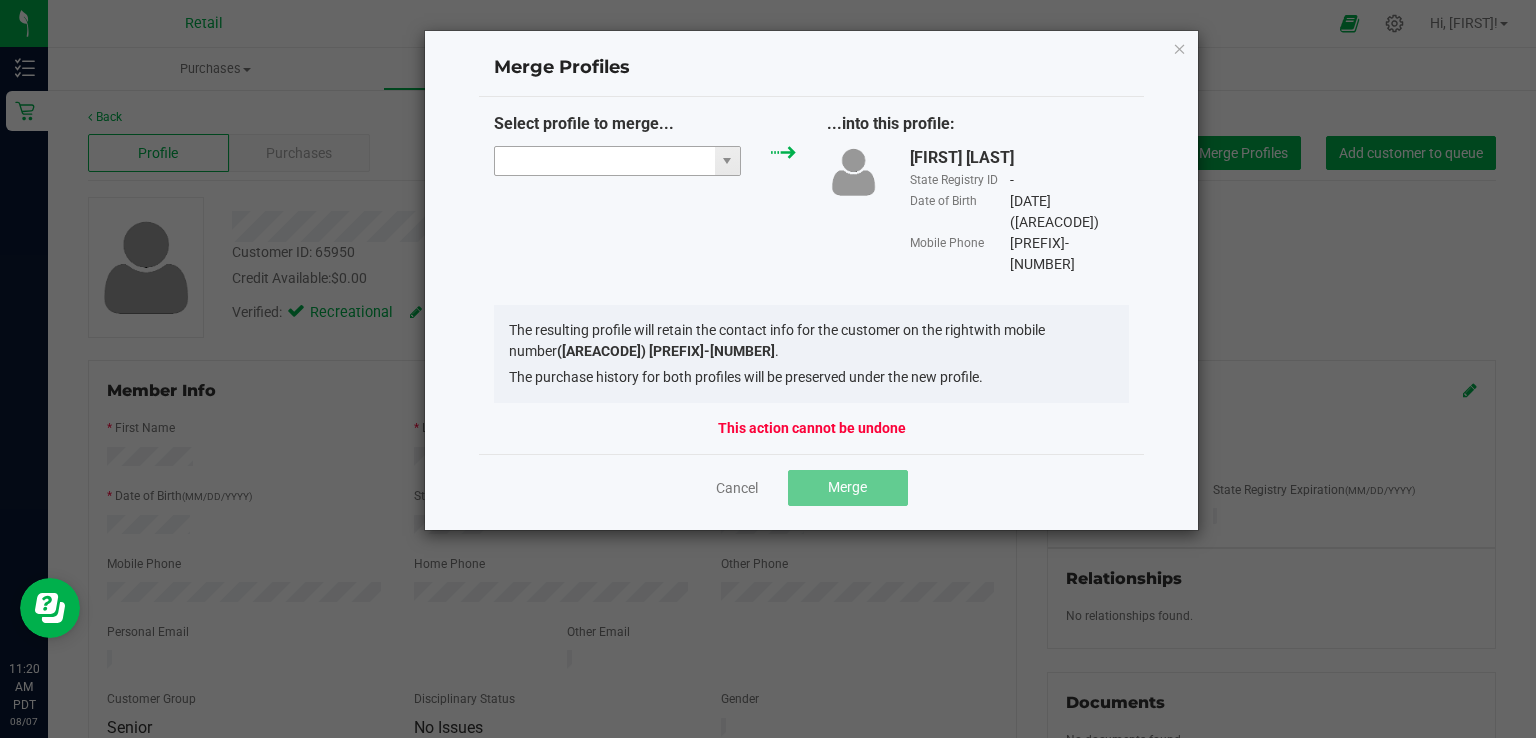 click at bounding box center [605, 161] 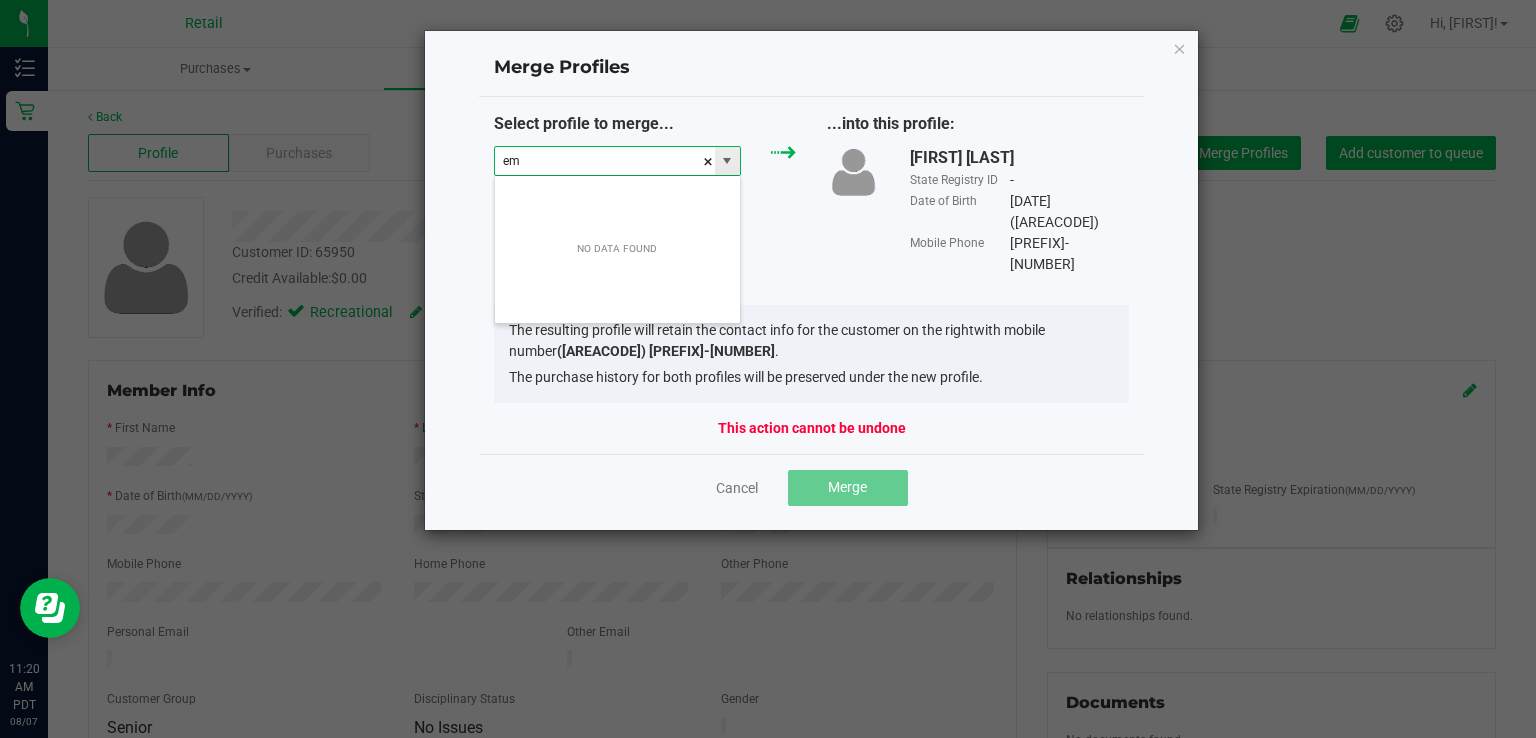 scroll, scrollTop: 99970, scrollLeft: 99752, axis: both 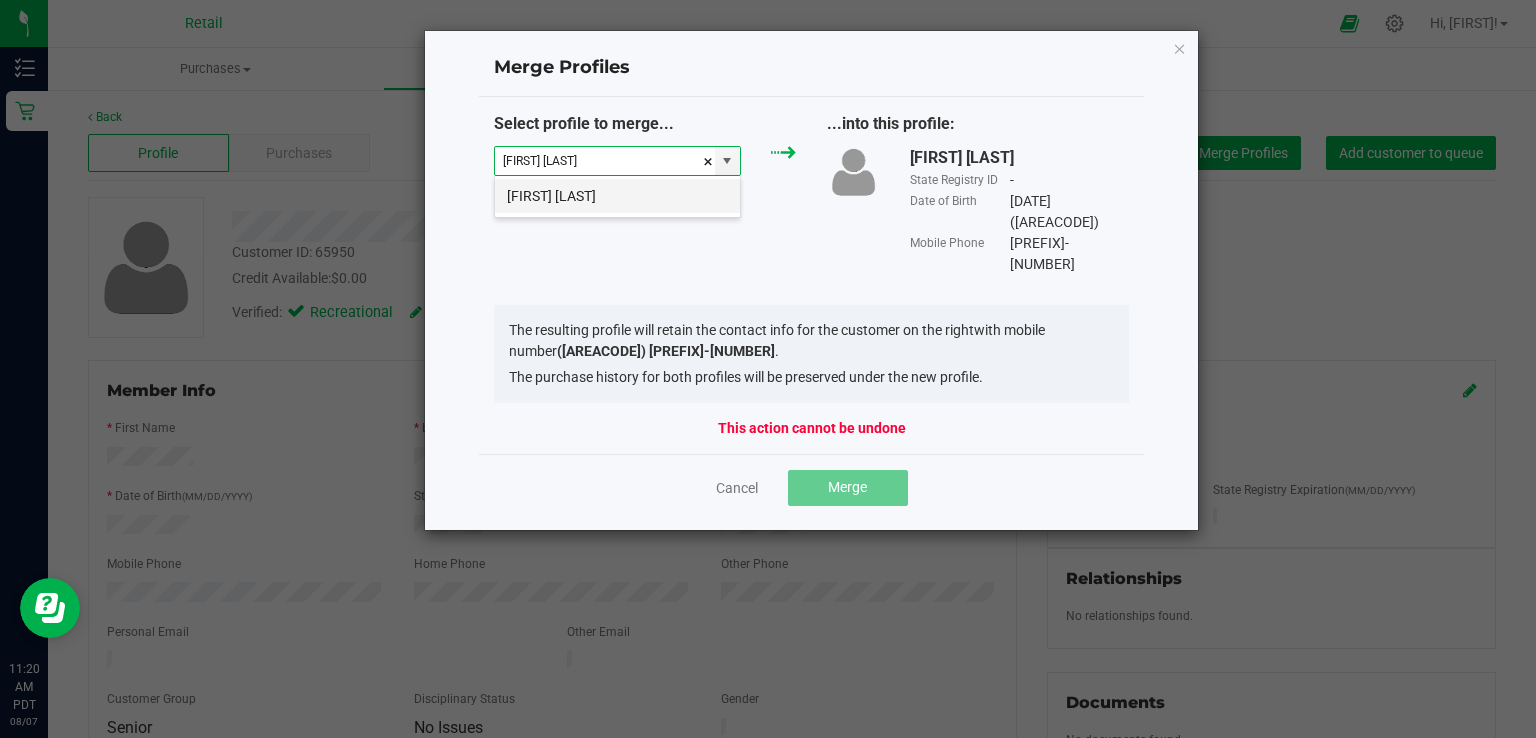 click on "[FIRST] [LAST]" at bounding box center [617, 196] 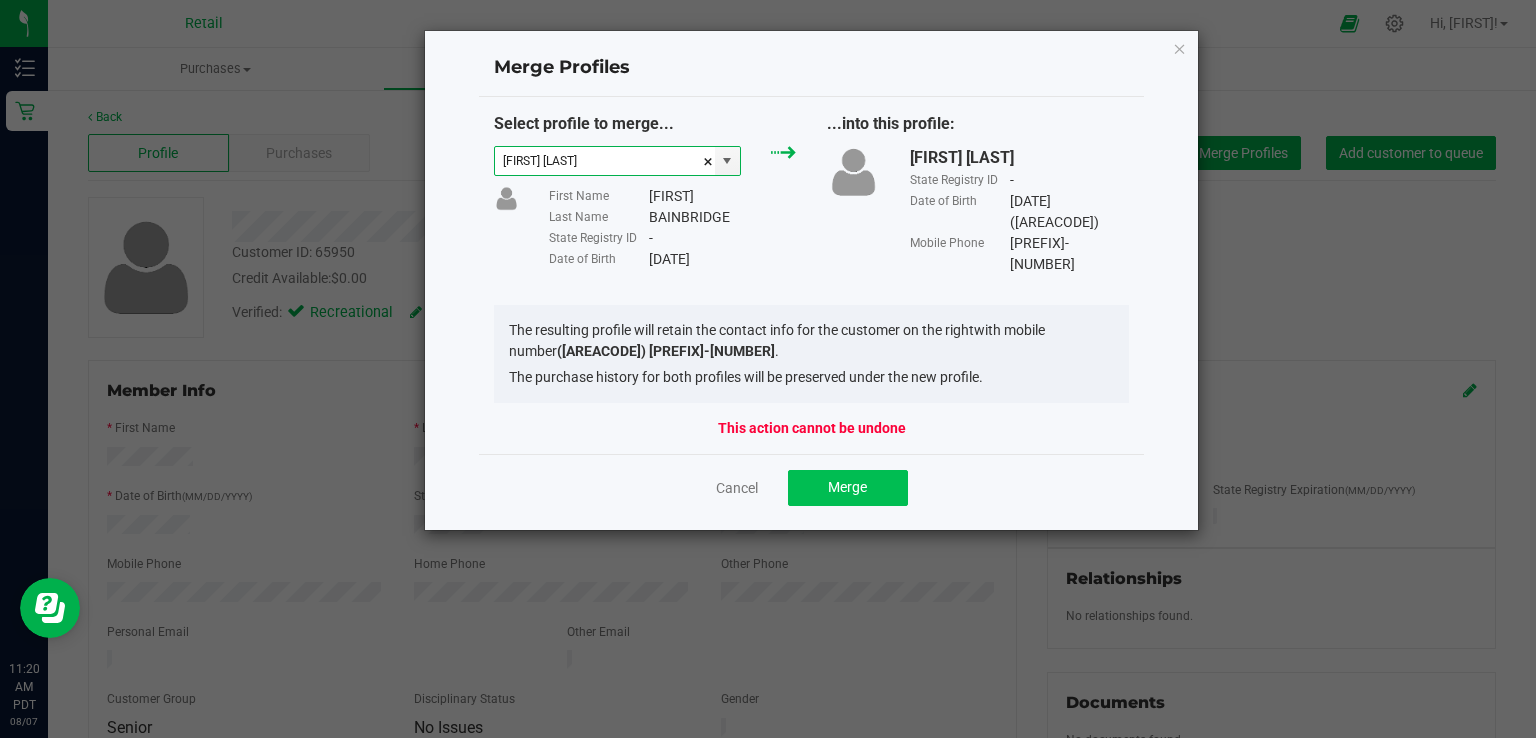 type on "[FIRST] [LAST]" 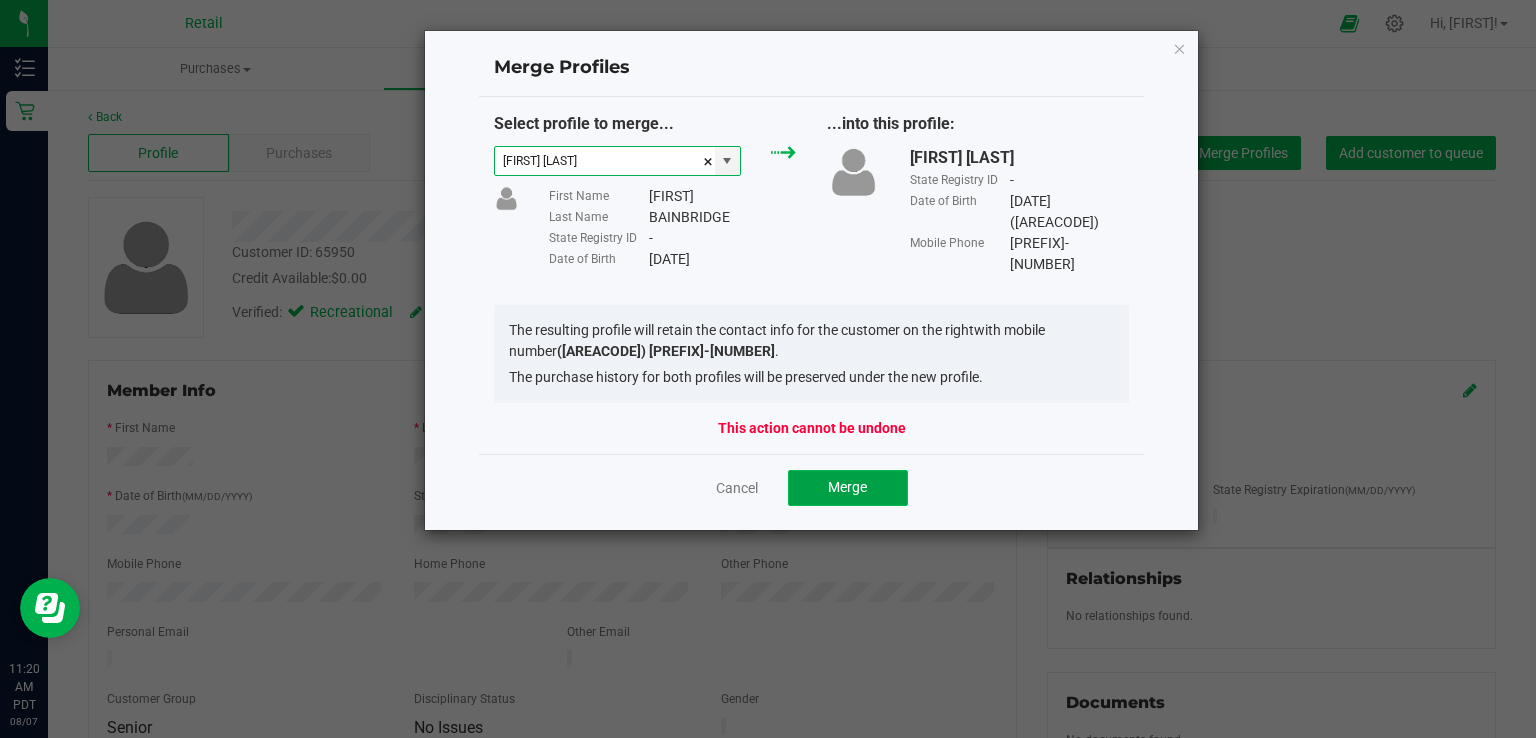 click on "Merge" 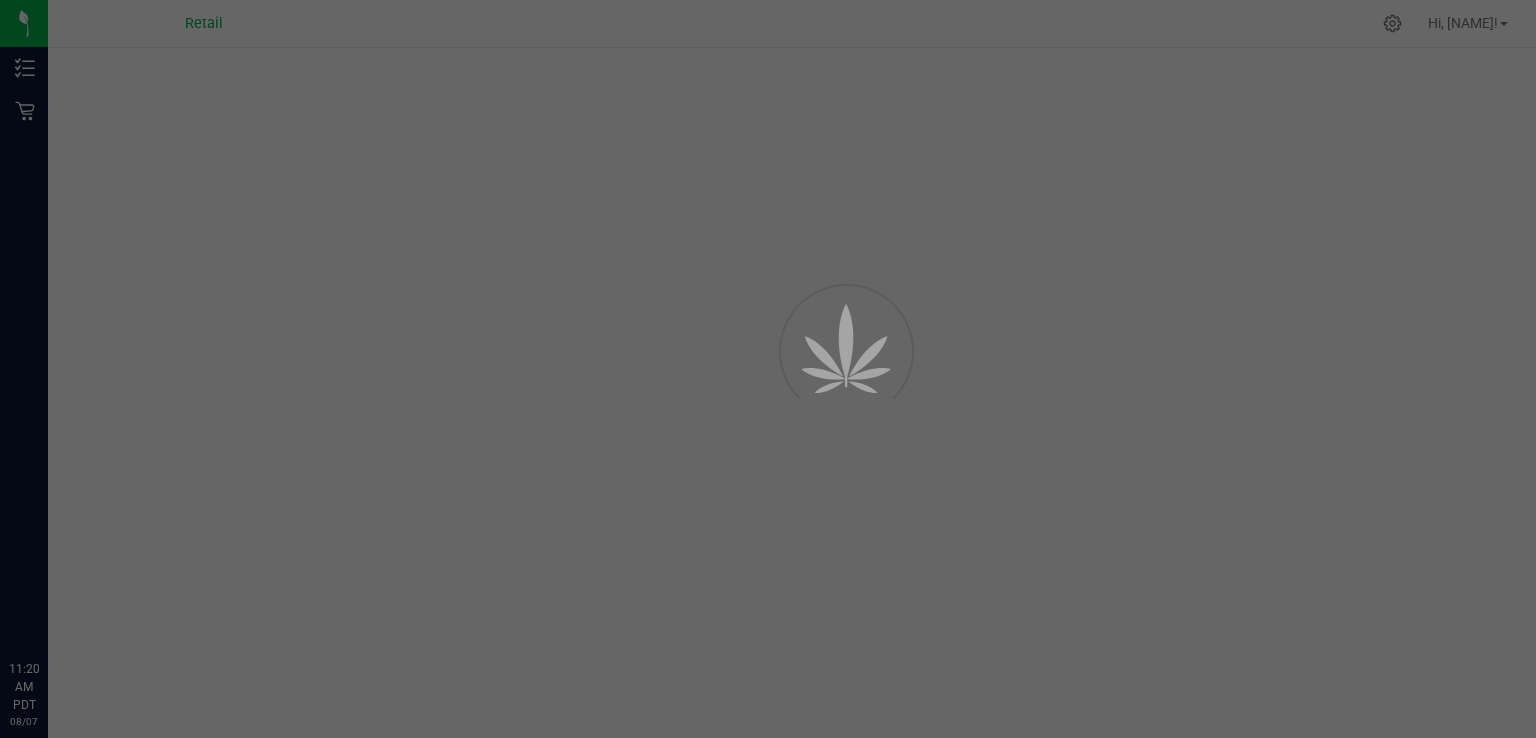 scroll, scrollTop: 0, scrollLeft: 0, axis: both 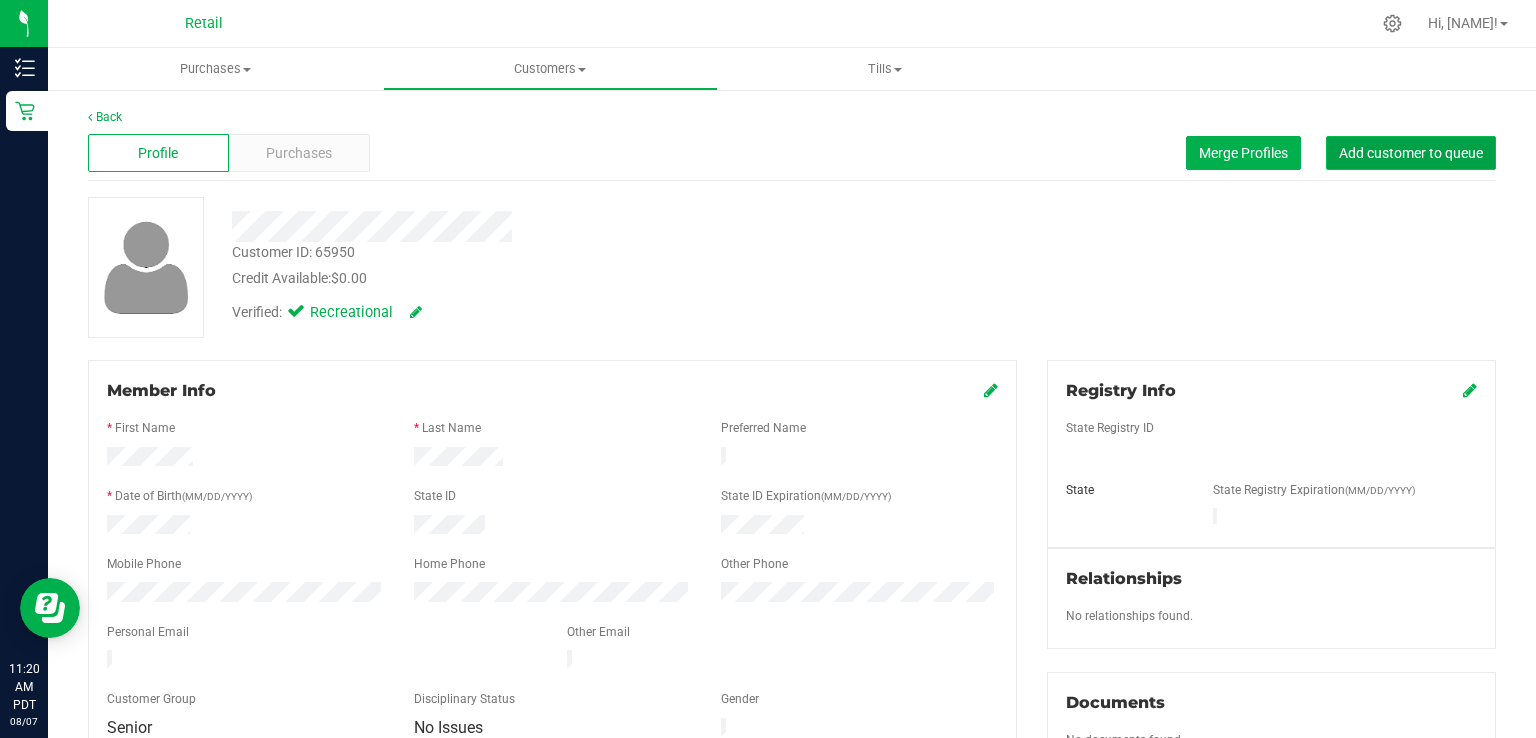 click on "Add customer to queue" at bounding box center (1411, 153) 